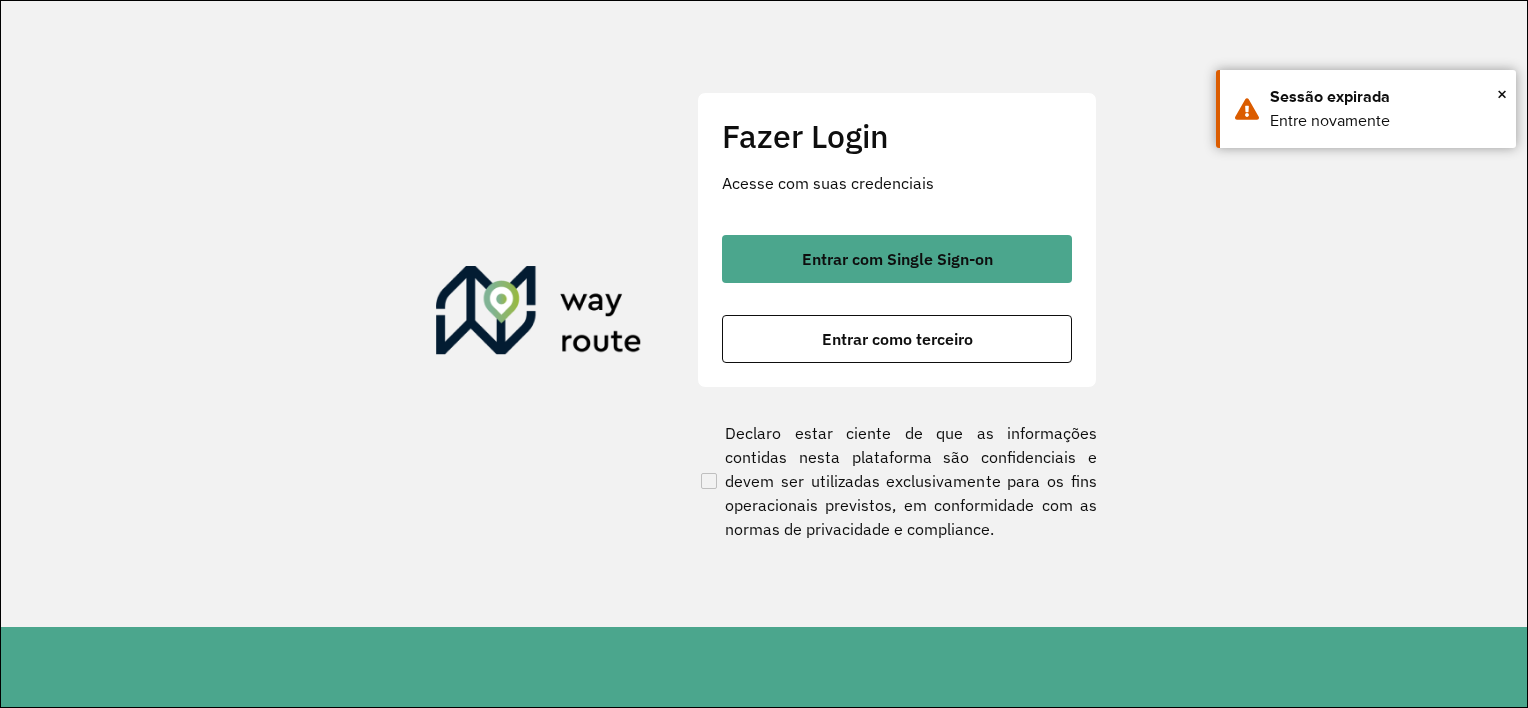 scroll, scrollTop: 0, scrollLeft: 0, axis: both 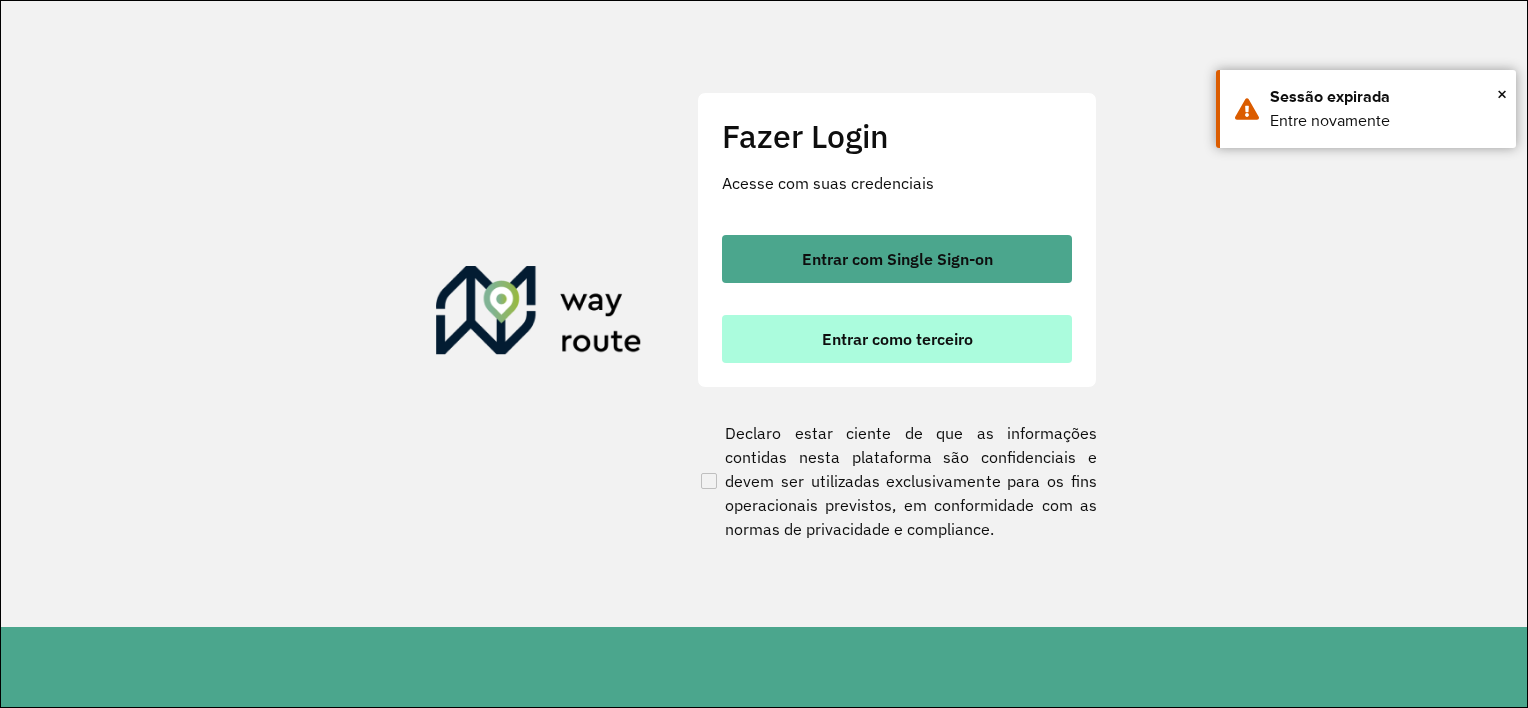 click on "Entrar como terceiro" at bounding box center (897, 339) 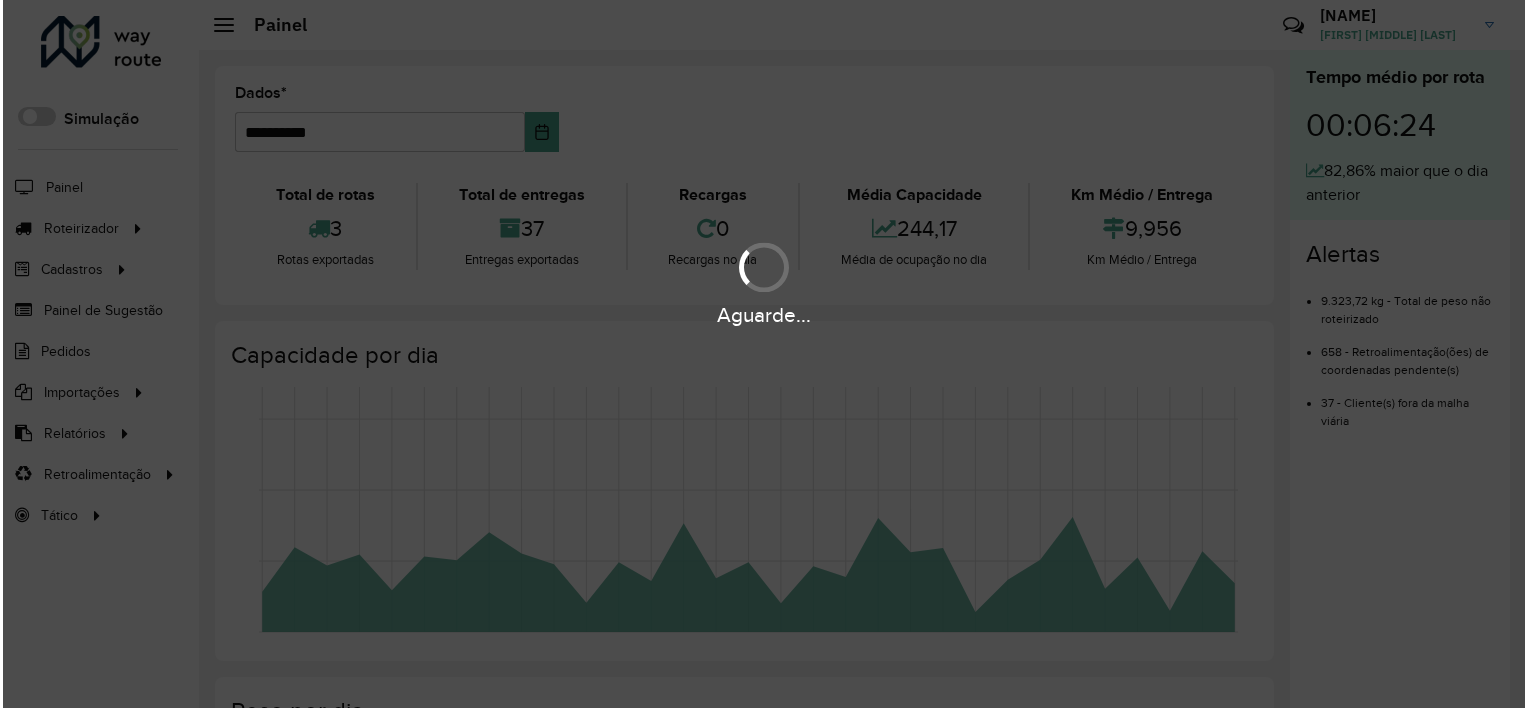 scroll, scrollTop: 0, scrollLeft: 0, axis: both 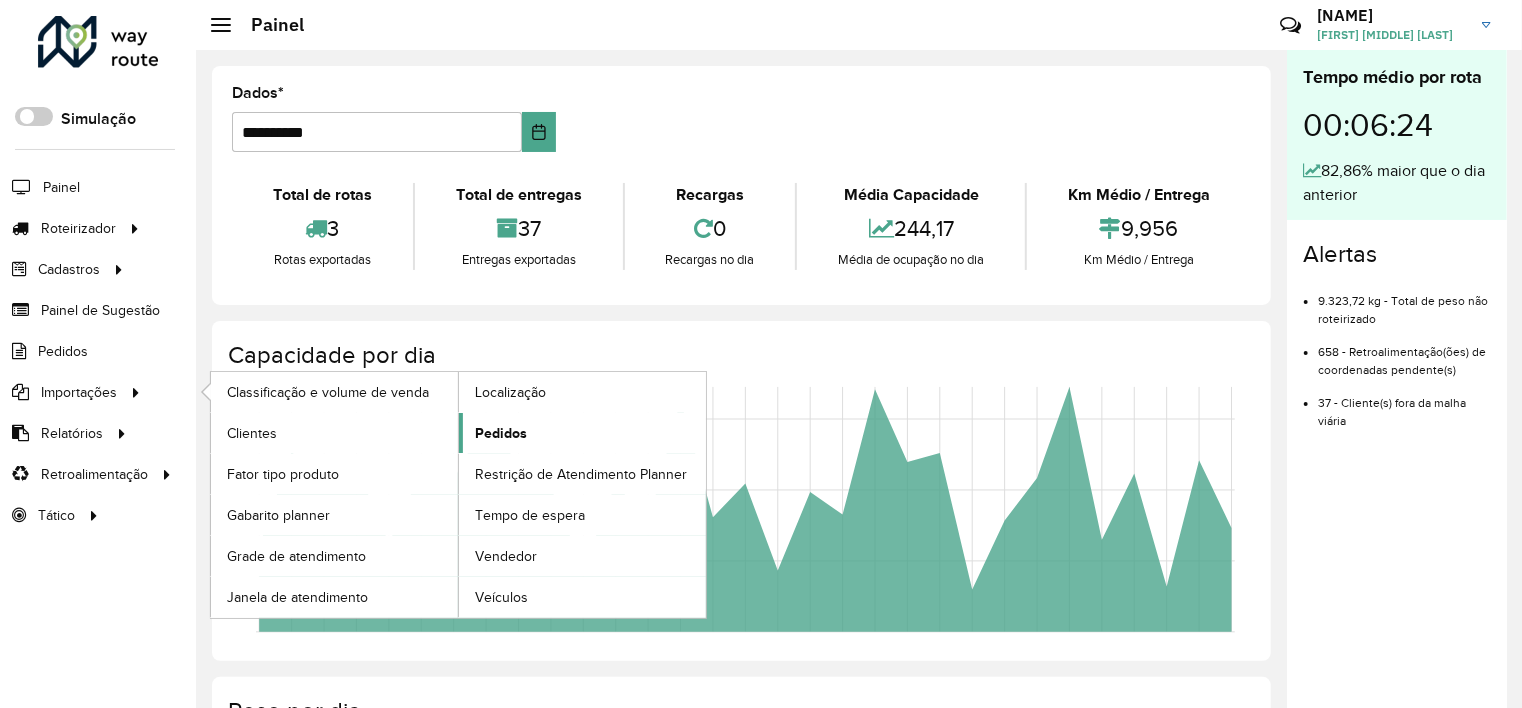 click on "Pedidos" 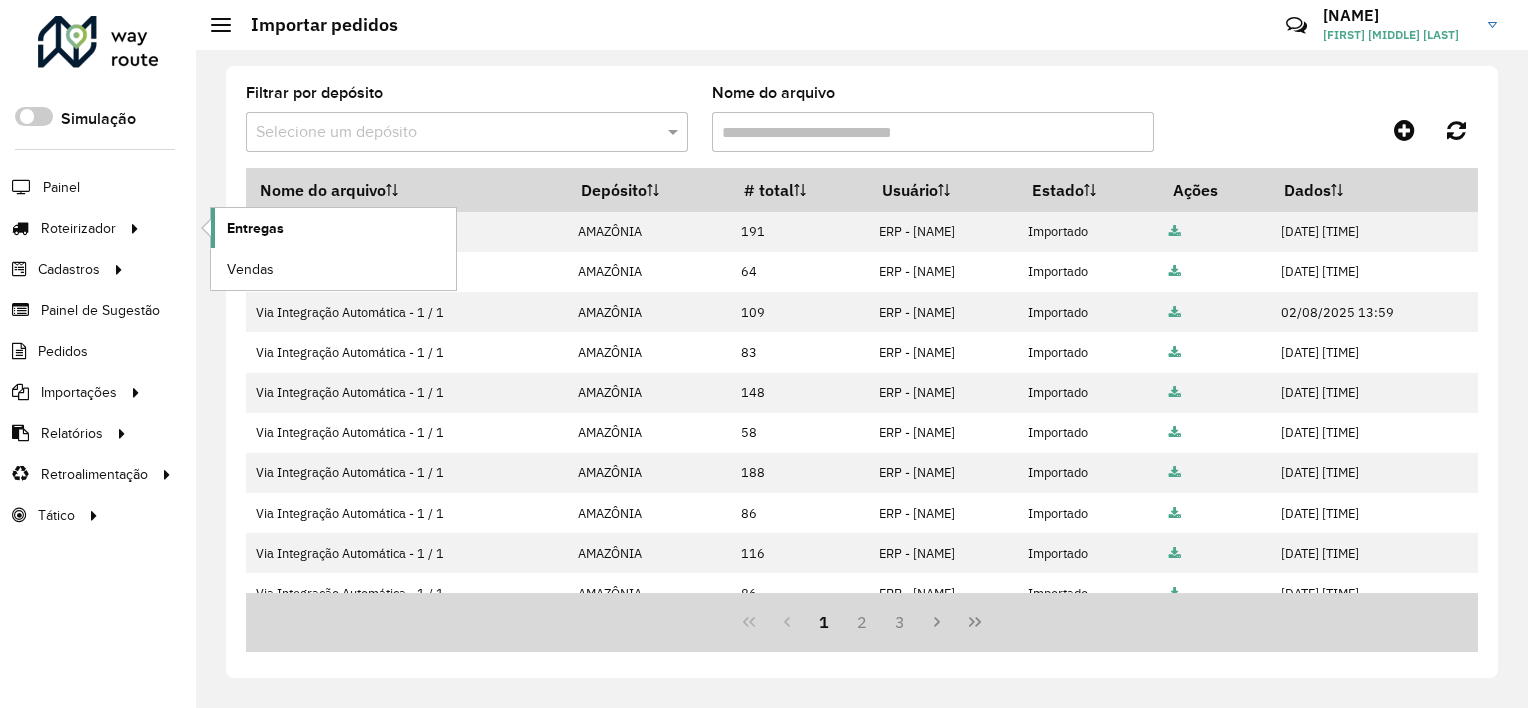 click on "Entregas" 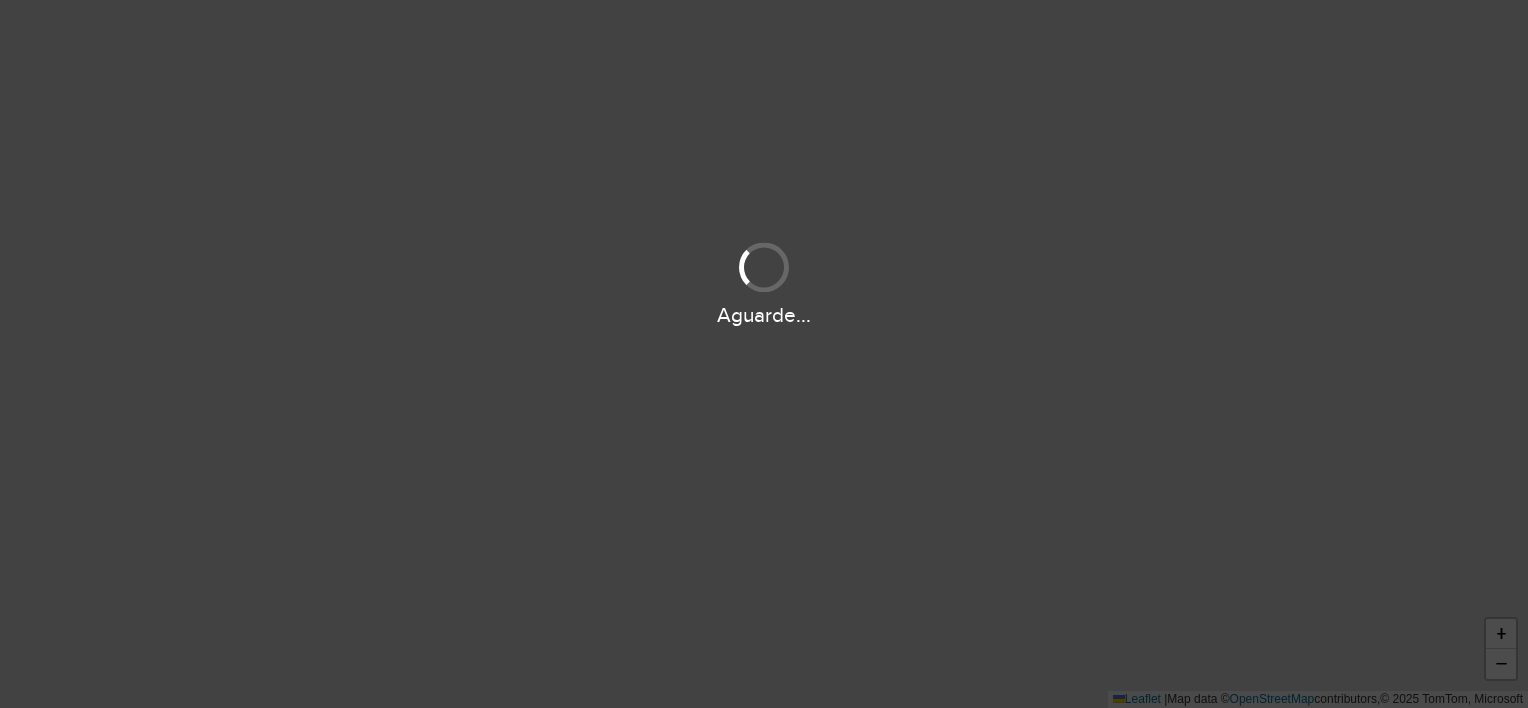 scroll, scrollTop: 0, scrollLeft: 0, axis: both 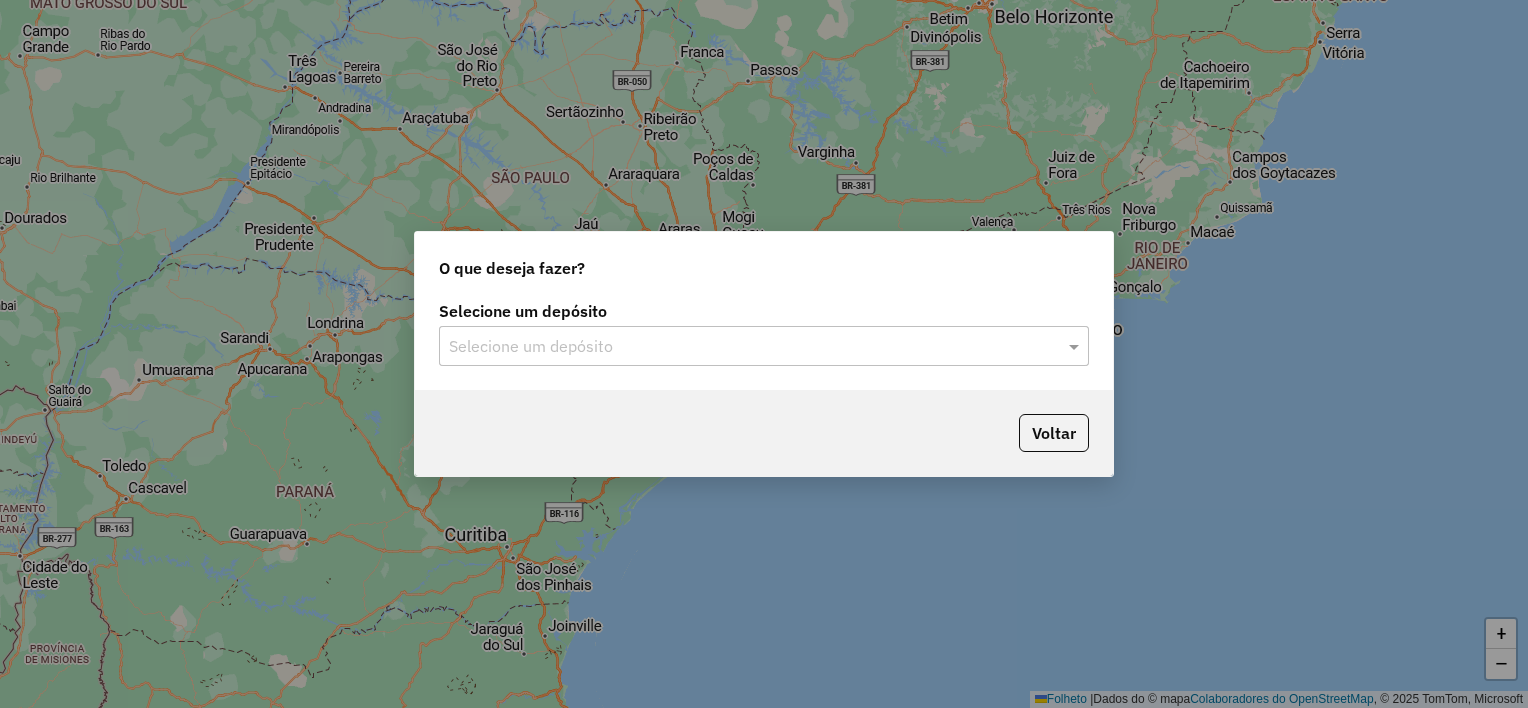click on "Selecione um depósito" 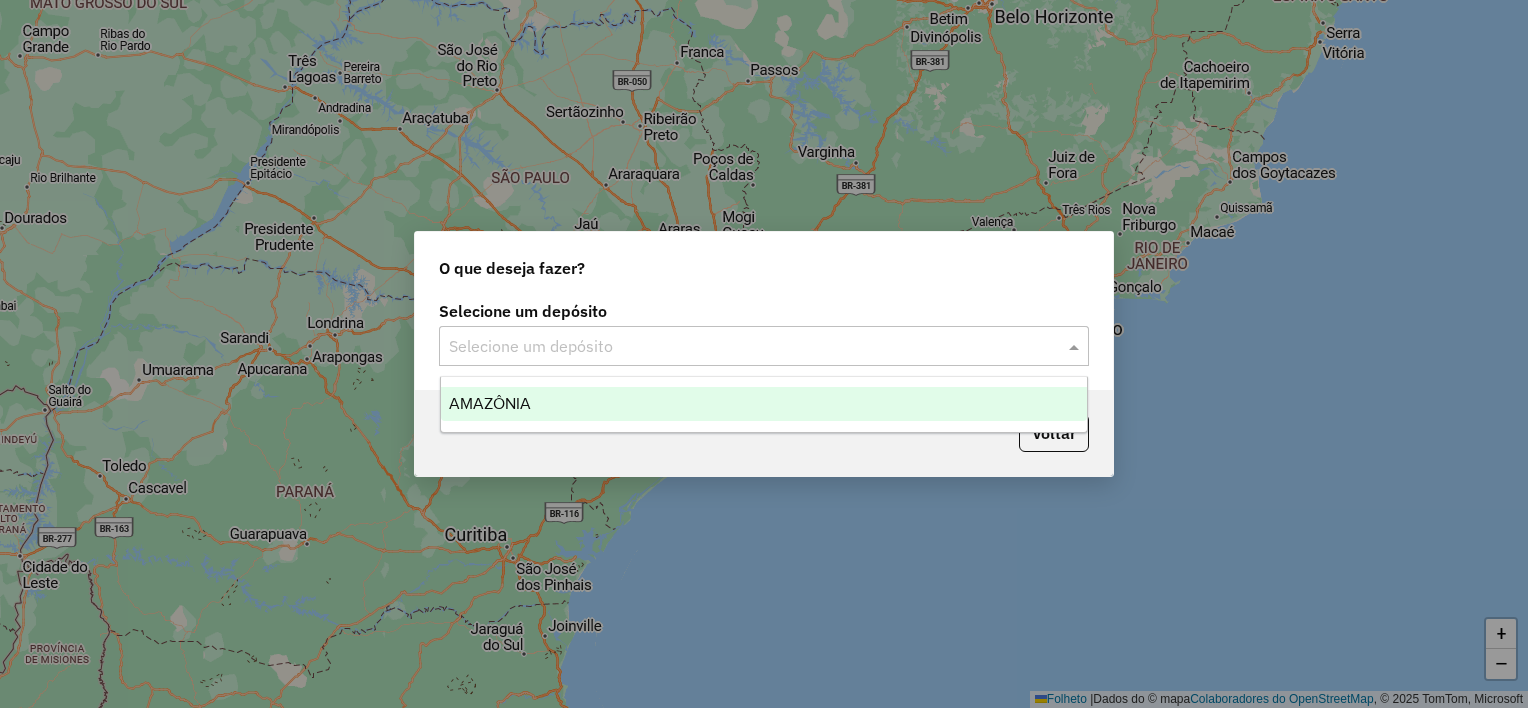 click on "AMAZÔNIA" at bounding box center (764, 404) 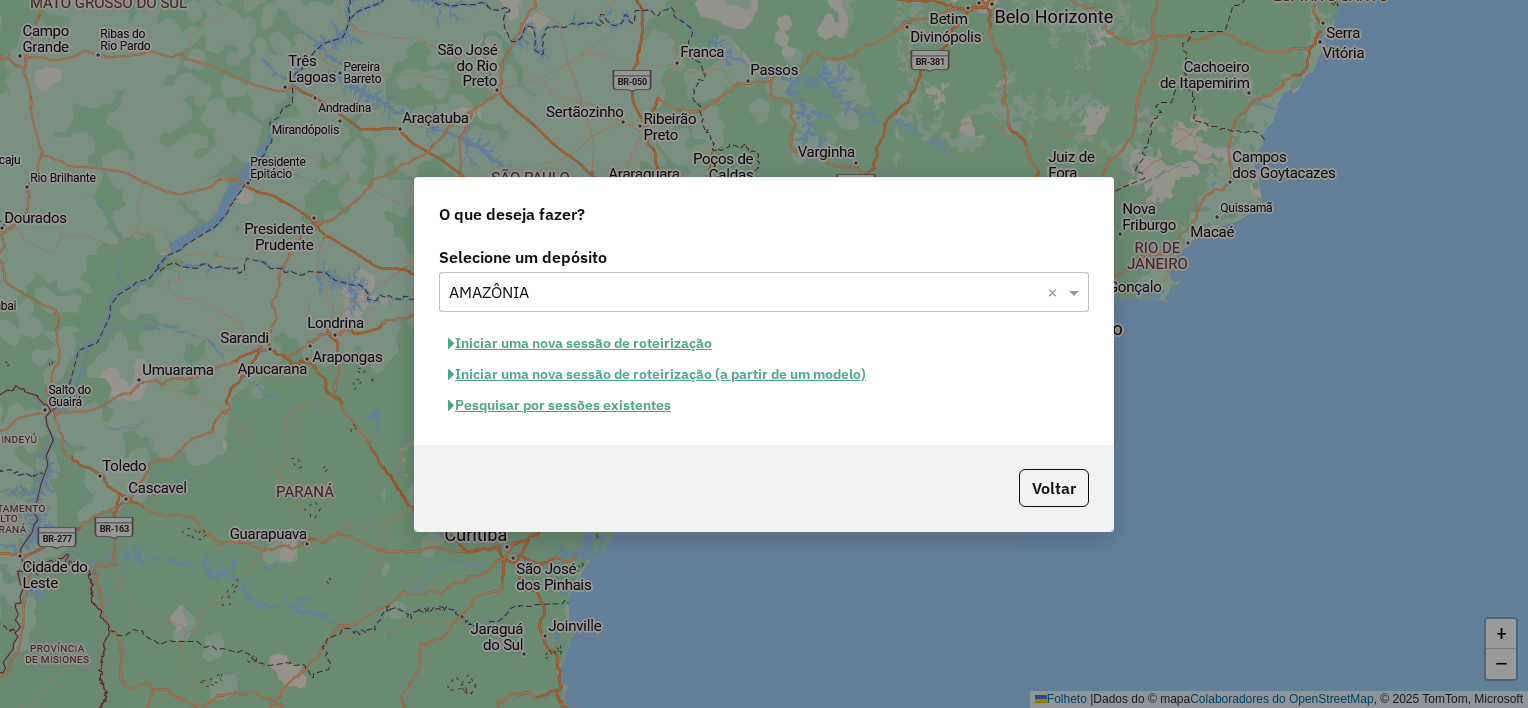 click on "Iniciar uma nova sessão de roteirização" 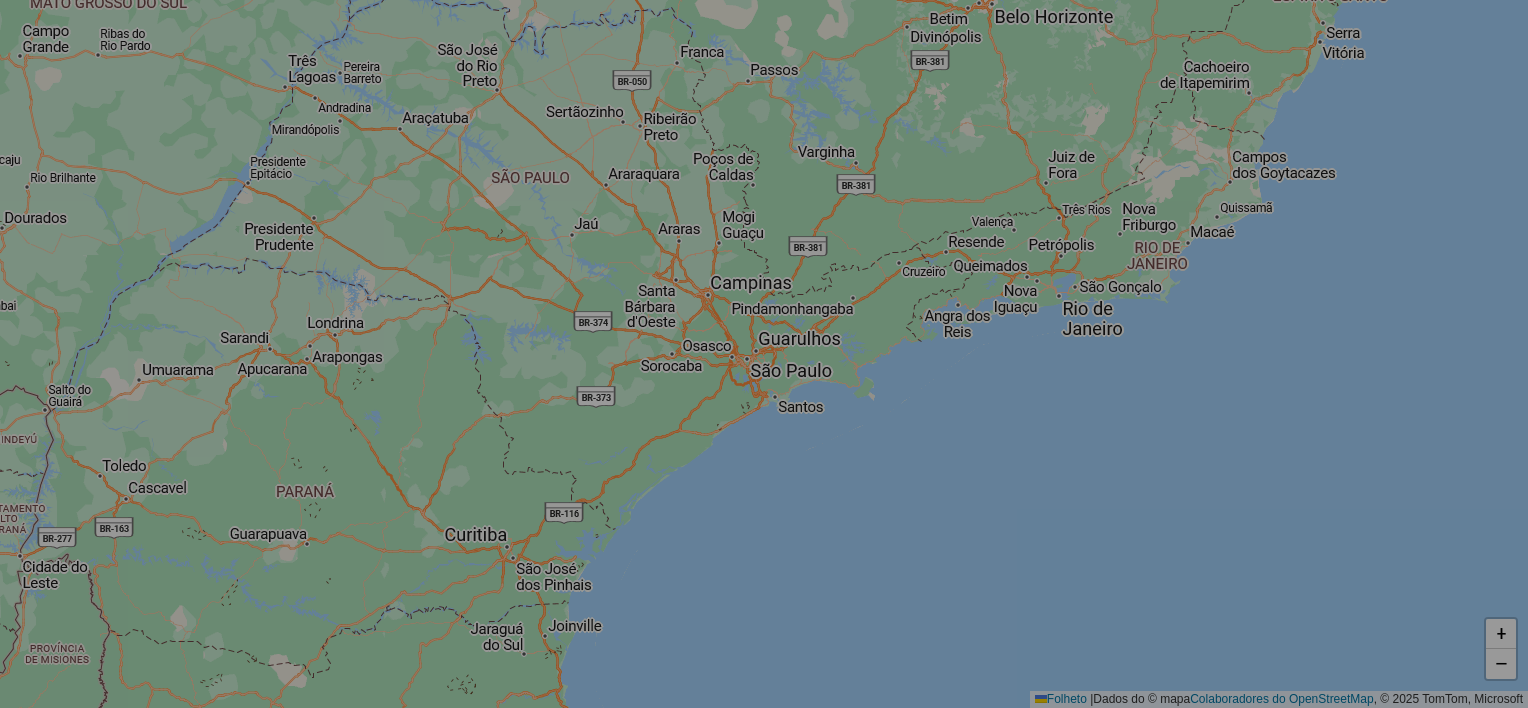 select on "*" 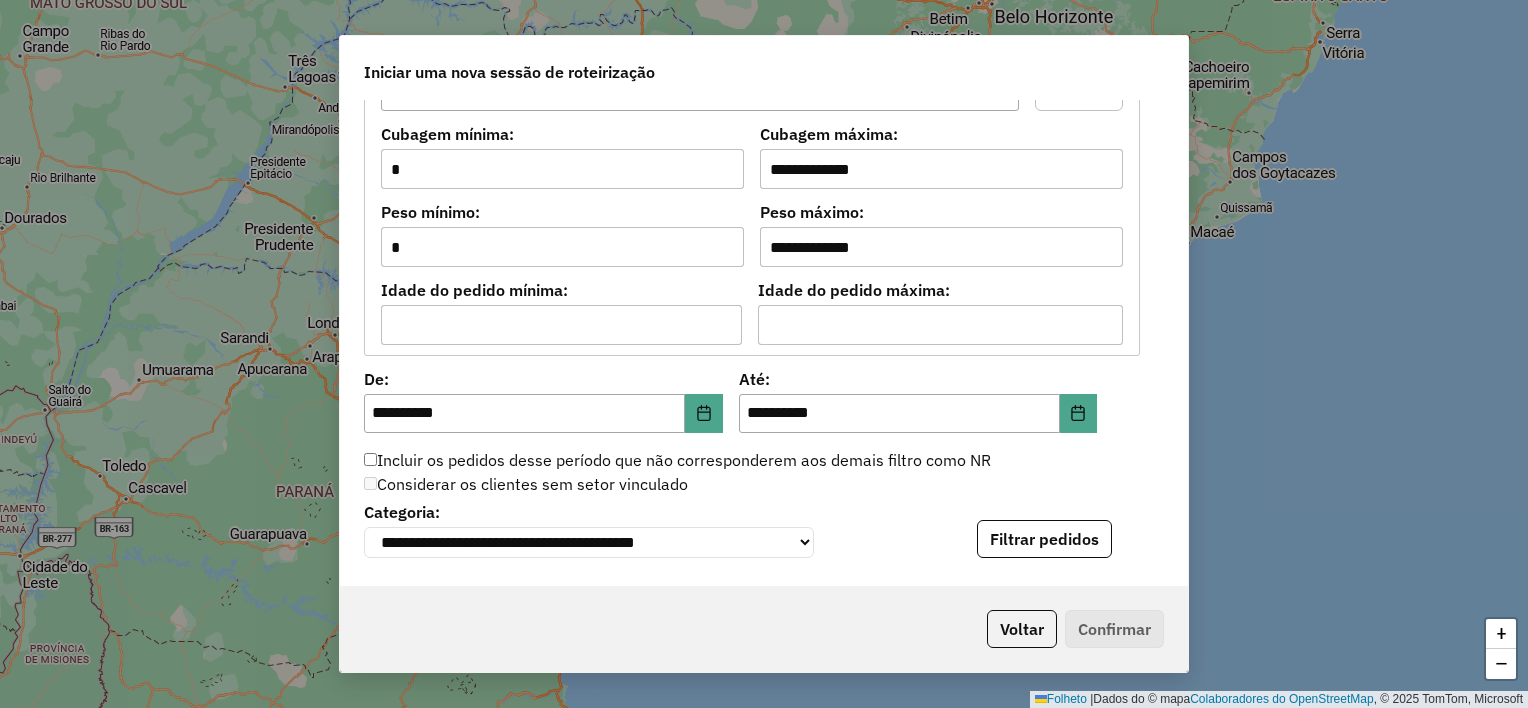 scroll, scrollTop: 2048, scrollLeft: 0, axis: vertical 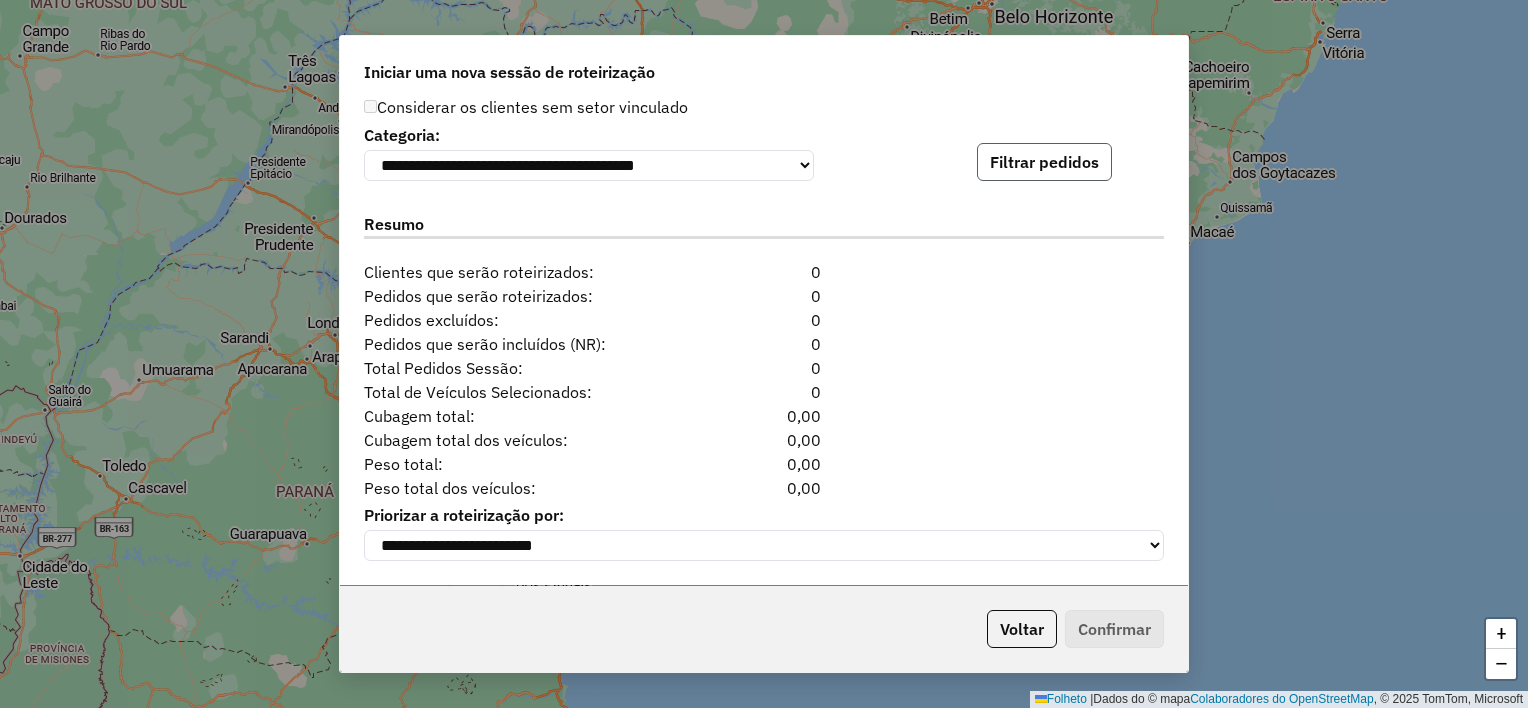 click on "Filtrar pedidos" 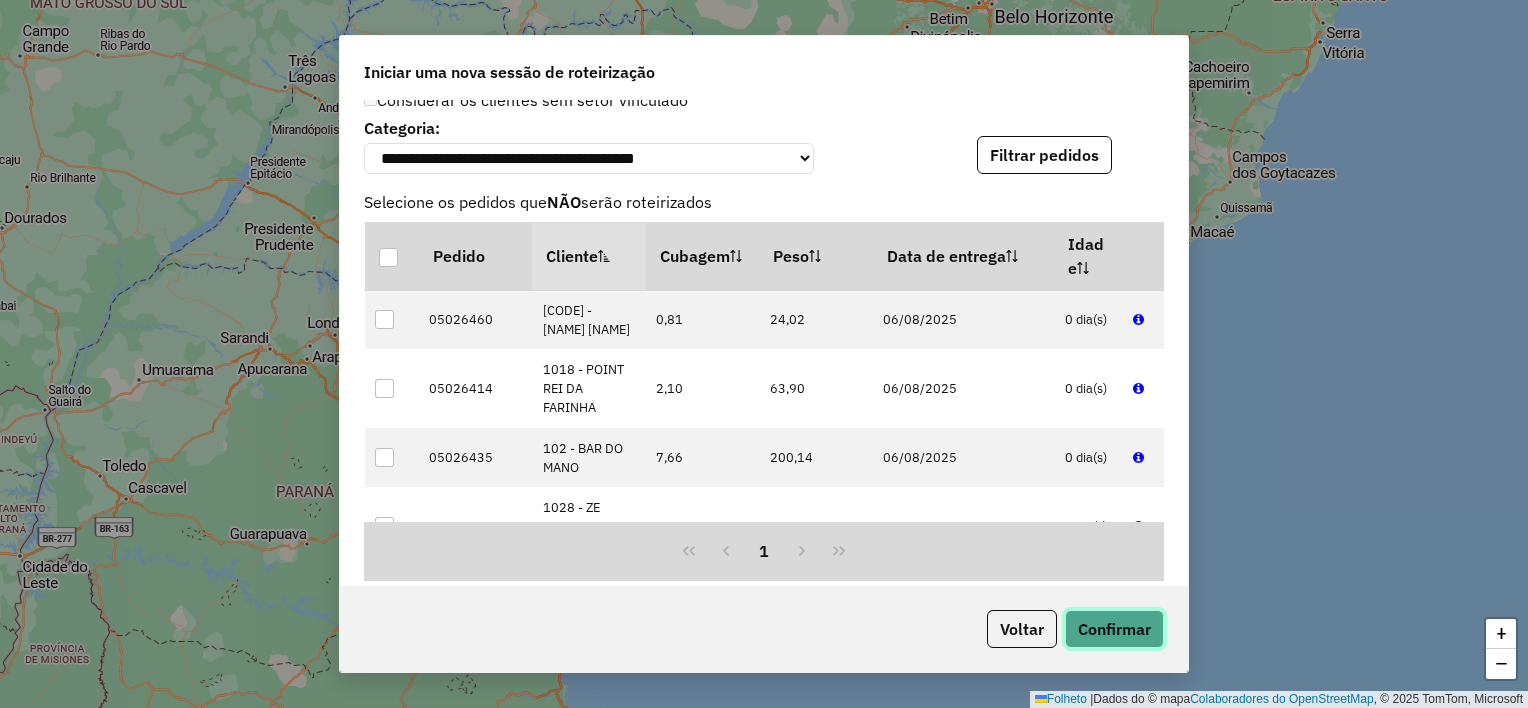 click on "Confirmar" 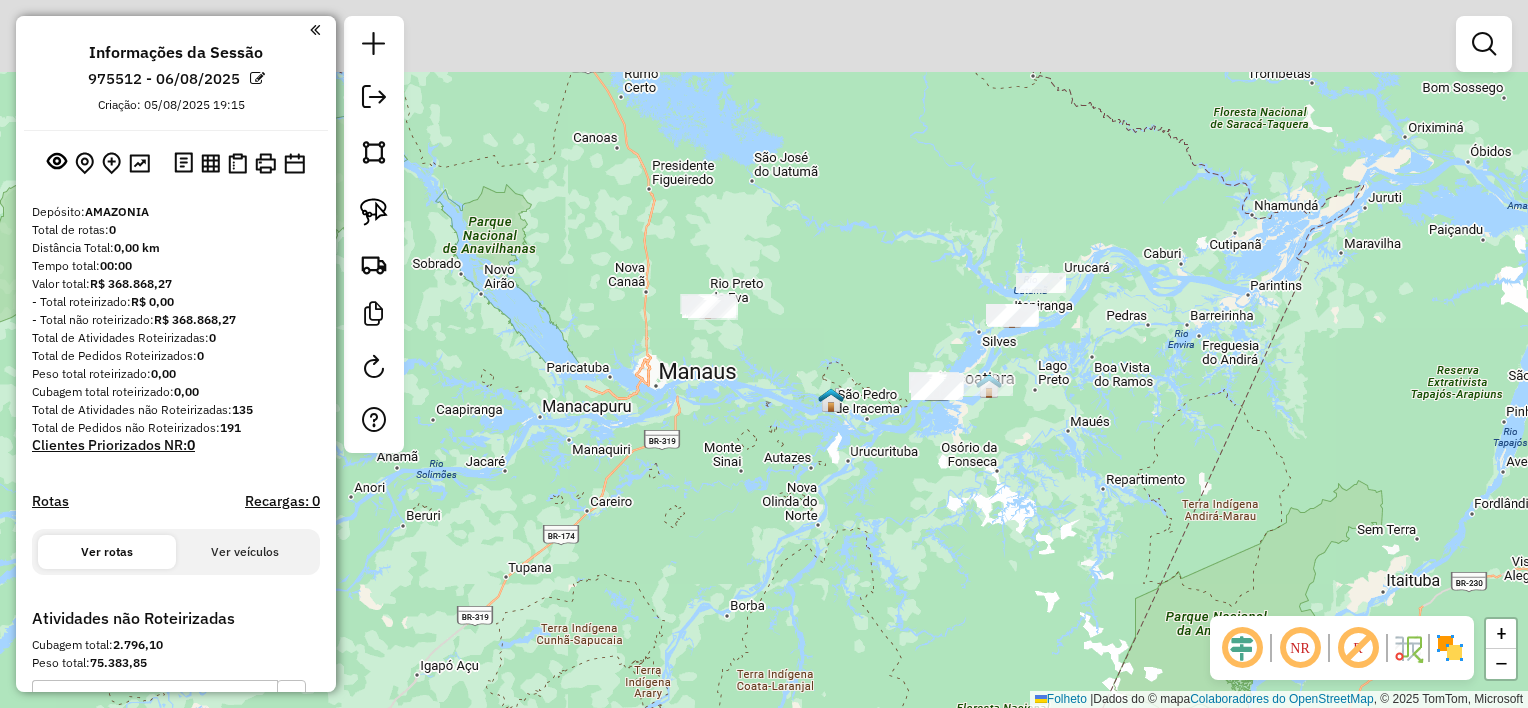 drag, startPoint x: 807, startPoint y: 152, endPoint x: 800, endPoint y: 409, distance: 257.0953 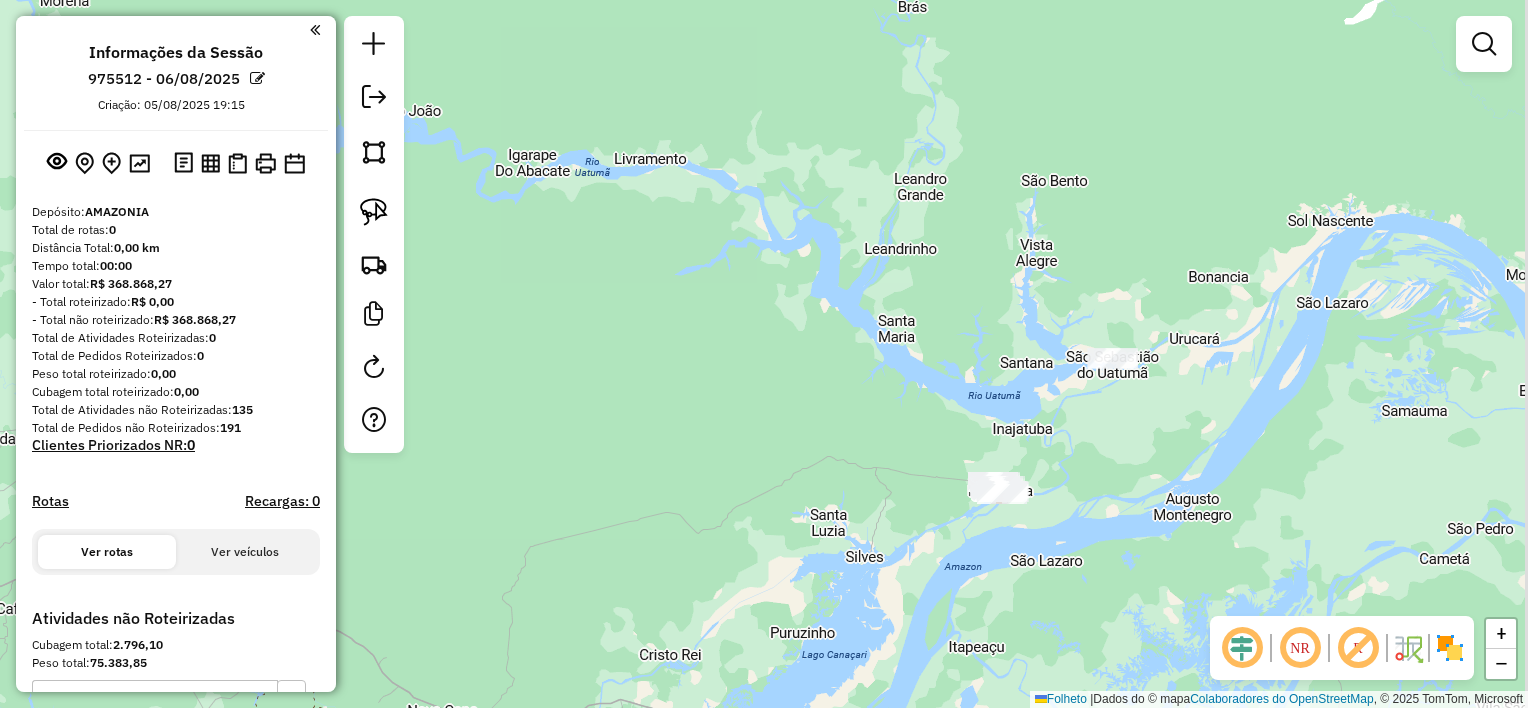 drag, startPoint x: 1009, startPoint y: 502, endPoint x: 943, endPoint y: 408, distance: 114.85643 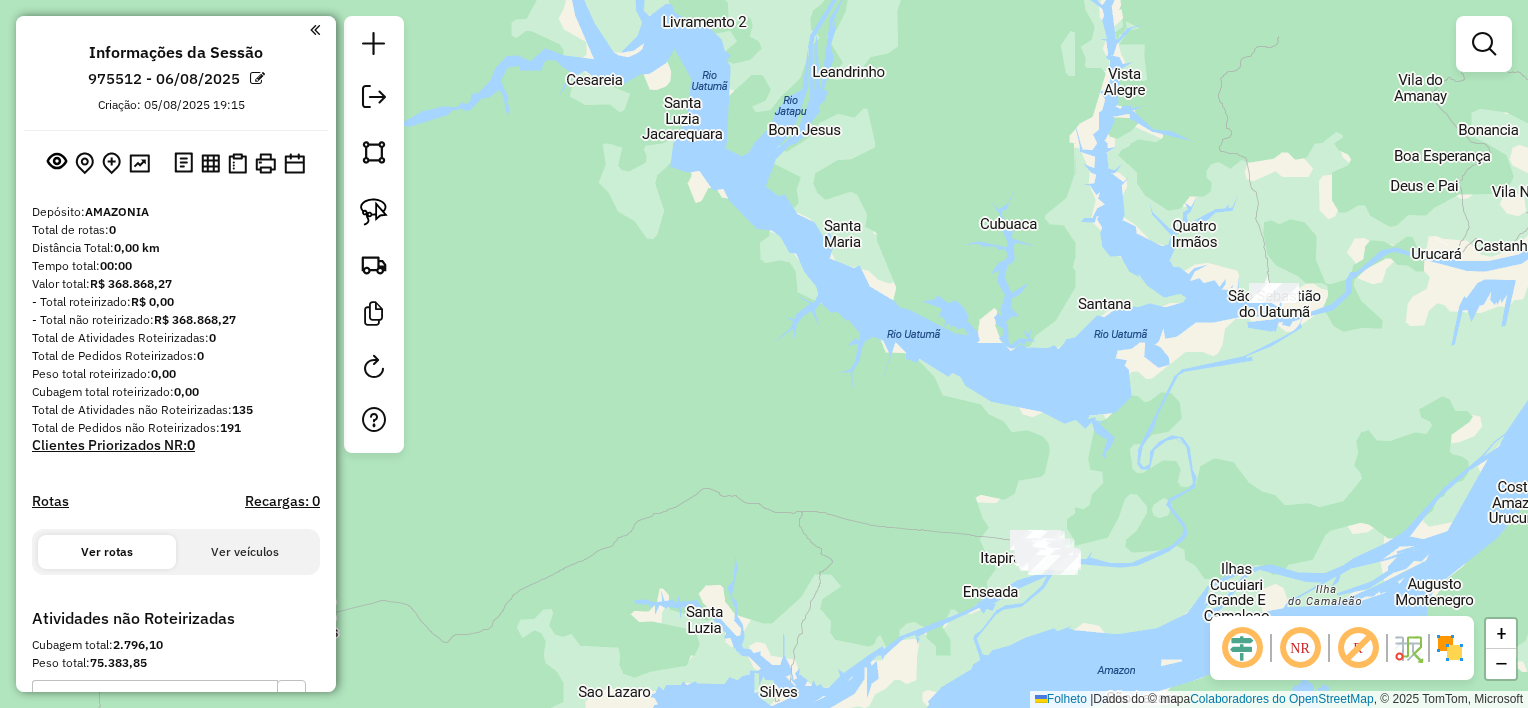 drag, startPoint x: 1009, startPoint y: 515, endPoint x: 928, endPoint y: 423, distance: 122.57651 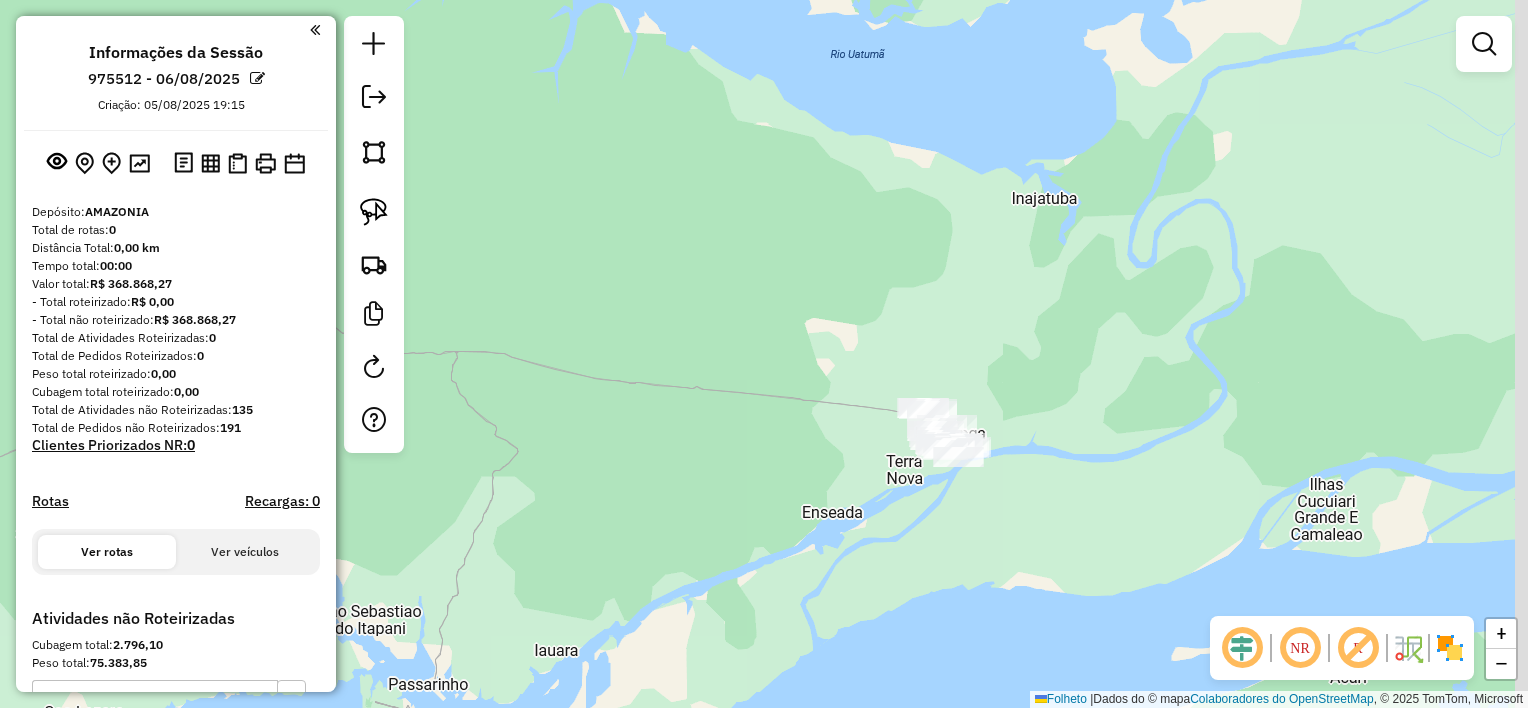 drag, startPoint x: 980, startPoint y: 428, endPoint x: 917, endPoint y: 351, distance: 99.48869 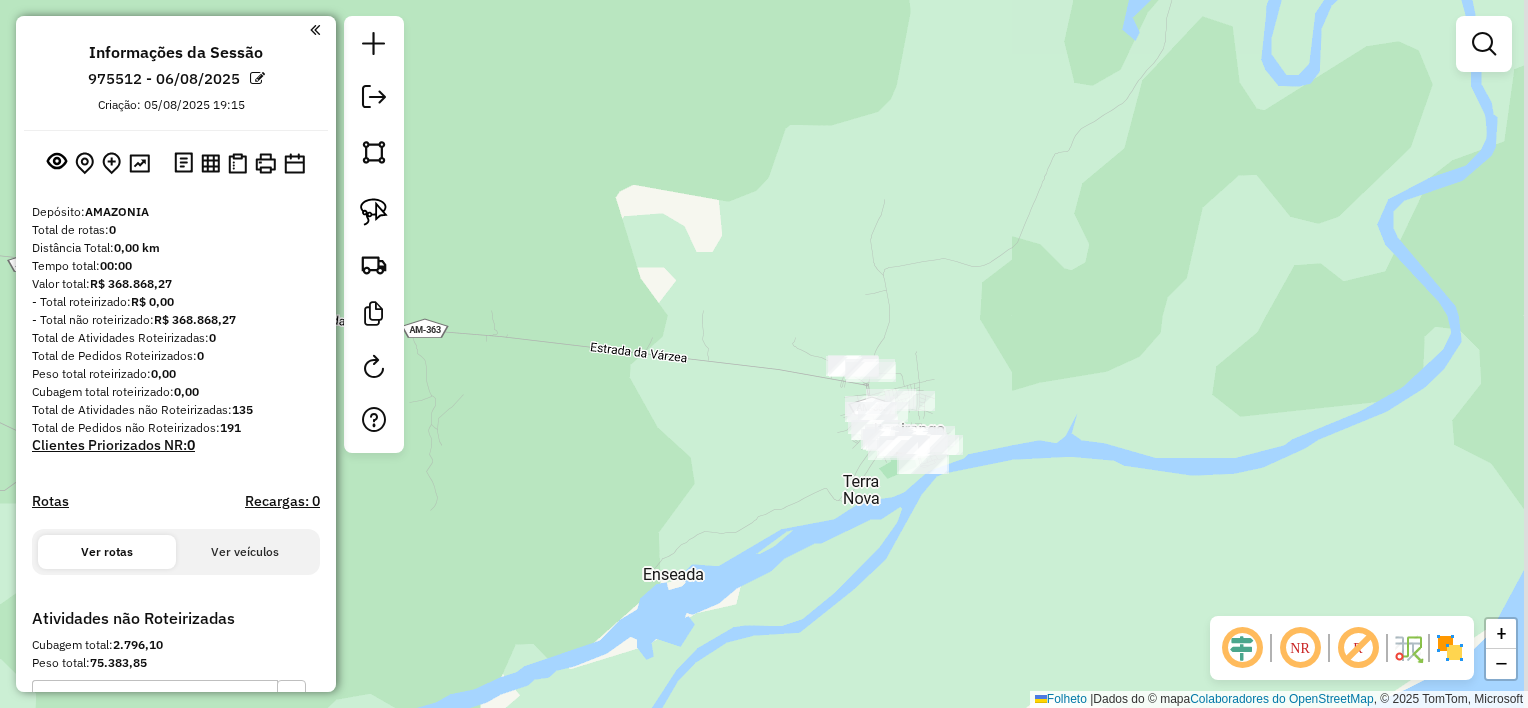 drag, startPoint x: 956, startPoint y: 400, endPoint x: 884, endPoint y: 314, distance: 112.1606 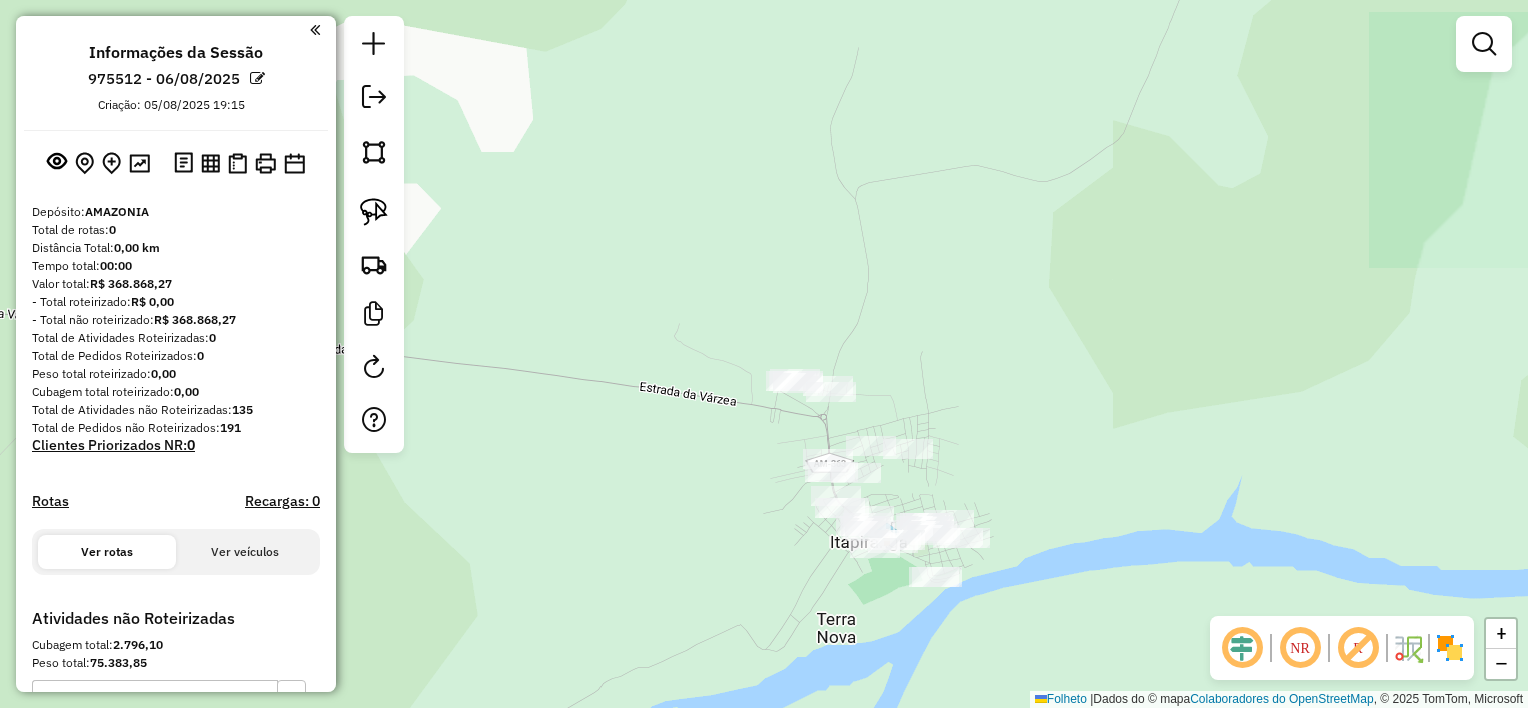 drag, startPoint x: 953, startPoint y: 412, endPoint x: 856, endPoint y: 279, distance: 164.6147 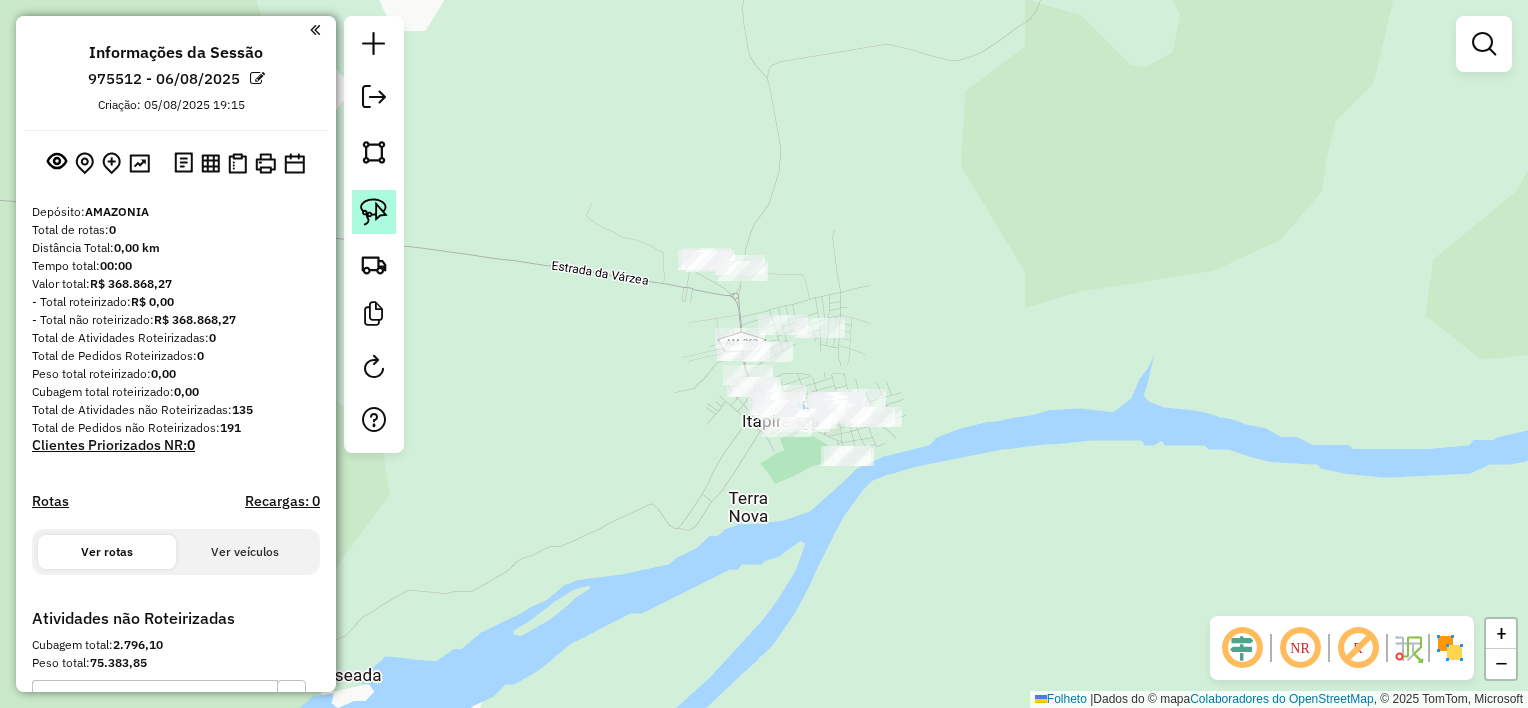 click 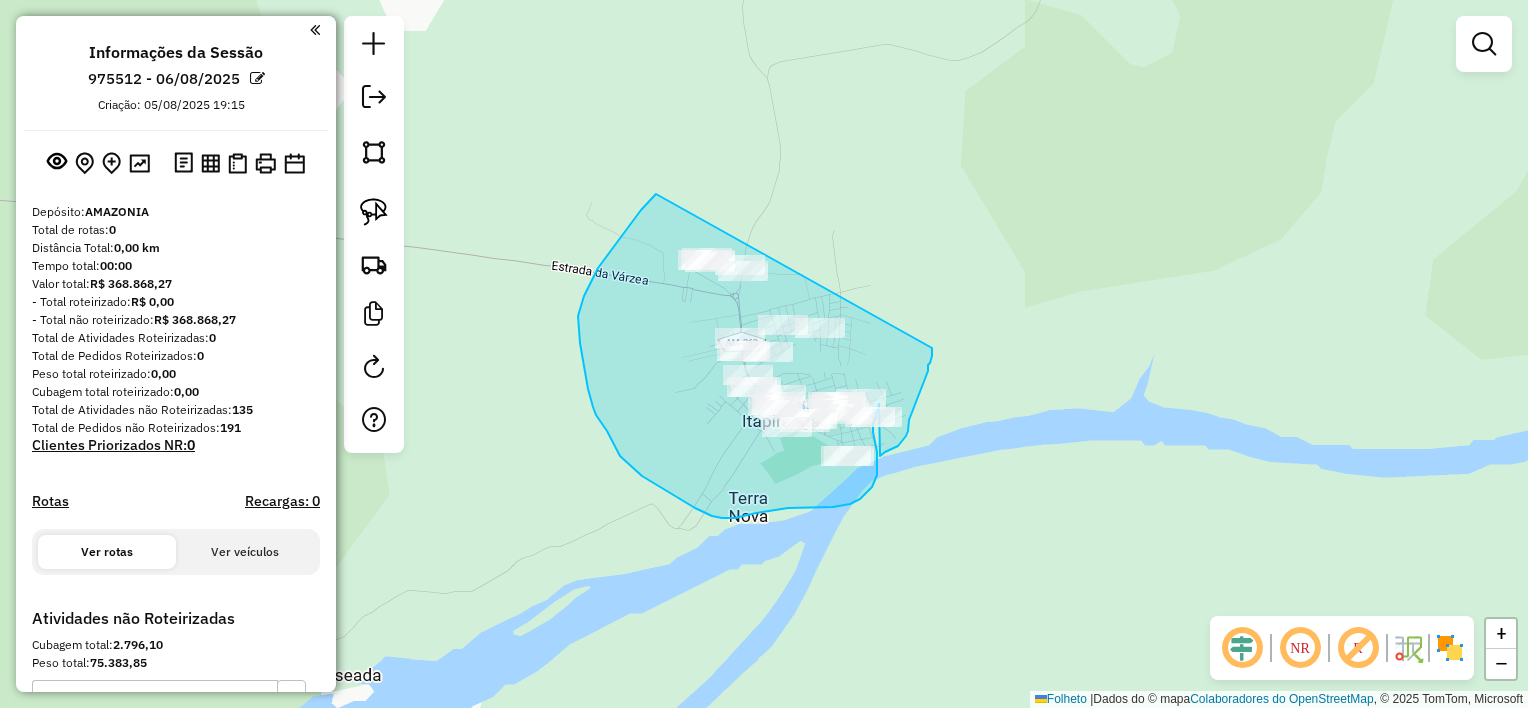 drag, startPoint x: 656, startPoint y: 194, endPoint x: 932, endPoint y: 344, distance: 314.12735 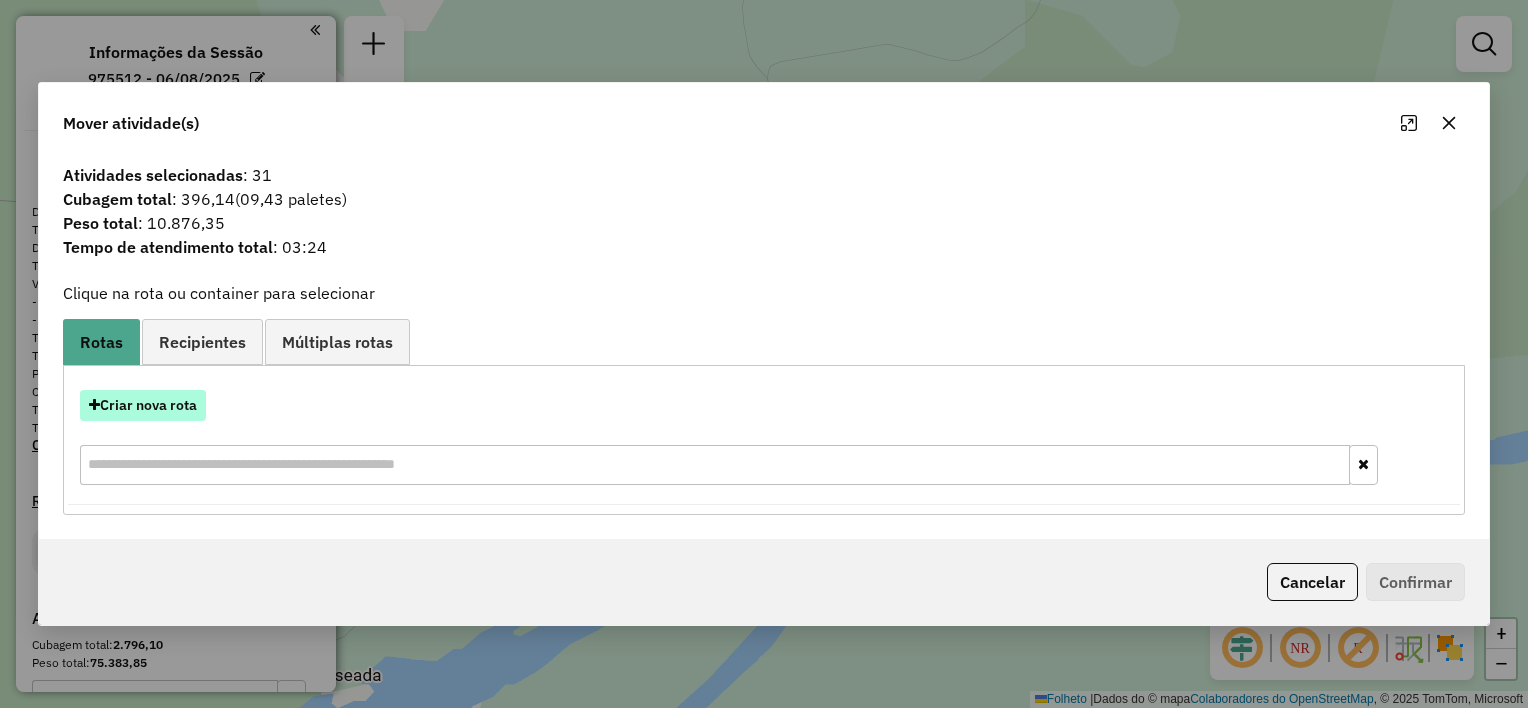 click on "Criar nova rota" at bounding box center [148, 405] 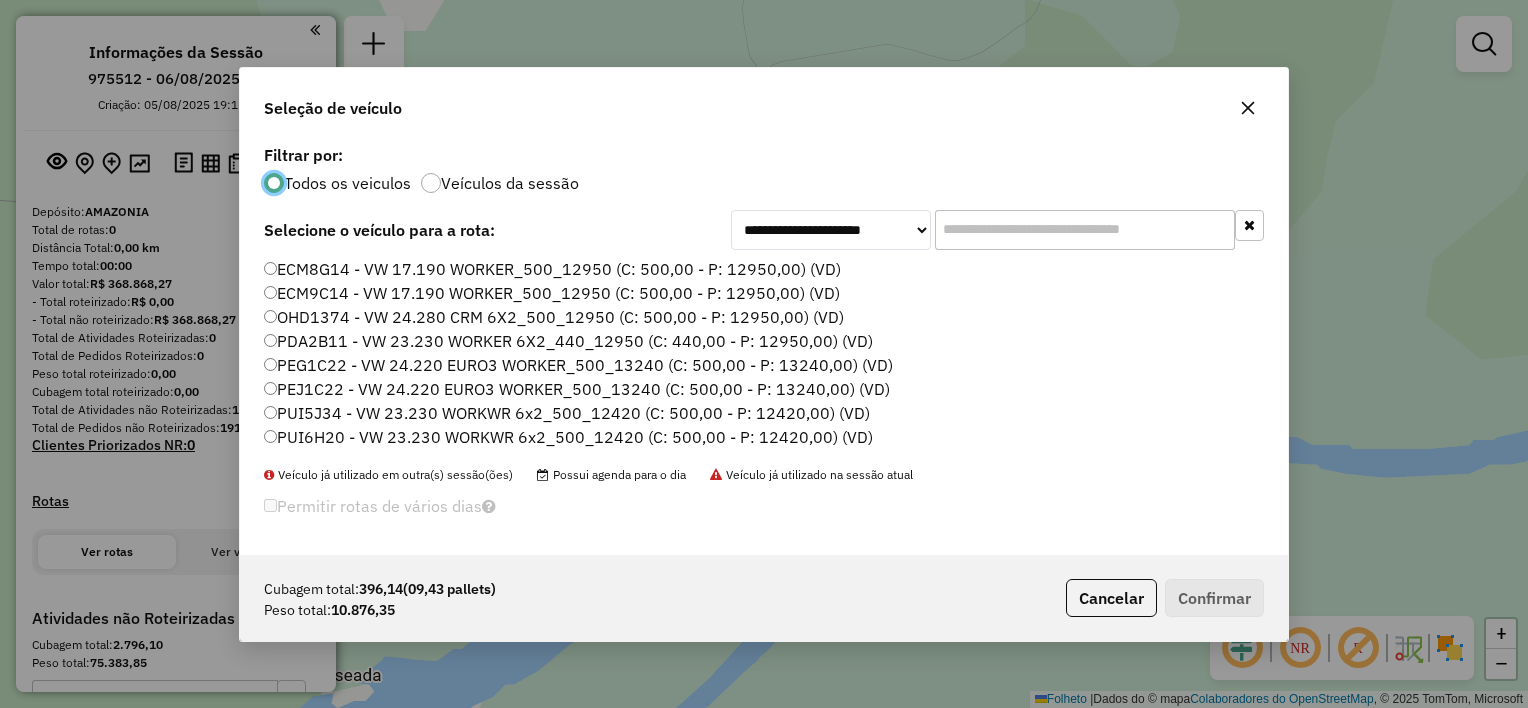 scroll, scrollTop: 10, scrollLeft: 6, axis: both 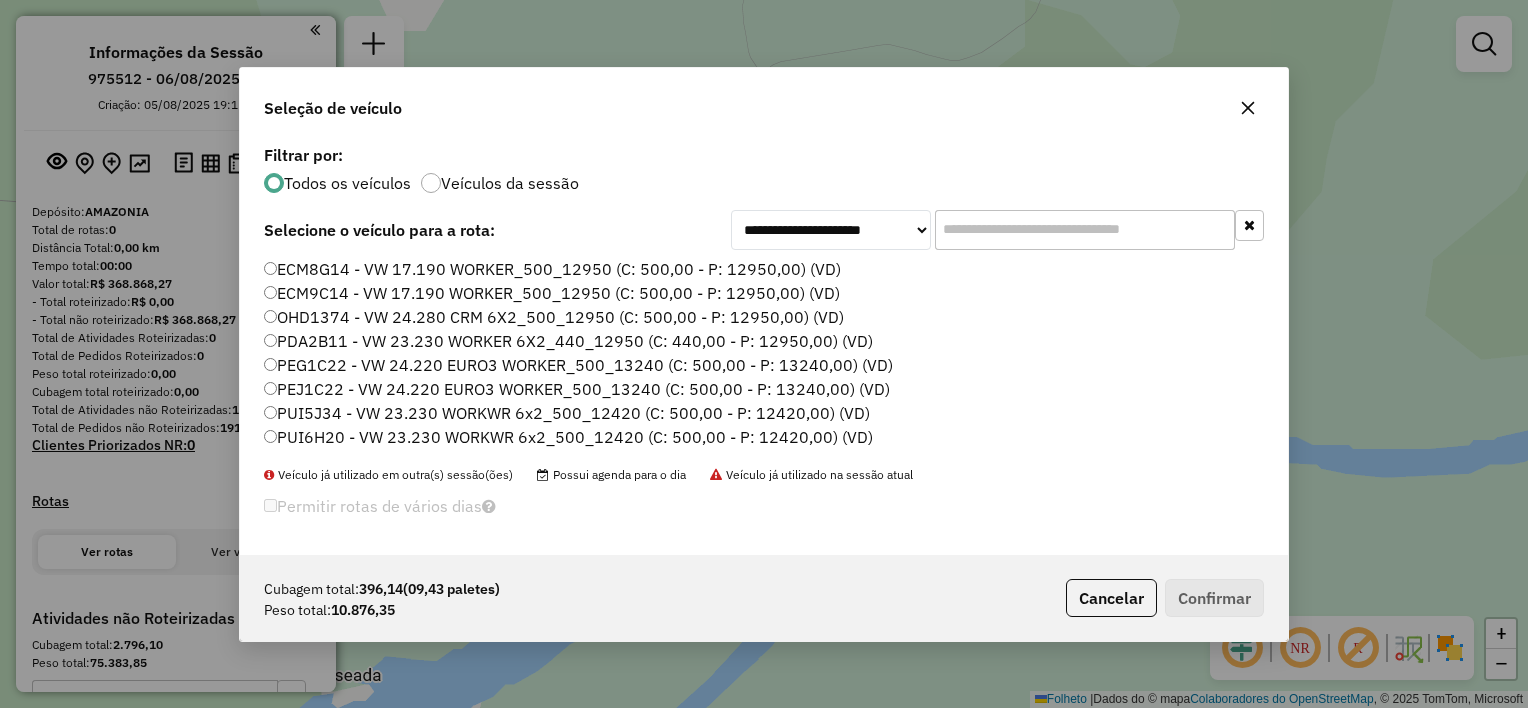 click on "PUI5J34 - VW 23.230 WORKWR 6x2_500_12420 (C: 500,00 - P: 12420,00) (VD)" 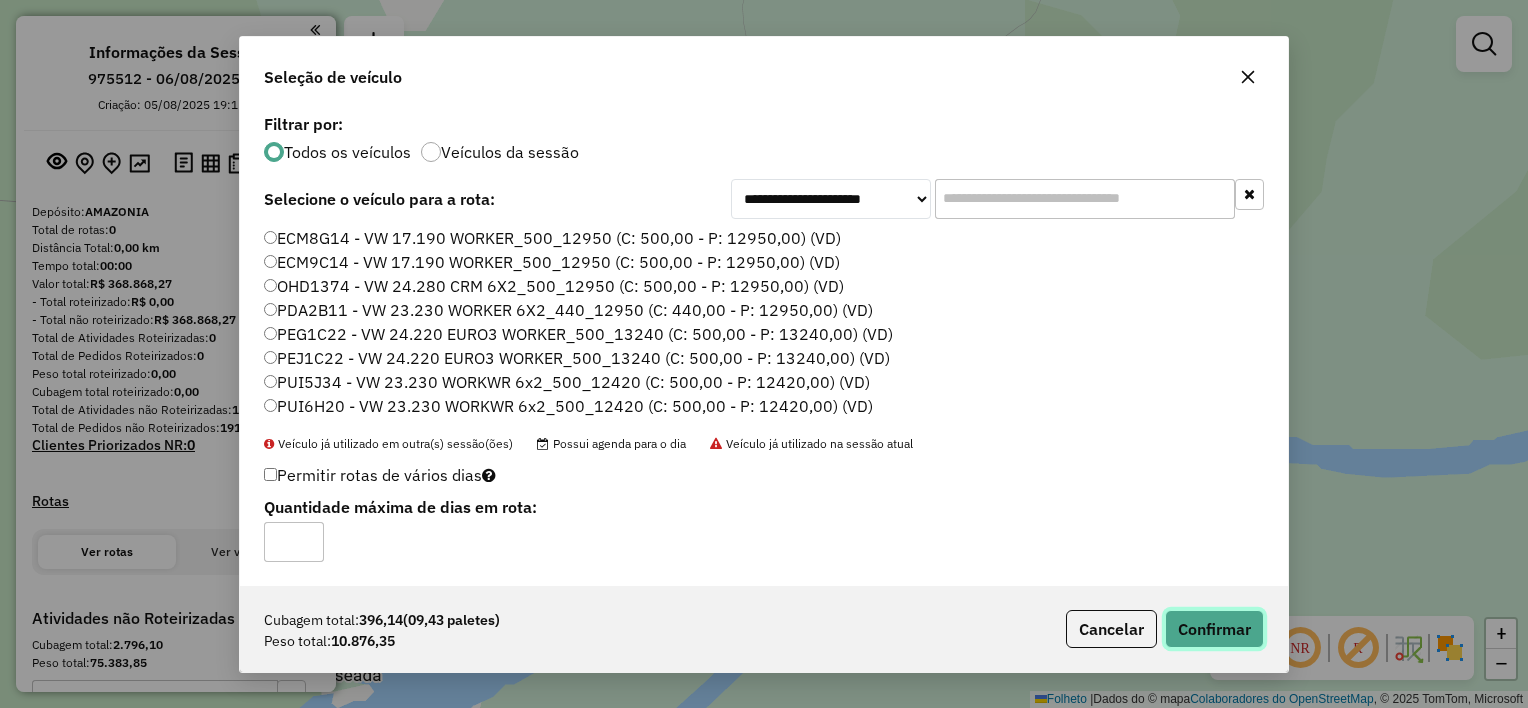 click on "Confirmar" 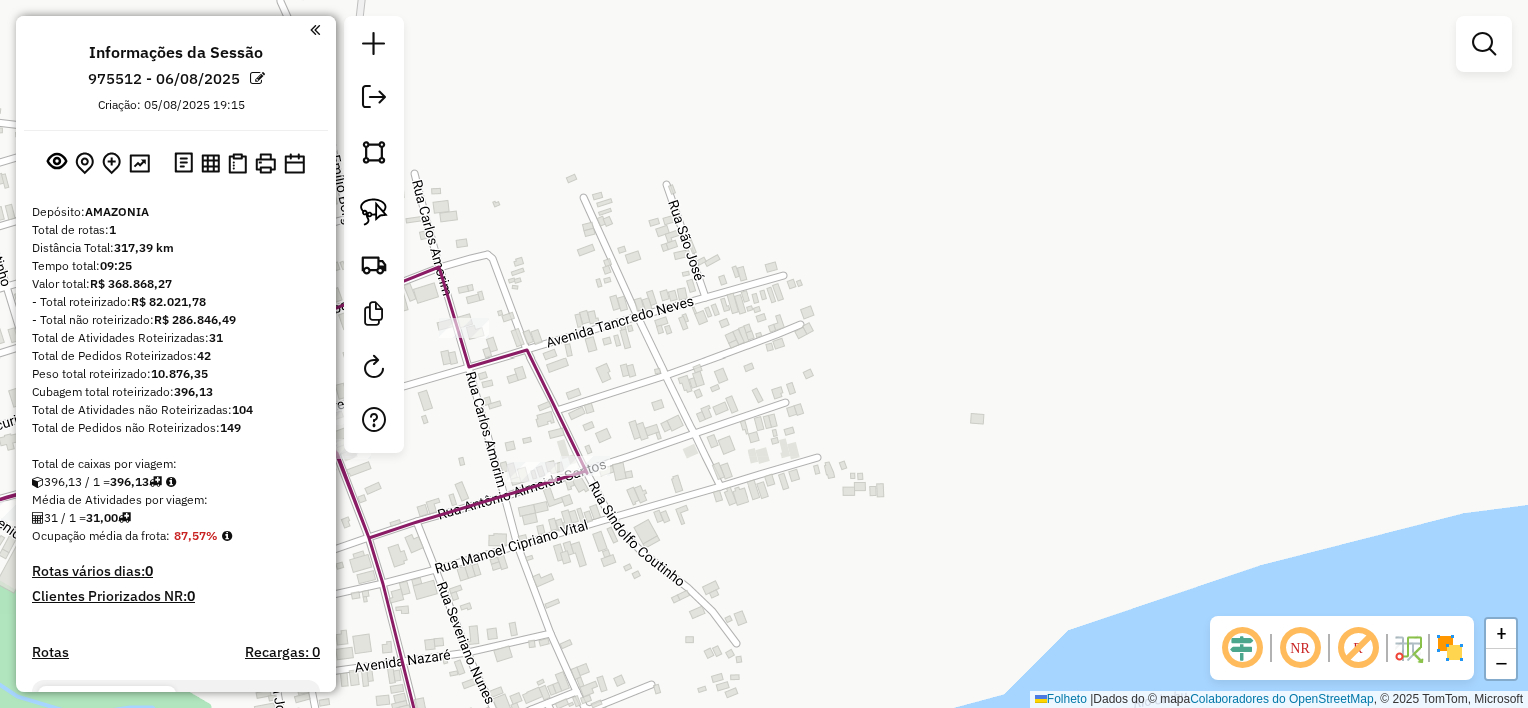 drag, startPoint x: 619, startPoint y: 416, endPoint x: 792, endPoint y: 365, distance: 180.36075 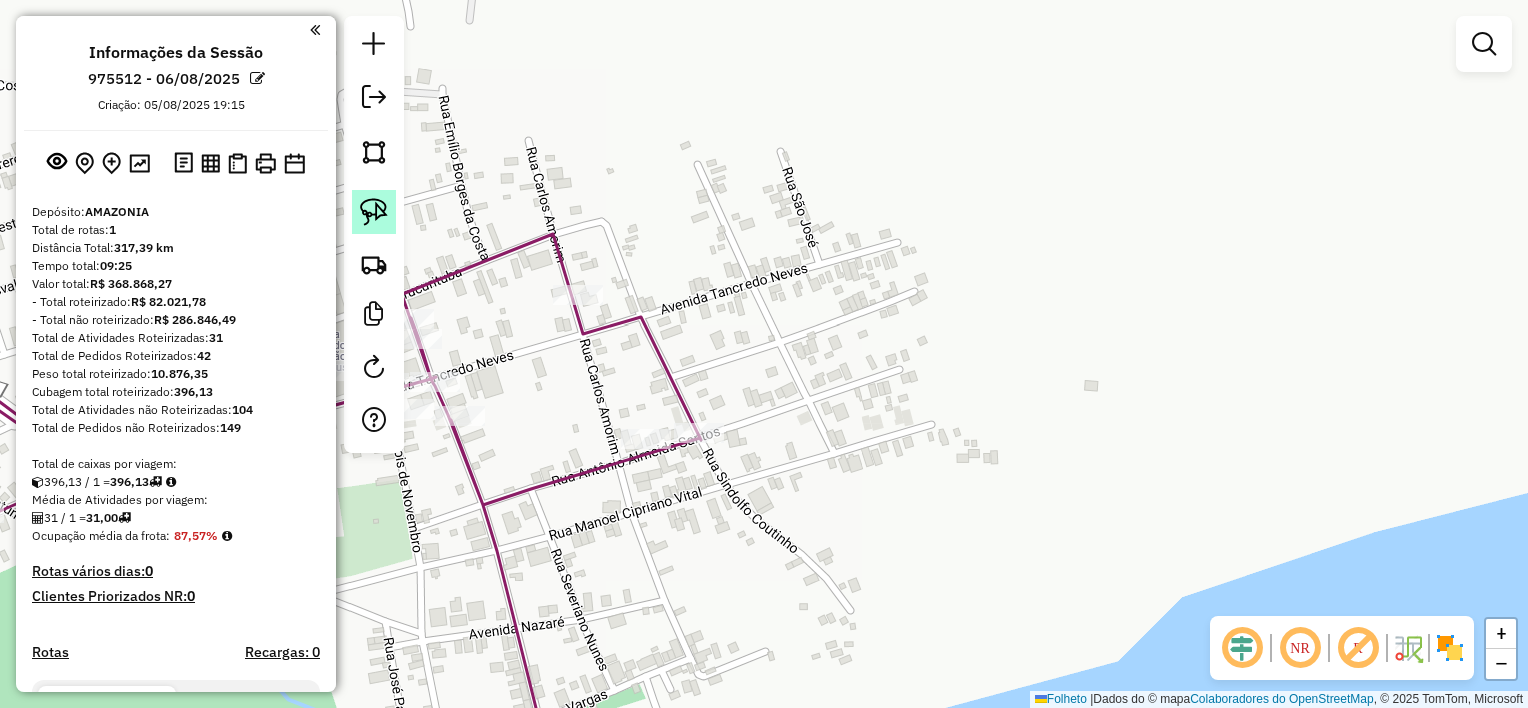 click 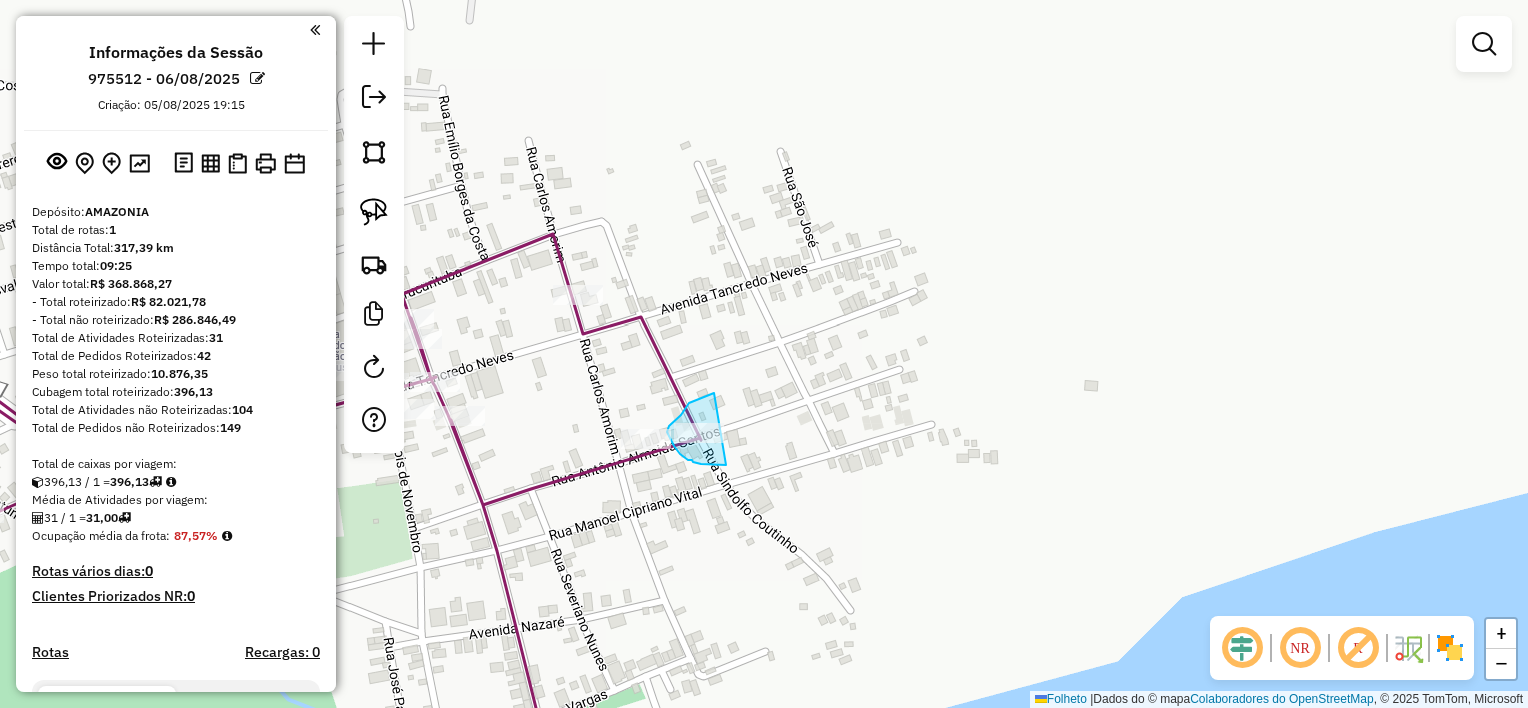 drag, startPoint x: 714, startPoint y: 393, endPoint x: 746, endPoint y: 448, distance: 63.631752 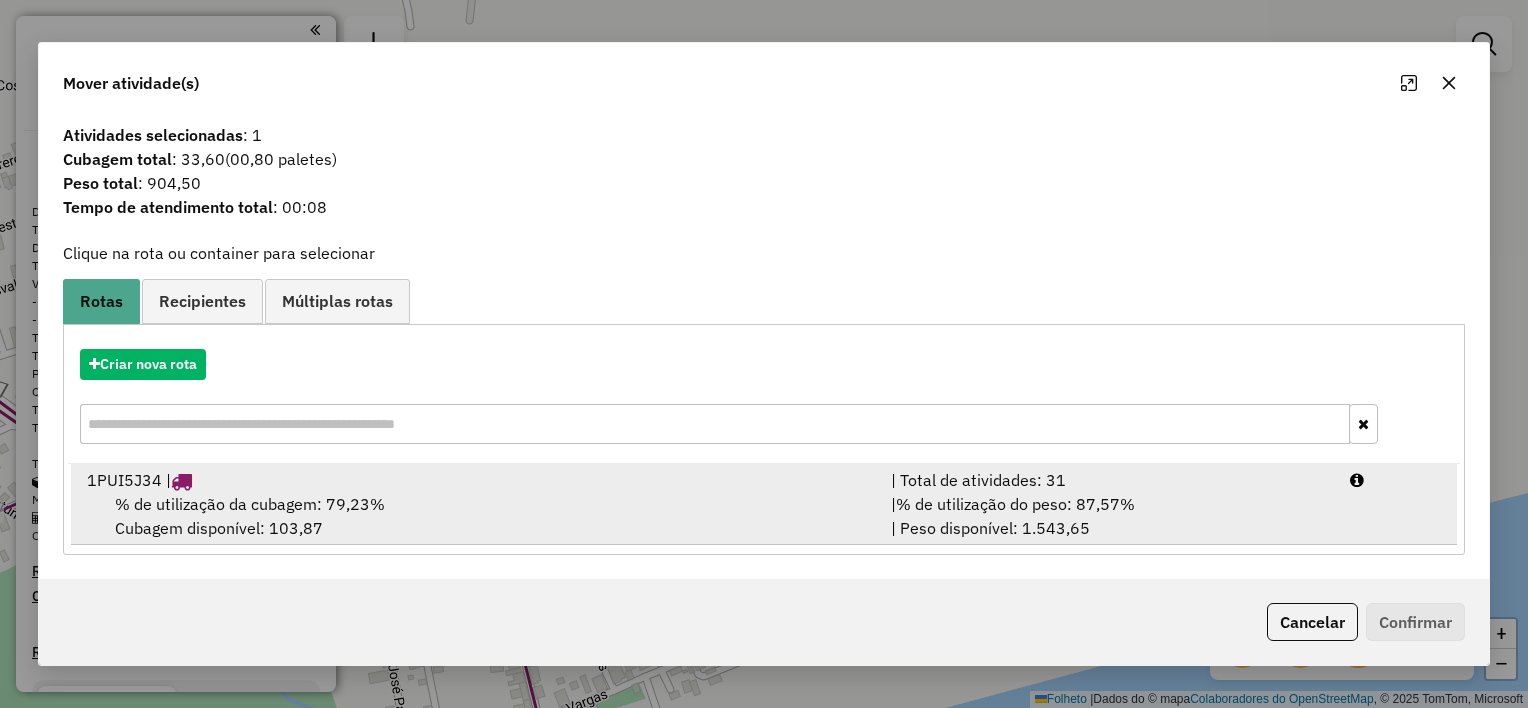 click on "% de utilização da cubagem: 79,23%  Cubagem disponível: 103,87" at bounding box center (477, 516) 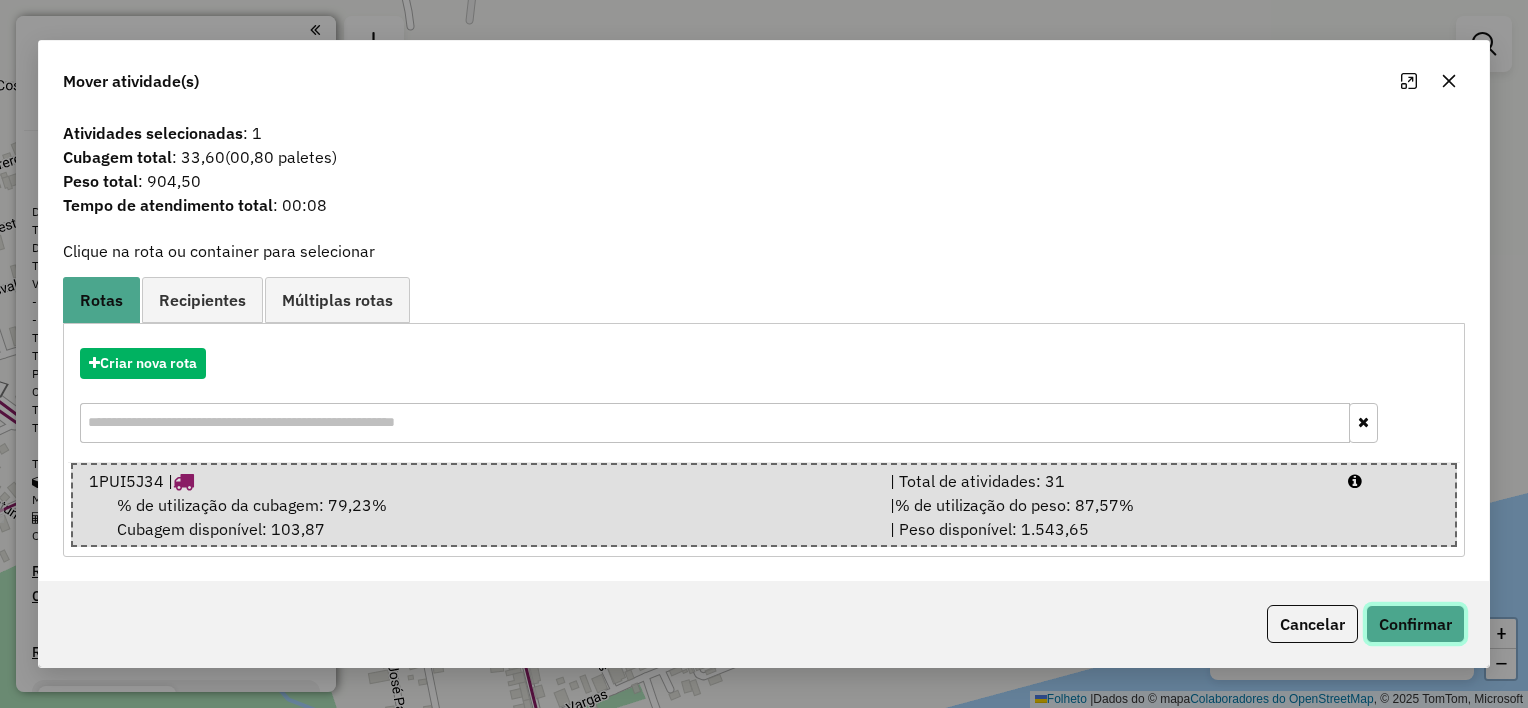 click on "Confirmar" 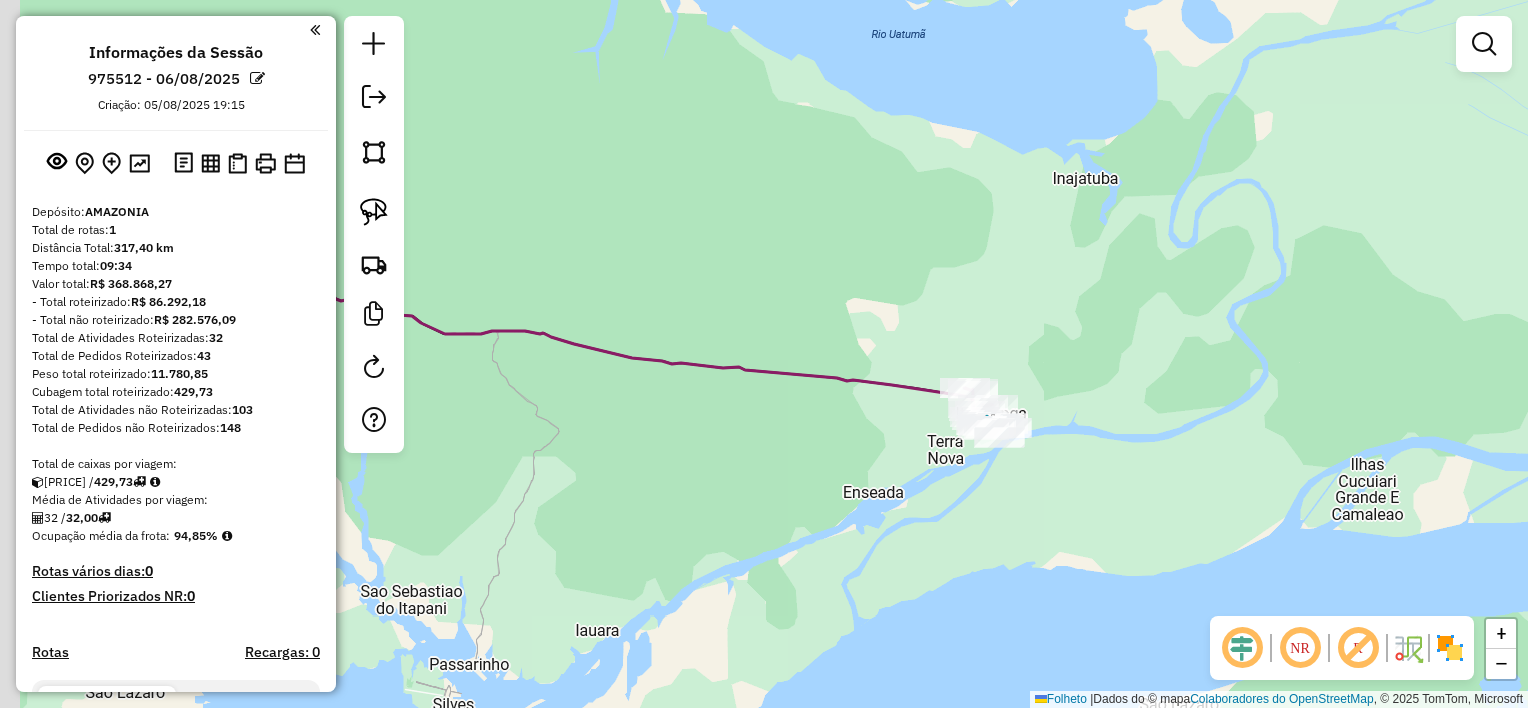 drag, startPoint x: 624, startPoint y: 380, endPoint x: 816, endPoint y: 429, distance: 198.15398 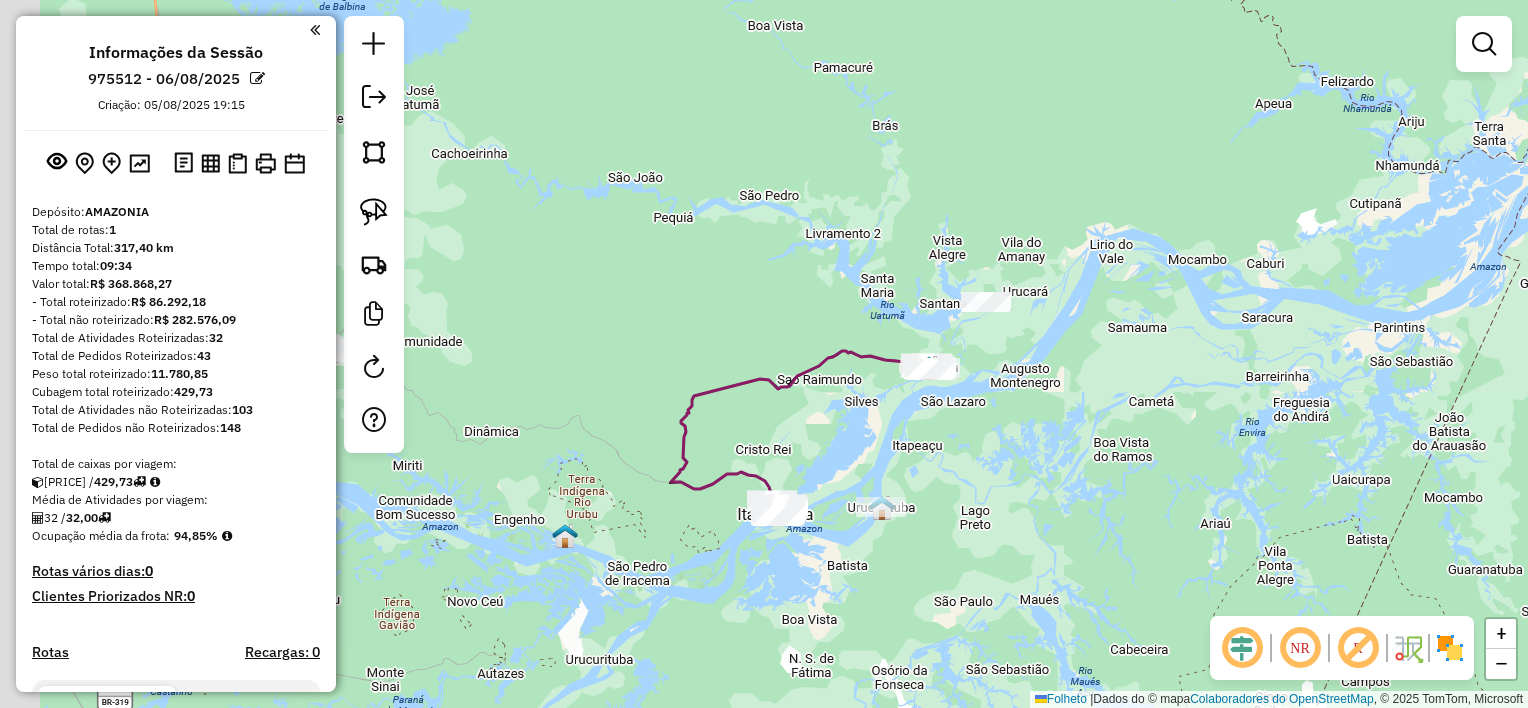 drag, startPoint x: 537, startPoint y: 480, endPoint x: 780, endPoint y: 424, distance: 249.3692 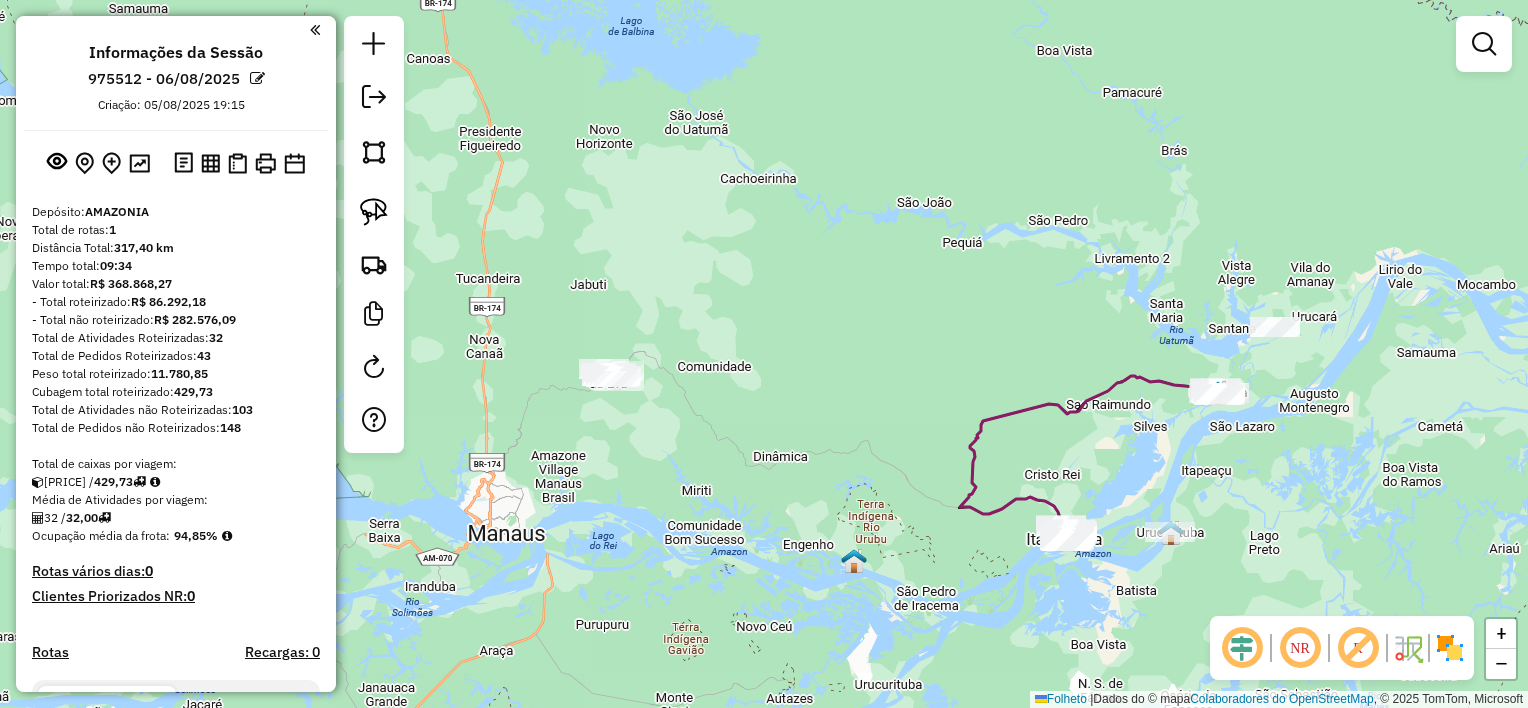 drag, startPoint x: 608, startPoint y: 356, endPoint x: 883, endPoint y: 379, distance: 275.96014 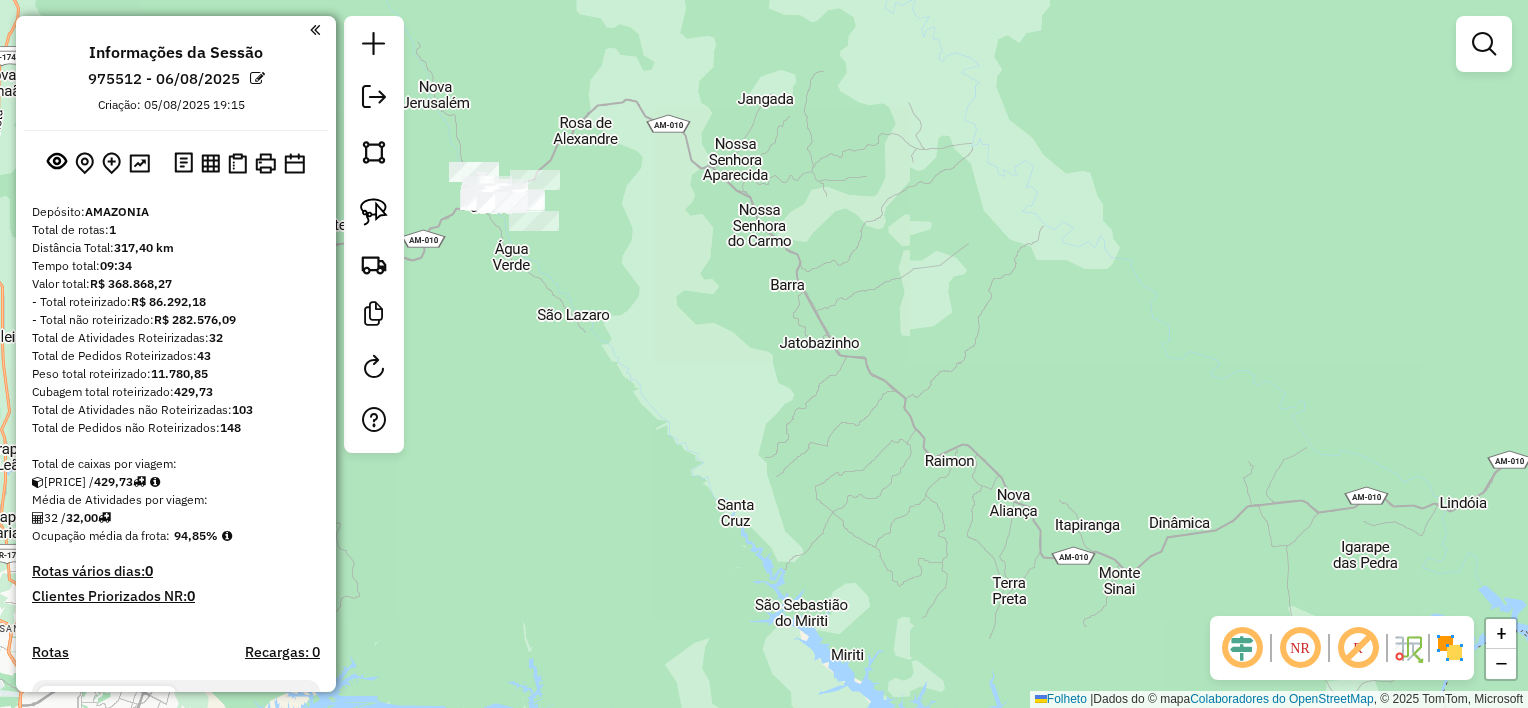 drag, startPoint x: 636, startPoint y: 292, endPoint x: 812, endPoint y: 455, distance: 239.88539 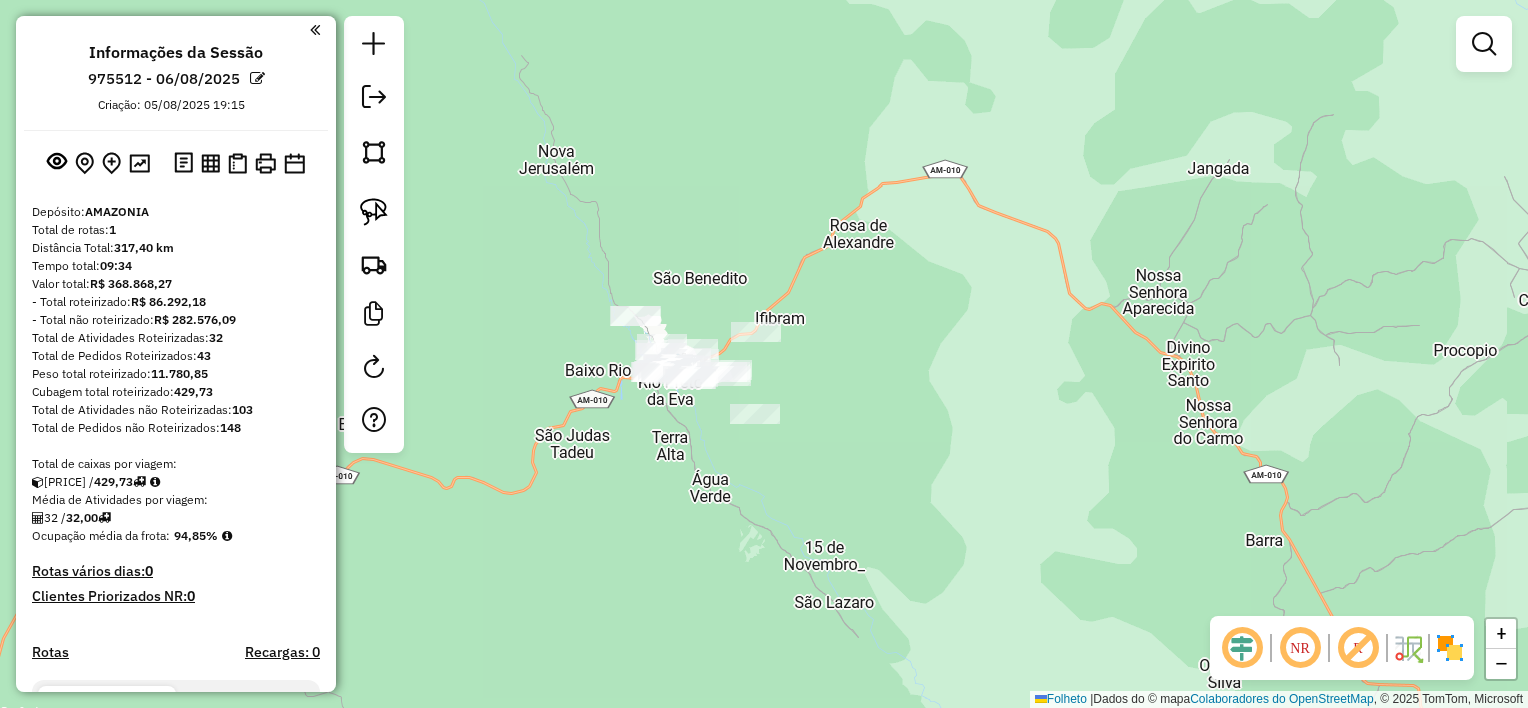 drag, startPoint x: 701, startPoint y: 358, endPoint x: 892, endPoint y: 440, distance: 207.85812 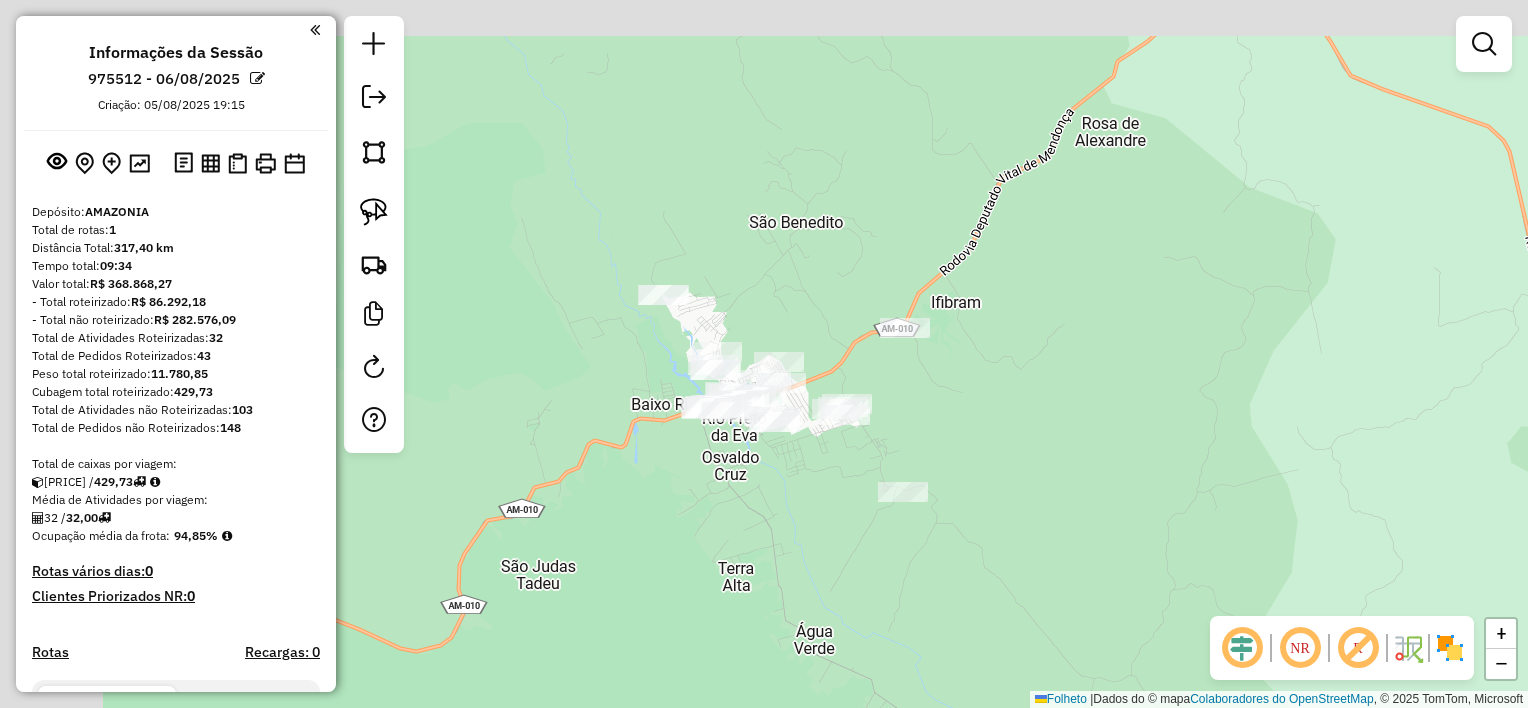 drag, startPoint x: 730, startPoint y: 356, endPoint x: 855, endPoint y: 448, distance: 155.20631 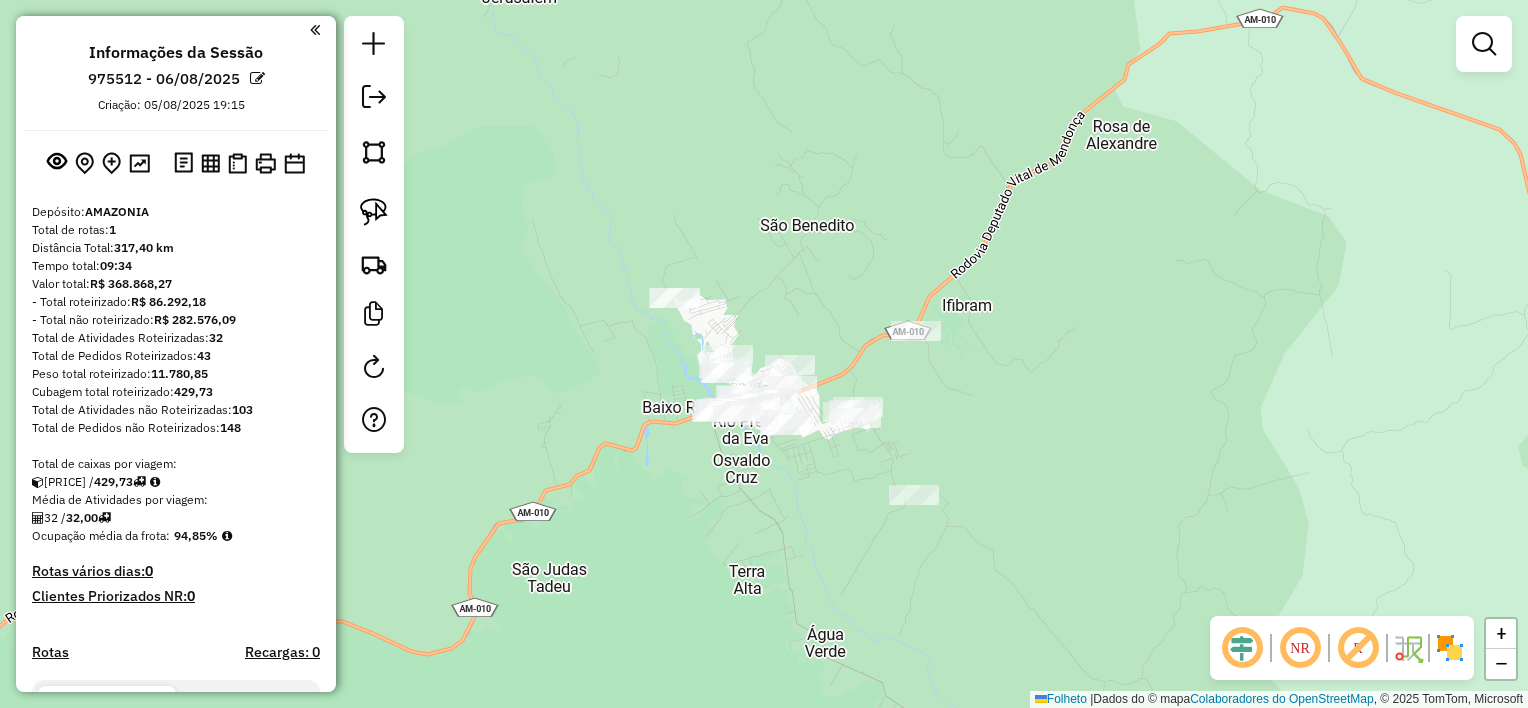 click 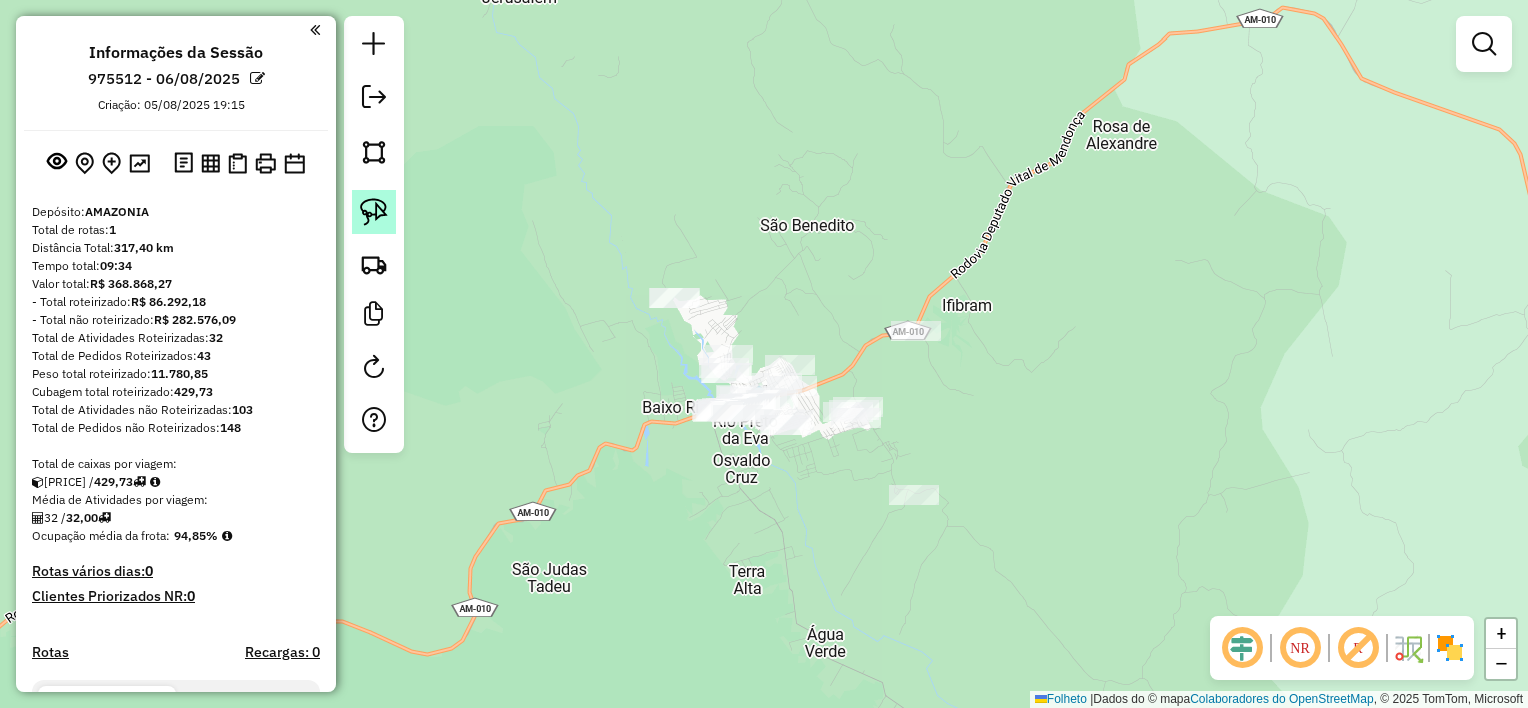click 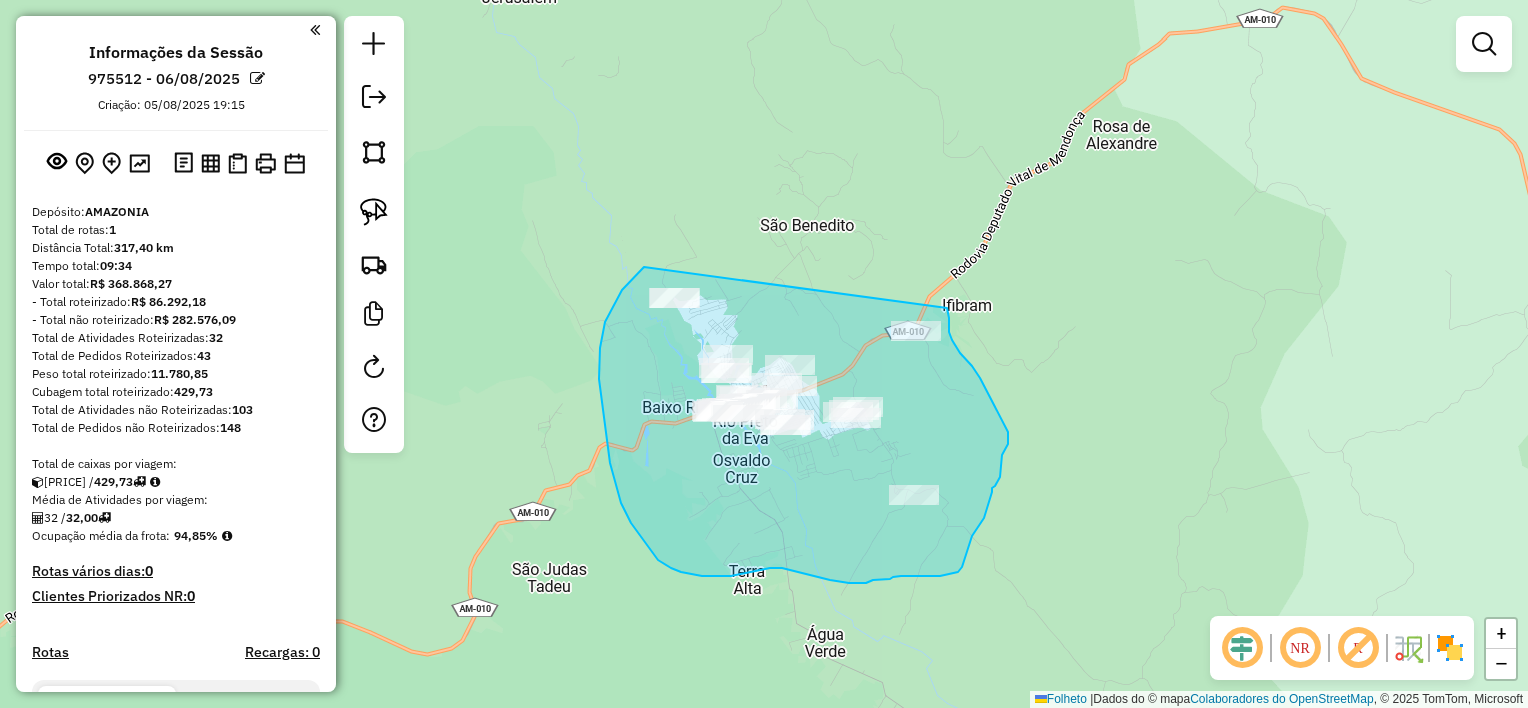 drag, startPoint x: 644, startPoint y: 267, endPoint x: 947, endPoint y: 308, distance: 305.76135 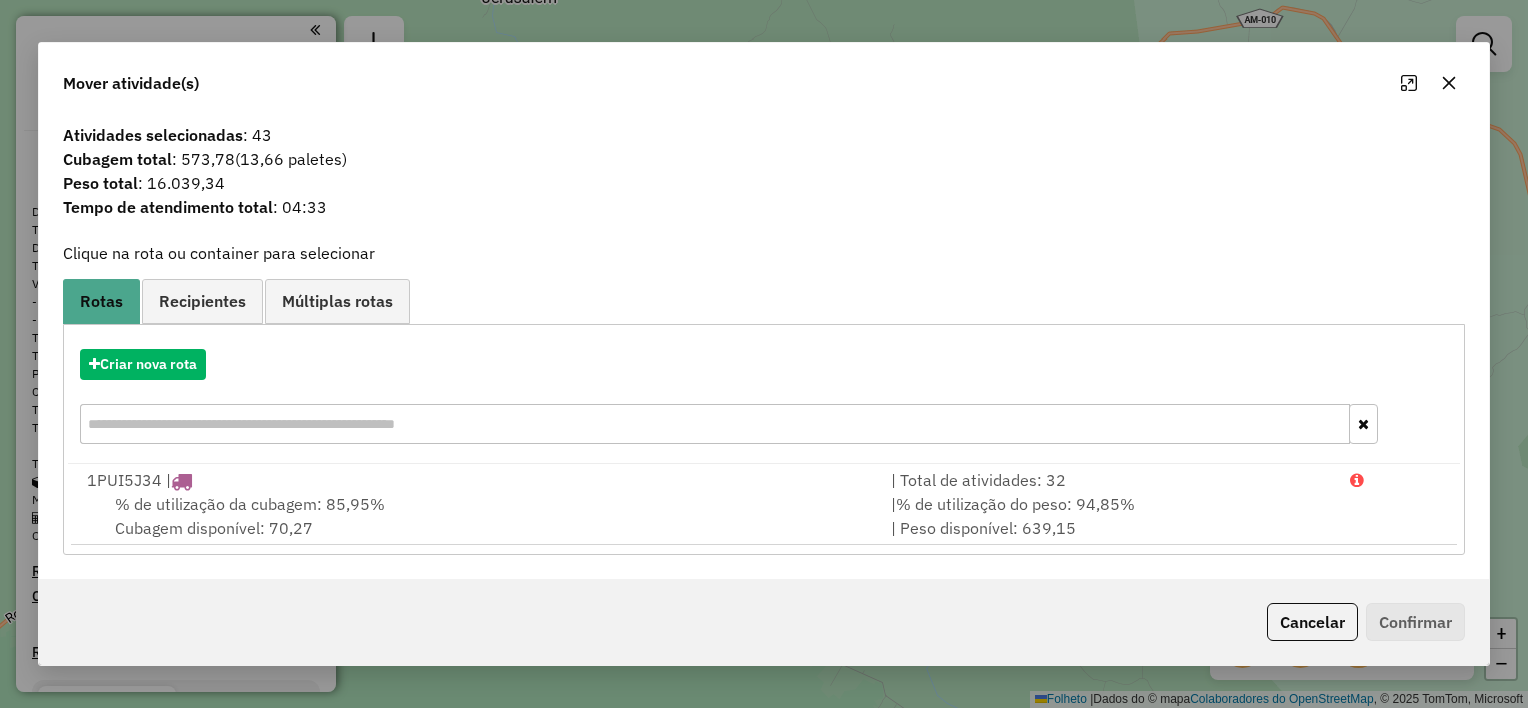 click 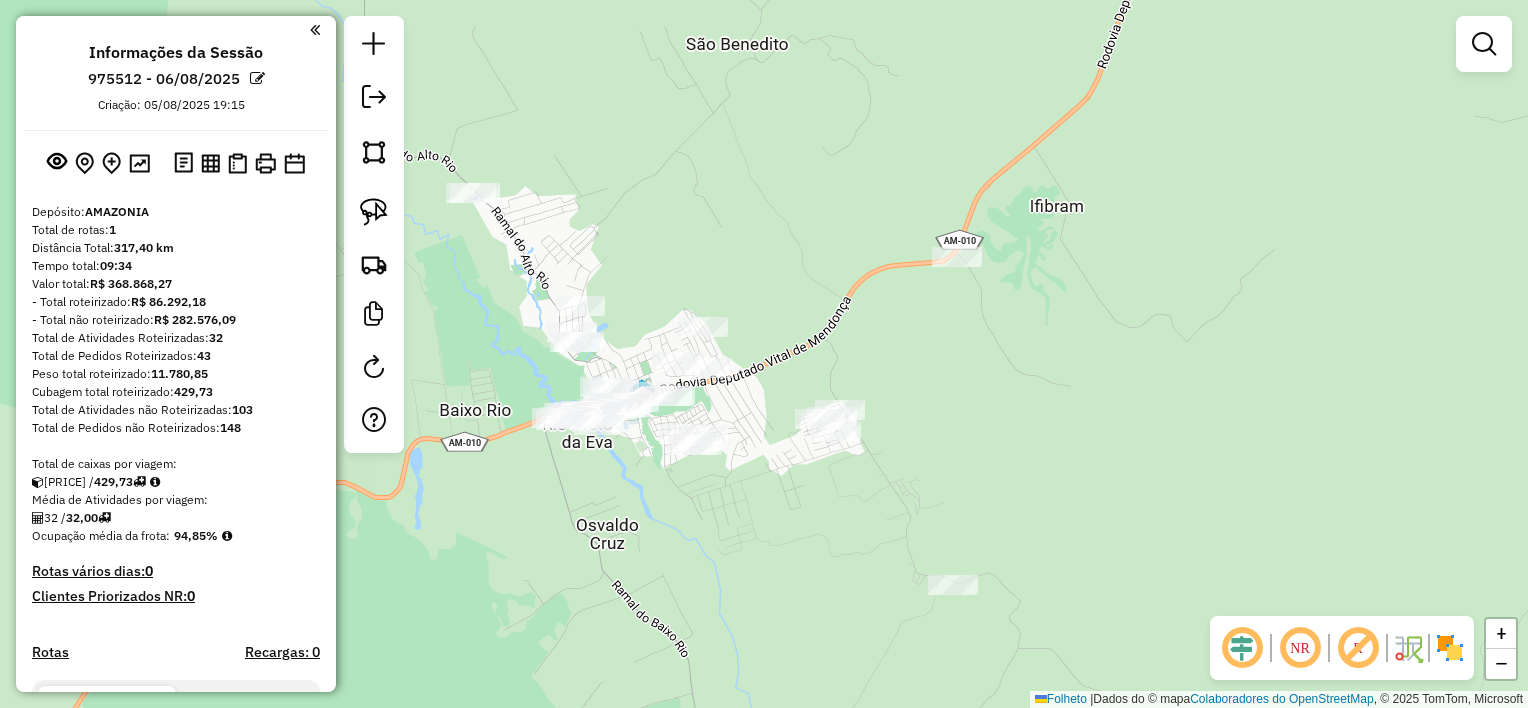 click on "Janela de atendimento Grade de atendimento Capacidade Transportadoras Veículos Cliente Pedidos  Rotas Selecione os dias de semana para filtrar as janelas de atendimento  Seg   Ter   Qua   Qui   Sexo   Sáb   Dom  Informe o período da janela de atendimento: De: Até:  Filtrar exatamente a janela do cliente  Considerar janela de atendimento padrão  Selecione os dias de semana para filtrar as grades de atendimento  Seg   Ter   Qua   Qui   Sexo   Sáb   Dom   Considerar clientes sem dia de atendimento cadastrado  Clientes fora do dia de atendimento selecionado Filtrar as atividades entre os valores definidos abaixo:  Peso mínimo:   Peso máximo:   Cubagem mínima:   Cubagem máxima:   De:   Até:  Filtrar as atividades entre o tempo de atendimento definido abaixo:  De:   Até:   Considerar capacidade total dos clientes não roteirizados Transportadora: Selecione um ou mais itens Tipo de veículo: Selecione um ou mais itens Veículo: Selecione um ou mais itens Motorista: Selecione um ou mais itens Nomo: Setor:" 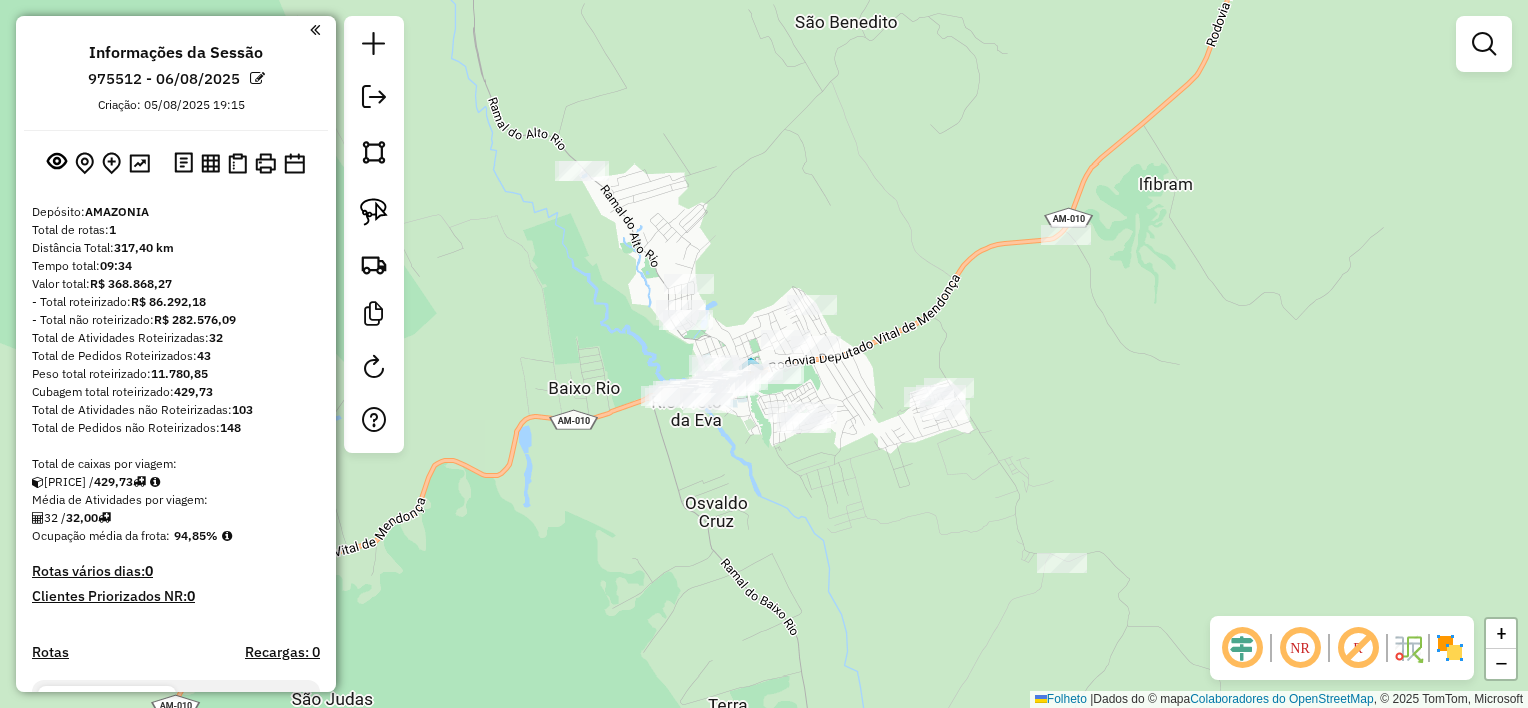 drag, startPoint x: 783, startPoint y: 377, endPoint x: 934, endPoint y: 340, distance: 155.46704 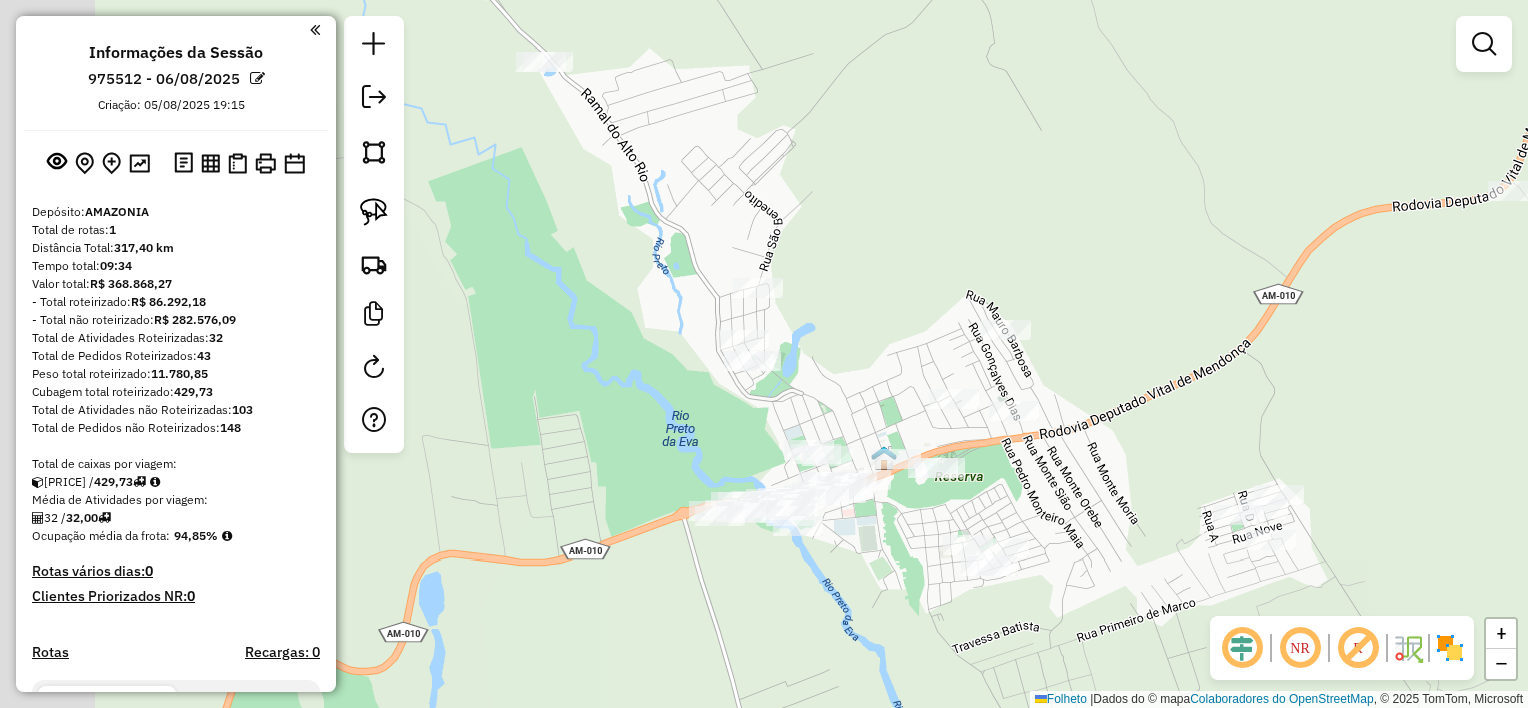 drag, startPoint x: 756, startPoint y: 322, endPoint x: 915, endPoint y: 364, distance: 164.45364 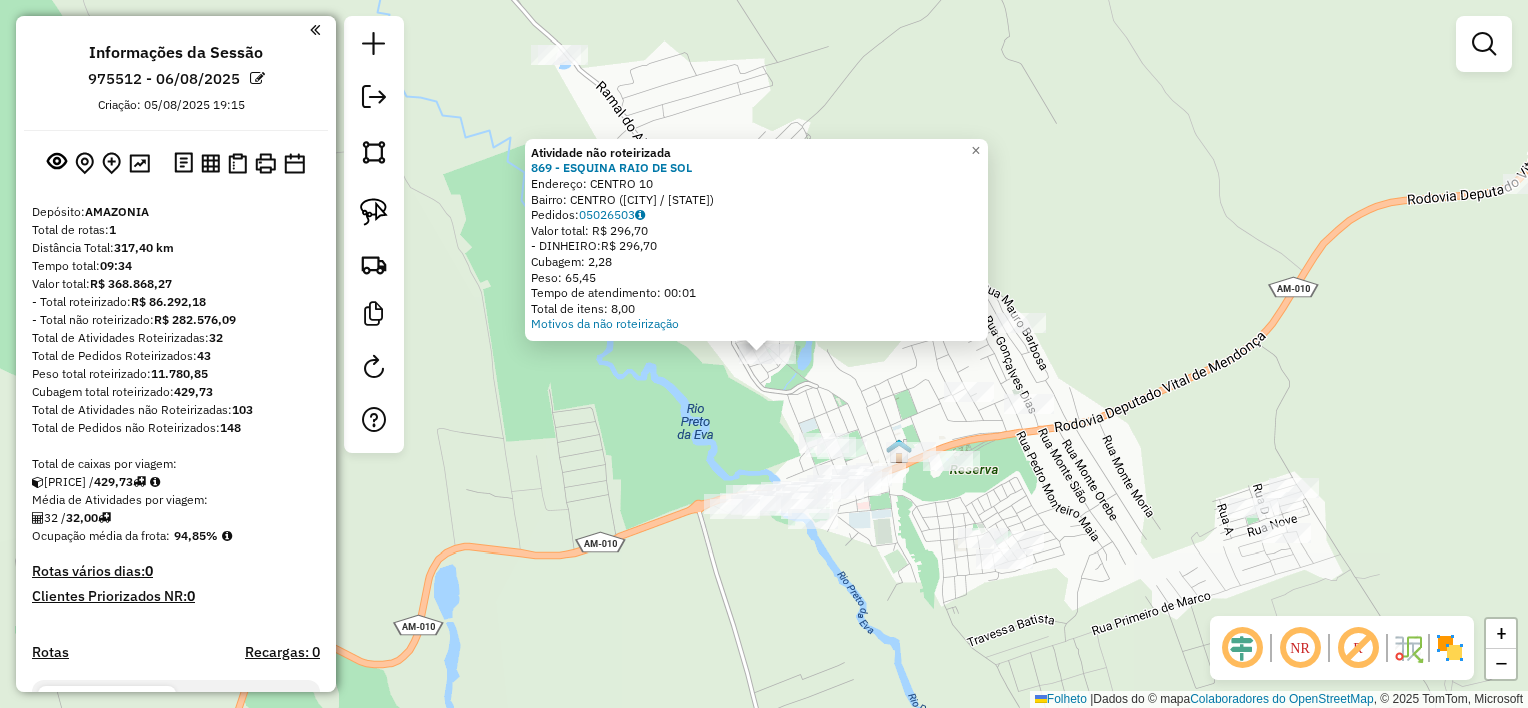 click on "Atividade não roteirizada 869 - [BUSINESS_NAME] Endereço: [NEIGHBORHOOD] [NUMBER] Bairro: [NEIGHBORHOOD] ([CITY] / [STATE]) Pedidos: [ORDER_ID] Valor total: R$ 296,70 - DINHEIRO: R$ 296,70 Cubagem: 2,28 Peso: 65,45 Tempo de atendimento: 00:01 Total de itens: 8,00 Motivos da não roteirização × Janela de atendimento Grade de atendimento Capacidade Transportadoras Veículos Cliente Pedidos Rotas Selecione os dias de semana para filtrar as janelas de atendimento Seg Ter Qua Qui Sexo Sáb Dom Informe o período da janela de atendimento: De: Até: Filtrar exatamente a janela do cliente Considerar janela de atendimento padrão Selecione os dias de semana para filtrar as grades de atendimento Seg Ter Qua Qui Sexo Sáb Dom Considerar clientes sem dia de atendimento cadastrado Clientes fora do dia de atendimento selecionado Filtrar as atividades entre os valores definidos abaixo: Peso mínimo: Peso máximo: Cubagem mínima: Cubagem máxima: De: Até: De: Nomo:" 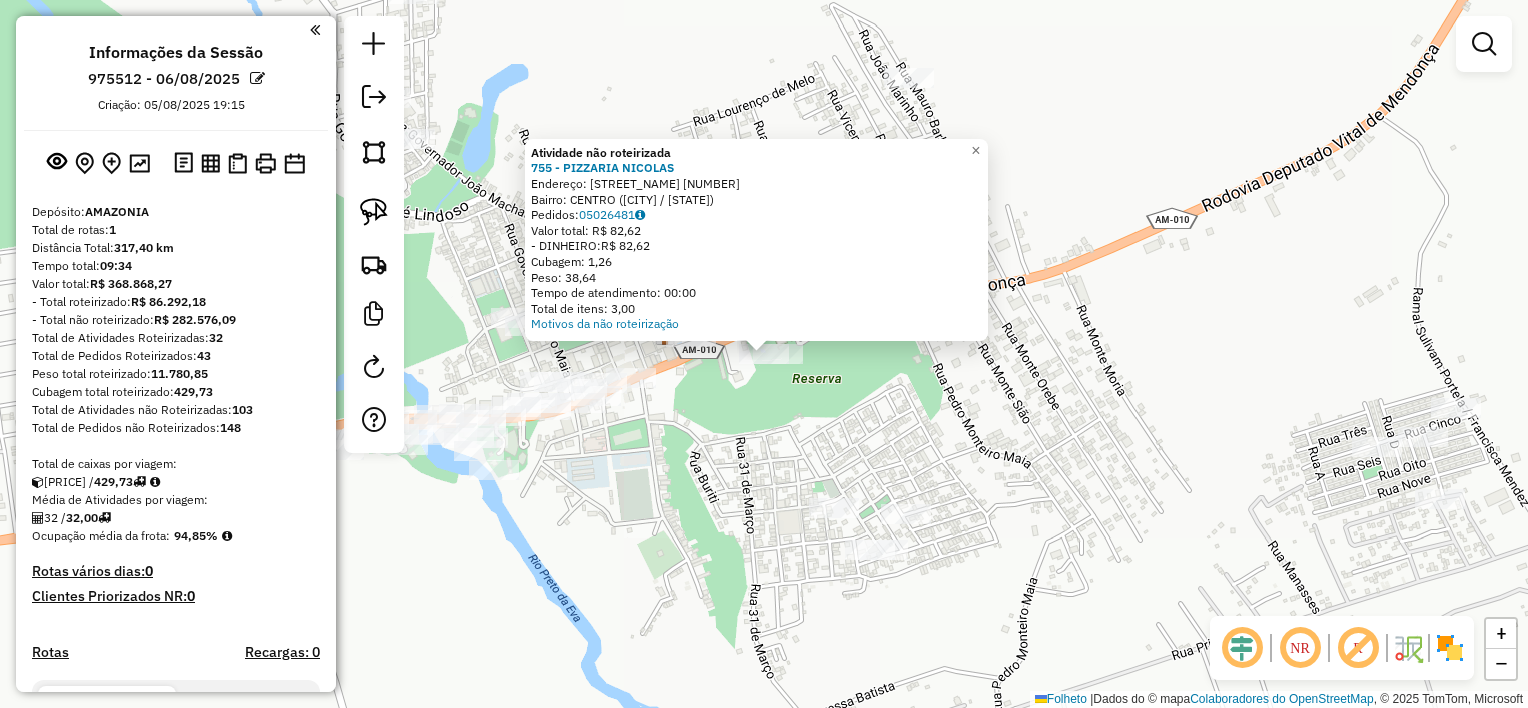 click on "Atividade não roteirizada [PHONE] - [NAME]  Endereço: [STREET_NAME] [NUMBER]   Bairro: [NEIGHBORHOOD] ([CITY] / [STATE])   Pedidos:  [ORDER_ID]   Valor total: R$ [PRICE]   - DINHEIRO:  R$ [PRICE]   Cubagem: [CUBAGE]   Peso: [WEIGHT]   Tempo de atendimento: [TIME]   Total de itens: [ITEMS]  Motivos da não roteirização × Janela de atendimento Grade de atendimento Capacidade Transportadoras Veículos Cliente Pedidos  Rotas Selecione os dias de semana para filtrar as janelas de atendimento  Seg   Ter   Qua   Qui   Sexo   Sáb   Dom  Informe o período da janela de atendimento: De: [TIME] Até: [TIME]  Filtrar exatamente a janela do cliente  Considerar janela de atendimento padrão  Selecione os dias de semana para filtrar as grades de atendimento  Seg   Ter   Qua   Qui   Sexo   Sáb   Dom   Considerar clientes sem dia de atendimento cadastrado  Clientes fora do dia de atendimento selecionado Filtrar as atividades entre os valores definidos abaixo:  Peso mínimo: [WEIGHT]   Peso máximo: [WEIGHT]   Cubagem mínima: [CUBAGE]   Cubagem máxima: [CUBAGE]   De: [TIME]   Até: [TIME]  De: [TIME]  +" 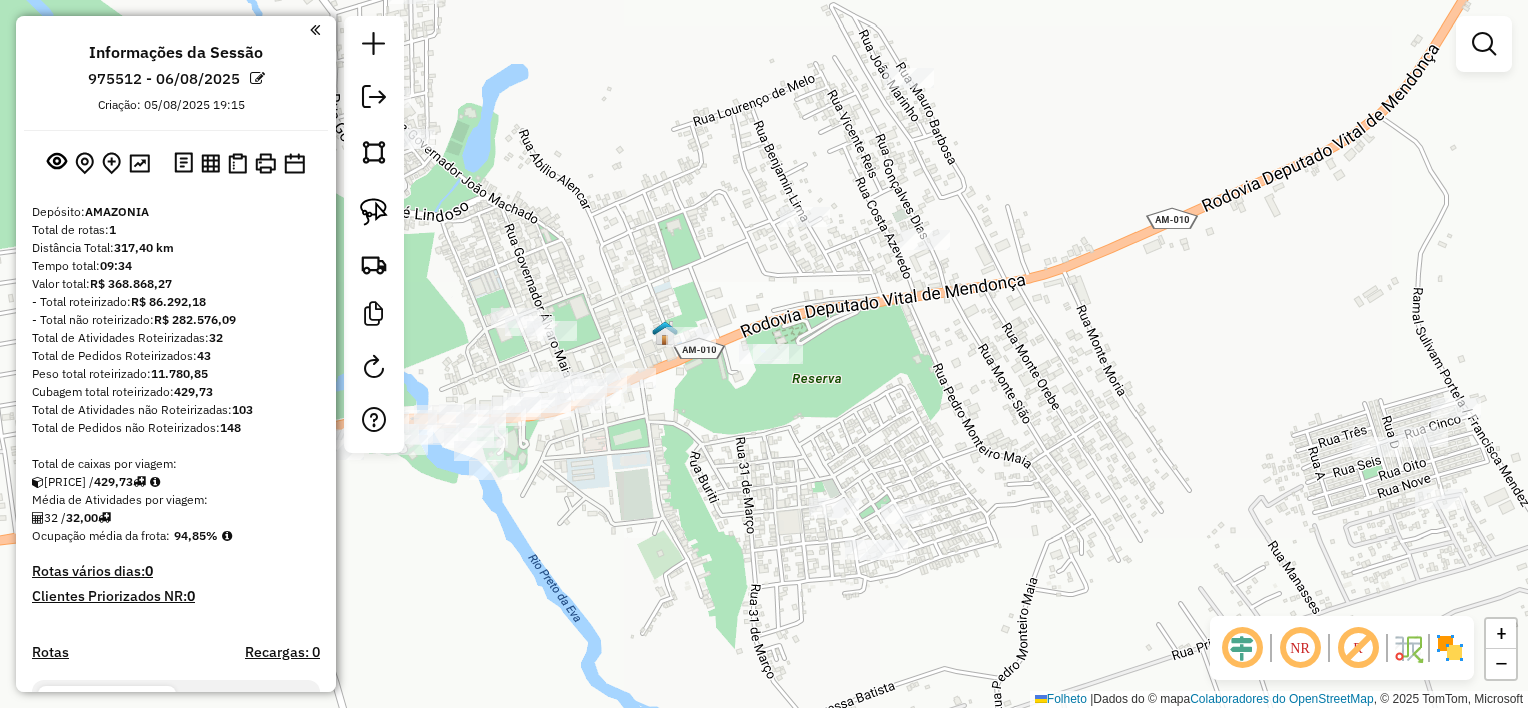 click on "Janela de atendimento Grade de atendimento Capacidade Transportadoras Veículos Cliente Pedidos  Rotas Selecione os dias de semana para filtrar as janelas de atendimento  Seg   Ter   Qua   Qui   Sexo   Sáb   Dom  Informe o período da janela de atendimento: De: Até:  Filtrar exatamente a janela do cliente  Considerar janela de atendimento padrão  Selecione os dias de semana para filtrar as grades de atendimento  Seg   Ter   Qua   Qui   Sexo   Sáb   Dom   Considerar clientes sem dia de atendimento cadastrado  Clientes fora do dia de atendimento selecionado Filtrar as atividades entre os valores definidos abaixo:  Peso mínimo:   Peso máximo:   Cubagem mínima:   Cubagem máxima:   De:   Até:  Filtrar as atividades entre o tempo de atendimento definido abaixo:  De:   Até:   Considerar capacidade total dos clientes não roteirizados Transportadora: Selecione um ou mais itens Tipo de veículo: Selecione um ou mais itens Veículo: Selecione um ou mais itens Motorista: Selecione um ou mais itens Nomo: Setor:" 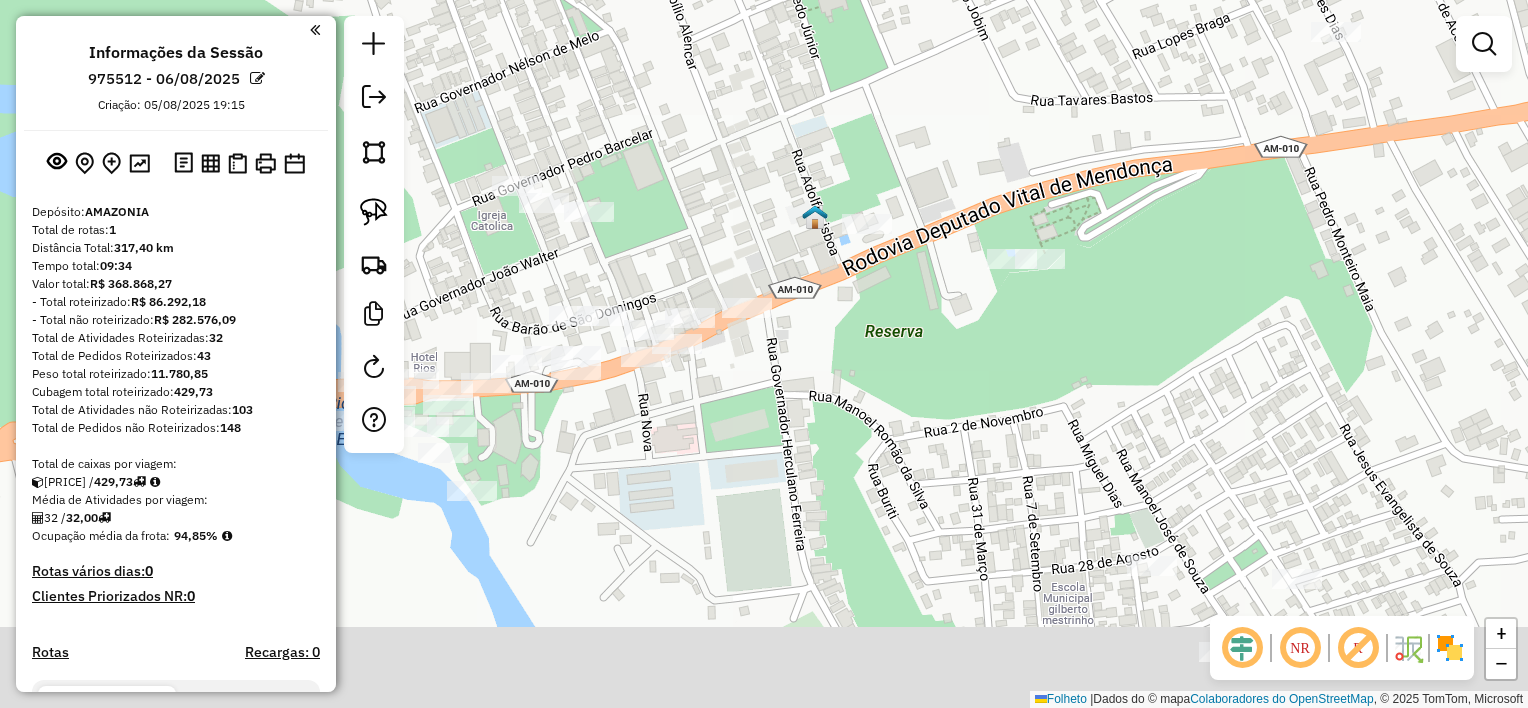 drag, startPoint x: 605, startPoint y: 336, endPoint x: 784, endPoint y: 134, distance: 269.89813 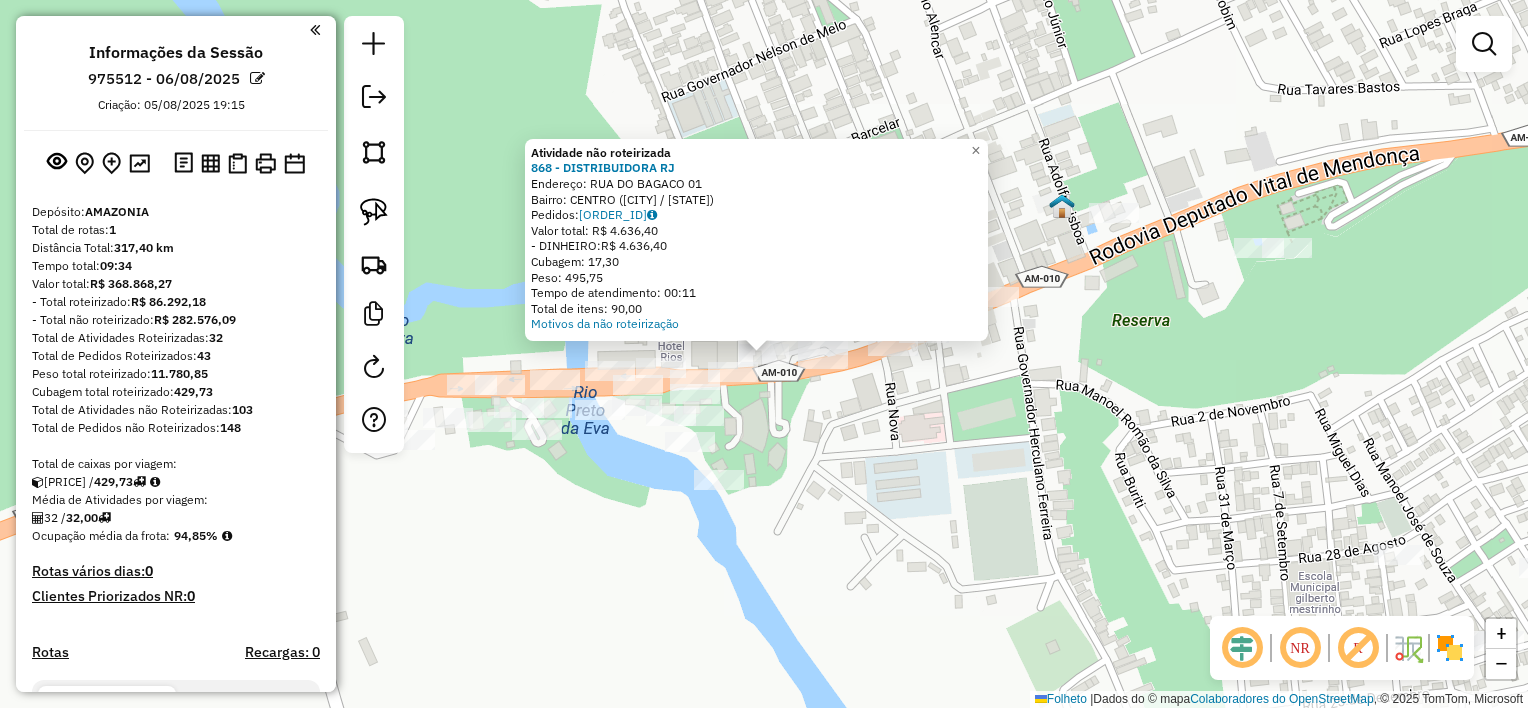 click on "Atividade não roteirizada 868 - DISTRIBUIDORA RJ  Endereço:  RUA DO BAGACO 01   Bairro: CENTRO ([CITY] / [STATE])   Pedidos:  05026501   Valor total: R$ 4.636,40   - DINHEIRO:  R$ 4.636,40   Cubagem: 17,30   Peso: 495,75   Tempo de atendimento: 00:11   Total de itens: 90,00  Motivos da não roteirização × Janela de atendimento Grade de atendimento Capacidade Transportadoras Veículos Cliente Pedidos  Rotas Selecione os dias de semana para filtrar as janelas de atendimento  Seg   Ter   Qua   Qui   Sexo   Sáb   Dom  Informe o período da janela de atendimento: De: Até:  Filtrar exatamente a janela do cliente  Considerar janela de atendimento padrão  Selecione os dias de semana para filtrar as grades de atendimento  Seg   Ter   Qua   Qui   Sexo   Sáb   Dom   Considerar clientes sem dia de atendimento cadastrado  Clientes fora do dia de atendimento selecionado Filtrar as atividades entre os valores definidos abaixo:  Peso mínimo:   Peso máximo:   Cubagem mínima:   Cubagem máxima:   De:   Até:" 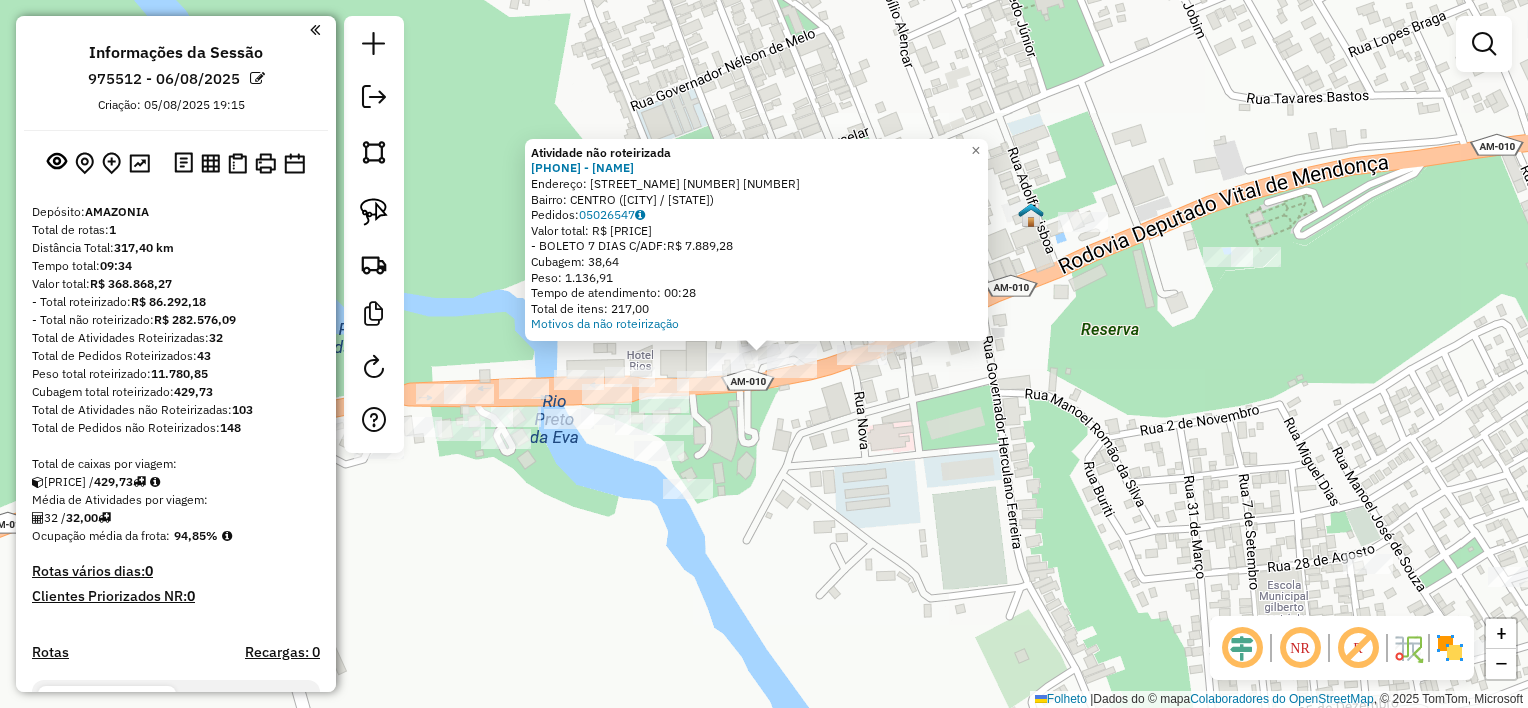 click on "Atividade não roteirizada 726 - MERCADINHO FRIGOPAZ  Endereço:  [STREET_NAME] [NUMBER]   Bairro: [NEIGHBORHOOD] ([CITY] / [STATE])   Pedidos:  05026547   Valor total: R$ 7.889,28   - BOLETO 7 DIAS C/ADF:  R$ 7.889,28   Cubagem: 38,64   Peso: 1.136,91   Tempo de atendimento: 00:28   Total de itens: 217,00  Motivos da não roteirização × Janela de atendimento Grade de atendimento Capacidade Transportadoras Veículos Cliente Pedidos  Rotas Selecione os dias de semana para filtrar as janelas de atendimento  Seg   Ter   Qua   Qui   Sexo   Sáb   Dom  Informe o período da janela de atendimento: De: Até:  Filtrar exatamente a janela do cliente  Considerar janela de atendimento padrão  Selecione os dias de semana para filtrar as grades de atendimento  Seg   Ter   Qua   Qui   Sexo   Sáb   Dom   Considerar clientes sem dia de atendimento cadastrado  Clientes fora do dia de atendimento selecionado Filtrar as atividades entre os valores definidos abaixo:  Peso mínimo:   Peso máximo:   Cubagem mínima:   De:  De:" 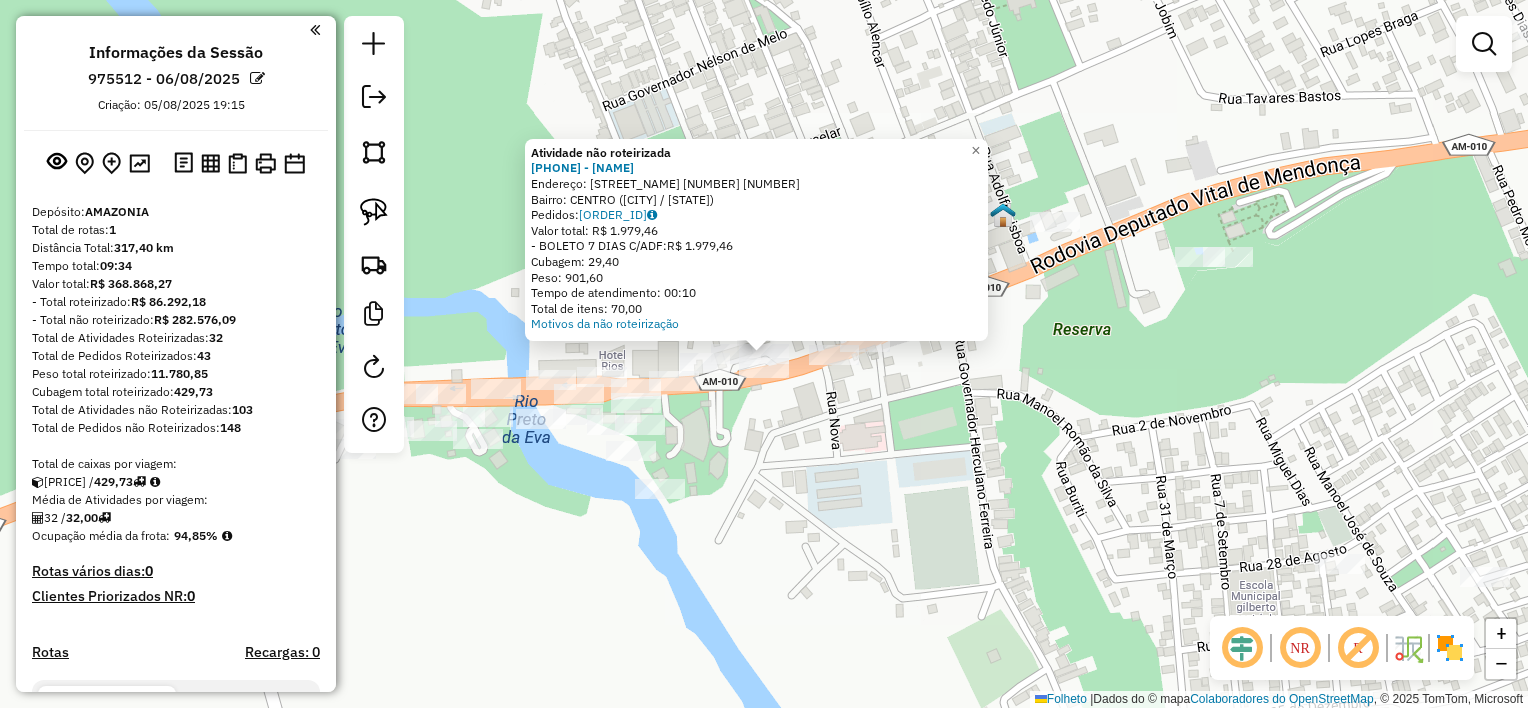 click on "Atividade não roteirizada 726 - MERCADINHO FRIGOPAZ  Endereço:  CONRADO NEIMEYER 59 59   Bairro: CENTRO ([CITY] / [STATE])   Pedidos:  05026475   Valor total: R$ 1.979,46   - BOLETO 7 DIAS C/ADF:  R$ 1.979,46   Cubagem: 29,40   Peso: 901,60   Tempo de atendimento: 00:10   Total de itens: 70,00  Motivos da não roteirização × Janela de atendimento Grade de atendimento Capacidade Transportadoras Veículos Cliente Pedidos  Rotas Selecione os dias de semana para filtrar as janelas de atendimento  Seg   Ter   Qua   Qui   Sexo   Sáb   Dom  Informe o período da janela de atendimento: De: Até:  Filtrar exatamente a janela do cliente  Considerar janela de atendimento padrão  Selecione os dias de semana para filtrar as grades de atendimento  Seg   Ter   Qua   Qui   Sexo   Sáb   Dom   Peso mínimo:   Peso máximo:   Cubagem mínima:   De:   Até:" 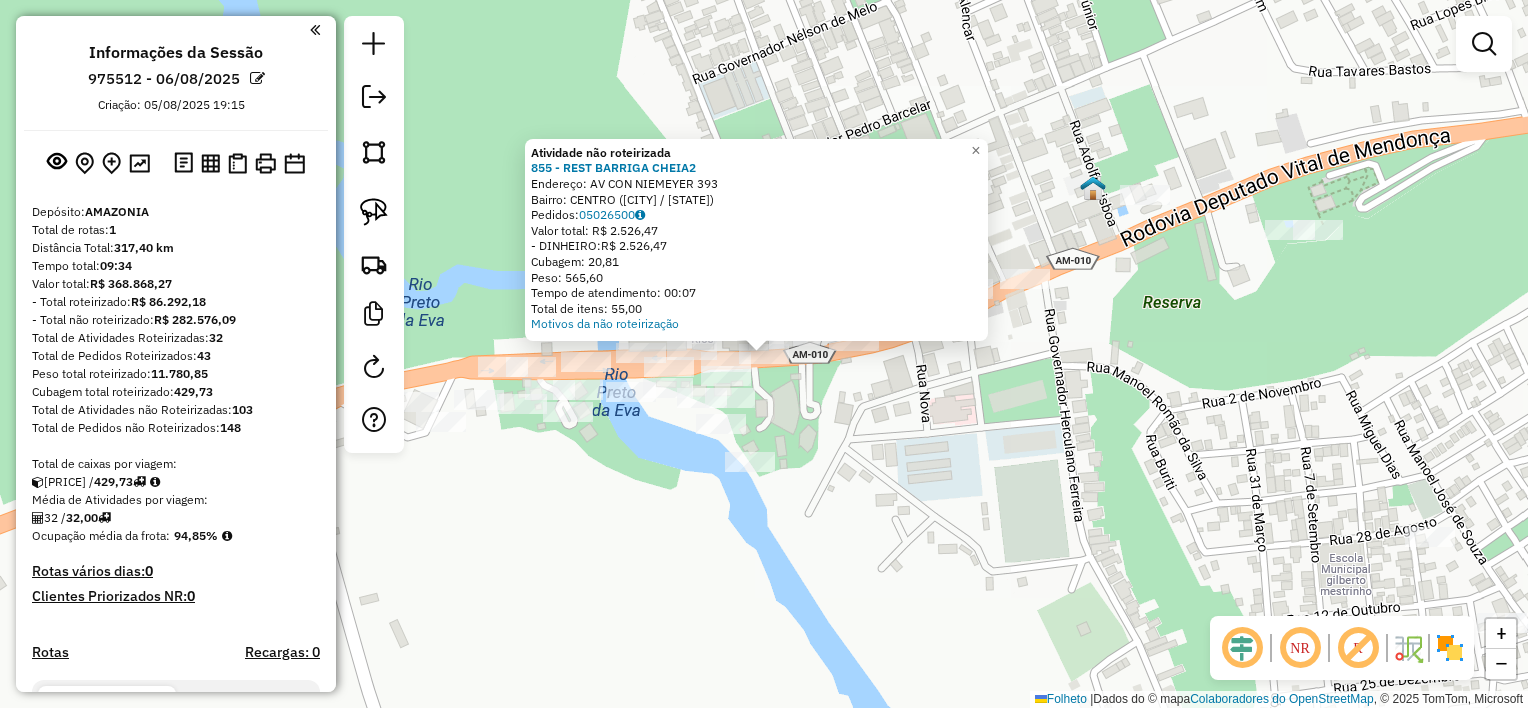 click on "Atividade não roteirizada" 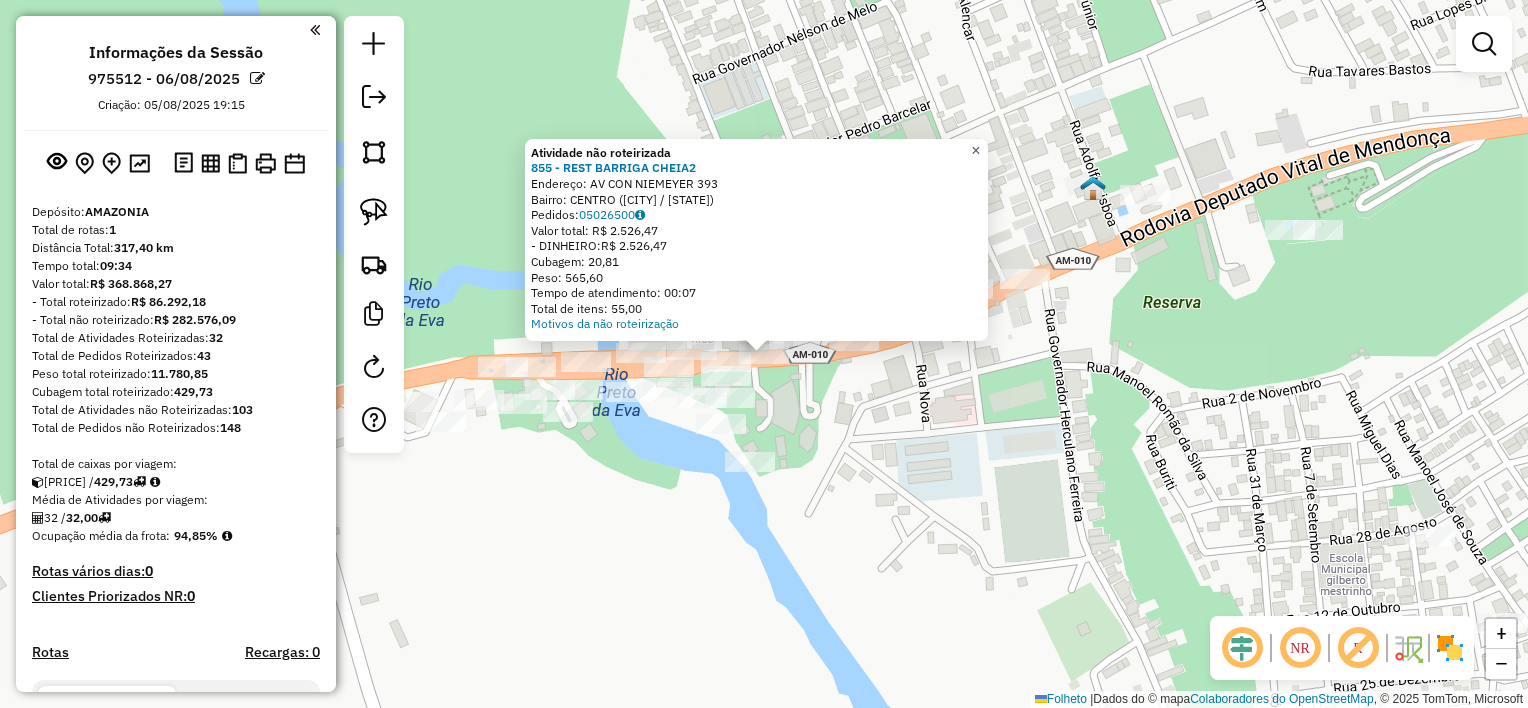 click on "×" 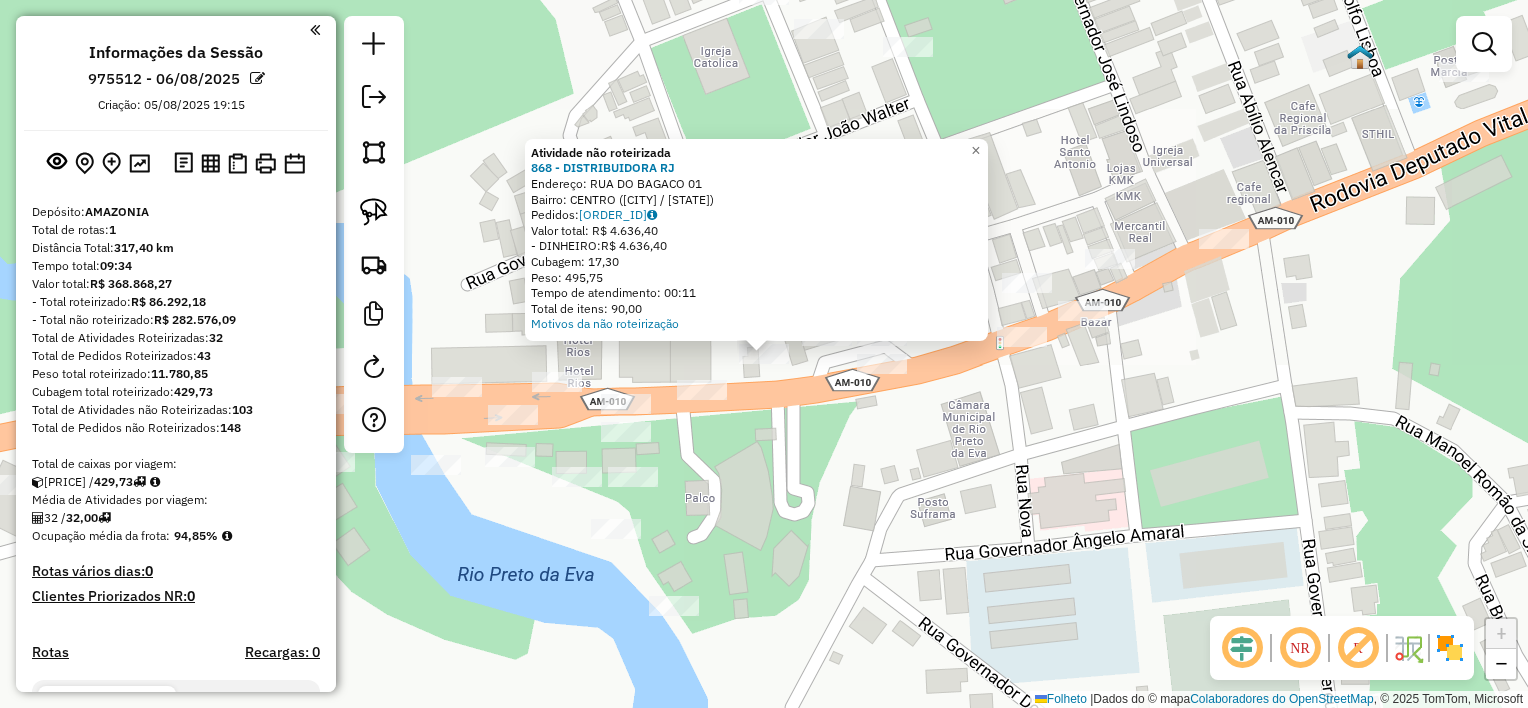 click on "Atividade não roteirizada 868 - DISTRIBUIDORA RJ  Endereço:  RUA DO BAGACO 01   Bairro: CENTRO ([CITY] / [STATE])   Pedidos:  05026501   Valor total: R$ 4.636,40   - DINHEIRO:  R$ 4.636,40   Cubagem: 17,30   Peso: 495,75   Tempo de atendimento: 00:11   Total de itens: 90,00  Motivos da não roteirização × Janela de atendimento Grade de atendimento Capacidade Transportadoras Veículos Cliente Pedidos  Rotas Selecione os dias de semana para filtrar as janelas de atendimento  Seg   Ter   Qua   Qui   Sexo   Sáb   Dom  Informe o período da janela de atendimento: De: Até:  Filtrar exatamente a janela do cliente  Considerar janela de atendimento padrão  Selecione os dias de semana para filtrar as grades de atendimento  Seg   Ter   Qua   Qui   Sexo   Sáb   Dom   Considerar clientes sem dia de atendimento cadastrado  Clientes fora do dia de atendimento selecionado Filtrar as atividades entre os valores definidos abaixo:  Peso mínimo:   Peso máximo:   Cubagem mínima:   Cubagem máxima:   De:   Até:" 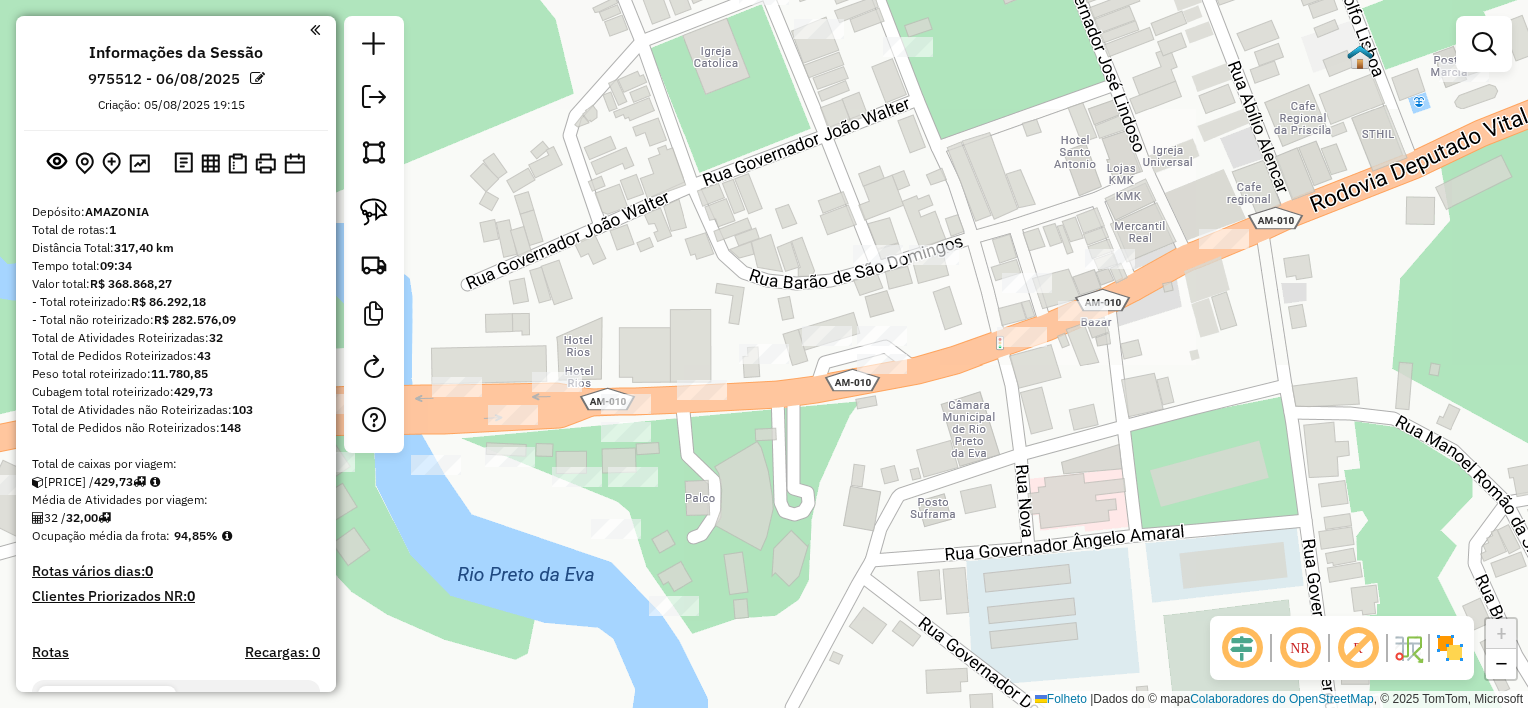click on "Janela de atendimento Grade de atendimento Capacidade Transportadoras Veículos Cliente Pedidos  Rotas Selecione os dias de semana para filtrar as janelas de atendimento  Seg   Ter   Qua   Qui   Sexo   Sáb   Dom  Informe o período da janela de atendimento: De: Até:  Filtrar exatamente a janela do cliente  Considerar janela de atendimento padrão  Selecione os dias de semana para filtrar as grades de atendimento  Seg   Ter   Qua   Qui   Sexo   Sáb   Dom   Considerar clientes sem dia de atendimento cadastrado  Clientes fora do dia de atendimento selecionado Filtrar as atividades entre os valores definidos abaixo:  Peso mínimo:   Peso máximo:   Cubagem mínima:   Cubagem máxima:   De:   Até:  Filtrar as atividades entre o tempo de atendimento definido abaixo:  De:   Até:   Considerar capacidade total dos clientes não roteirizados Transportadora: Selecione um ou mais itens Tipo de veículo: Selecione um ou mais itens Veículo: Selecione um ou mais itens Motorista: Selecione um ou mais itens Nomo: Setor:" 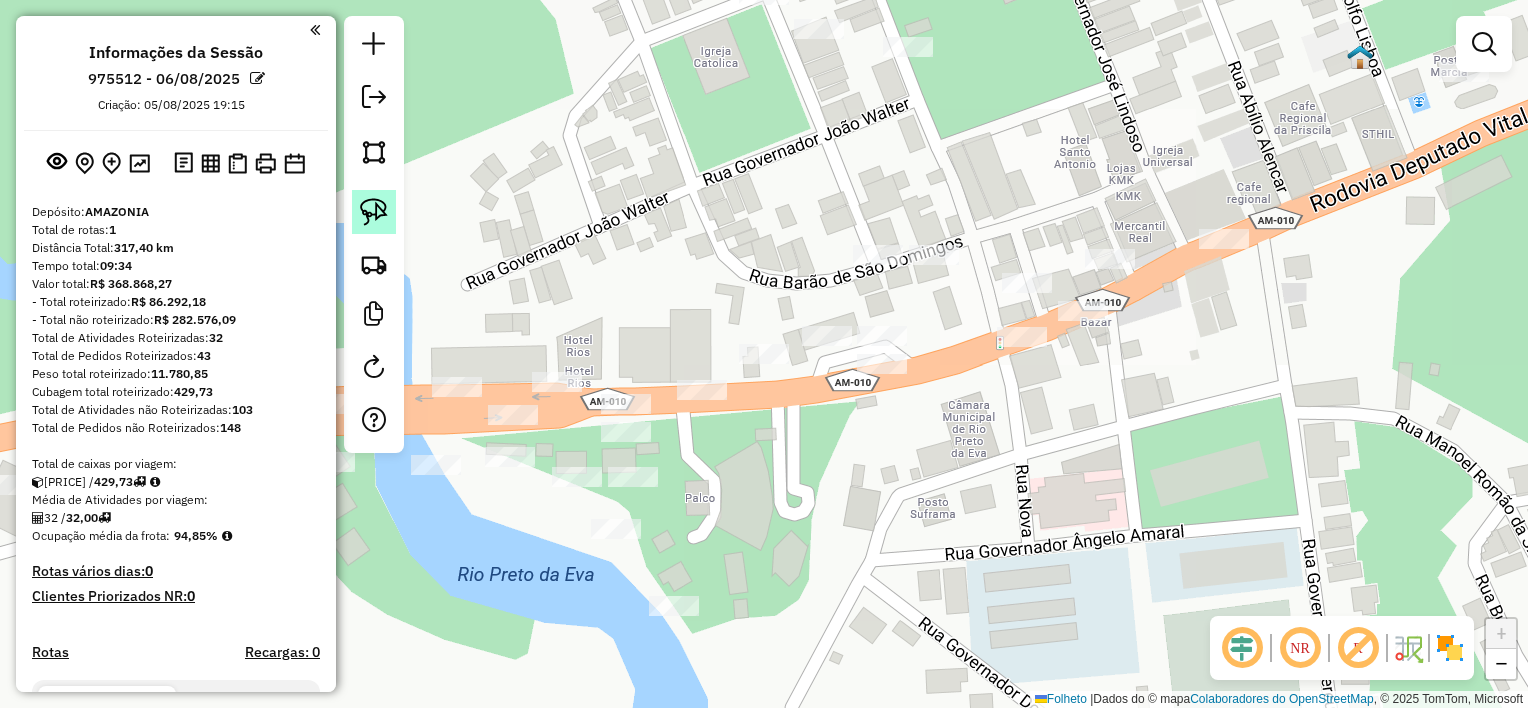 click 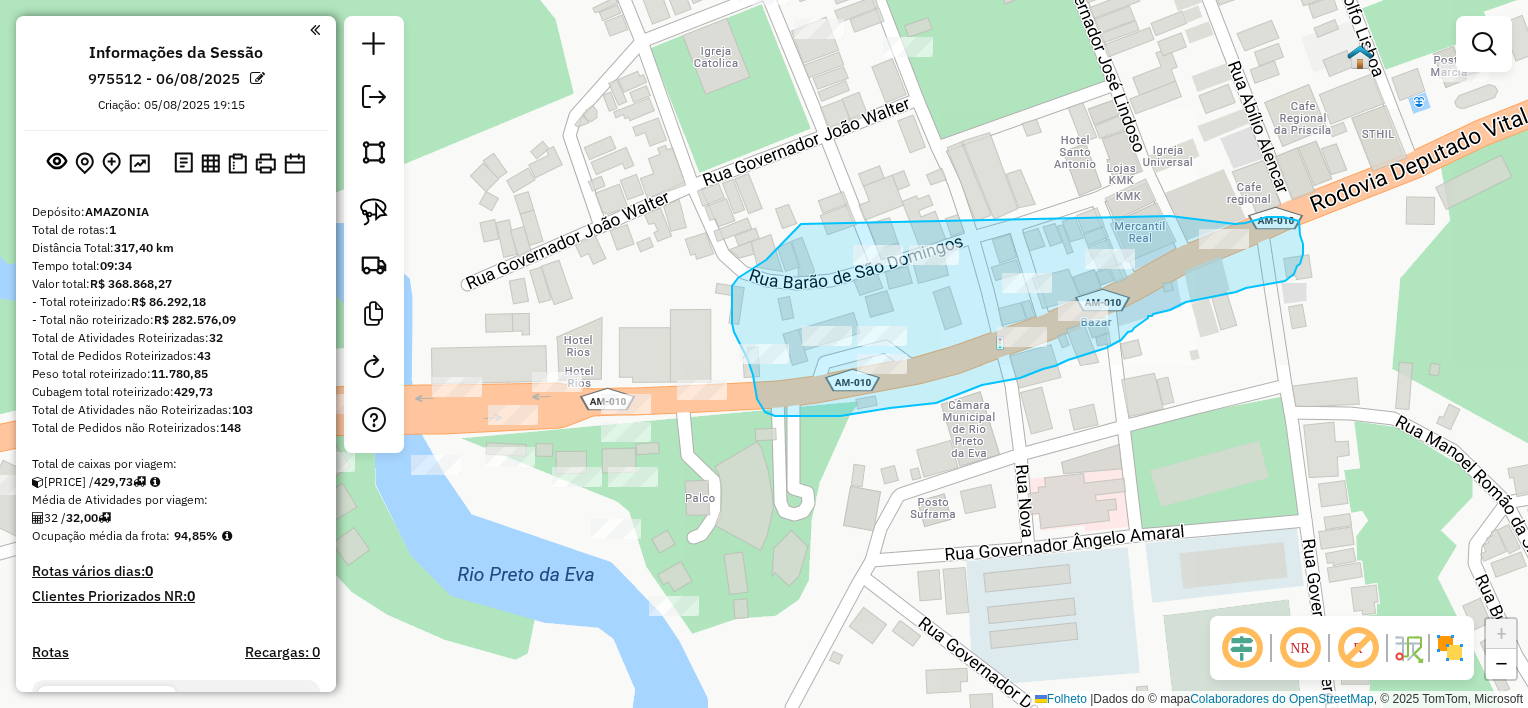 drag, startPoint x: 801, startPoint y: 224, endPoint x: 1170, endPoint y: 214, distance: 369.13547 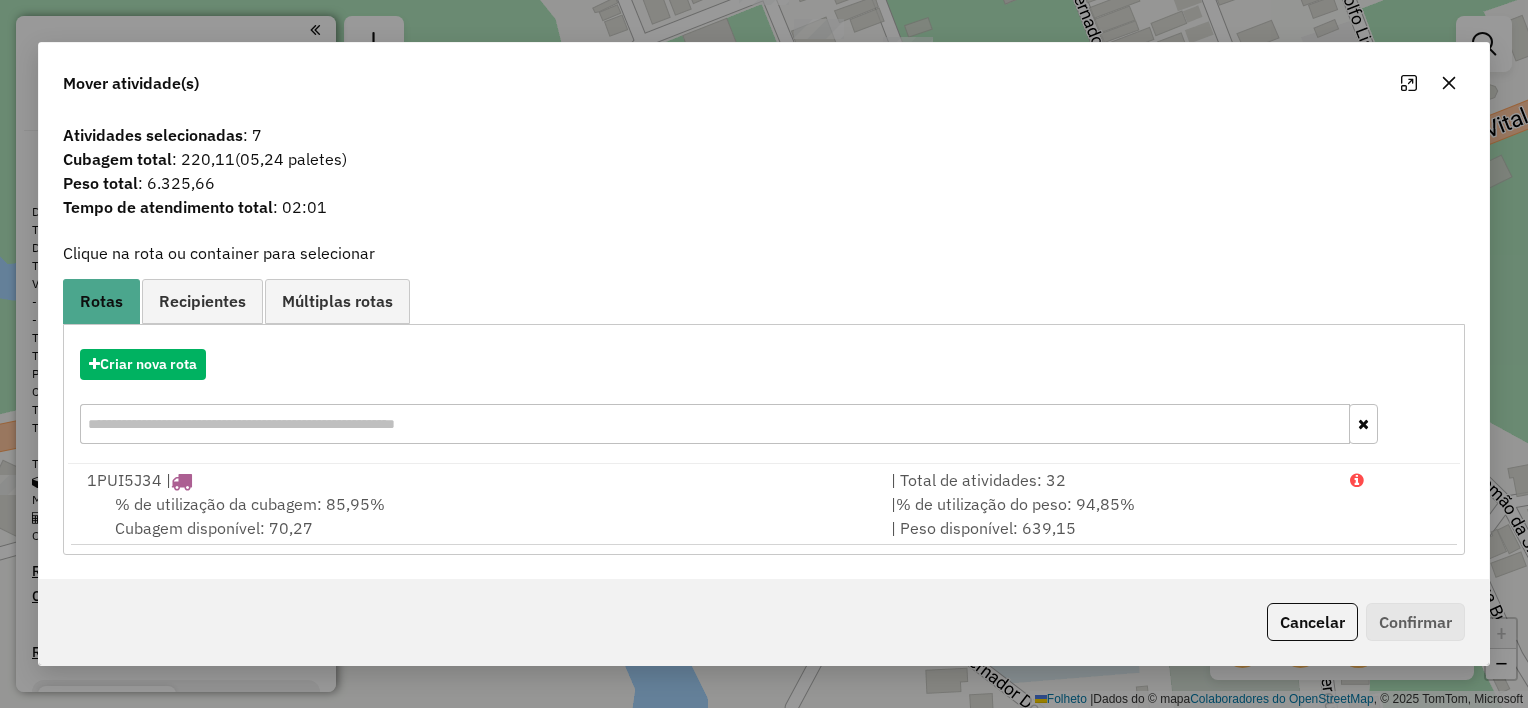 click 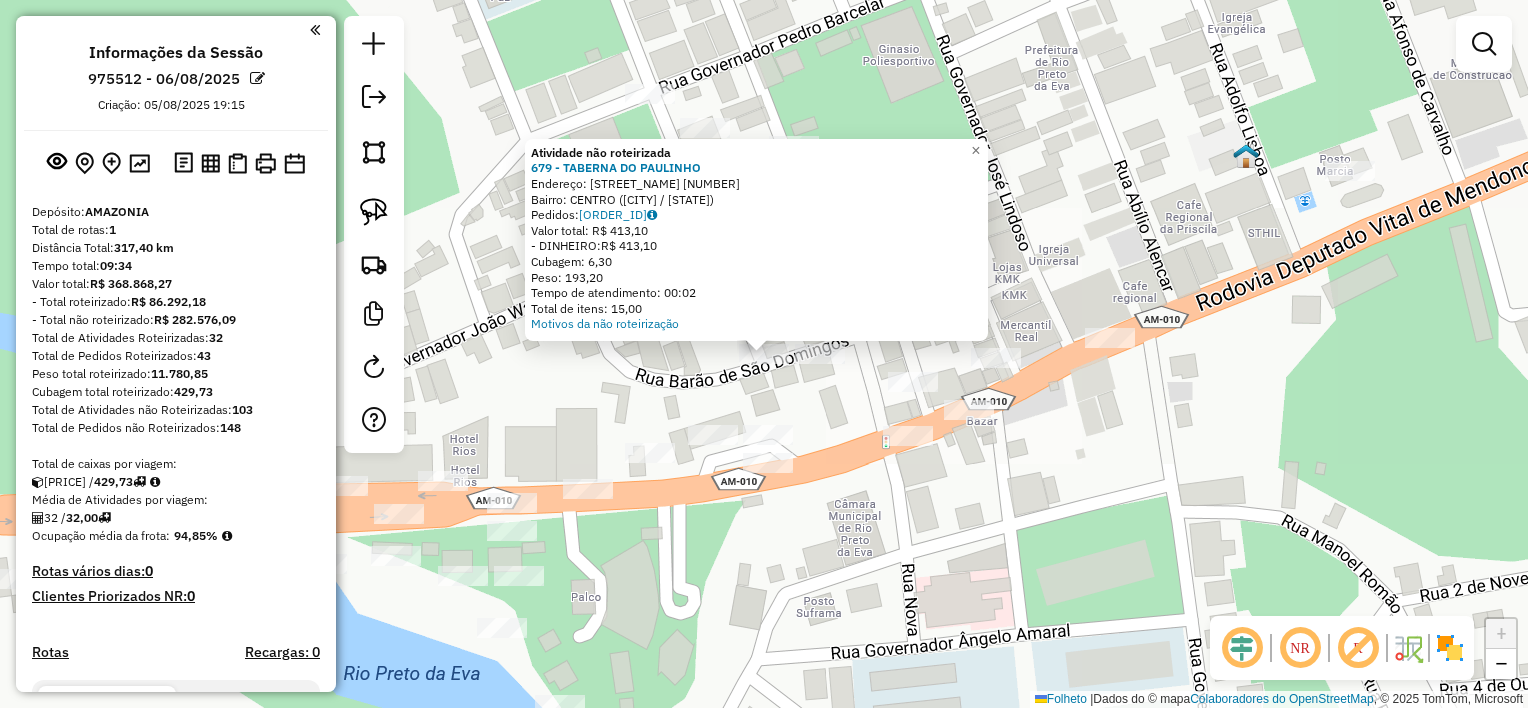 click on "Atividade não roteirizada [CODE] - [NAME] Endereço: [NAME] [NAME] SN Bairro: [NAME] ([CITY] / [STATE]) Pedidos: [ORDER_ID] Valor total: R$ [PRICE] - DINHEIRO: R$ [PRICE] Cubagem: [CUBAGE] Peso: [WEIGHT] Tempo de atendimento: [TIME] Total de itens: [ITEMS] Motivos da não roteirização × Janela de atendimento Grade de atendimento Capacidade Transportadoras Veículos Cliente Pedidos Rotas Selecione os dias de semana para filtrar as janelas de atendimento Seg Ter Qua Qui Sexo Sáb Dom Informe o período da janela de atendimento: De: Até: Filtrar exatamente a janela do cliente Considerar janela de atendimento padrão Selecione os dias de semana para filtrar as grades de atendimento Seg Ter Qua Qui Sexo Sáb Dom Considerar clientes sem dia de atendimento cadastrado Clientes fora do dia de atendimento selecionado Filtrar as atividades entre os valores definidos abaixo: Peso mínimo: Peso máximo: Cubagem mínima: Cubagem máxima: De: +" 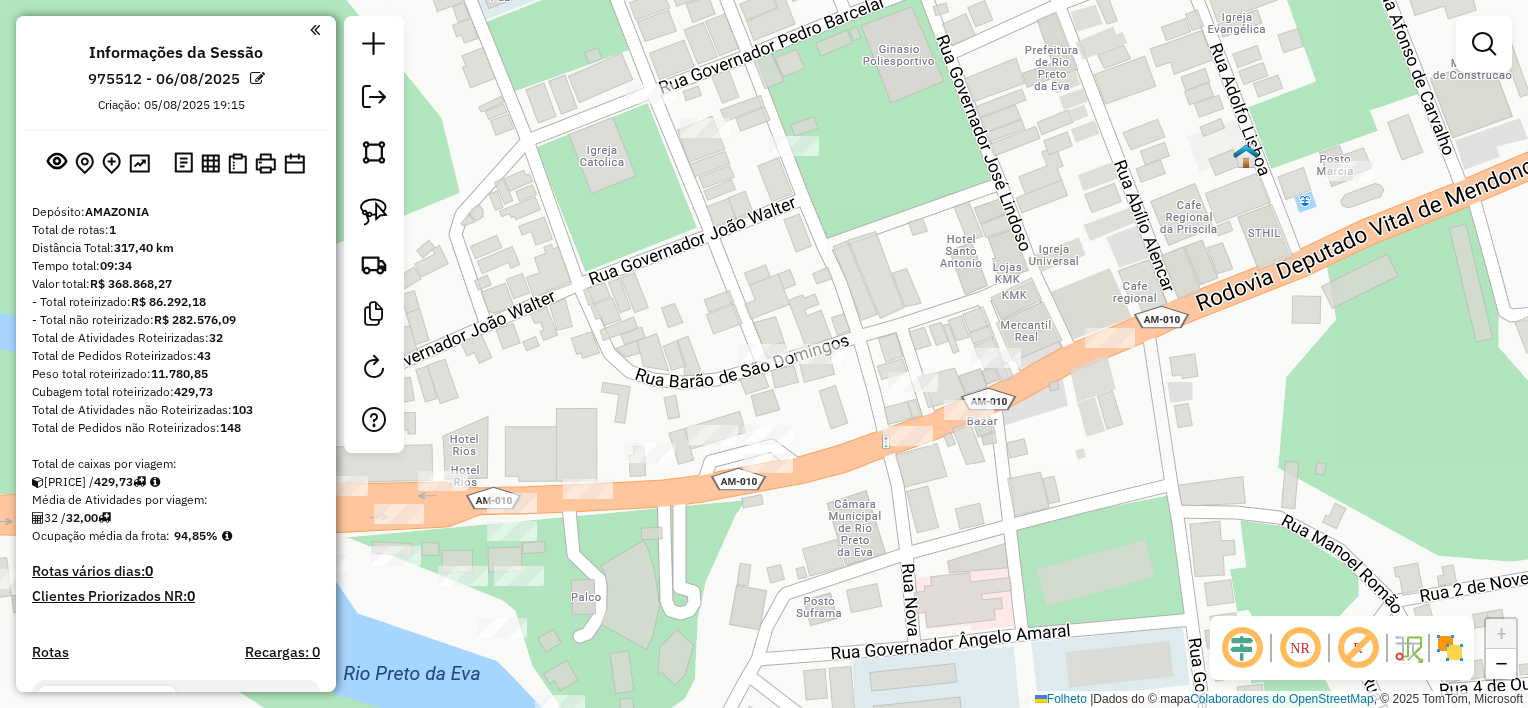 click 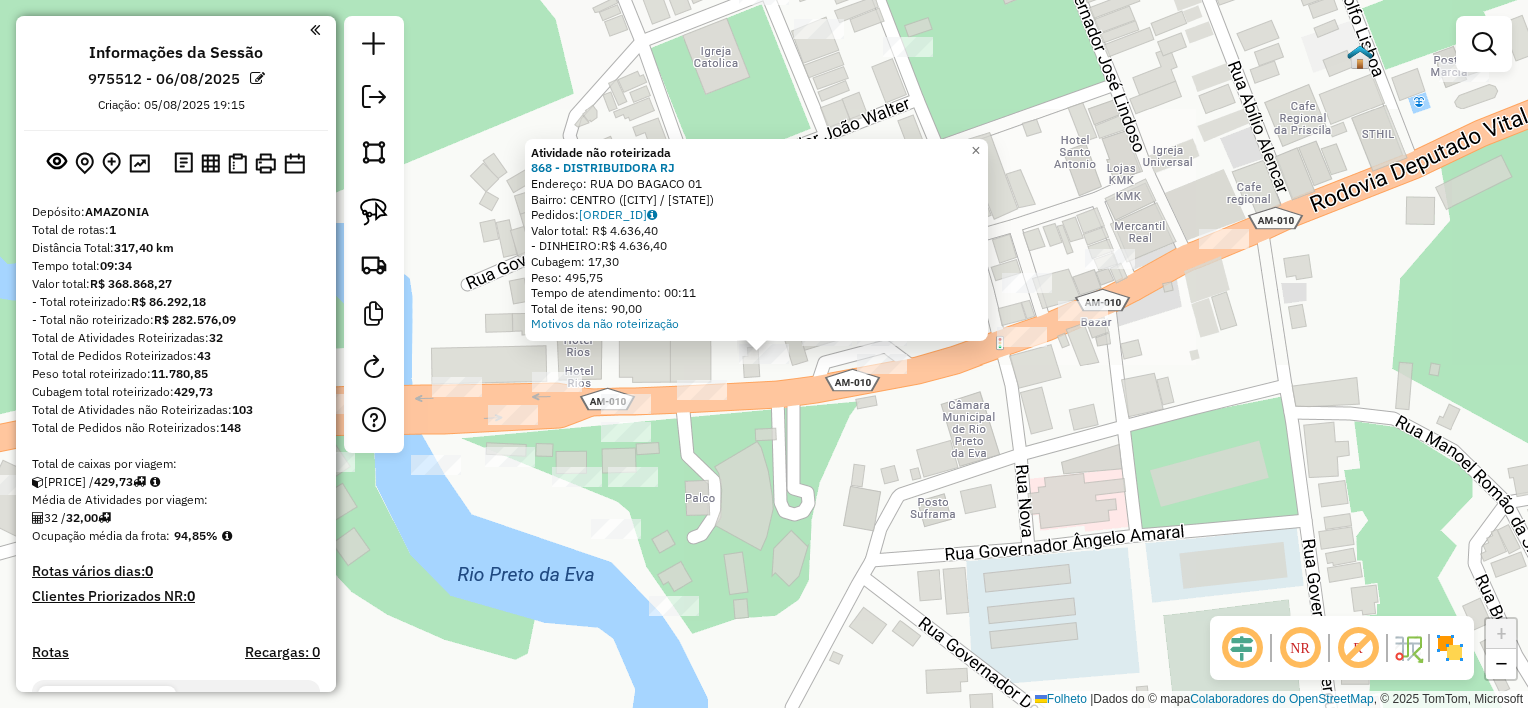 click on "Atividade não roteirizada 868 - DISTRIBUIDORA RJ  Endereço:  RUA DO BAGACO 01   Bairro: CENTRO ([CITY] / [STATE])   Pedidos:  05026501   Valor total: R$ 4.636,40   - DINHEIRO:  R$ 4.636,40   Cubagem: 17,30   Peso: 495,75   Tempo de atendimento: 00:11   Total de itens: 90,00  Motivos da não roteirização × Janela de atendimento Grade de atendimento Capacidade Transportadoras Veículos Cliente Pedidos  Rotas Selecione os dias de semana para filtrar as janelas de atendimento  Seg   Ter   Qua   Qui   Sexo   Sáb   Dom  Informe o período da janela de atendimento: De: Até:  Filtrar exatamente a janela do cliente  Considerar janela de atendimento padrão  Selecione os dias de semana para filtrar as grades de atendimento  Seg   Ter   Qua   Qui   Sexo   Sáb   Dom   Considerar clientes sem dia de atendimento cadastrado  Clientes fora do dia de atendimento selecionado Filtrar as atividades entre os valores definidos abaixo:  Peso mínimo:   Peso máximo:   Cubagem mínima:   Cubagem máxima:   De:   Até:" 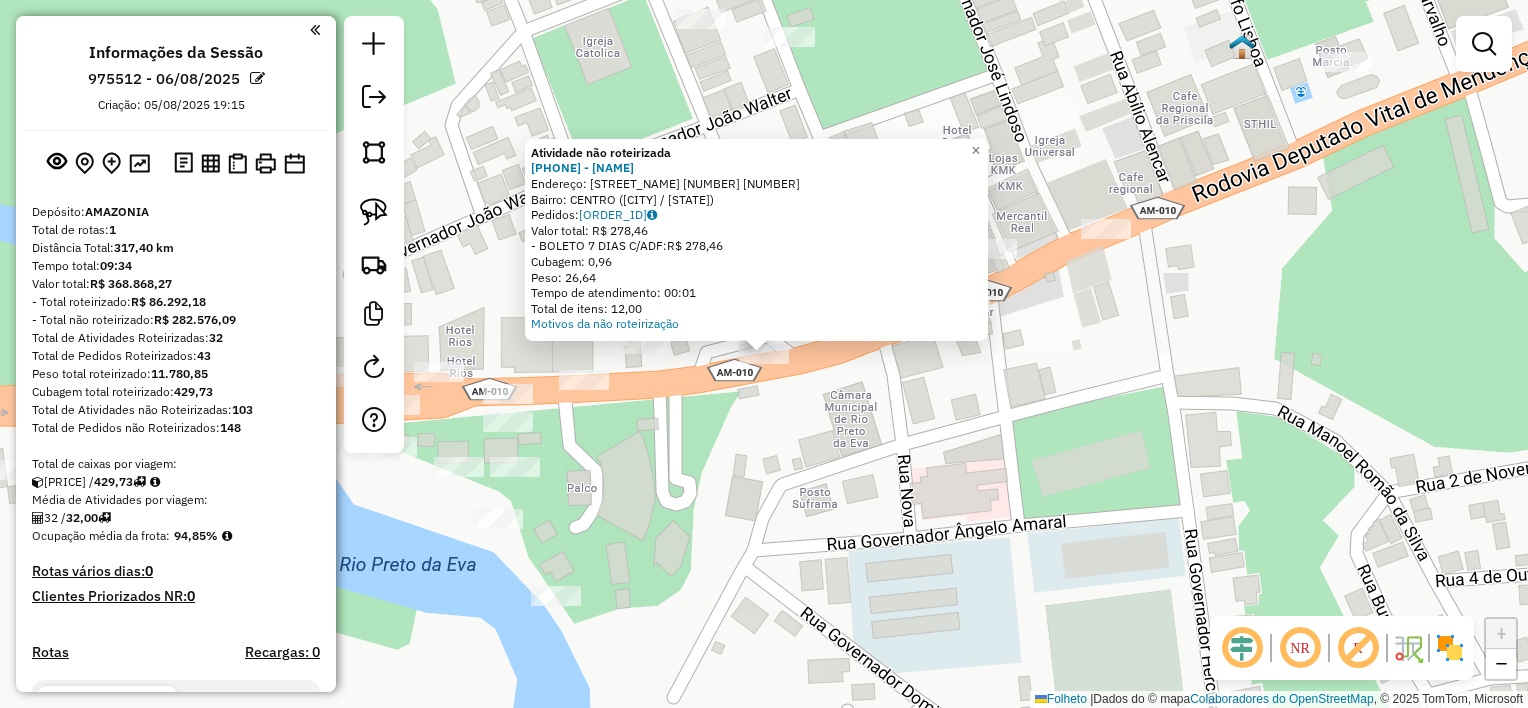 click on "Atividade não roteirizada 726 - MERCADINHO FRIGOPAZ  Endereço:  [STREET_NAME] [NUMBER]   Bairro: [NEIGHBORHOOD] ([CITY] / [STATE])   Pedidos:  05026549   Valor total: R$ 278,46   - BOLETO 7 DIAS C/ADF:  R$ 278,46   Cubagem: 0,96   Peso: 26,64   Tempo de atendimento: 00:01   Total de itens: 12,00  Motivos da não roteirização × Janela de atendimento Grade de atendimento Capacidade Transportadoras Veículos Cliente Pedidos  Rotas Selecione os dias de semana para filtrar as janelas de atendimento  Seg   Ter   Qua   Qui   Sexo   Sáb   Dom  Informe o período da janela de atendimento: De: Até:  Filtrar exatamente a janela do cliente  Considerar janela de atendimento padrão  Selecione os dias de semana para filtrar as grades de atendimento  Seg   Ter   Qua   Qui   Sexo   Sáb   Dom   Considerar clientes sem dia de atendimento cadastrado  Clientes fora do dia de atendimento selecionado Filtrar as atividades entre os valores definidos abaixo:  Peso mínimo:   Peso máximo:   Cubagem mínima:   Cubagem máxima:" 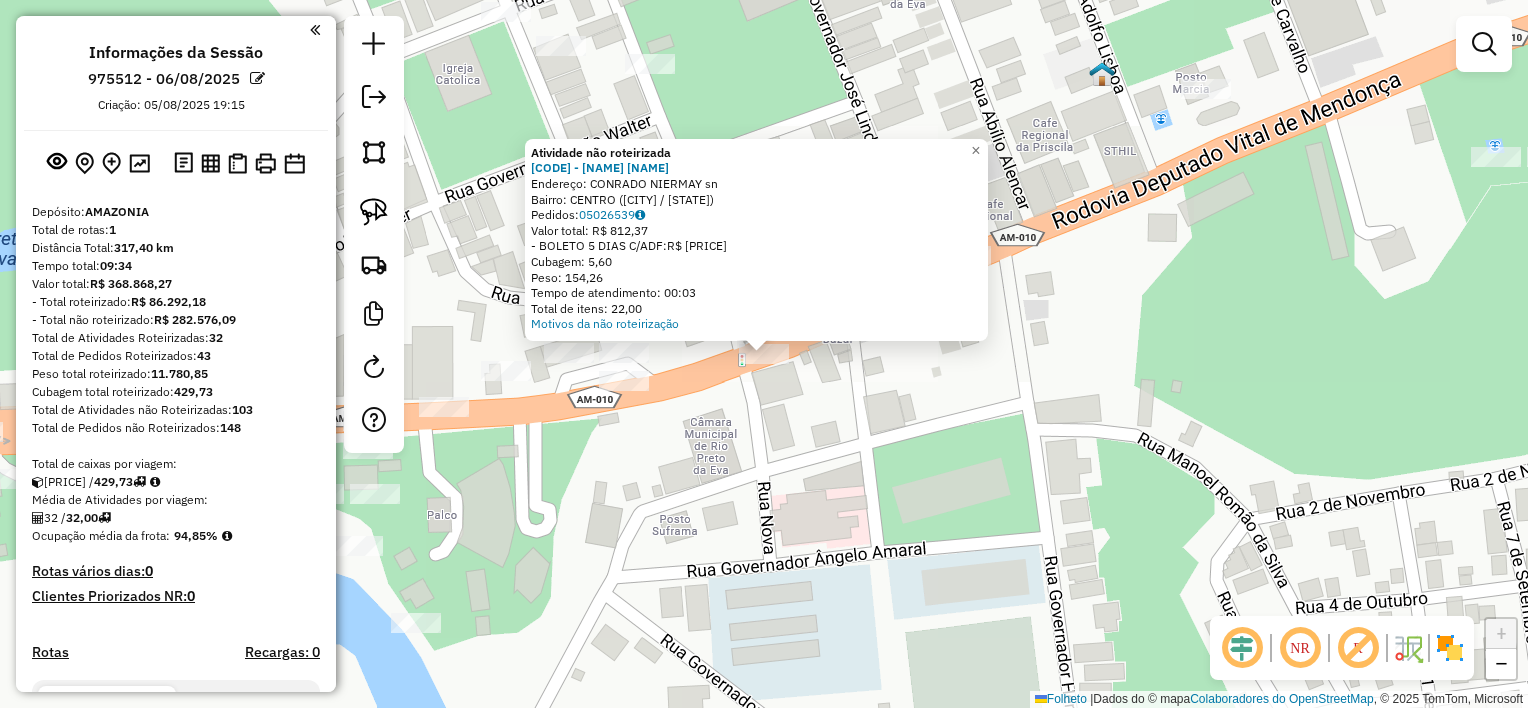 click on "Atividade não roteirizada 799 - [BUSINESS_NAME] Endereço: [STREET_NAME] [NUMBER] Bairro: [NEIGHBORHOOD] ([CITY] / [STATE]) Pedidos: [ORDER_ID] Valor total: R$ 812,37 - BOLETO 5 DIAS C/ADF: R$ 812,37 Cubagem: 5,60 Peso: 154,26 Tempo de atendimento: 00:03 Total de itens: 22,00 Motivos da não roteirização × Janela de atendimento Grade de atendimento Capacidade Transportadoras Veículos Cliente Pedidos Rotas Selecione os dias de semana para filtrar as janelas de atendimento Seg Ter Qua Qui Sexo Sáb Dom Informe o período da janela de atendimento: De: Até: Filtrar exatamente a janela do cliente Considerar janela de atendimento padrão Selecione os dias de semana para filtrar as grades de atendimento Seg Ter Qua Qui Sexo Sáb Dom Considerar clientes sem dia de atendimento cadastrado Clientes fora do dia de atendimento selecionado Filtrar as atividades entre os valores definidos abaixo: Peso mínimo: Peso máximo: Cubagem mínima: Cubagem máxima: De:" 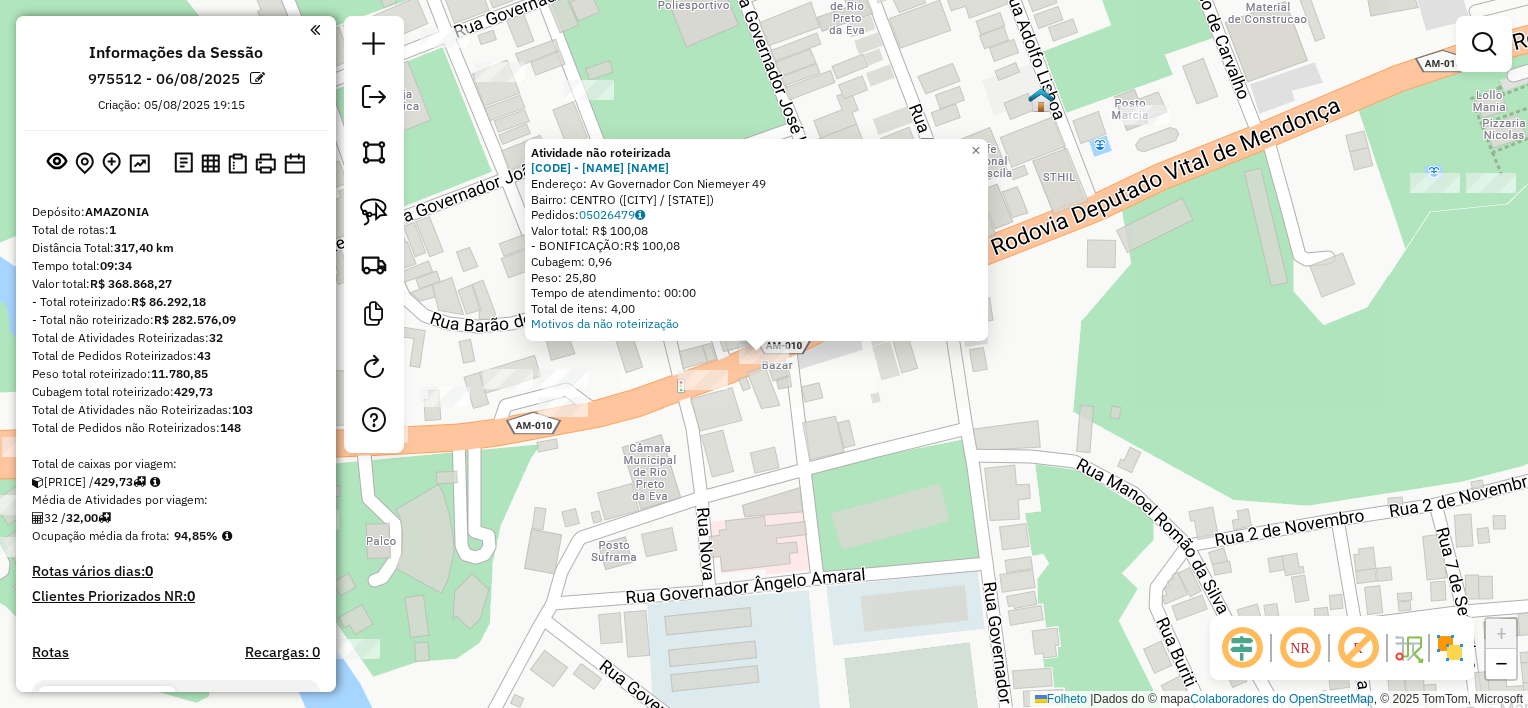 click on "Atividade não roteirizada [CODE] - [NAME] Endereço: Av [NAME] [NUMBER] Bairro: [NAME] ([CITY] / [STATE]) Pedidos: [ORDER_ID] Valor total: R$ [PRICE] - BONIFICAÇÃO: R$ [PRICE] Cubagem: [CUBAGE] Peso: [WEIGHT] Tempo de atendimento: [TIME] Total de itens: [ITEMS] Motivos da não roteirização × Janela de atendimento Grade de atendimento Capacidade Transportadoras Veículos Cliente Pedidos Rotas Selecione os dias de semana para filtrar as janelas de atendimento Seg Ter Qua Qui Sexo Sáb Dom Informe o período da janela de atendimento: De: Até: Filtrar exatamente a janela do cliente Considerar janela de atendimento padrão Selecione os dias de semana para filtrar as grades de atendimento Seg Ter Qua Qui Sexo Sáb Dom Considerar clientes sem dia de atendimento cadastrado Clientes fora do dia de atendimento selecionado Filtrar as atividades entre os valores definidos abaixo: Peso mínimo: Peso máximo: Cubagem mínima: Cubagem máxima: De: Até: Filtrar as atividades entre o tempo de atendimento definido abaixo: De: Até: Considerar capacidade total dos clientes não roteirizados Transportadora: Selecione um ou mais itens Tipo de veículo: Selecione um ou mais itens Veículo: Selecione um ou mais itens" 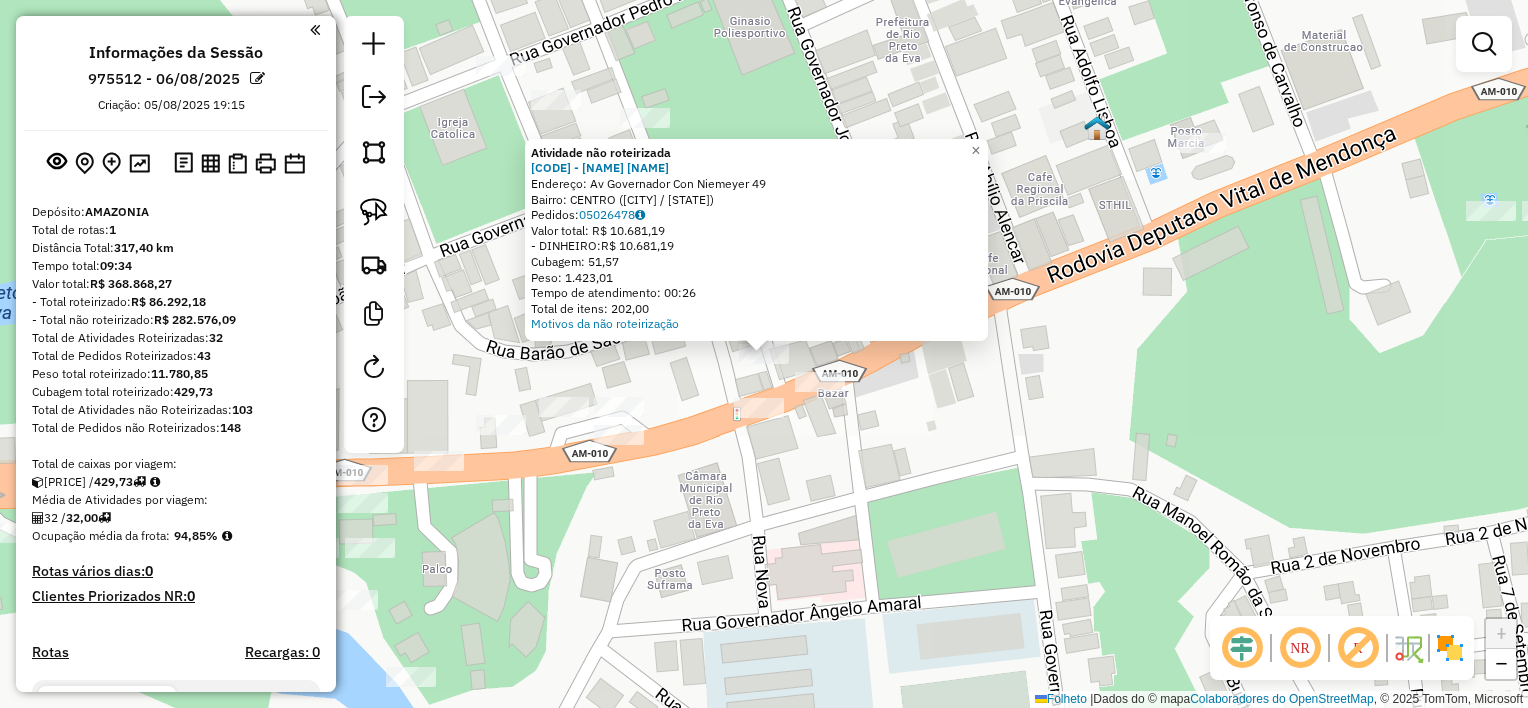click on "Atividade não roteirizada 745 - DISTRIBUIDORA DO ZE  Endereço:  Av Governador Con Niemeyer 49   Bairro: CENTRO ([CITY] / [STATE])   Pedidos:  05026478   Valor total: R$ 10.681,19   - DINHEIRO:  R$ 10.681,19   Cubagem: 51,57   Peso: 1.423,01   Tempo de atendimento: 00:26   Total de itens: 202,00  Motivos da não roteirização × Janela de atendimento Grade de atendimento Capacidade Transportadoras Veículos Cliente Pedidos  Rotas Selecione os dias de semana para filtrar as janelas de atendimento  Seg   Ter   Qua   Qui   Sexo   Sáb   Dom  Informe o período da janela de atendimento: De: Até:  Filtrar exatamente a janela do cliente  Considerar janela de atendimento padrão  Selecione os dias de semana para filtrar as grades de atendimento  Seg   Ter   Qua   Qui   Sexo   Sáb   Dom   Considerar clientes sem dia de atendimento cadastrado  Clientes fora do dia de atendimento selecionado Filtrar as atividades entre os valores definidos abaixo:  Peso mínimo:   Peso máximo:   Cubagem mínima:   De:   De:" 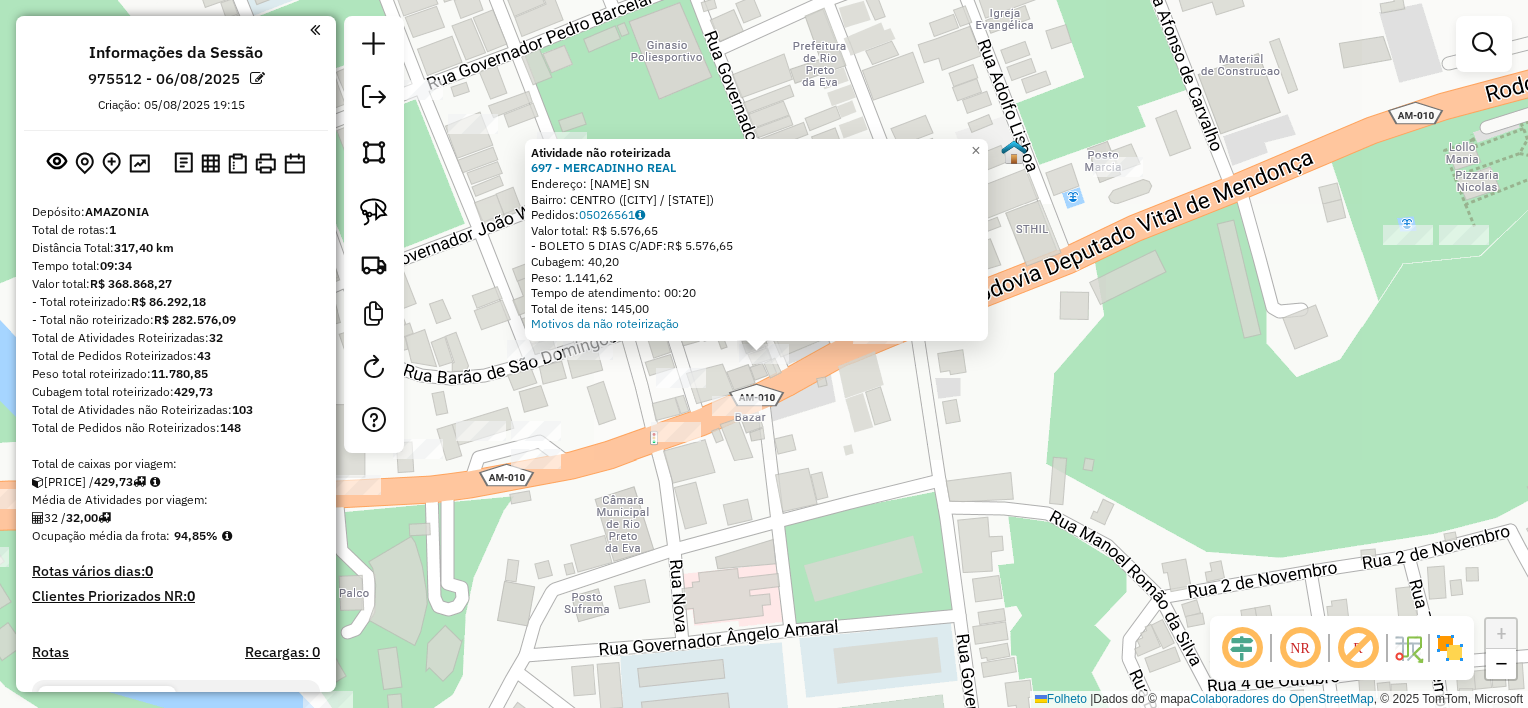 click on "Atividade não roteirizada 697 - MERCADINHO REAL  Endereço:  CONRADO NIEMEYER SN   Bairro: CENTRO ([CITY] / [STATE])   Pedidos:  05026561   Valor total: R$ 5.576,65   - BOLETO 5 DIAS C/ADF:  R$ 5.576,65   Cubagem: 40,20   Peso: 1.141,62   Tempo de atendimento: 00:20   Total de itens: 145,00  Motivos da não roteirização × Janela de atendimento Grade de atendimento Capacidade Transportadoras Veículos Cliente Pedidos  Rotas Selecione os dias de semana para filtrar as janelas de atendimento  Seg   Ter   Qua   Qui   Sexo   Sáb   Dom  Informe o período da janela de atendimento: De: Até:  Filtrar exatamente a janela do cliente  Considerar janela de atendimento padrão  Selecione os dias de semana para filtrar as grades de atendimento  Seg   Ter   Qua   Qui   Sexo   Sáb   Dom   Considerar clientes sem dia de atendimento cadastrado  Clientes fora do dia de atendimento selecionado Filtrar as atividades entre os valores definidos abaixo:  Peso mínimo:   Peso máximo:   Cubagem mínima:   De:   Até:  De:" 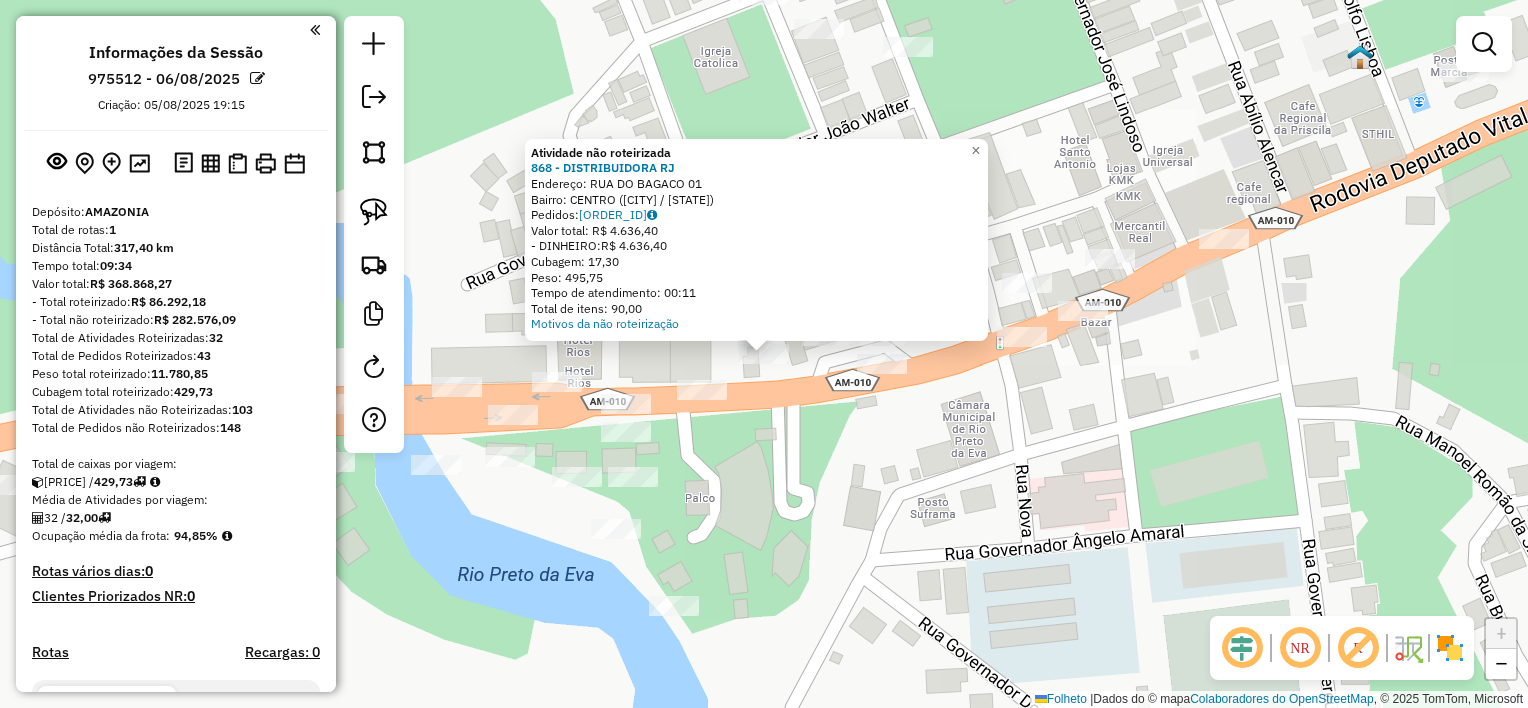 click on "Atividade não roteirizada 868 - DISTRIBUIDORA RJ  Endereço:  RUA DO BAGACO 01   Bairro: CENTRO ([CITY] / [STATE])   Pedidos:  05026501   Valor total: R$ 4.636,40   - DINHEIRO:  R$ 4.636,40   Cubagem: 17,30   Peso: 495,75   Tempo de atendimento: 00:11   Total de itens: 90,00  Motivos da não roteirização × Janela de atendimento Grade de atendimento Capacidade Transportadoras Veículos Cliente Pedidos  Rotas Selecione os dias de semana para filtrar as janelas de atendimento  Seg   Ter   Qua   Qui   Sexo   Sáb   Dom  Informe o período da janela de atendimento: De: Até:  Filtrar exatamente a janela do cliente  Considerar janela de atendimento padrão  Selecione os dias de semana para filtrar as grades de atendimento  Seg   Ter   Qua   Qui   Sexo   Sáb   Dom   Considerar clientes sem dia de atendimento cadastrado  Clientes fora do dia de atendimento selecionado Filtrar as atividades entre os valores definidos abaixo:  Peso mínimo:   Peso máximo:   Cubagem mínima:   Cubagem máxima:   De:   Até:" 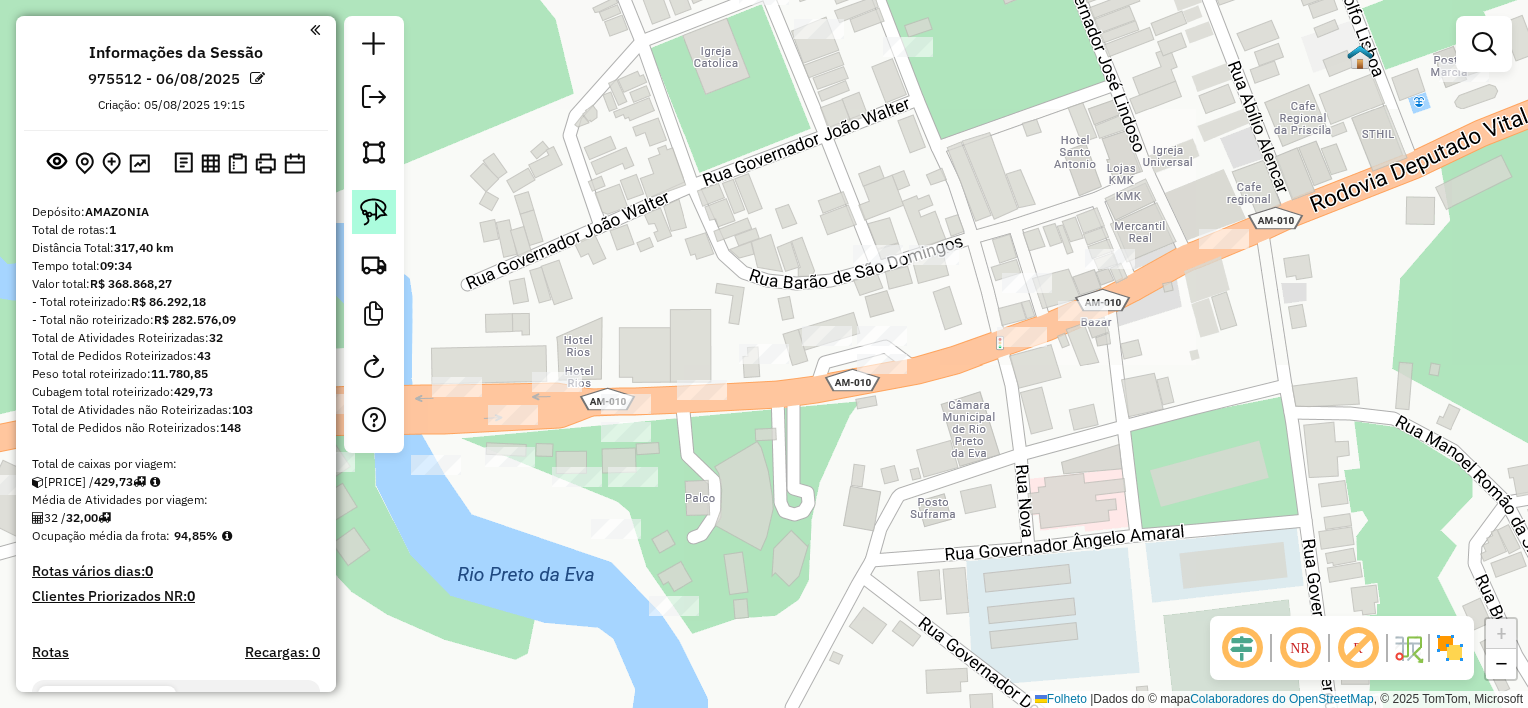 click 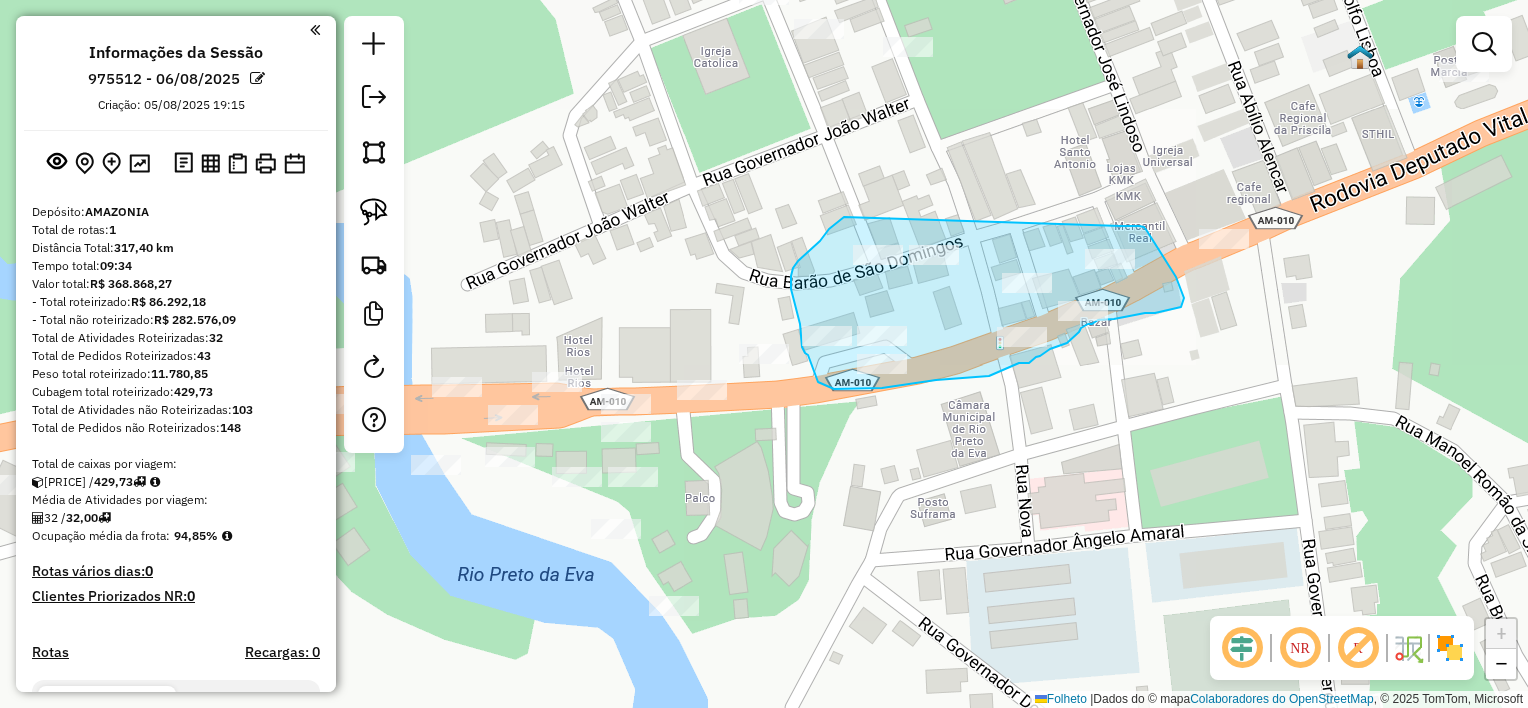drag, startPoint x: 844, startPoint y: 217, endPoint x: 1113, endPoint y: 229, distance: 269.26752 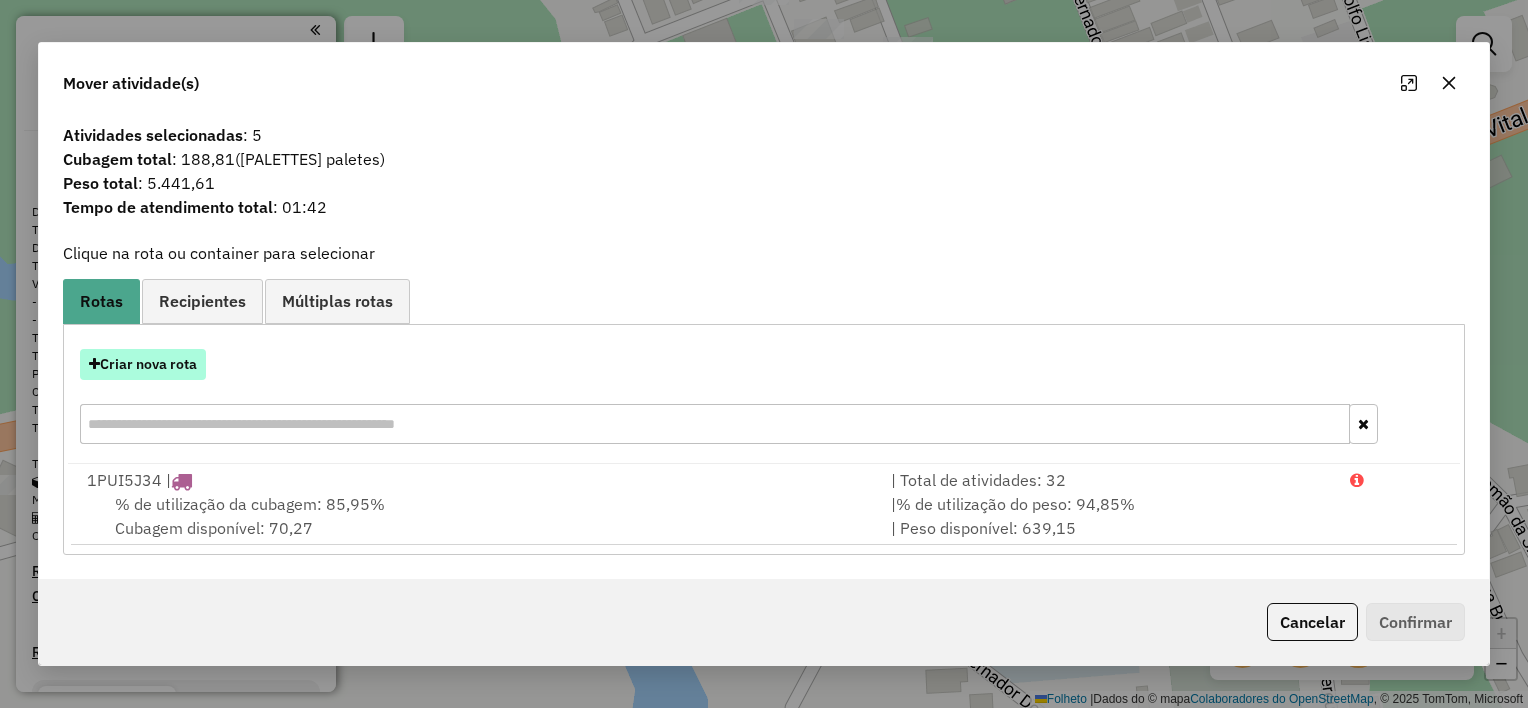 click on "Criar nova rota" at bounding box center (148, 364) 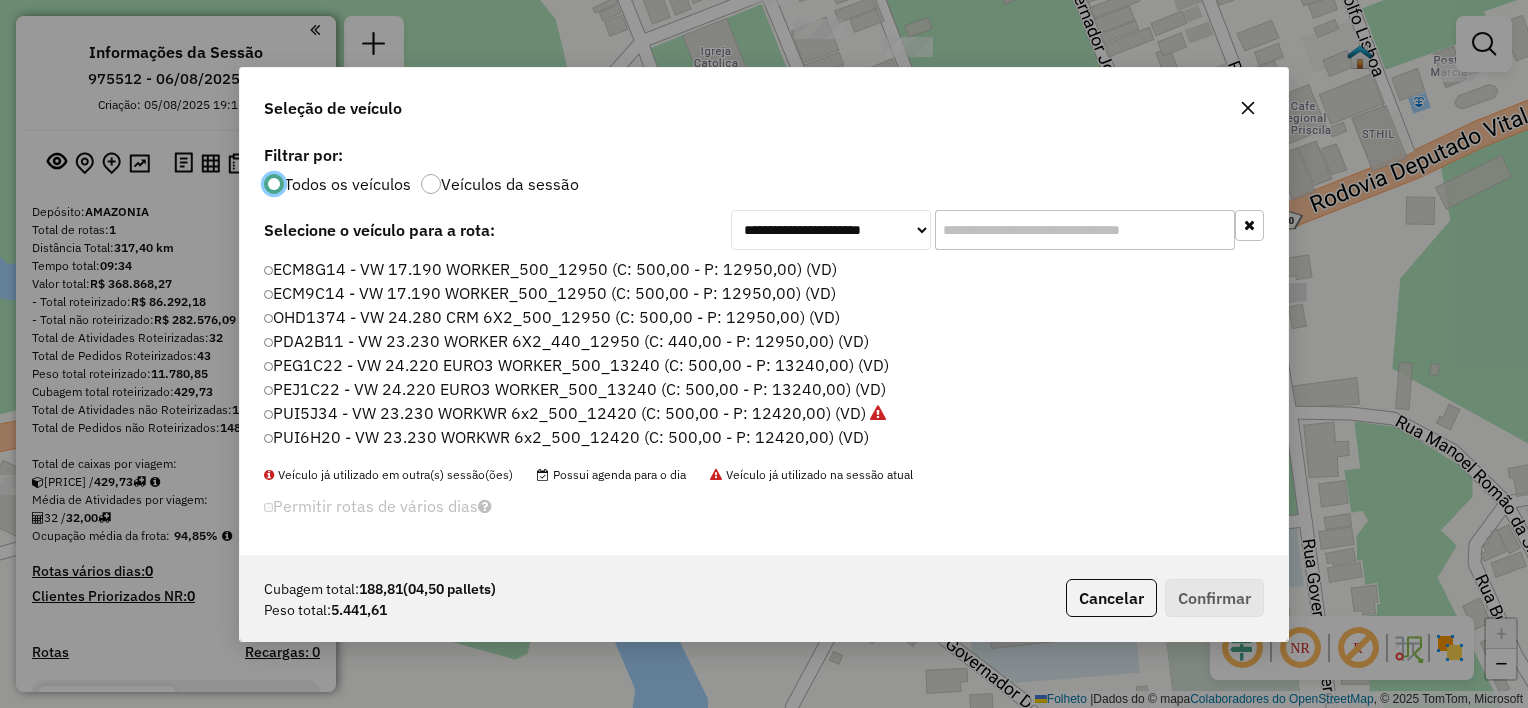 scroll, scrollTop: 10, scrollLeft: 6, axis: both 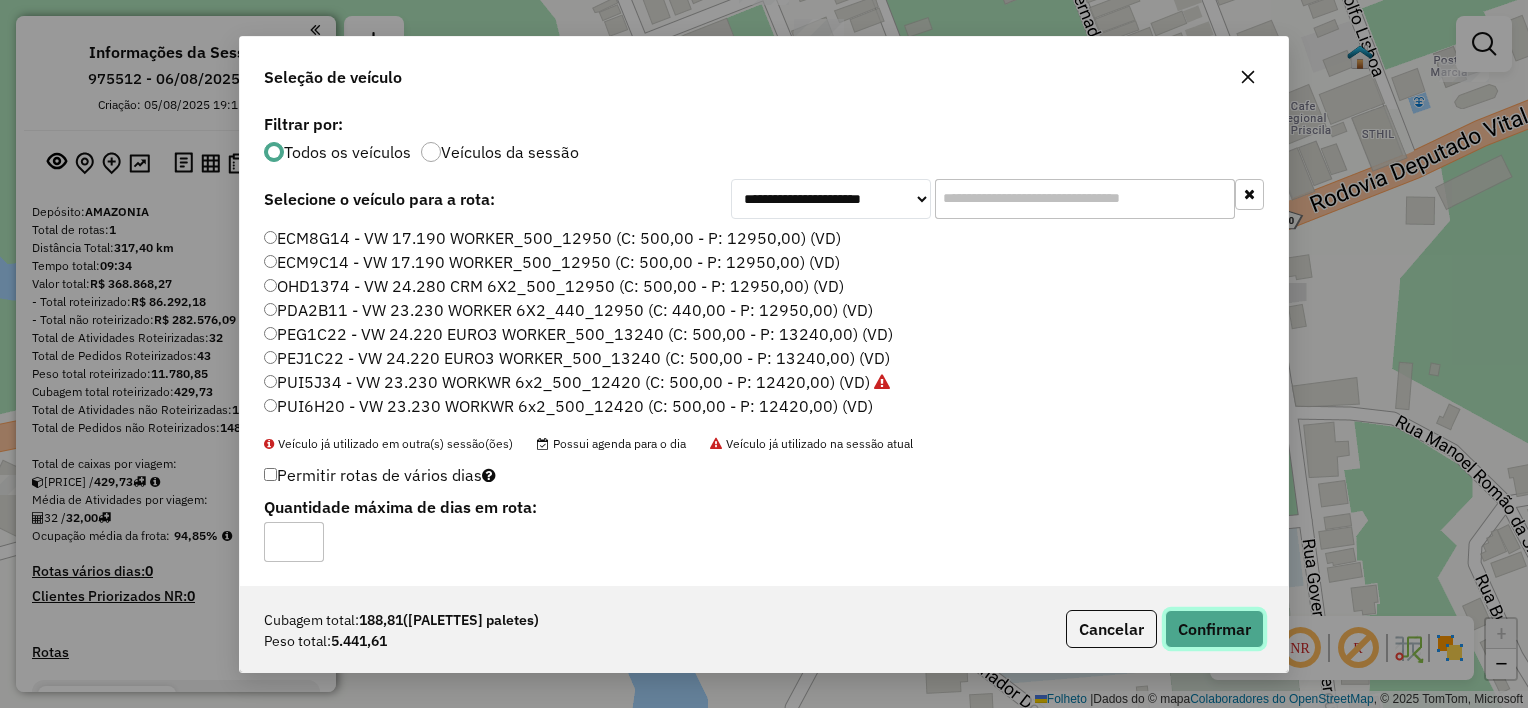click on "Confirmar" 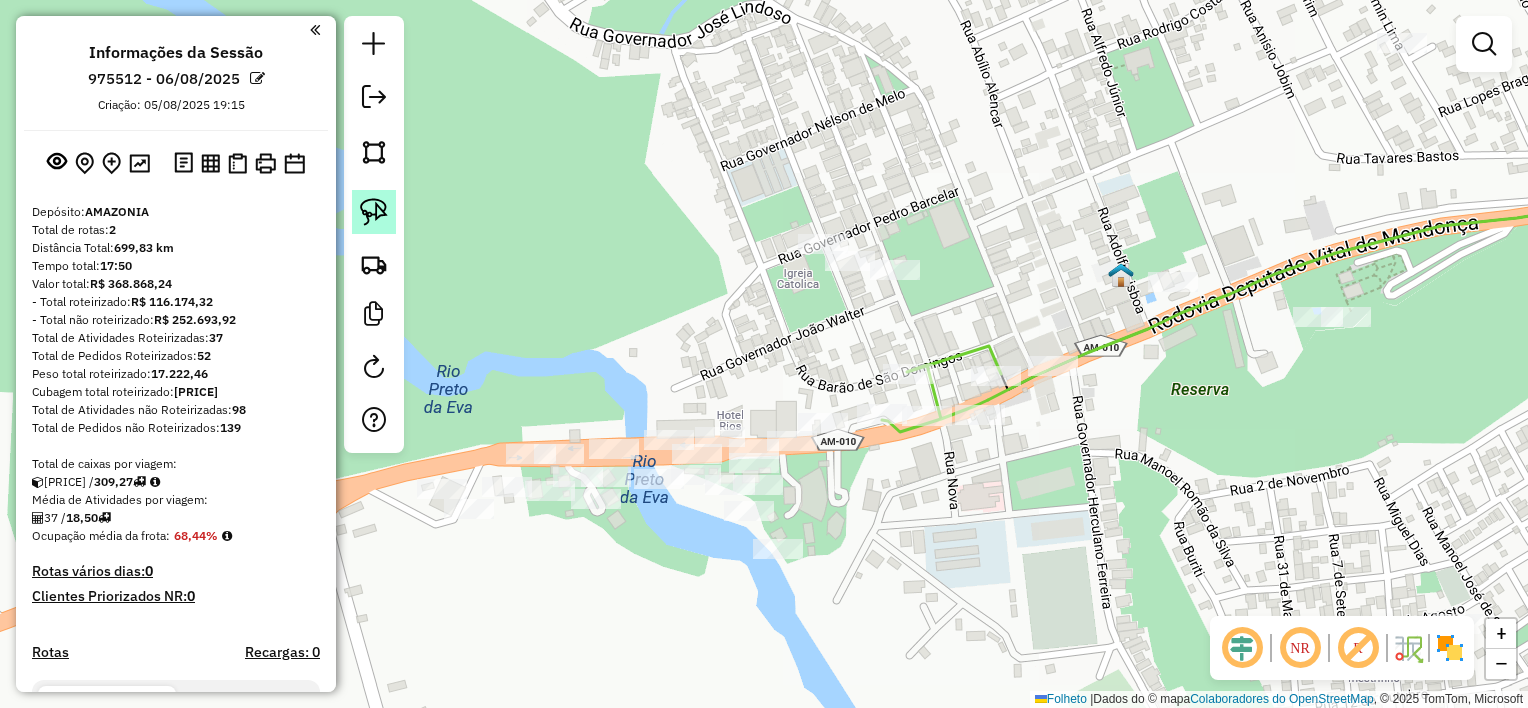 click 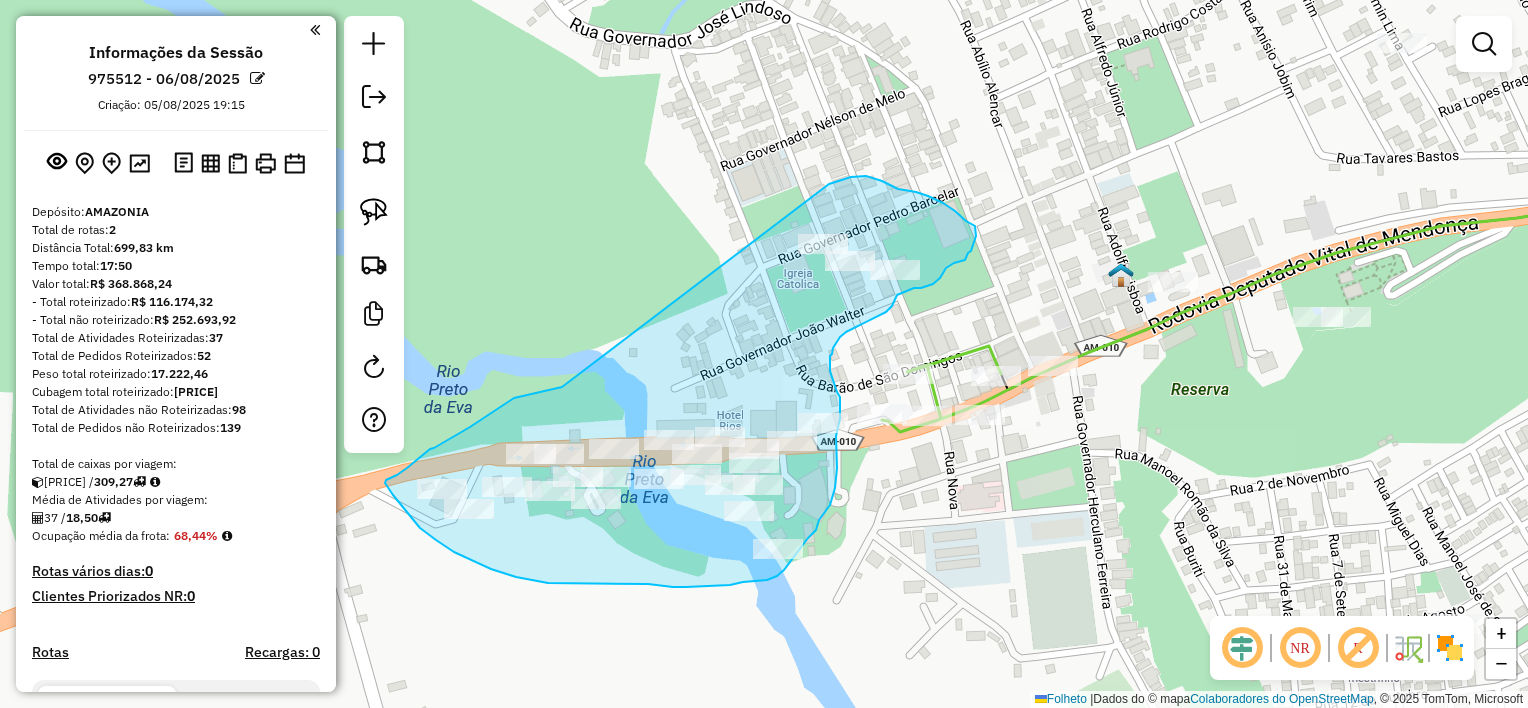 drag, startPoint x: 562, startPoint y: 387, endPoint x: 829, endPoint y: 185, distance: 334.80292 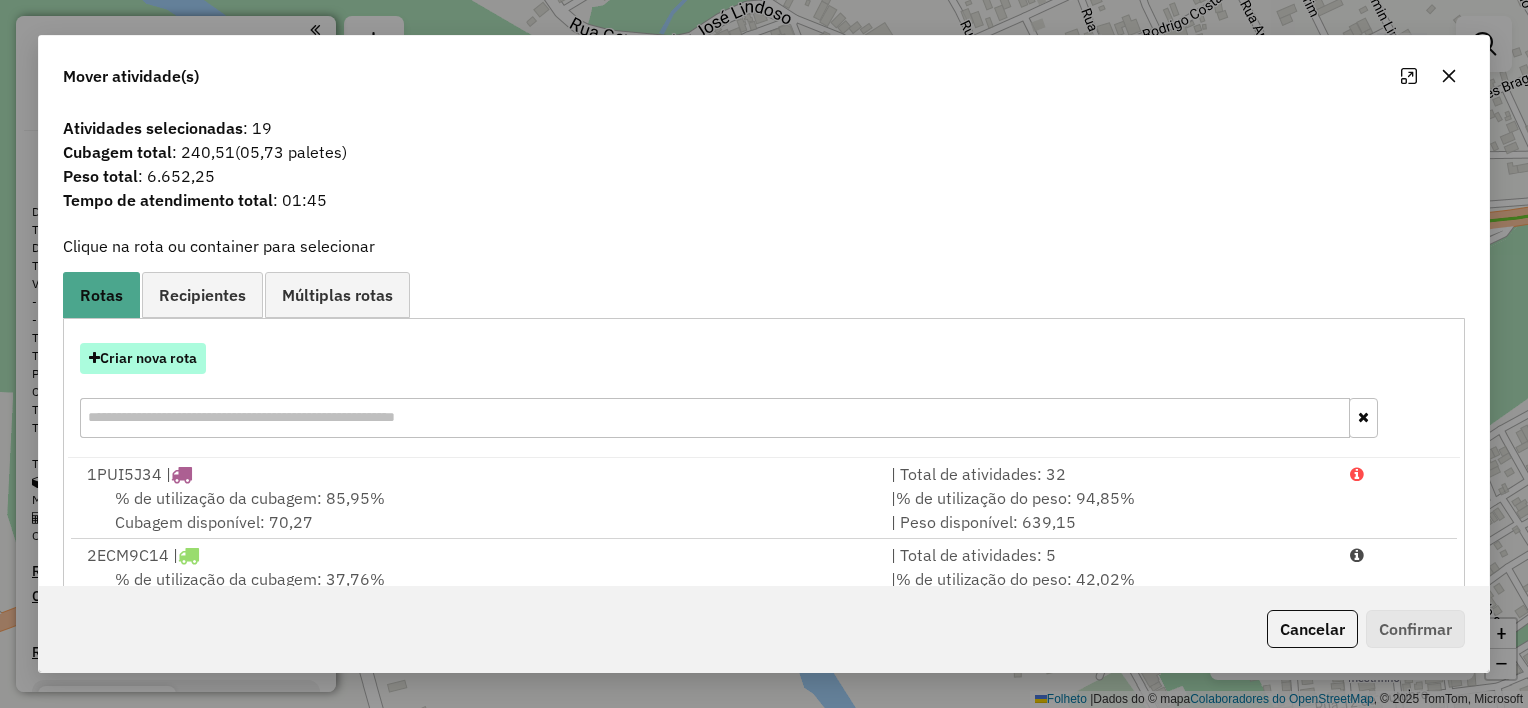 click on "Criar nova rota" at bounding box center (148, 358) 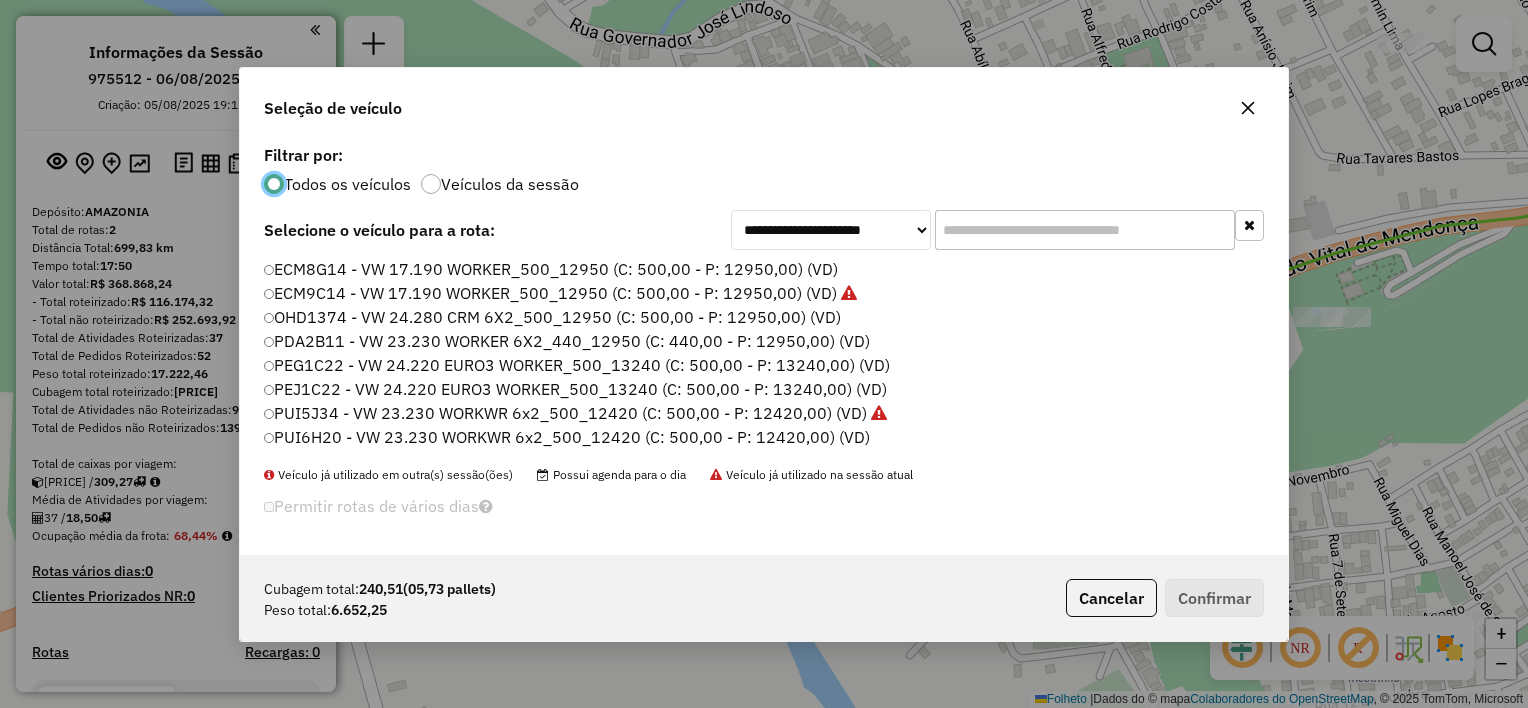 scroll, scrollTop: 10, scrollLeft: 6, axis: both 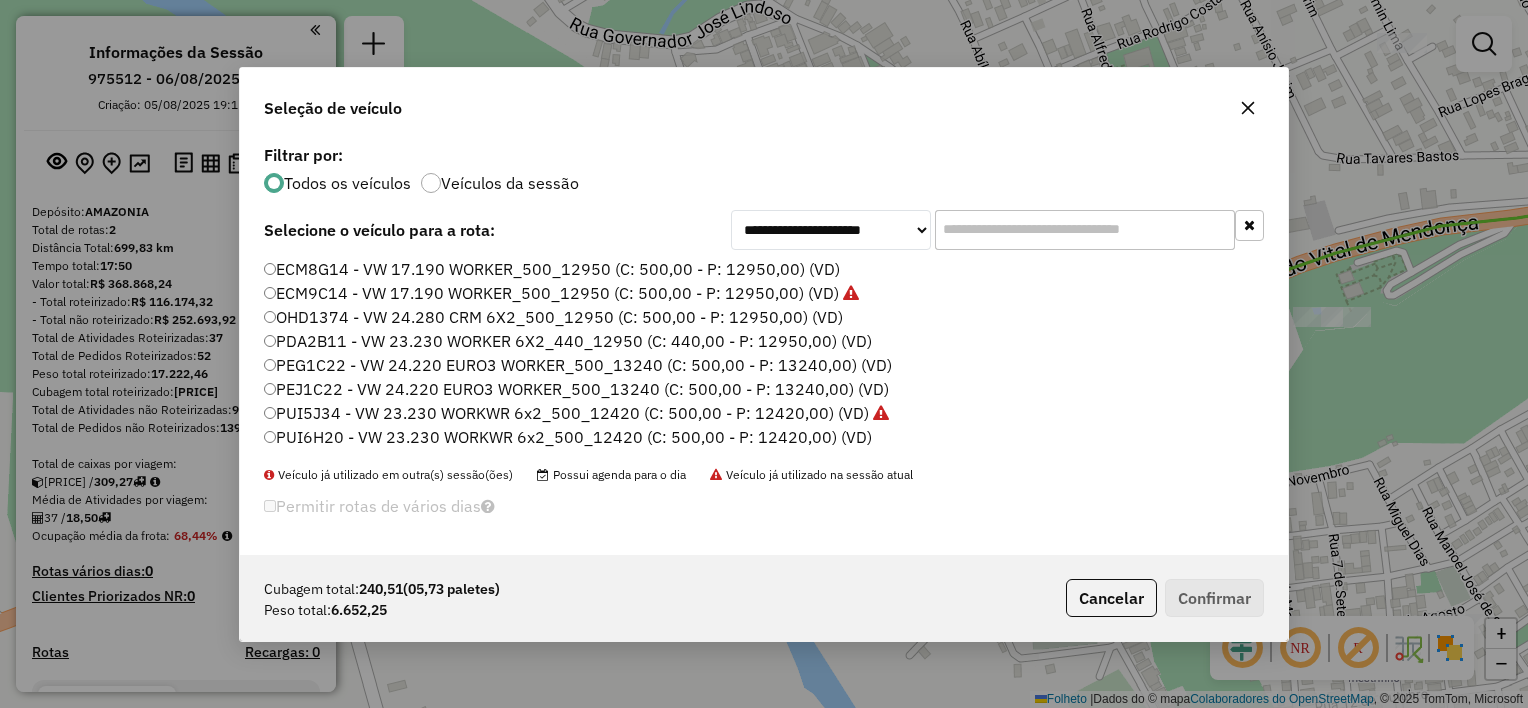 click on "OHD1374 - VW 24.280 CRM 6X2_500_12950 (C: 500,00 - P: 12950,00) (VD)" 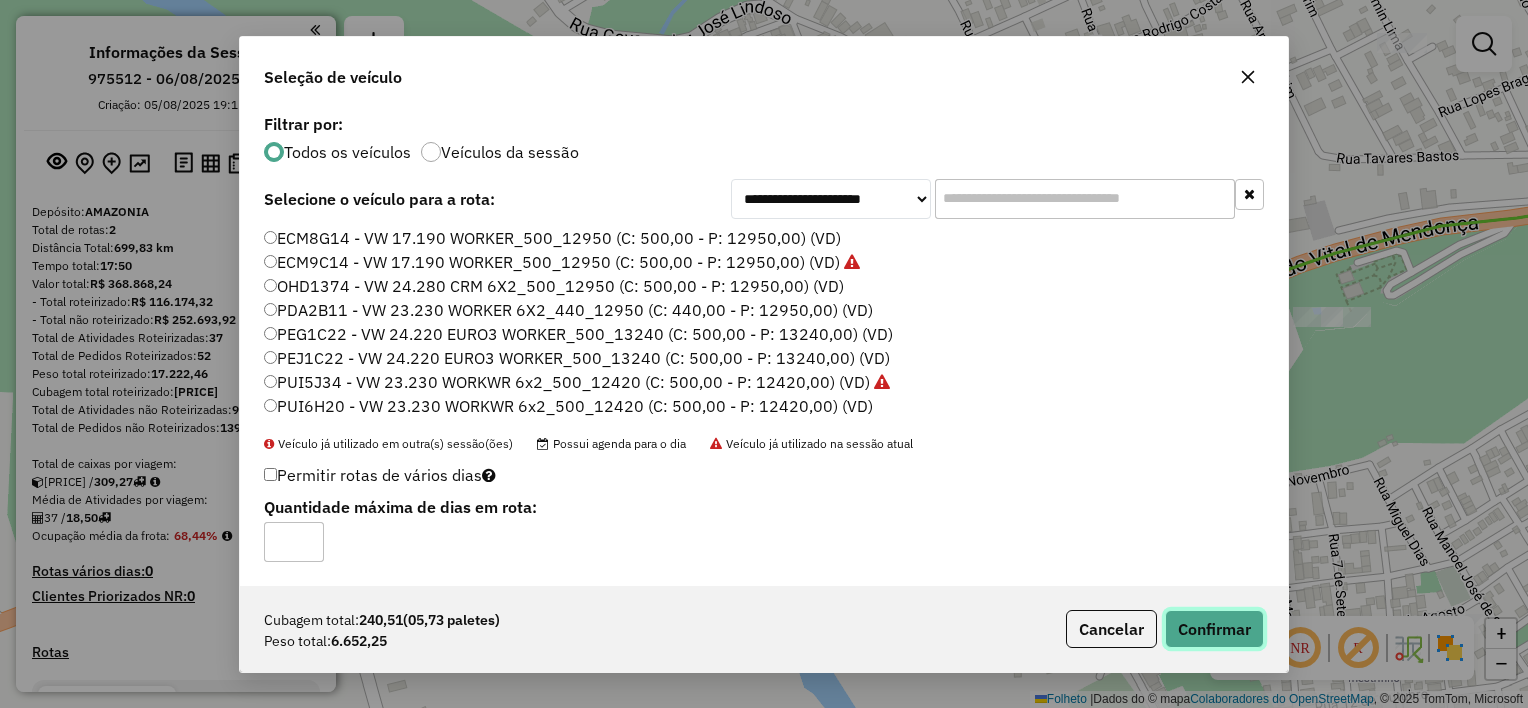 click on "Confirmar" 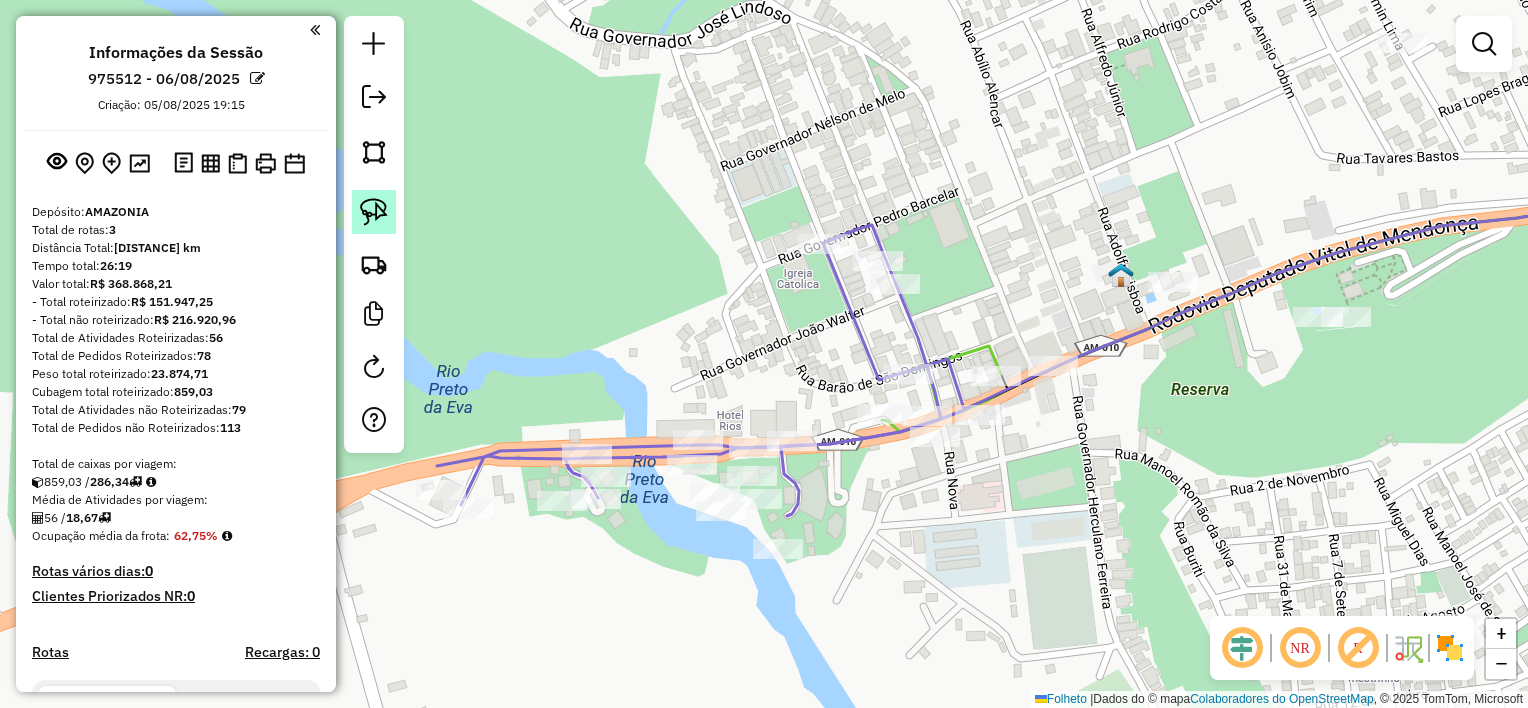 click 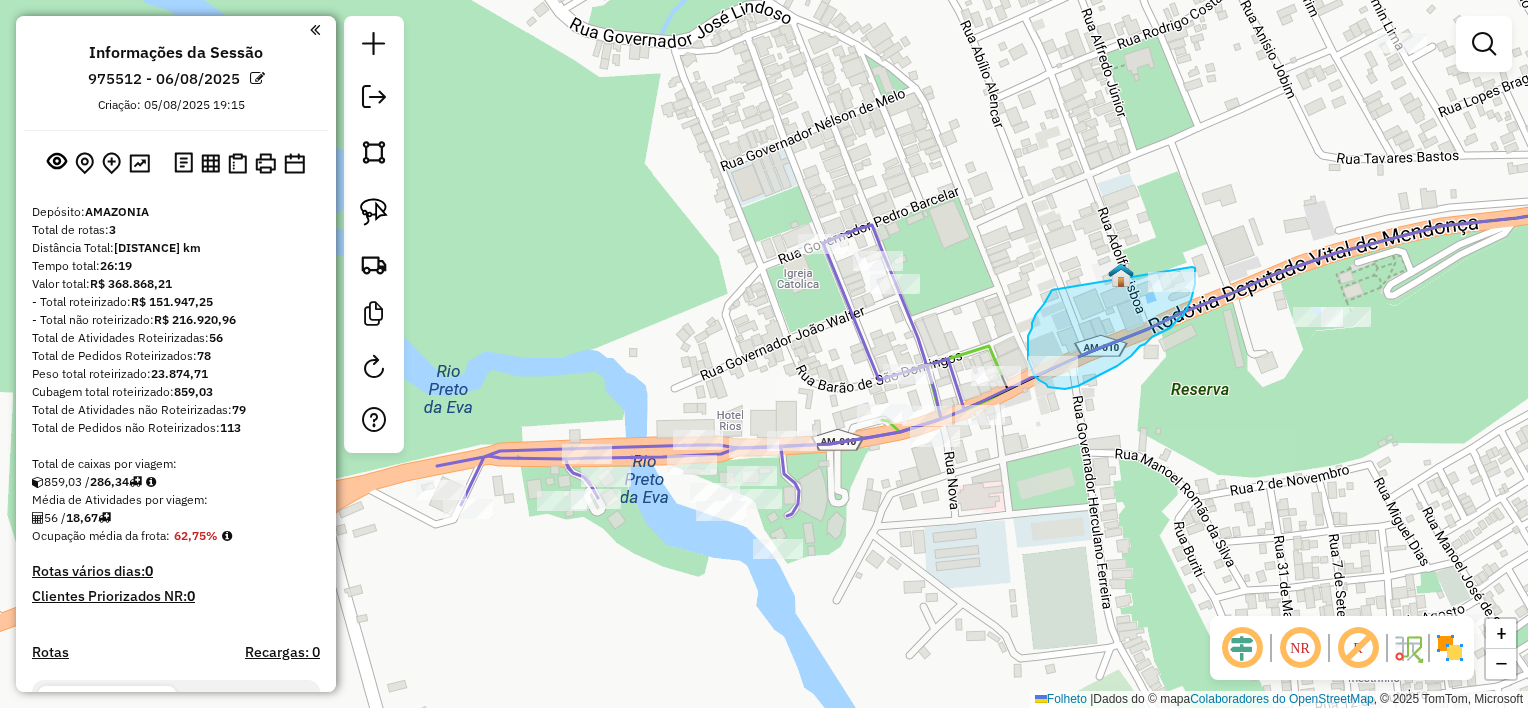 drag, startPoint x: 1052, startPoint y: 290, endPoint x: 1192, endPoint y: 265, distance: 142.21463 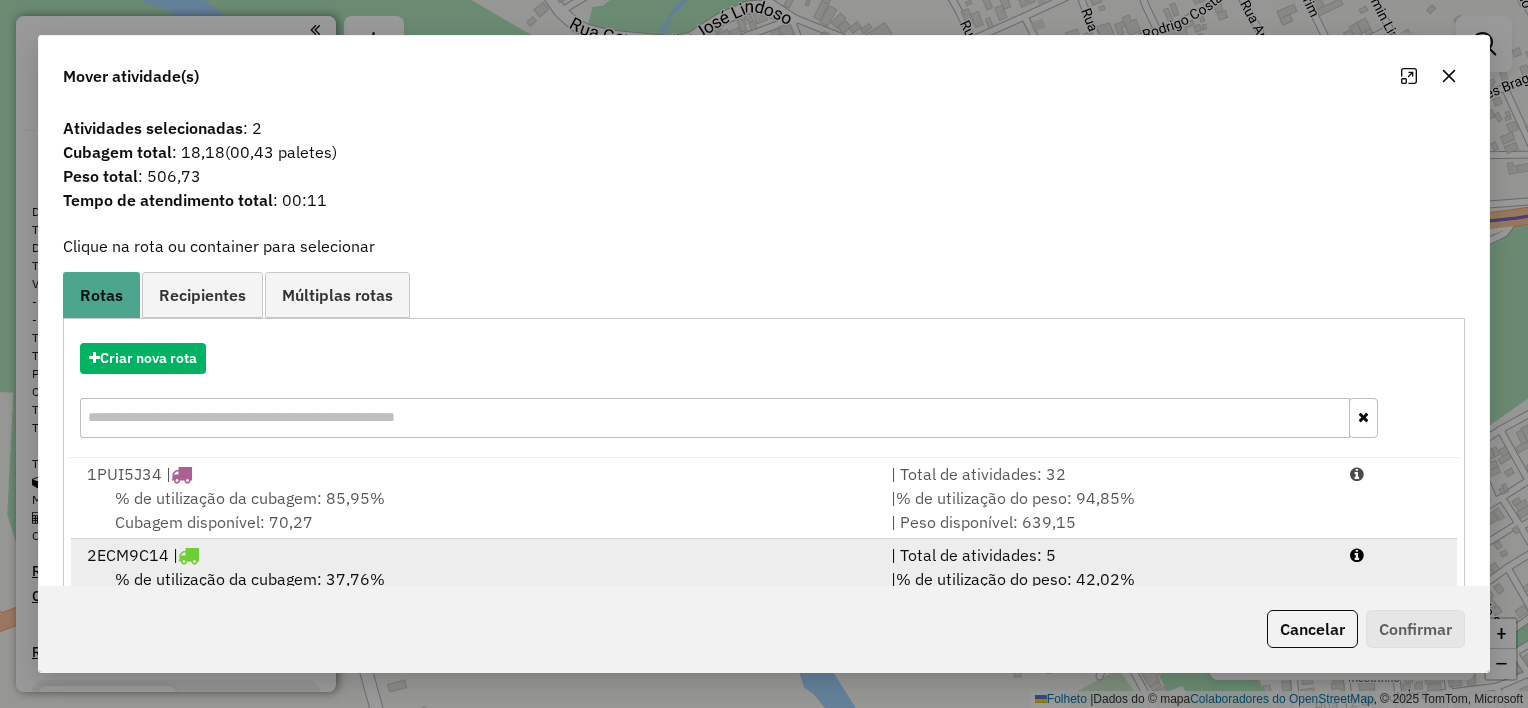 click on "2 [VEHICLE_PLATE] |" at bounding box center (477, 555) 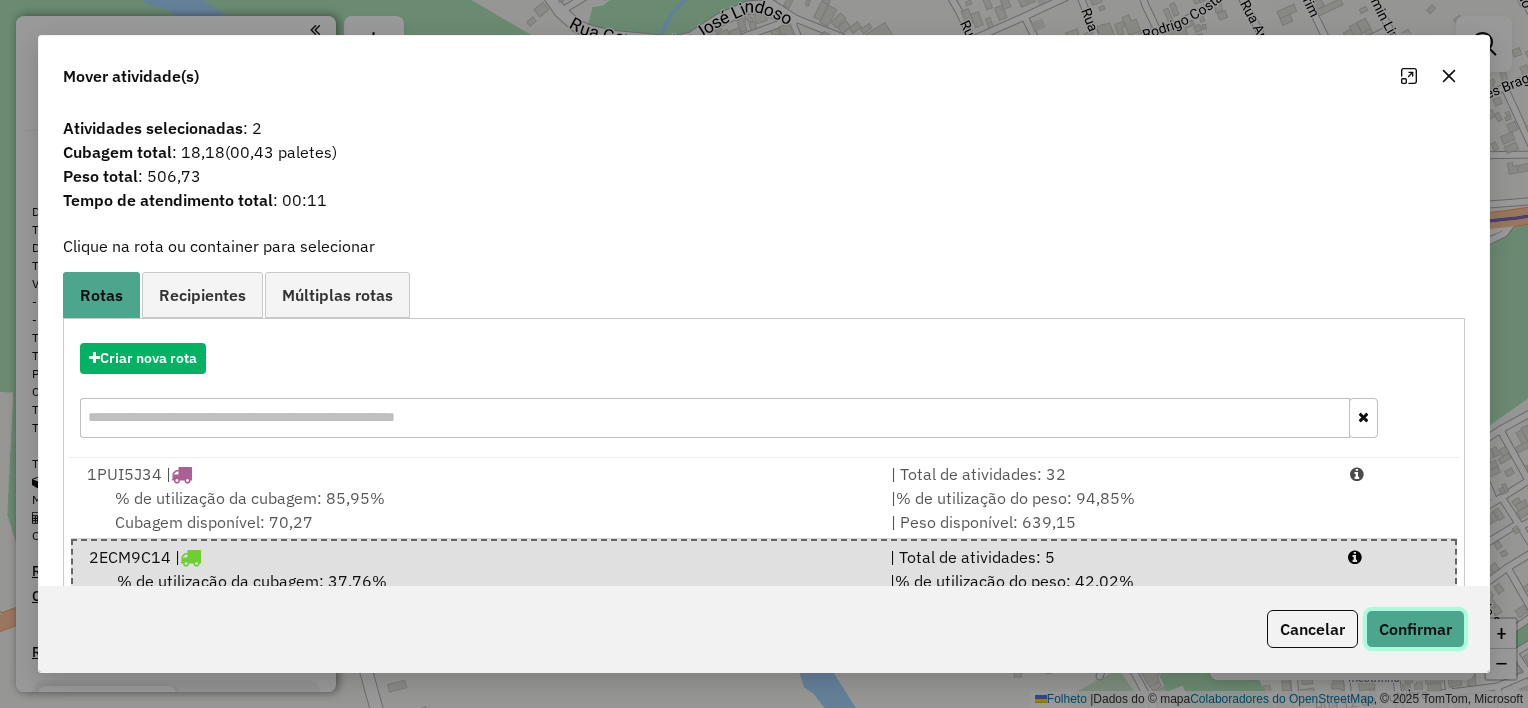 click on "Confirmar" 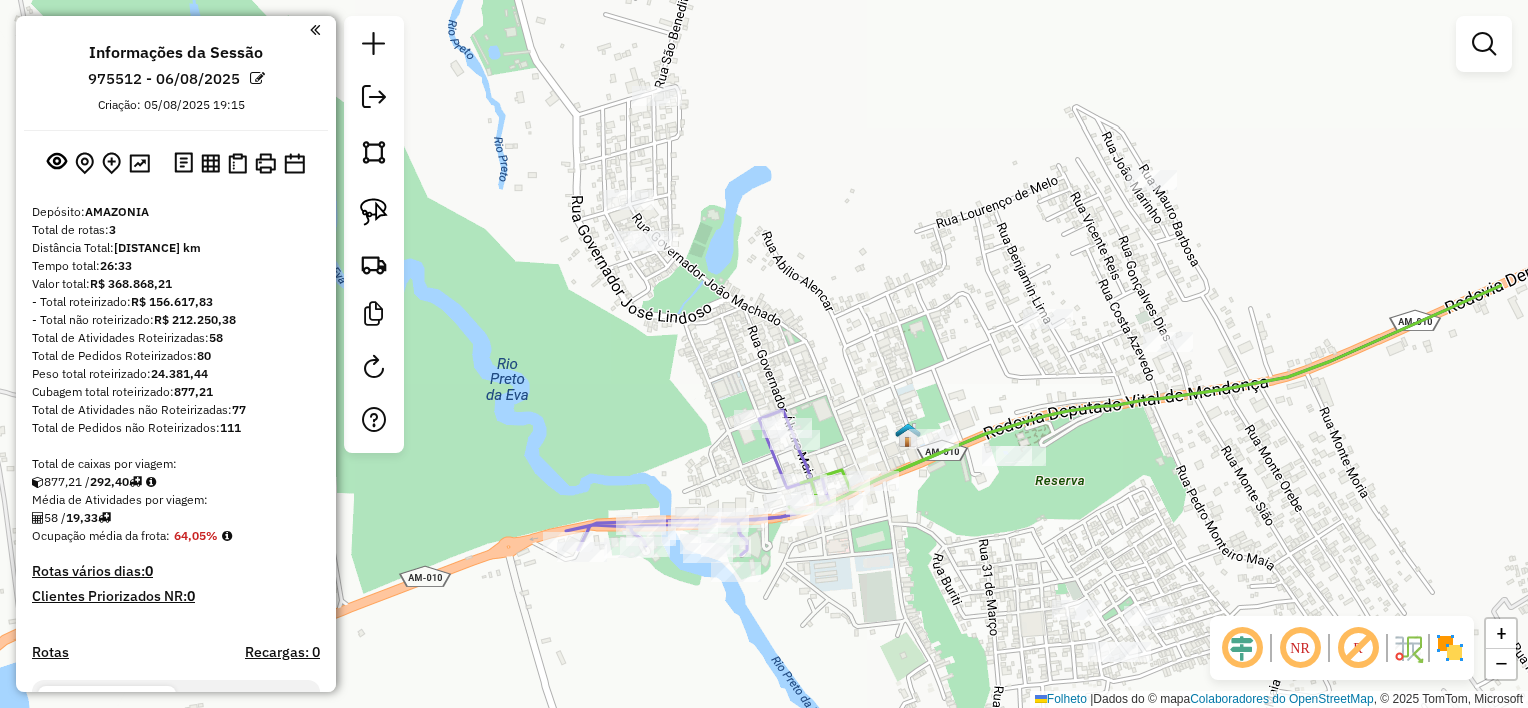 drag, startPoint x: 928, startPoint y: 280, endPoint x: 757, endPoint y: 347, distance: 183.65729 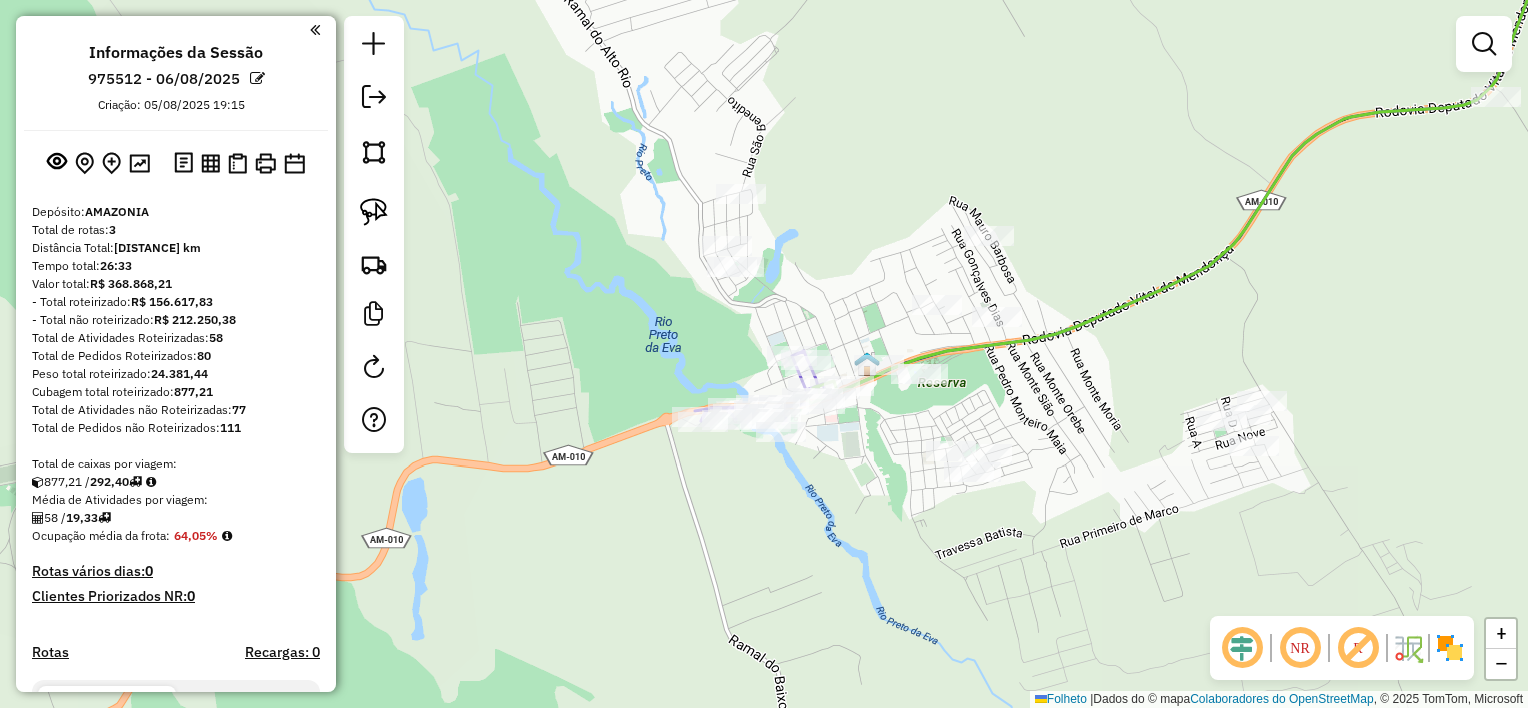 drag, startPoint x: 757, startPoint y: 347, endPoint x: 787, endPoint y: 310, distance: 47.63402 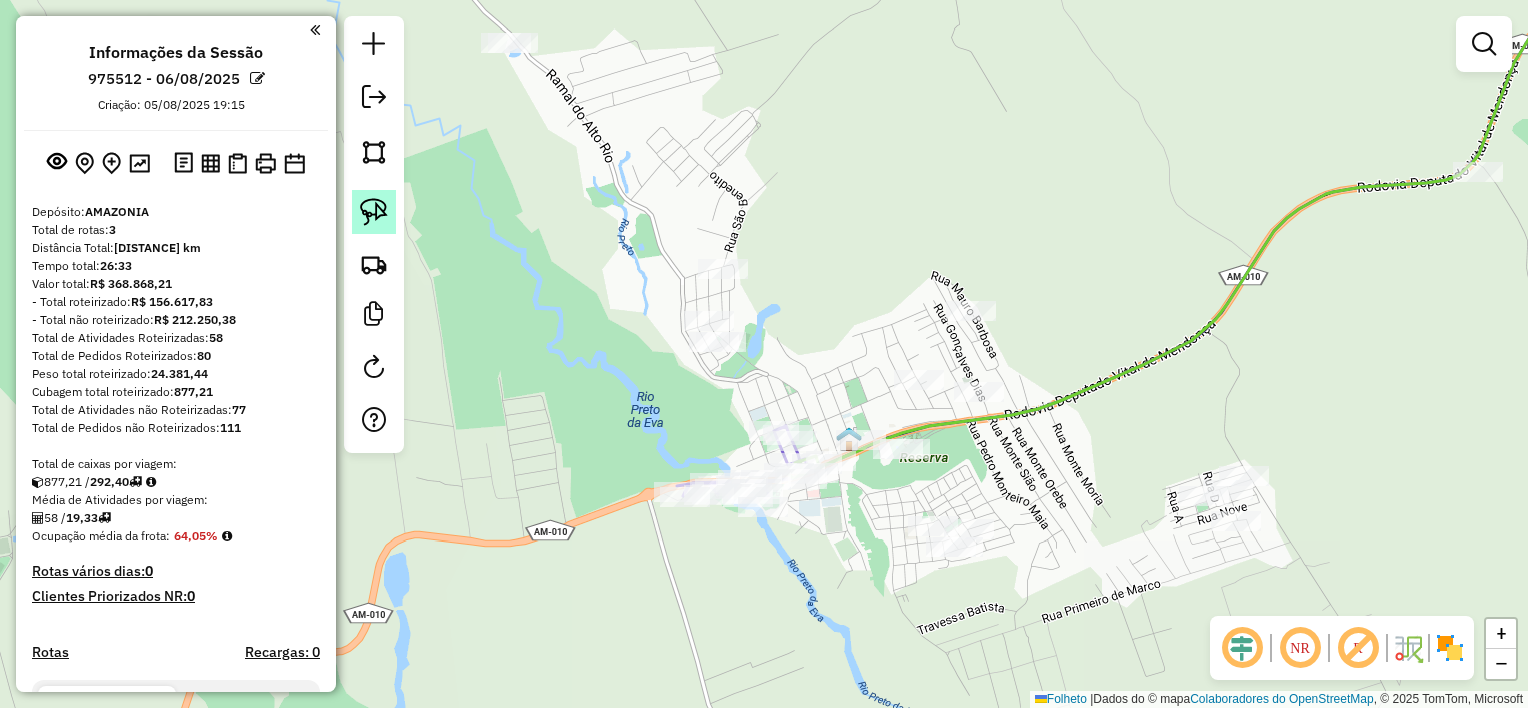 click 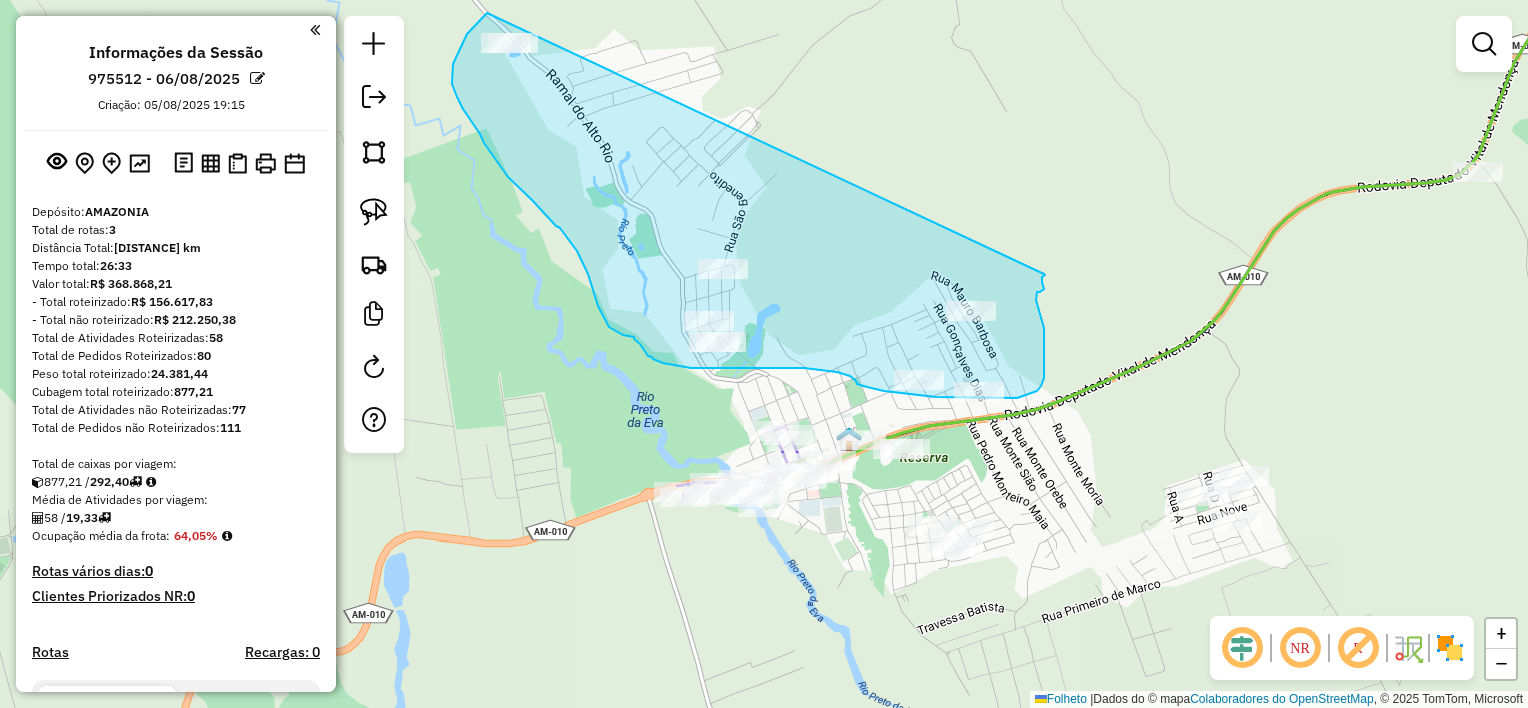 drag, startPoint x: 487, startPoint y: 13, endPoint x: 1044, endPoint y: 274, distance: 615.11786 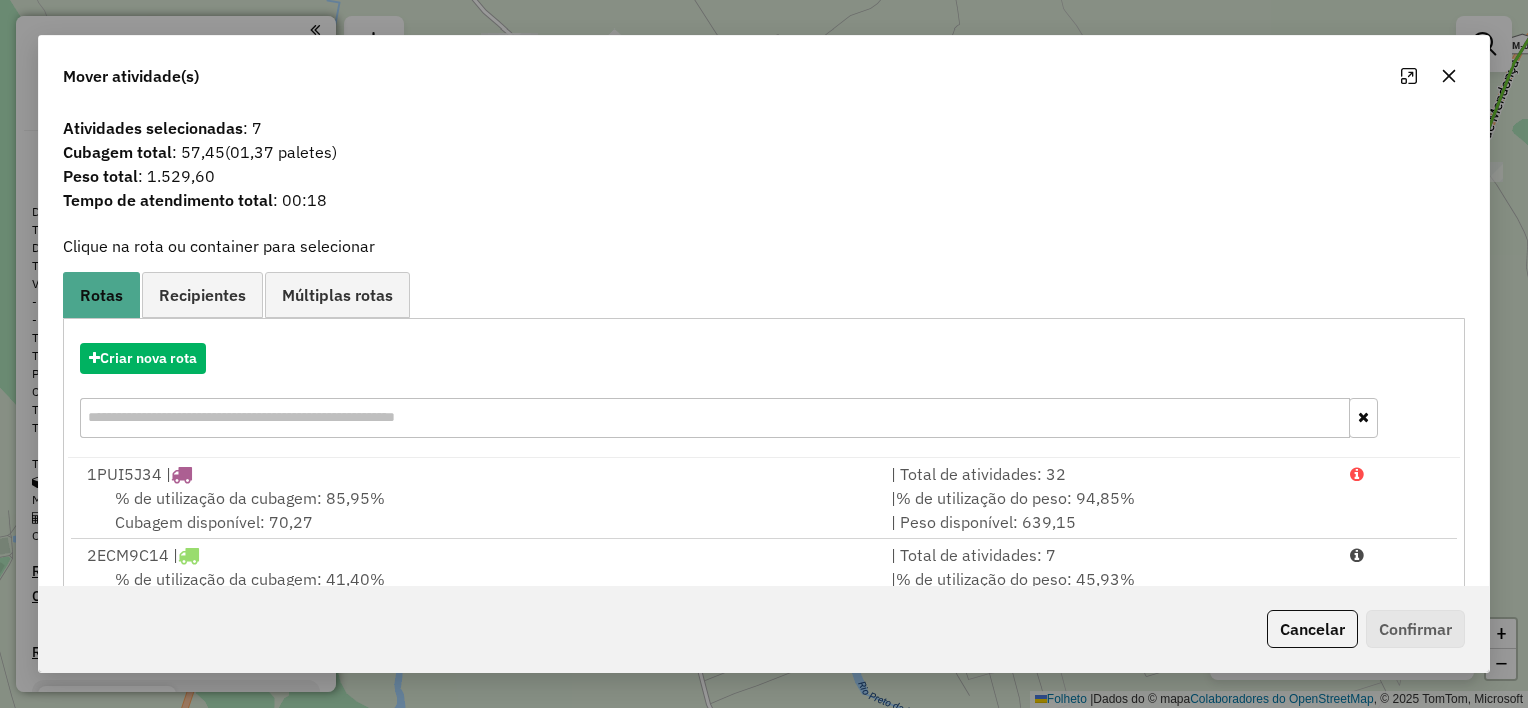 drag, startPoint x: 1480, startPoint y: 313, endPoint x: 1488, endPoint y: 433, distance: 120.26637 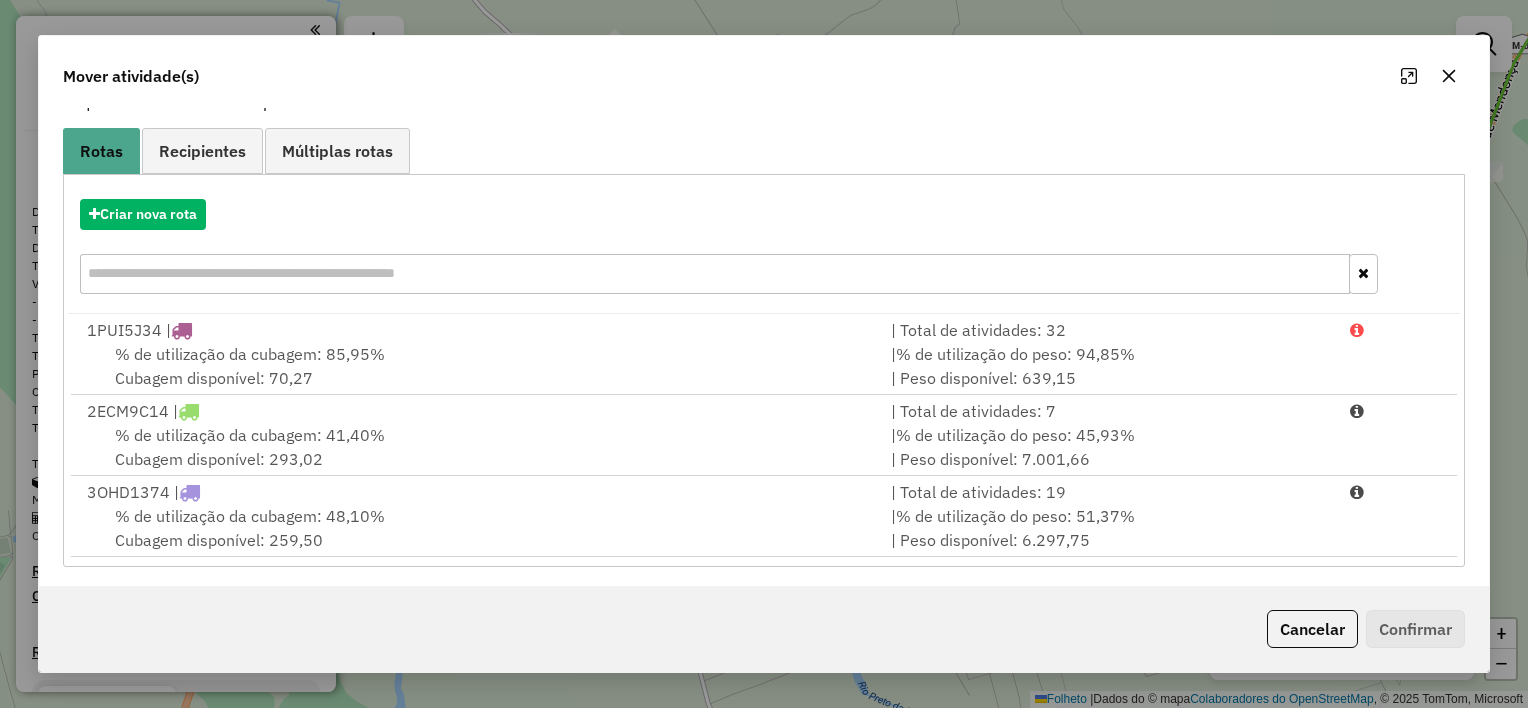 scroll, scrollTop: 148, scrollLeft: 0, axis: vertical 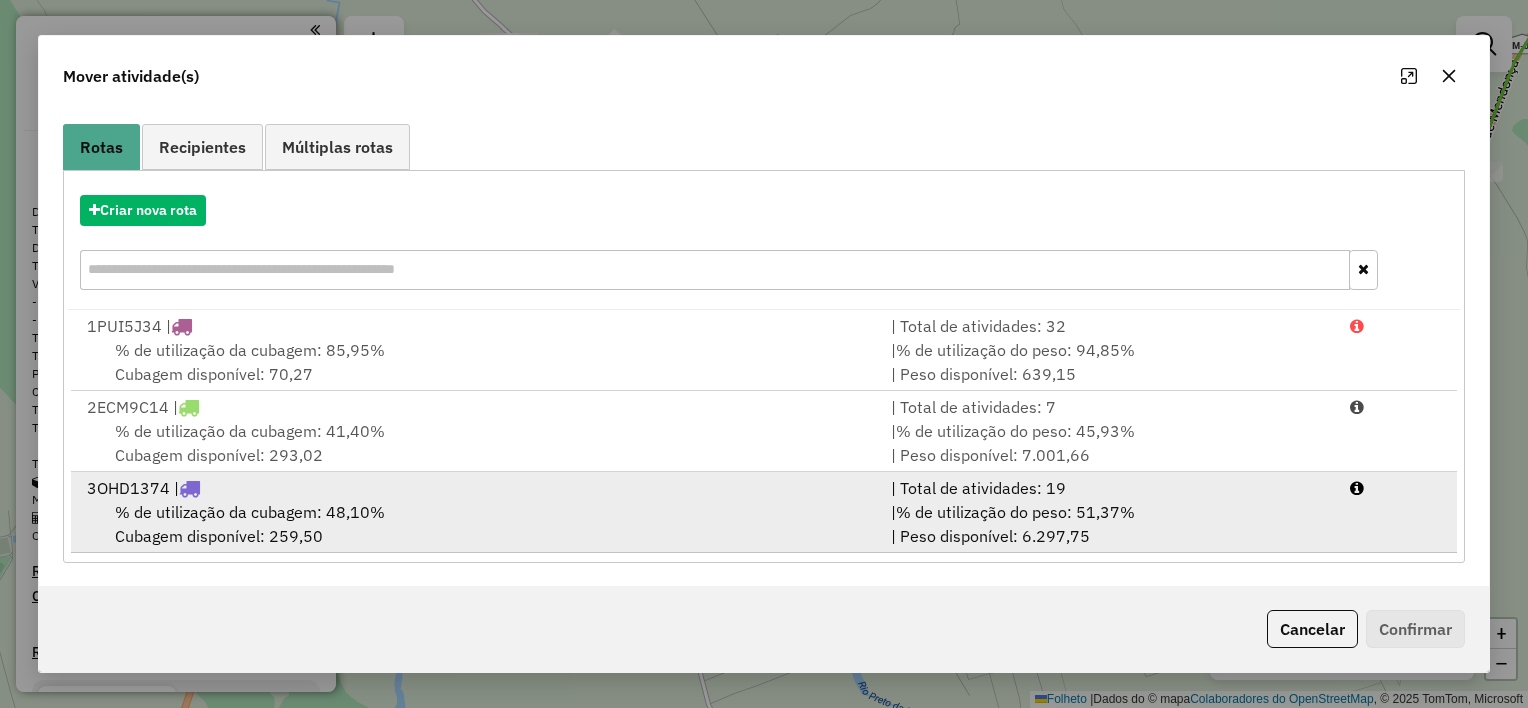 click on "% de utilização da cubagem: [PERCENTAGE]%  Cubagem disponível: [CUBAGE]" at bounding box center (477, 524) 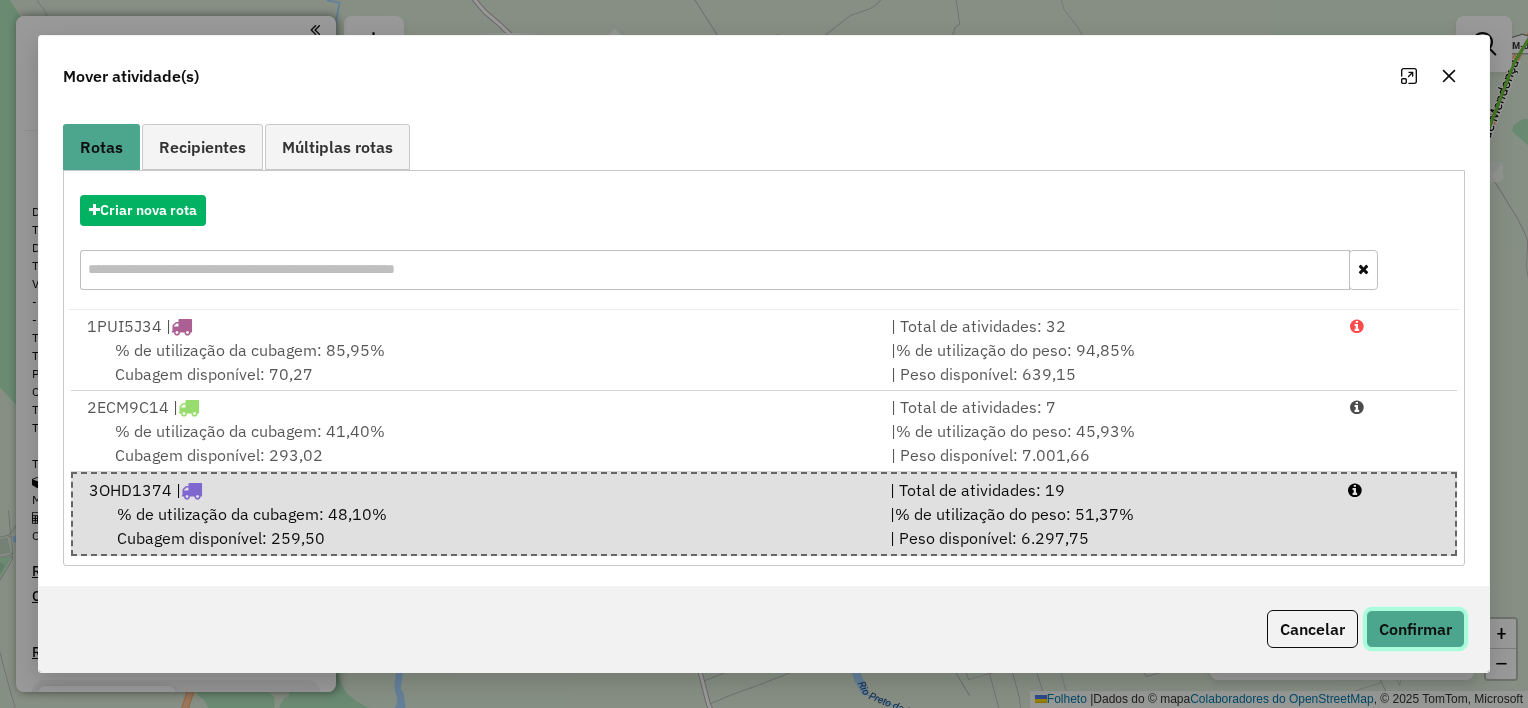 click on "Confirmar" 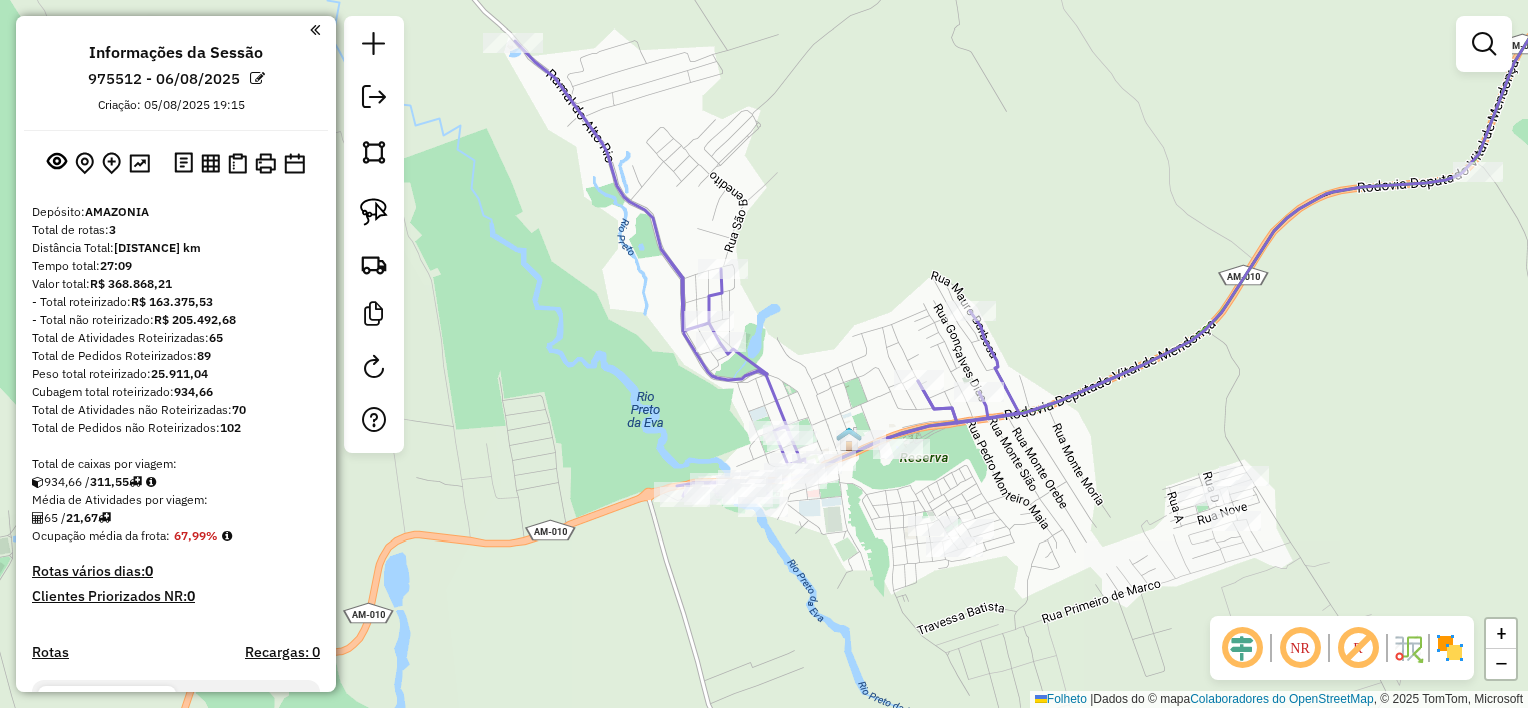 scroll, scrollTop: 0, scrollLeft: 0, axis: both 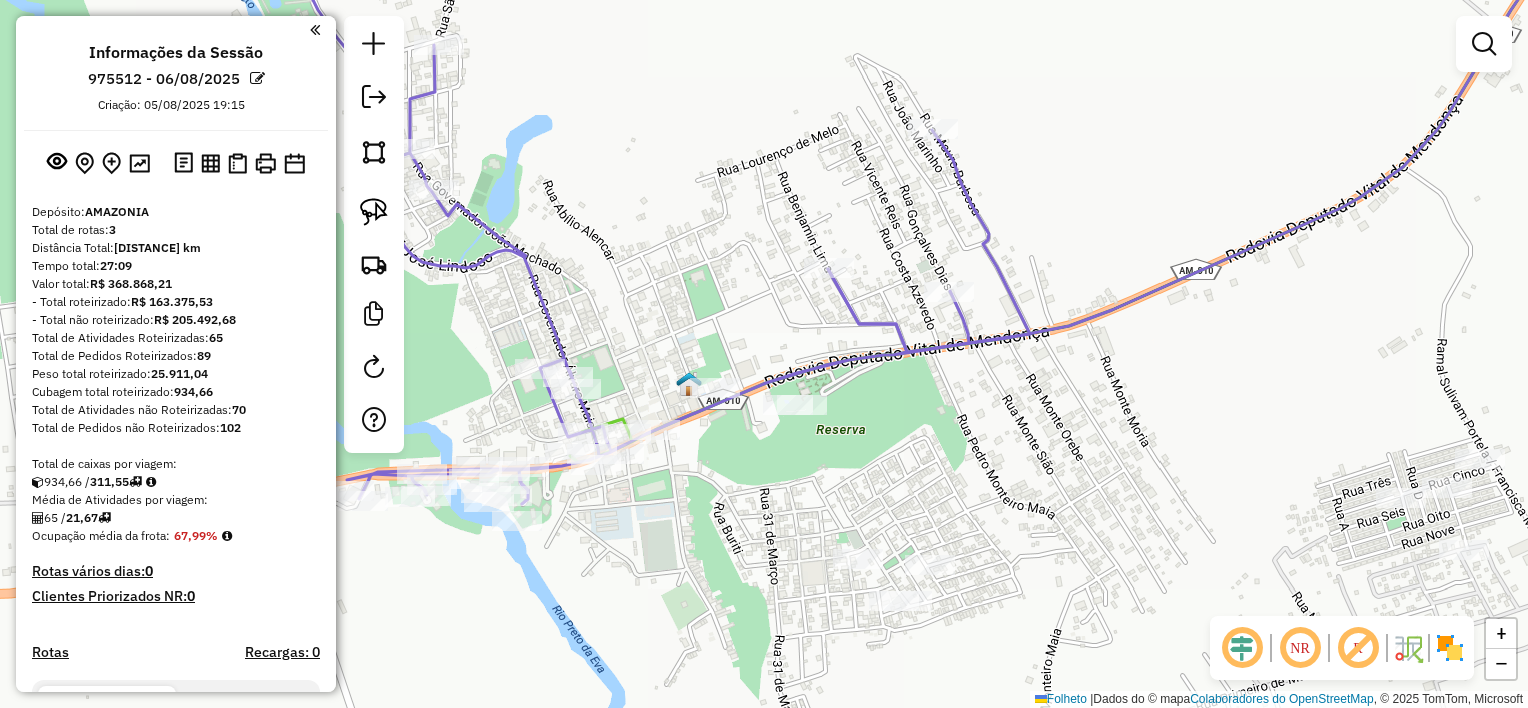 drag, startPoint x: 978, startPoint y: 528, endPoint x: 916, endPoint y: 473, distance: 82.87943 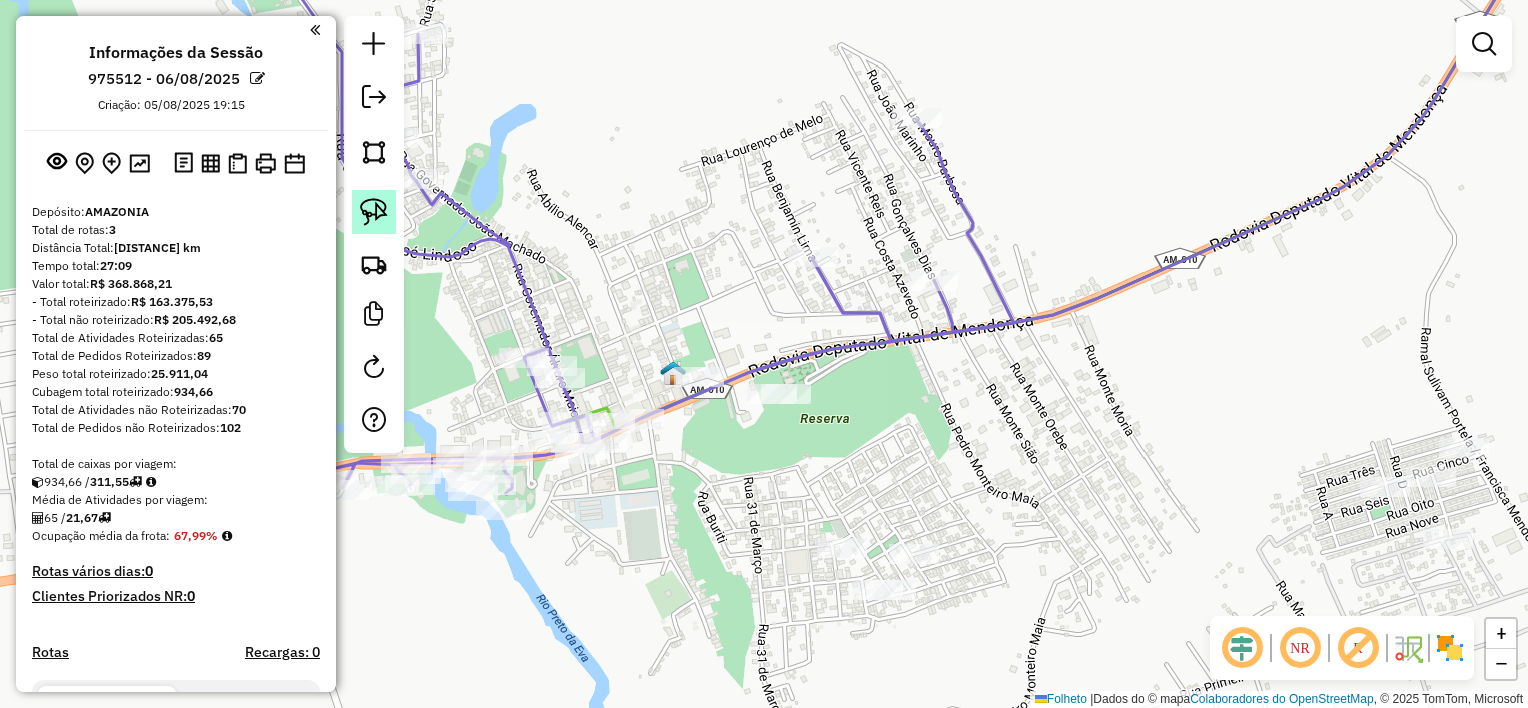 click 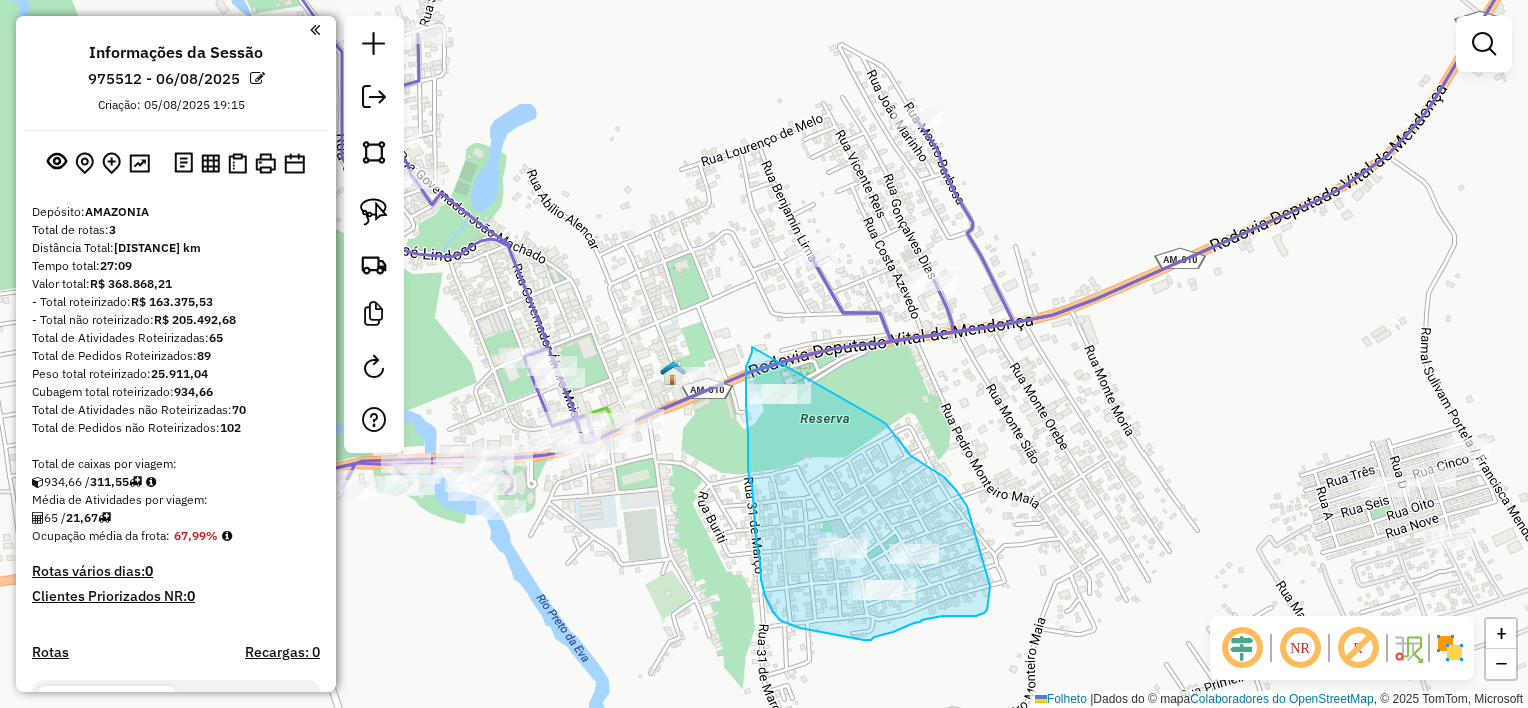 drag, startPoint x: 752, startPoint y: 347, endPoint x: 868, endPoint y: 404, distance: 129.24782 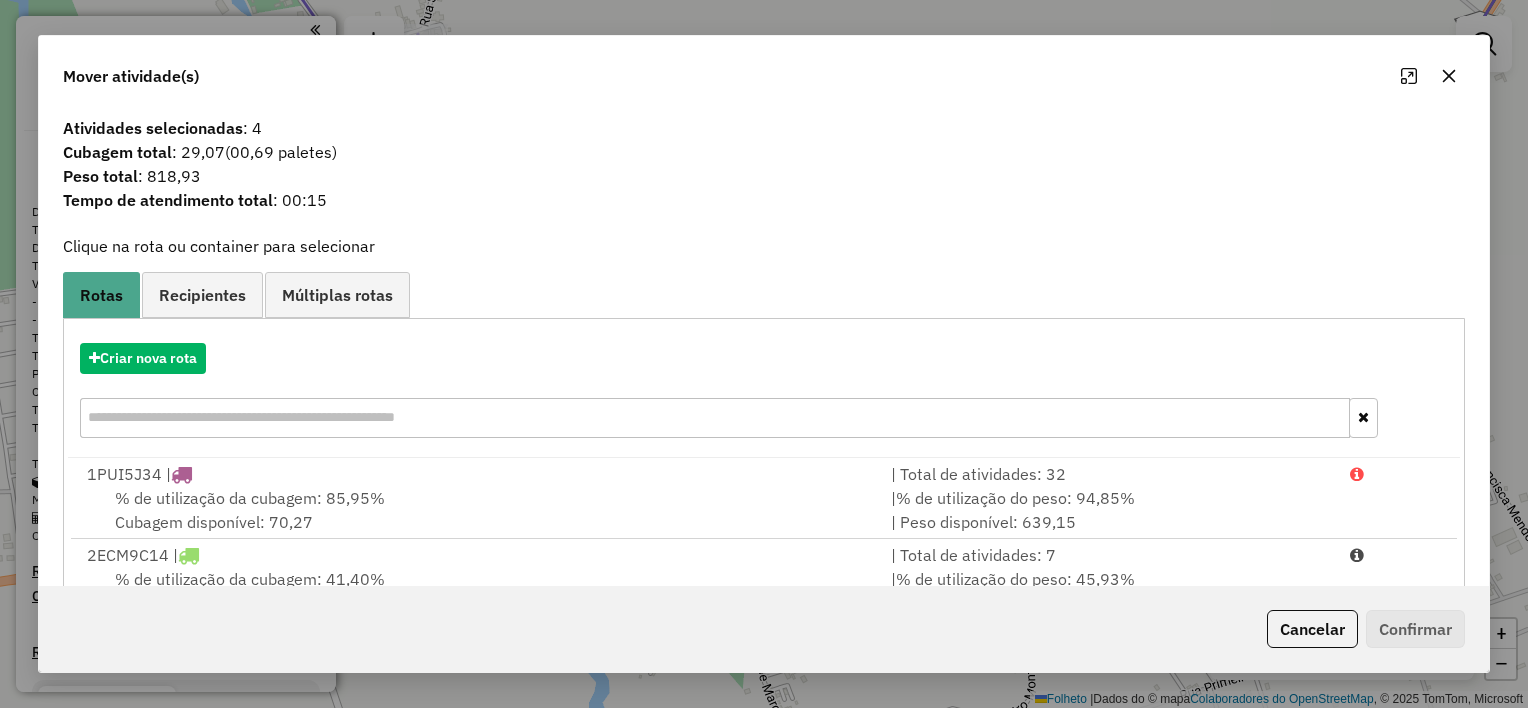 scroll, scrollTop: 148, scrollLeft: 0, axis: vertical 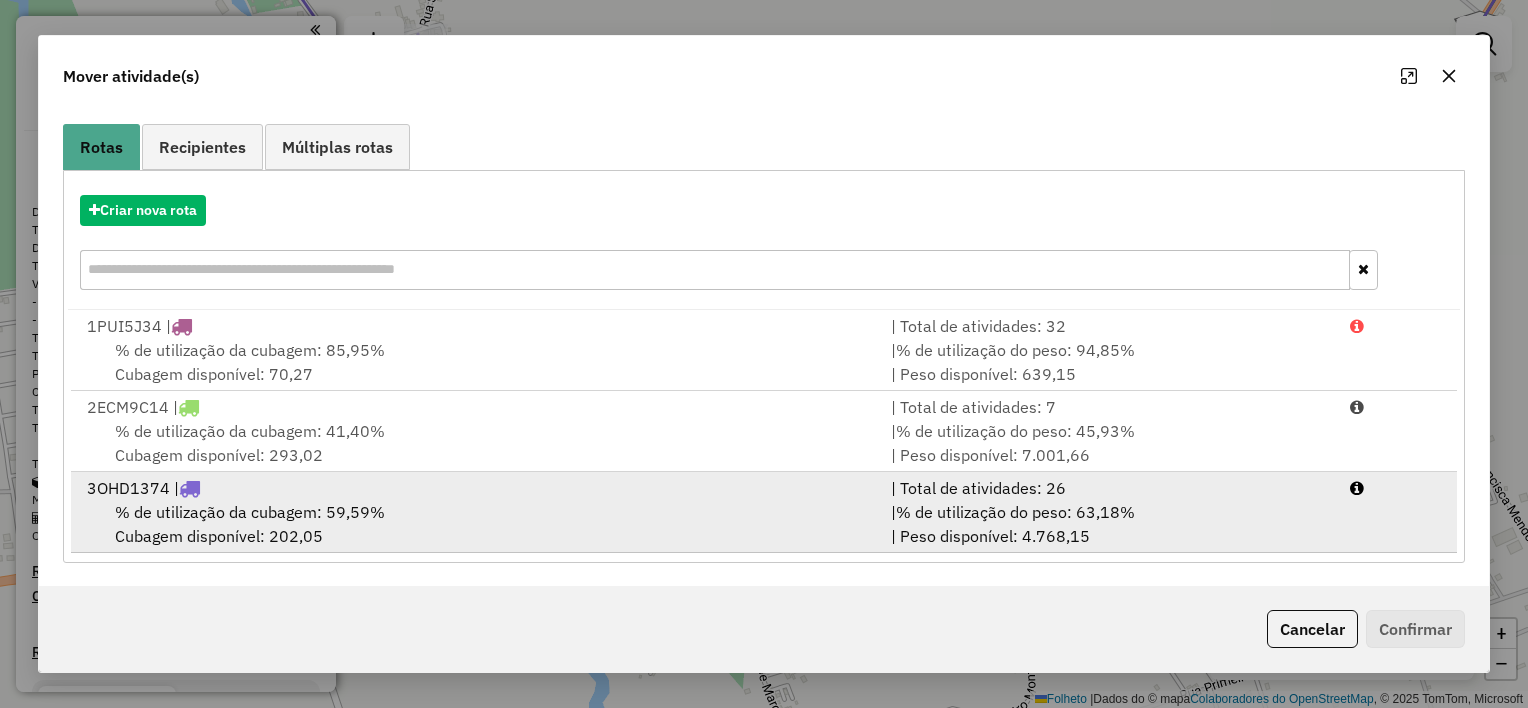 click on "|  % de utilização do peso: 63,18%  | Peso disponível: 4.768,15" at bounding box center (1108, 524) 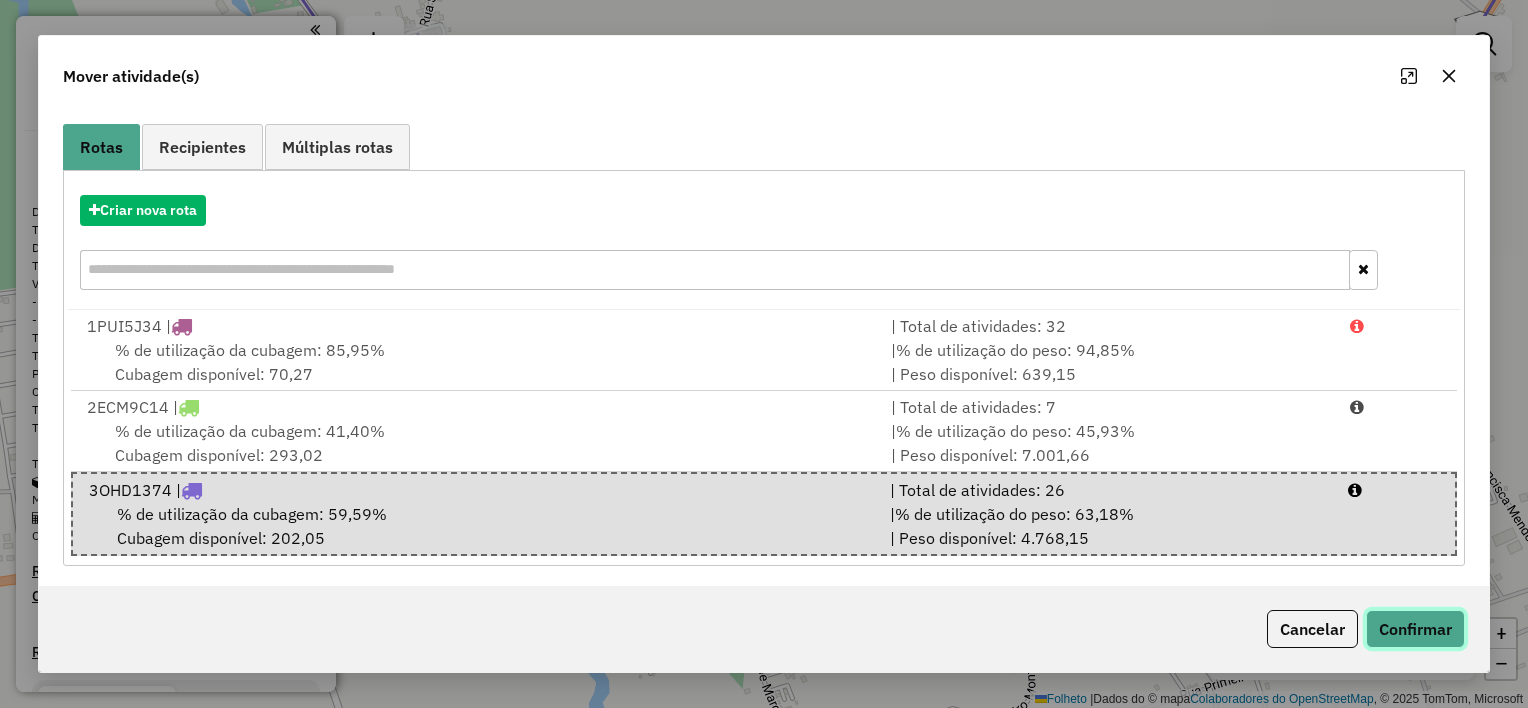 click on "Confirmar" 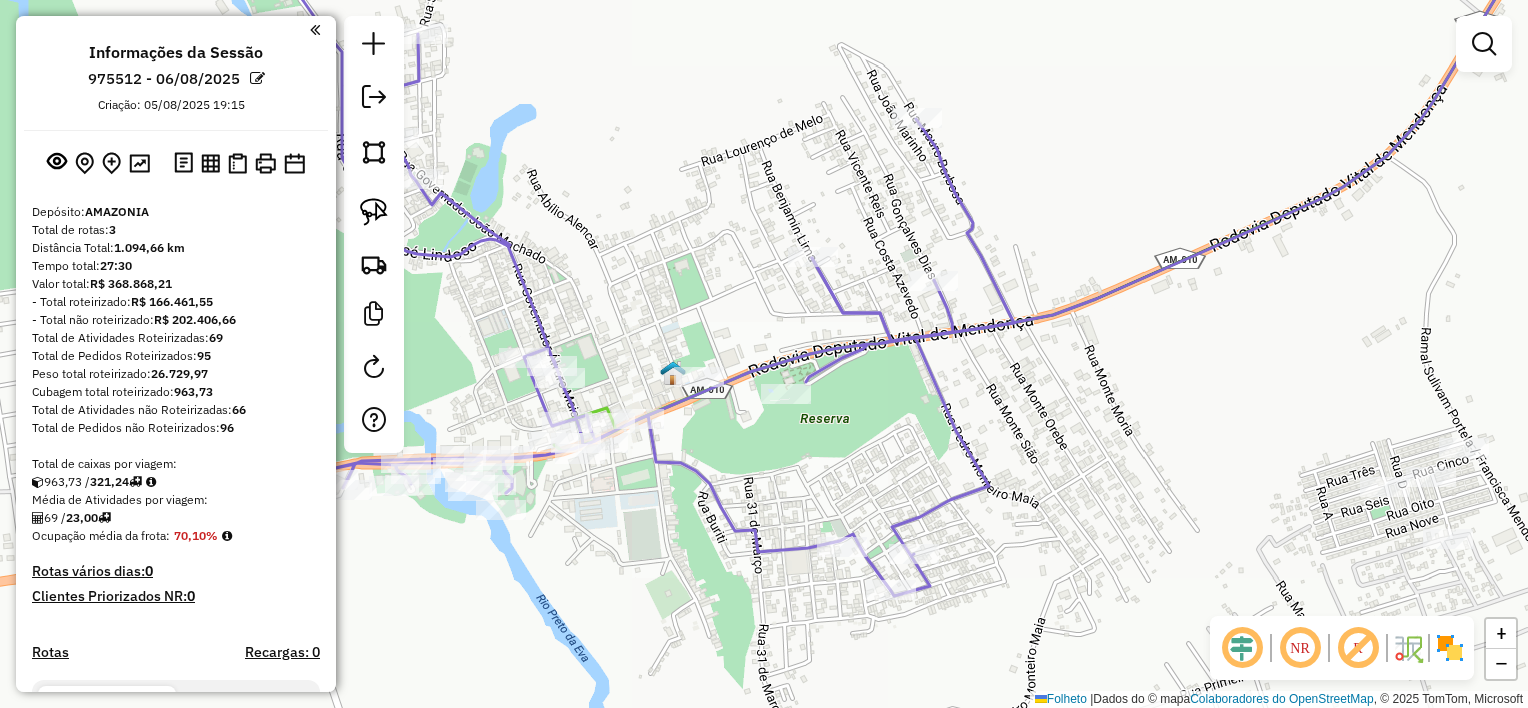 scroll, scrollTop: 0, scrollLeft: 0, axis: both 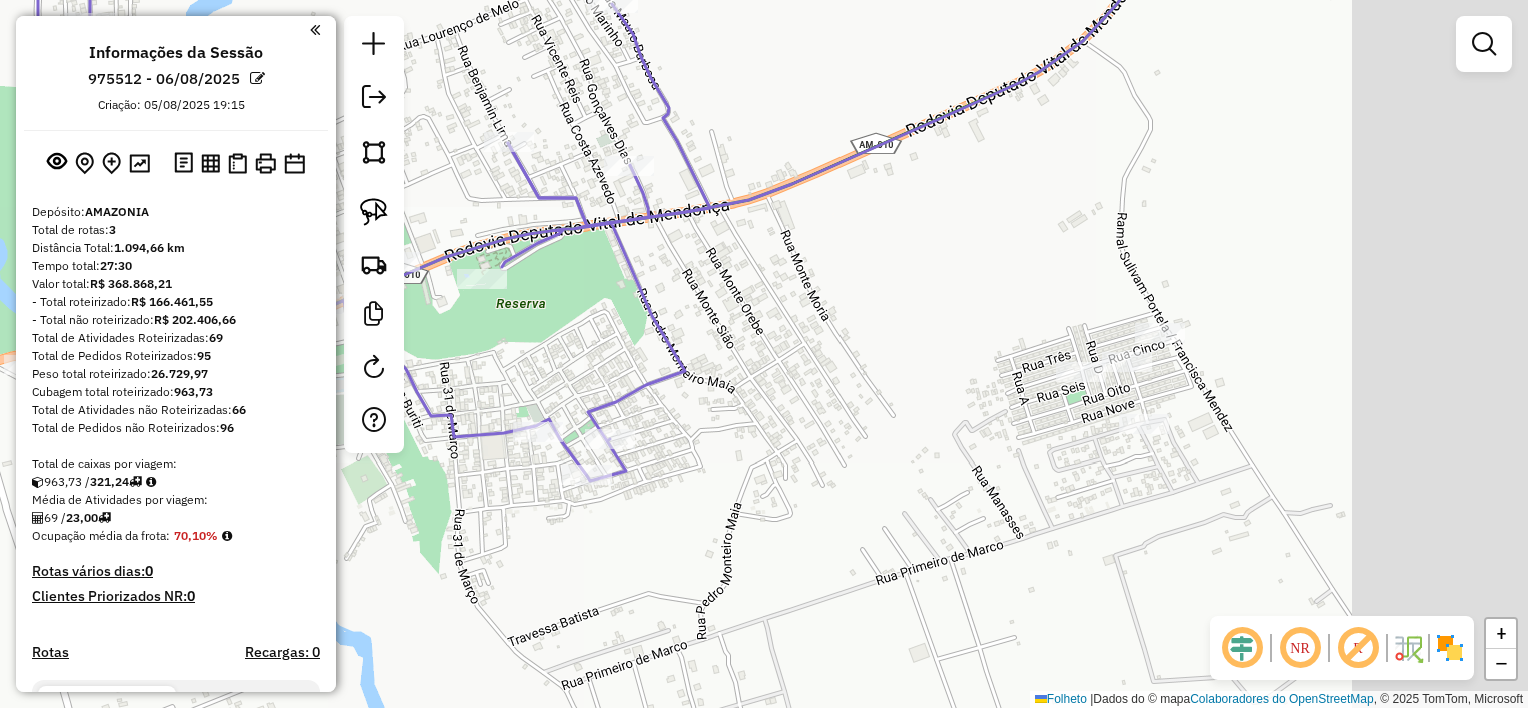drag, startPoint x: 1318, startPoint y: 459, endPoint x: 924, endPoint y: 337, distance: 412.45605 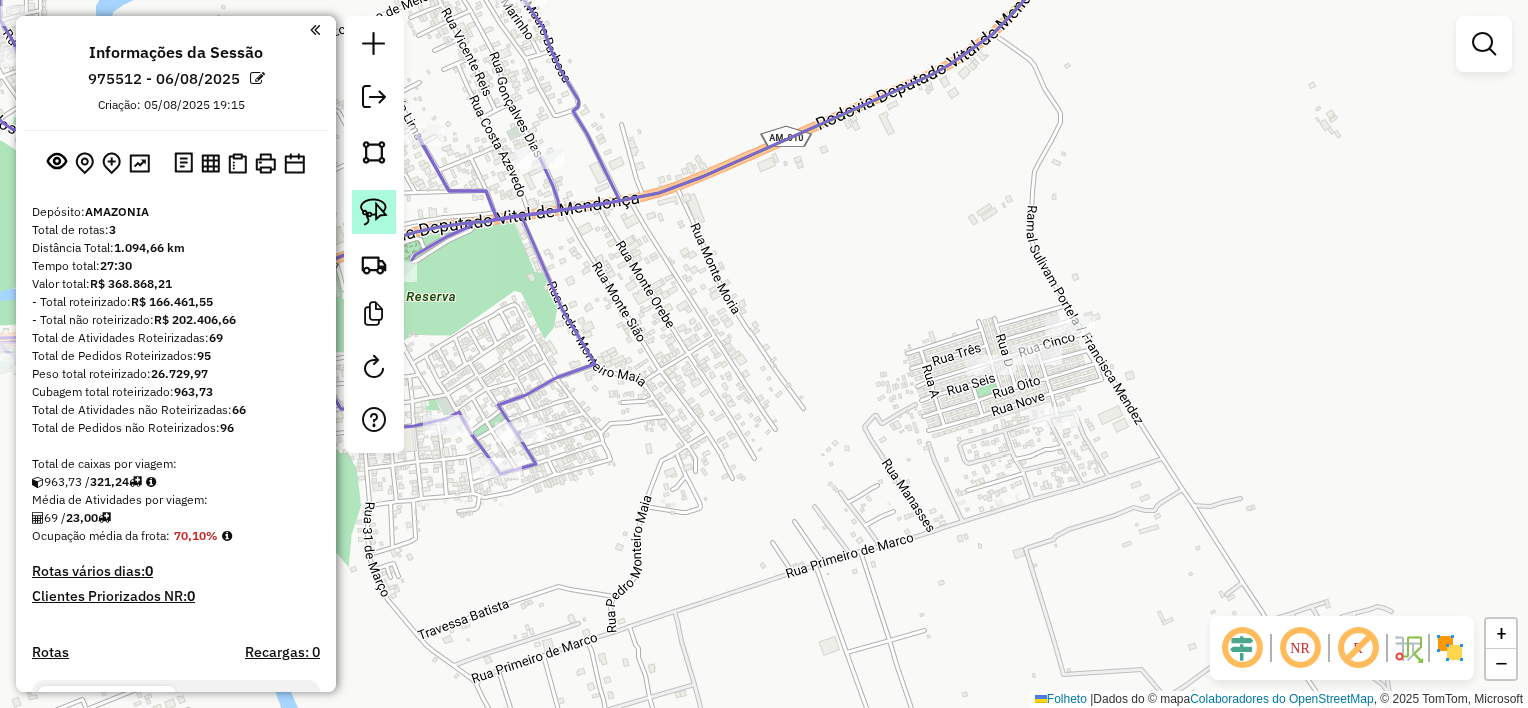 click 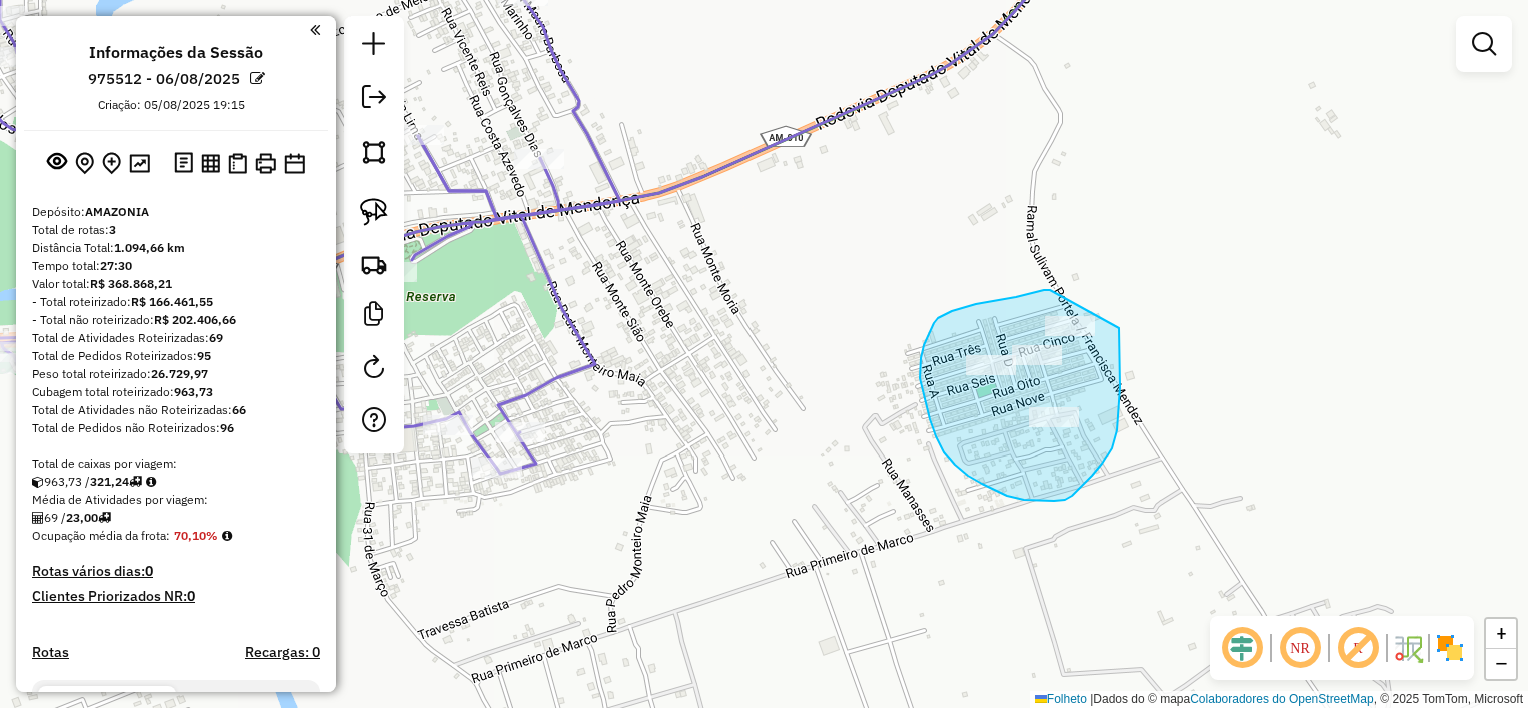 drag, startPoint x: 1050, startPoint y: 290, endPoint x: 1119, endPoint y: 328, distance: 78.77182 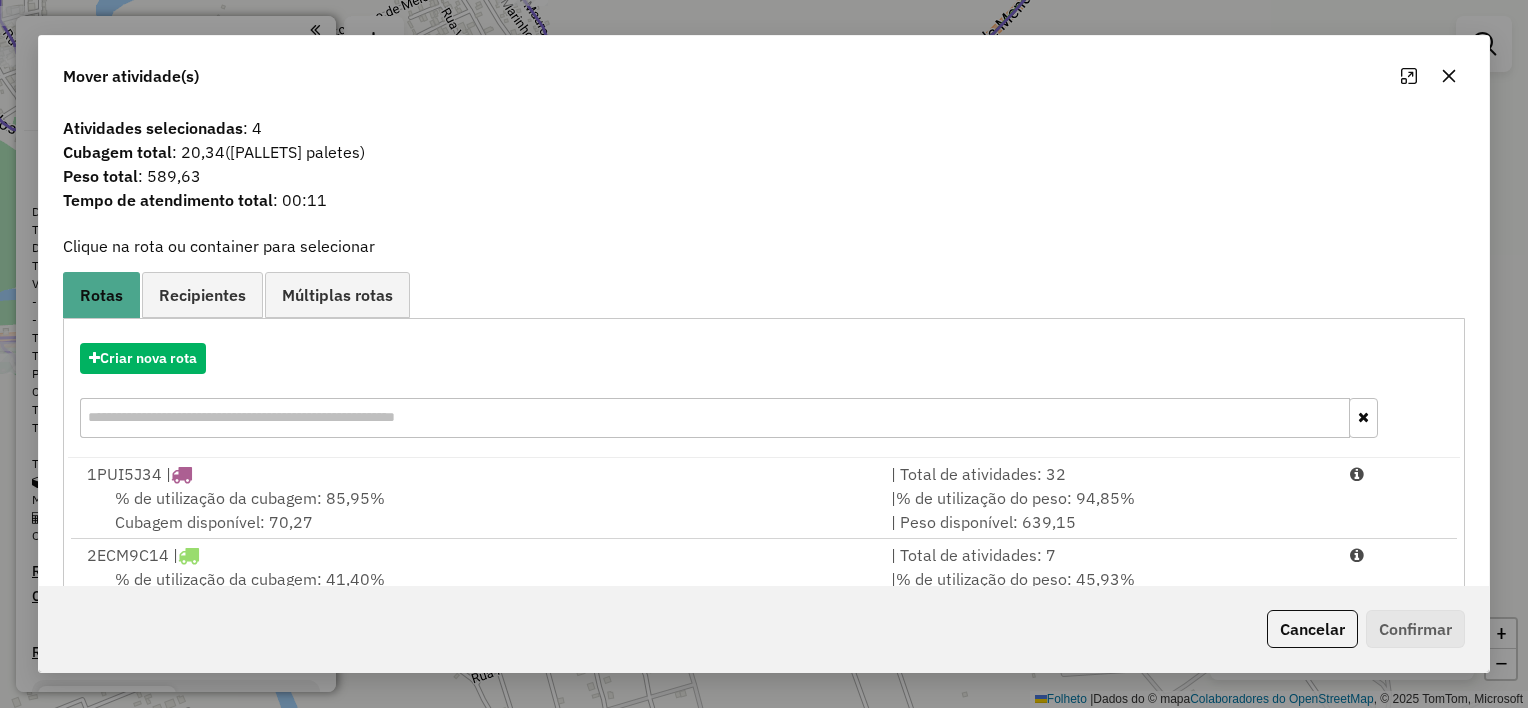 drag, startPoint x: 1488, startPoint y: 306, endPoint x: 1486, endPoint y: 448, distance: 142.01408 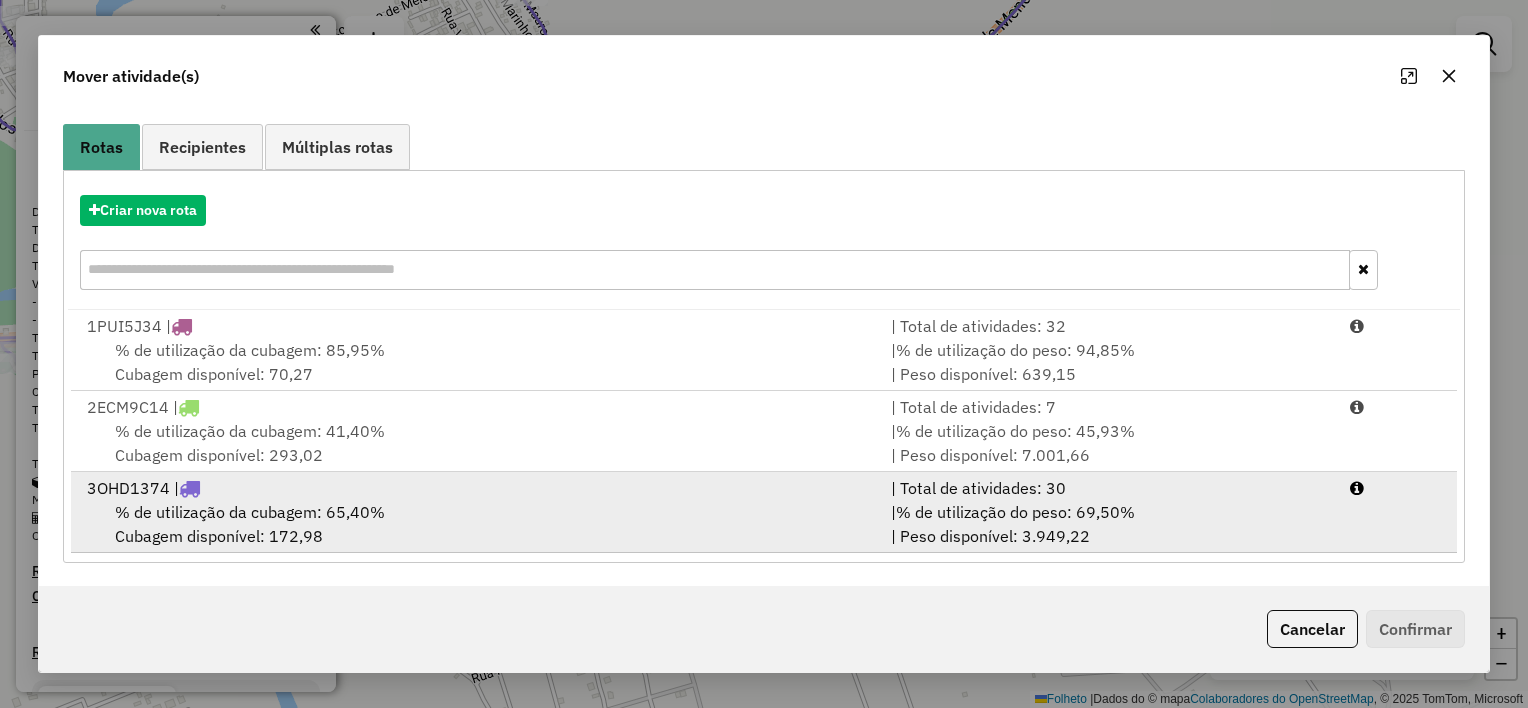 click on "% de utilização da cubagem: 65,40%  Cubagem disponível: 172,98" at bounding box center [477, 524] 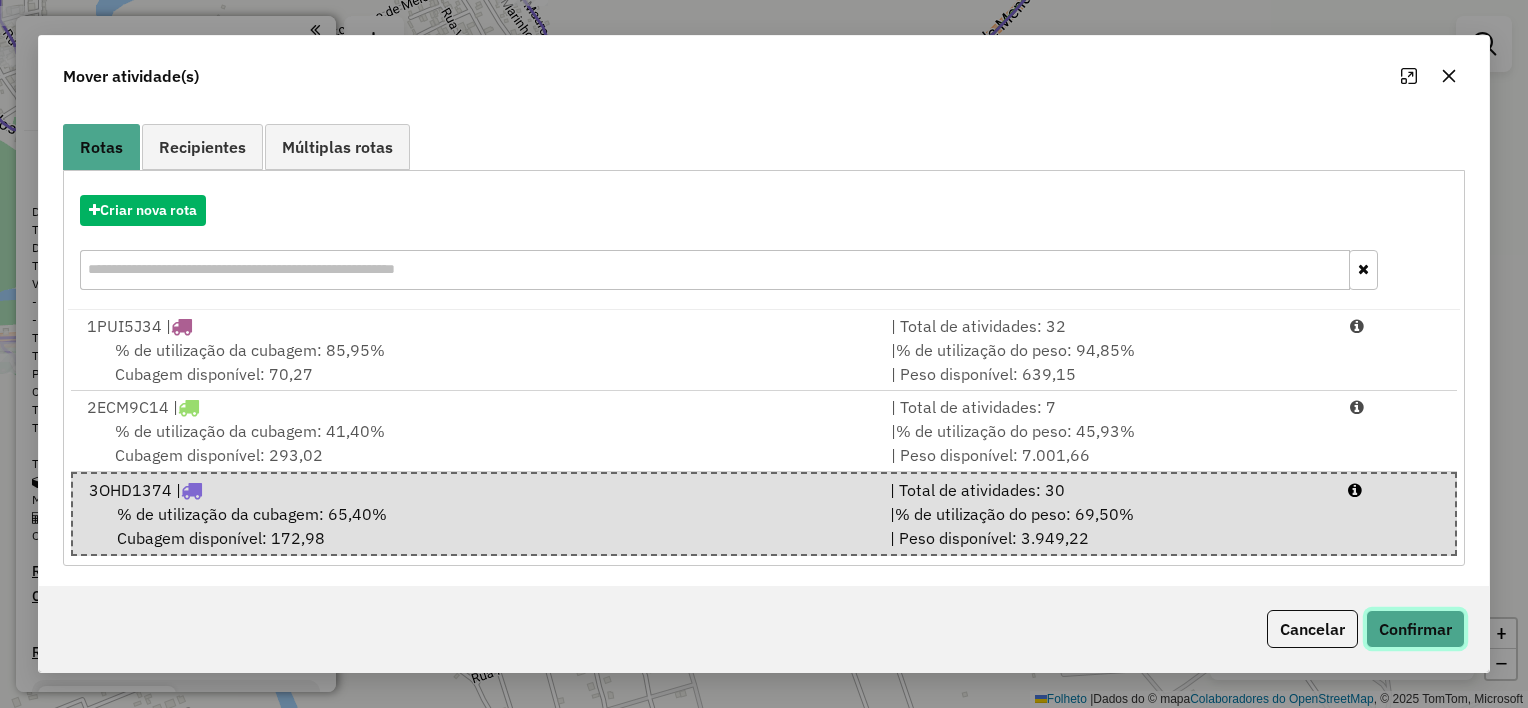 click on "Confirmar" 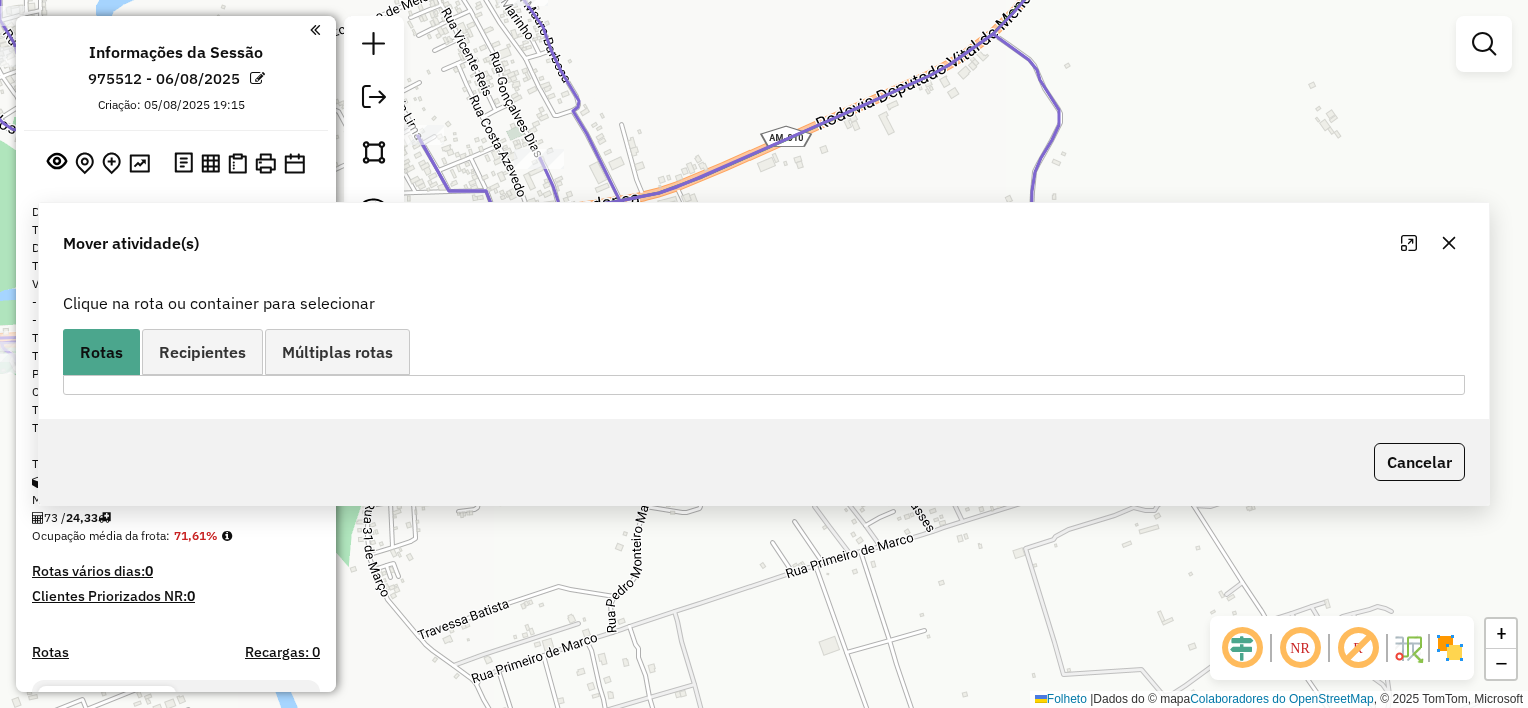 scroll, scrollTop: 0, scrollLeft: 0, axis: both 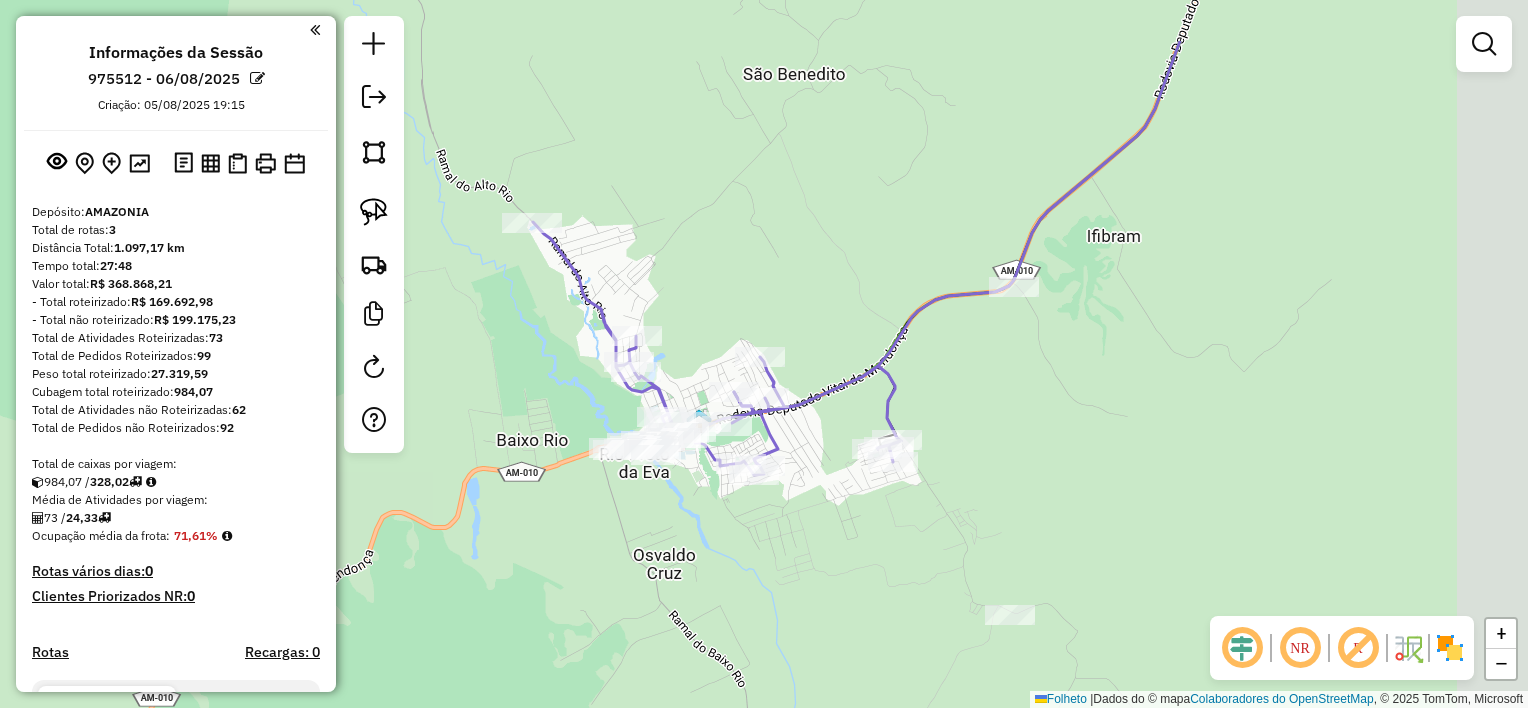 drag, startPoint x: 1304, startPoint y: 289, endPoint x: 972, endPoint y: 400, distance: 350.06427 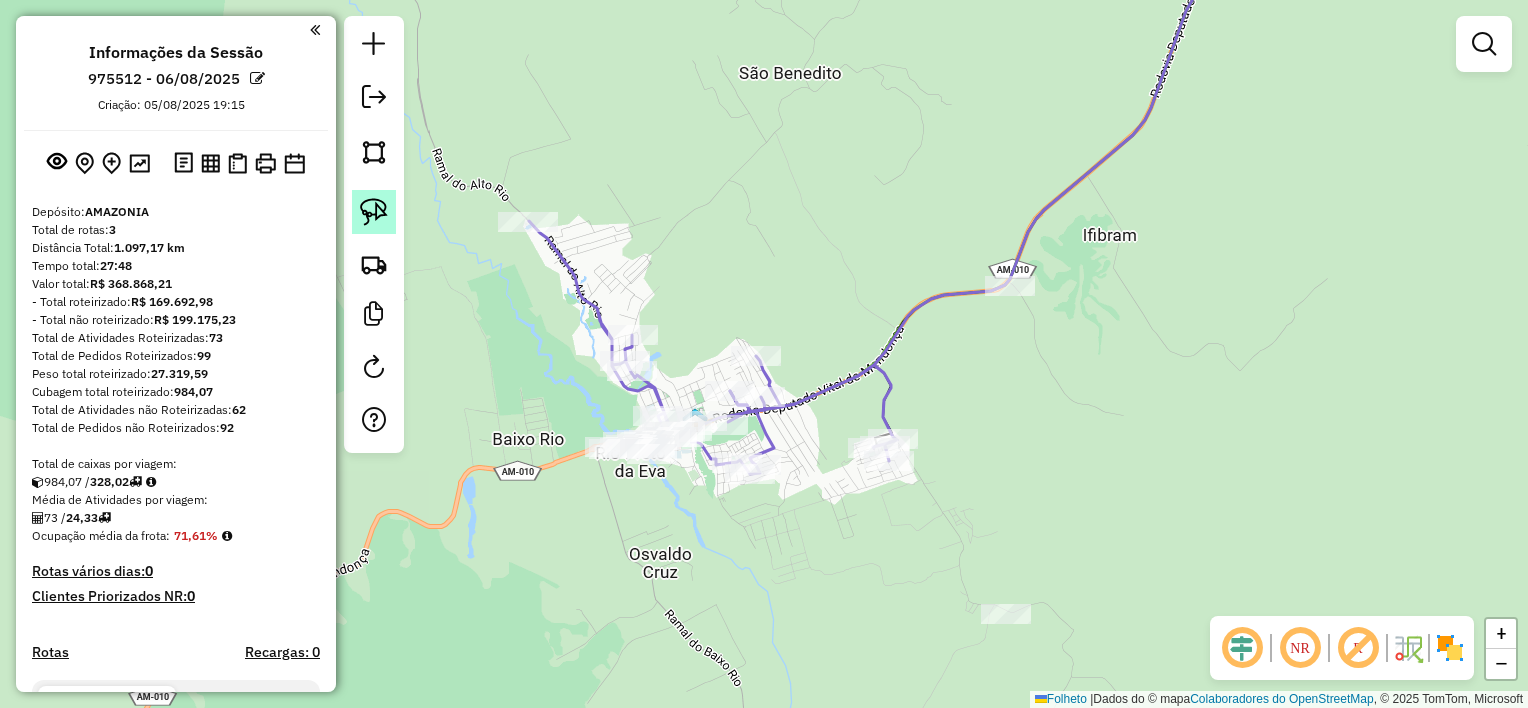 click 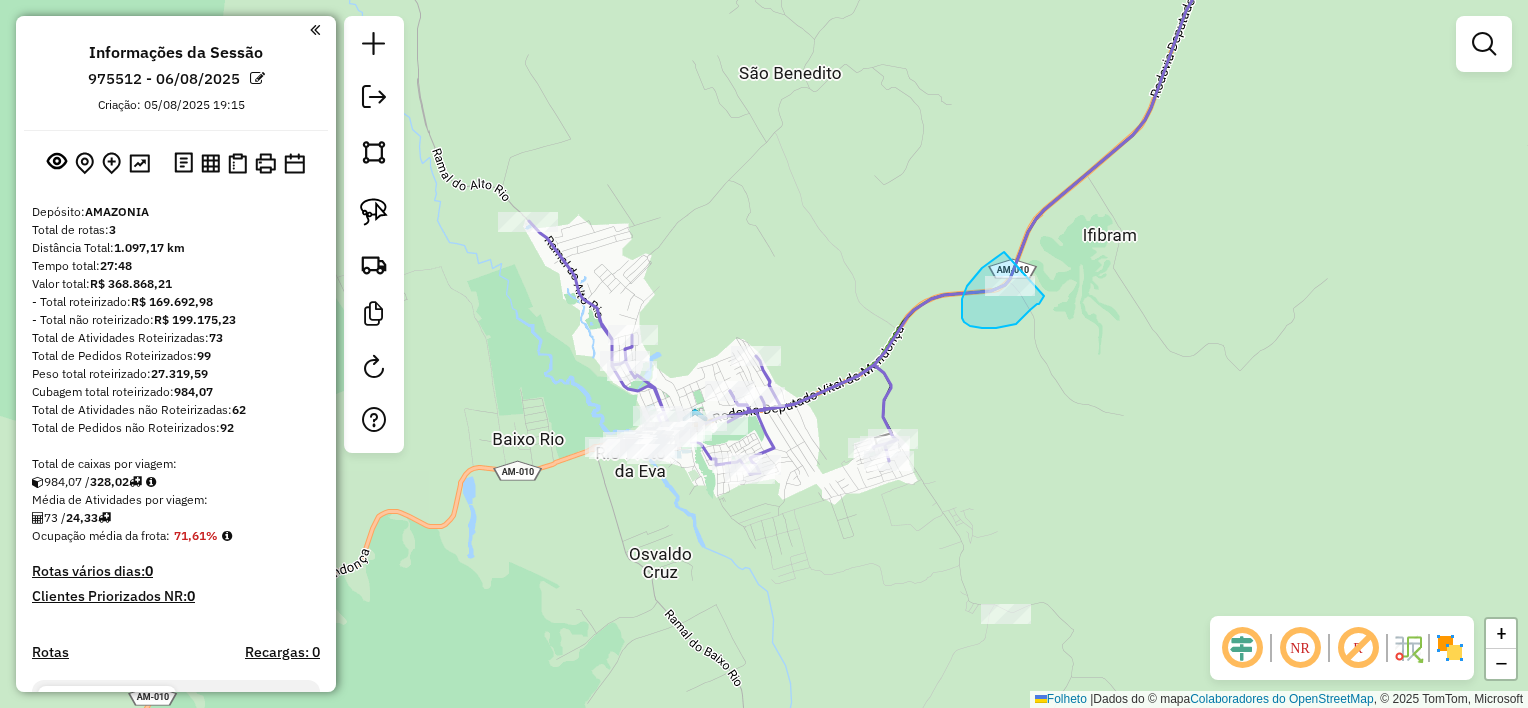 drag, startPoint x: 1004, startPoint y: 252, endPoint x: 1048, endPoint y: 288, distance: 56.85068 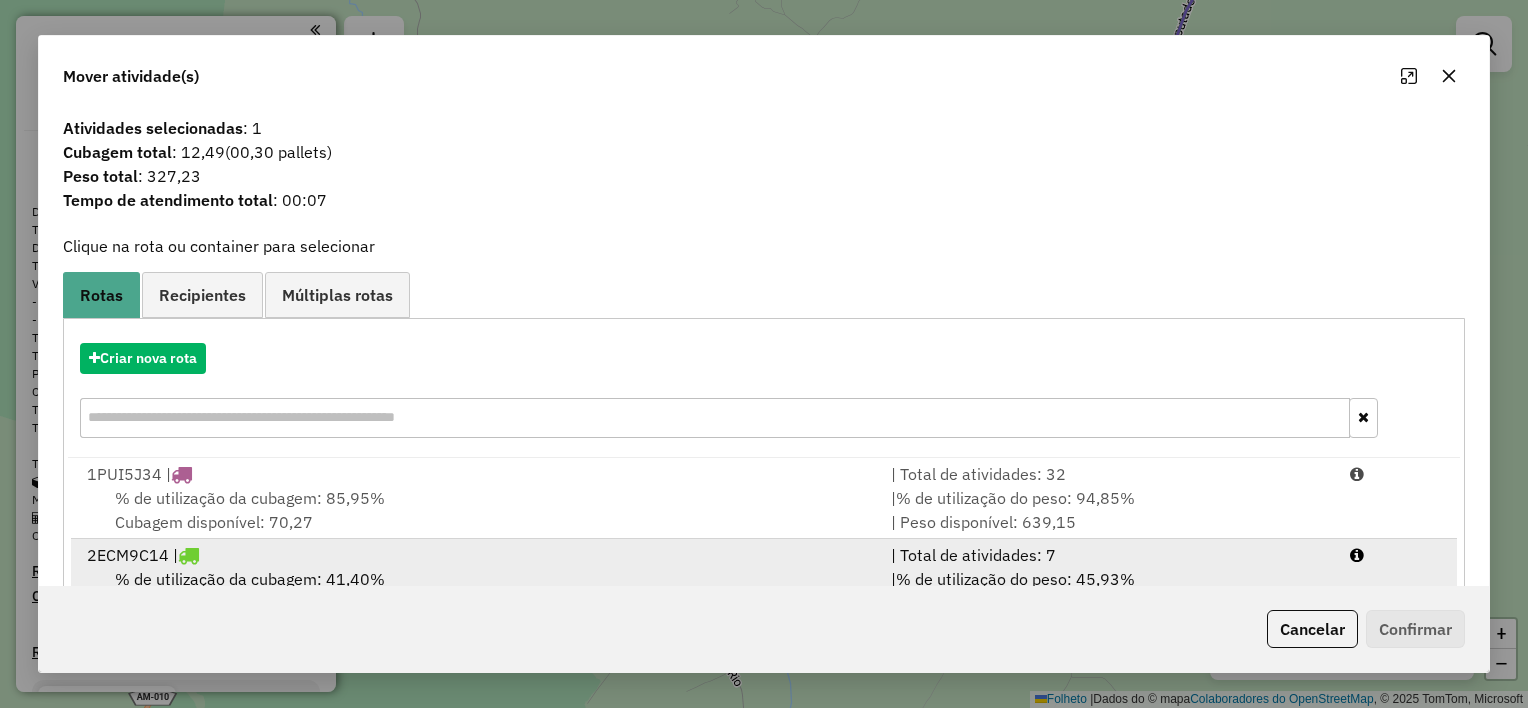 click on "2 [VEHICLE_PLATE] |" at bounding box center [477, 555] 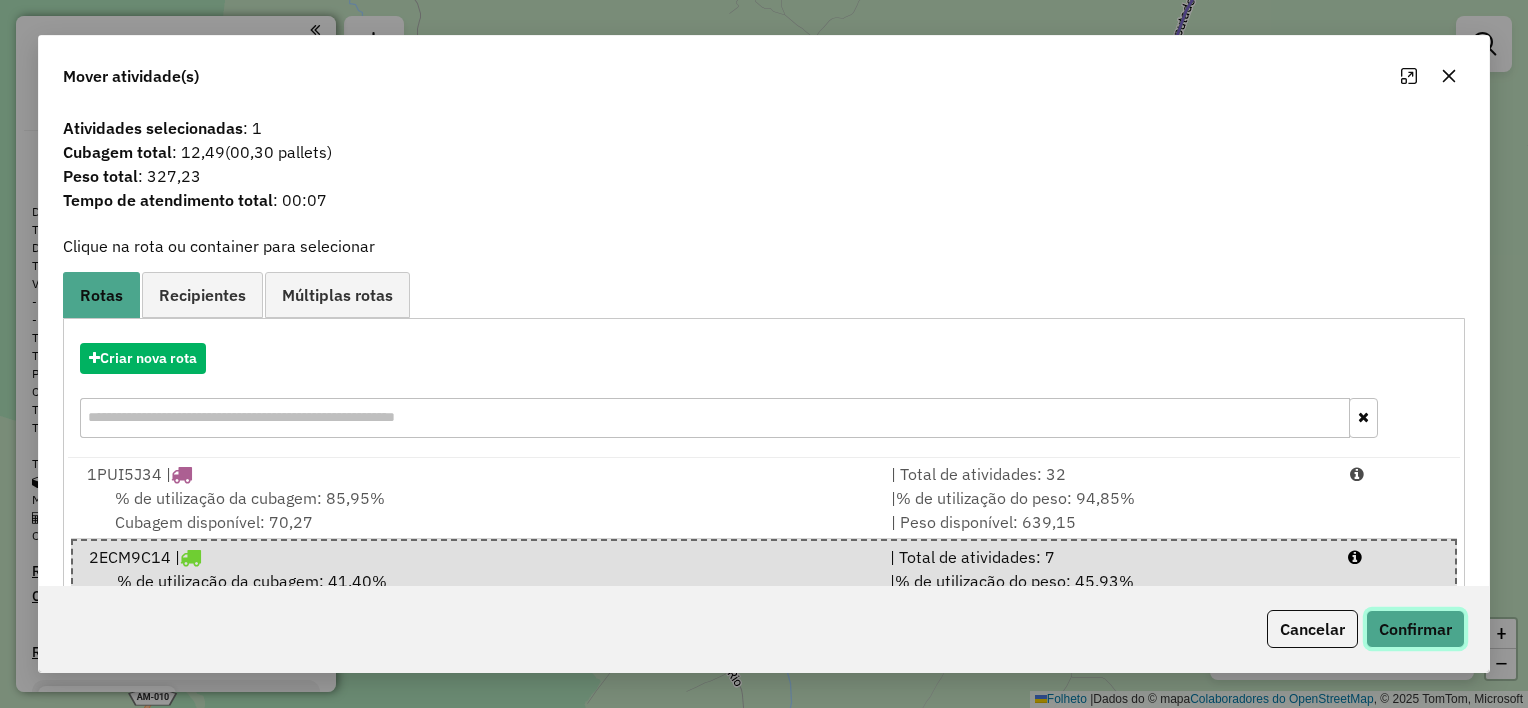 click on "Confirmar" 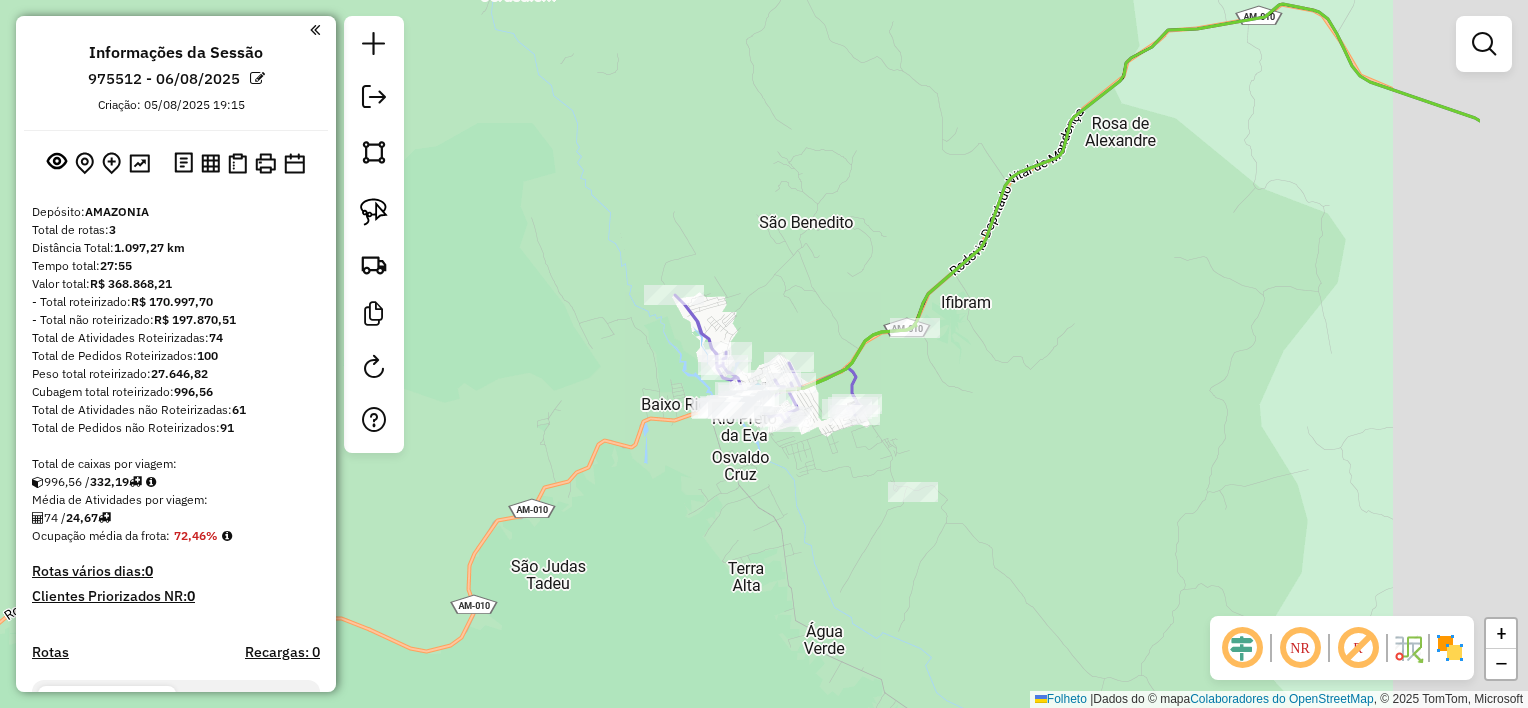 drag, startPoint x: 1224, startPoint y: 486, endPoint x: 984, endPoint y: 419, distance: 249.17665 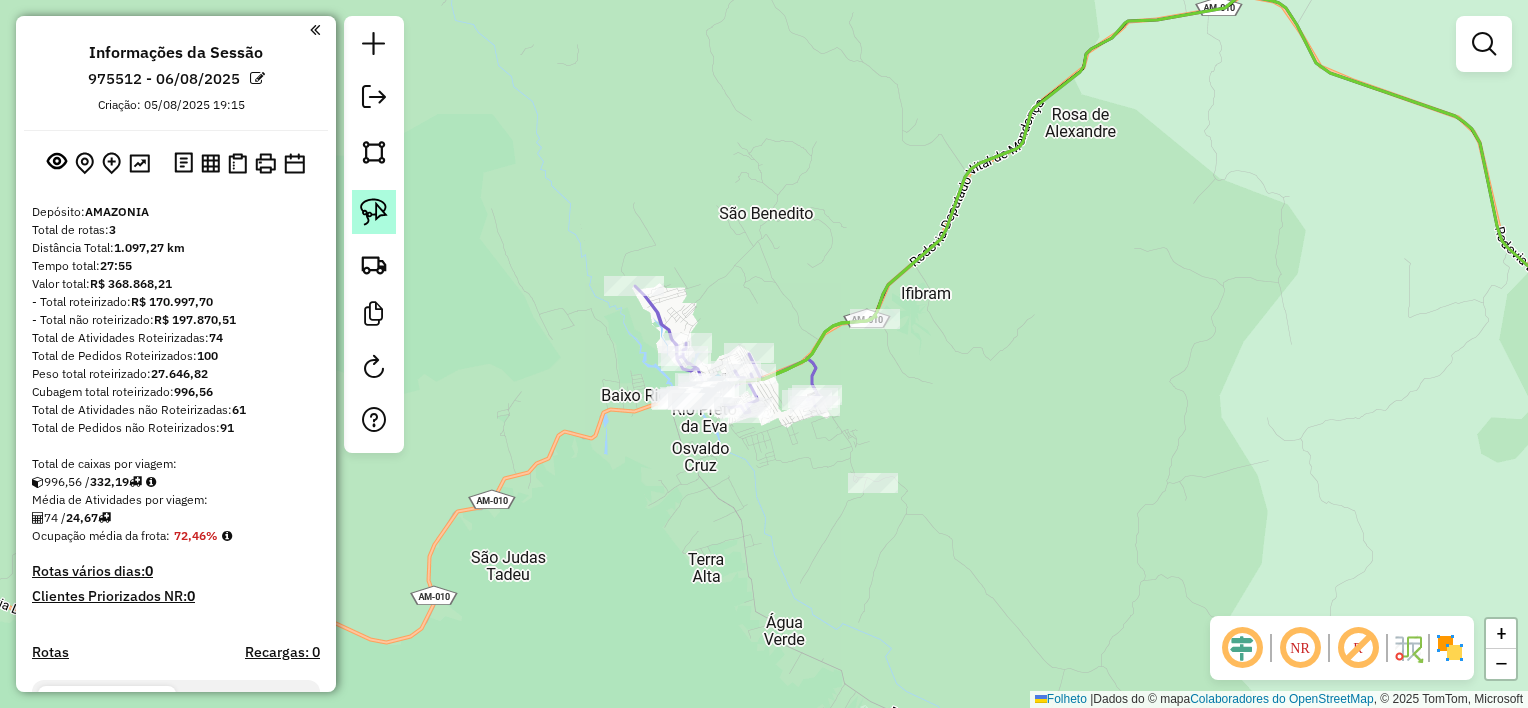 click 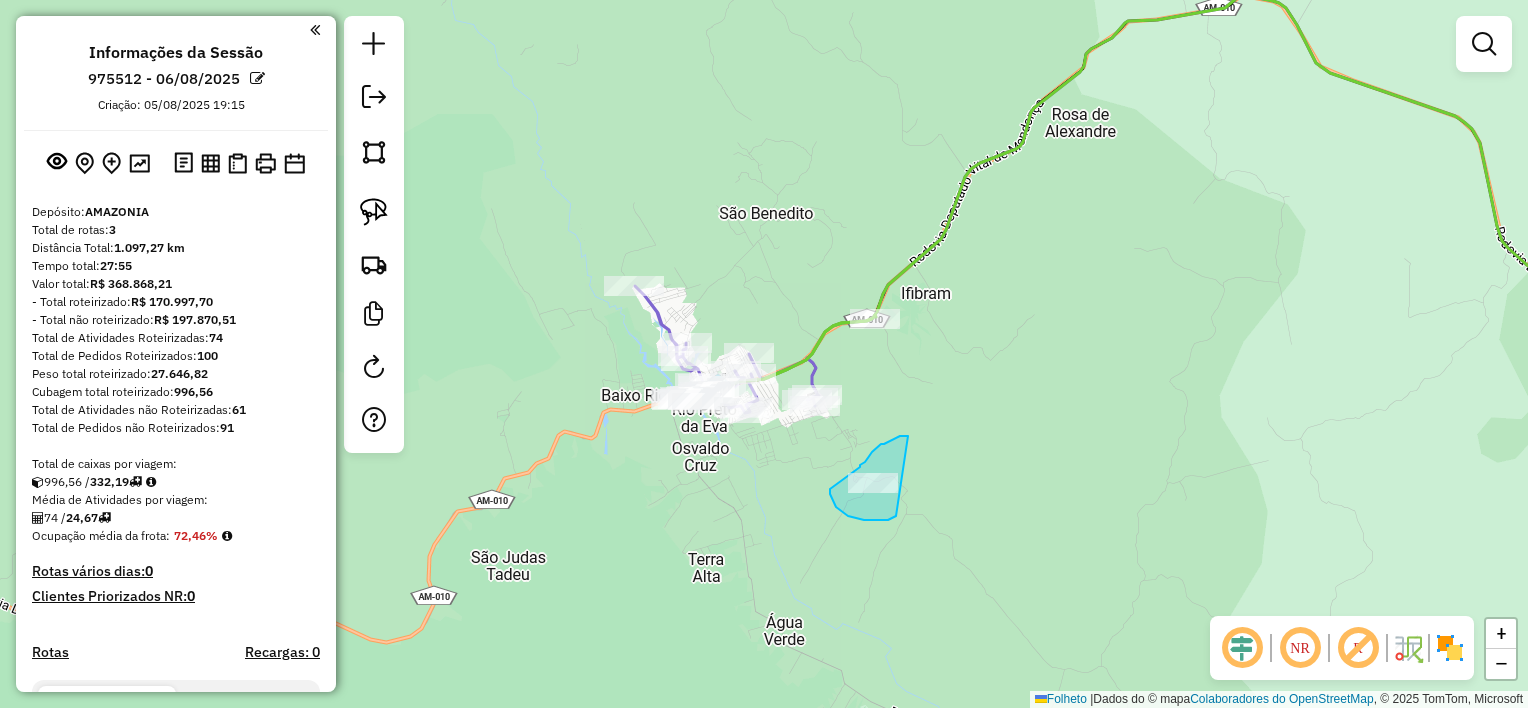 drag, startPoint x: 908, startPoint y: 436, endPoint x: 900, endPoint y: 509, distance: 73.43705 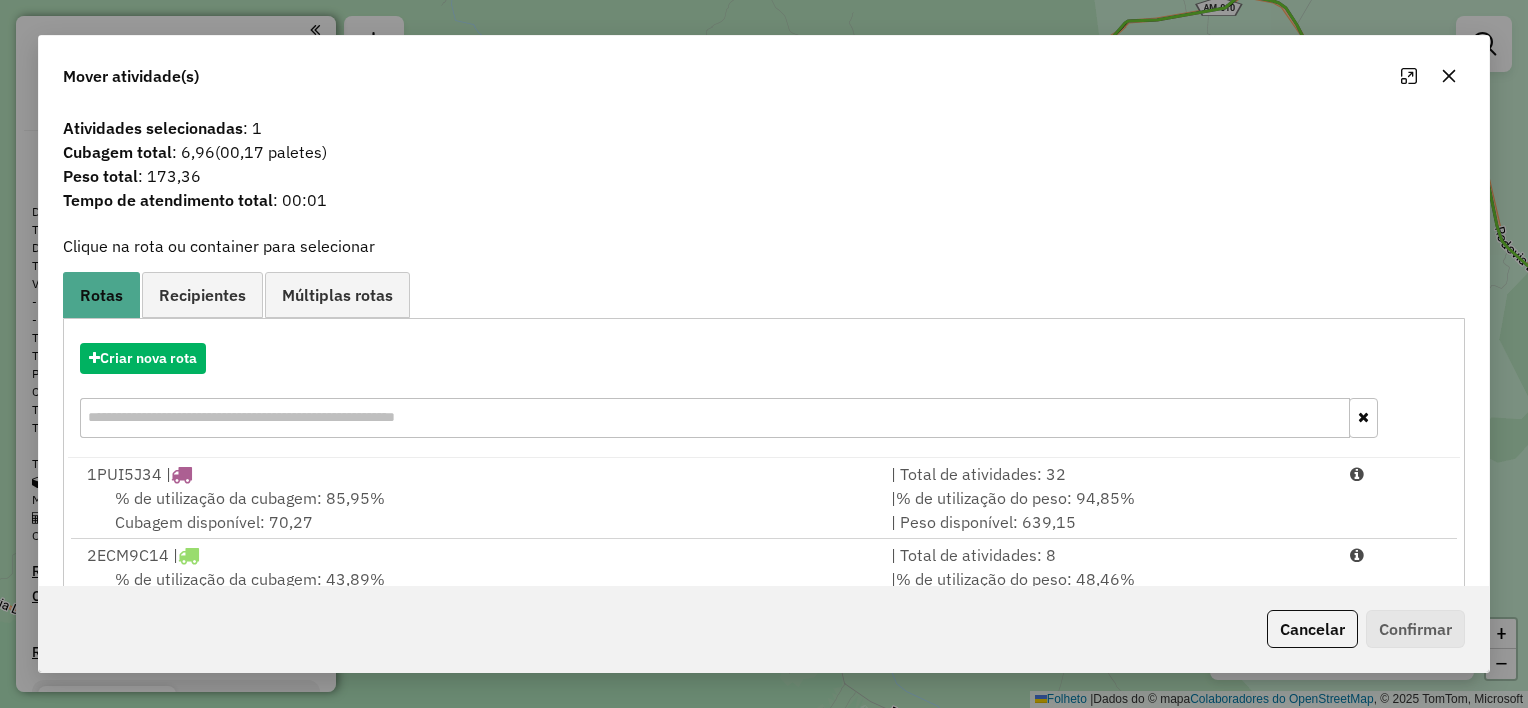 scroll, scrollTop: 148, scrollLeft: 0, axis: vertical 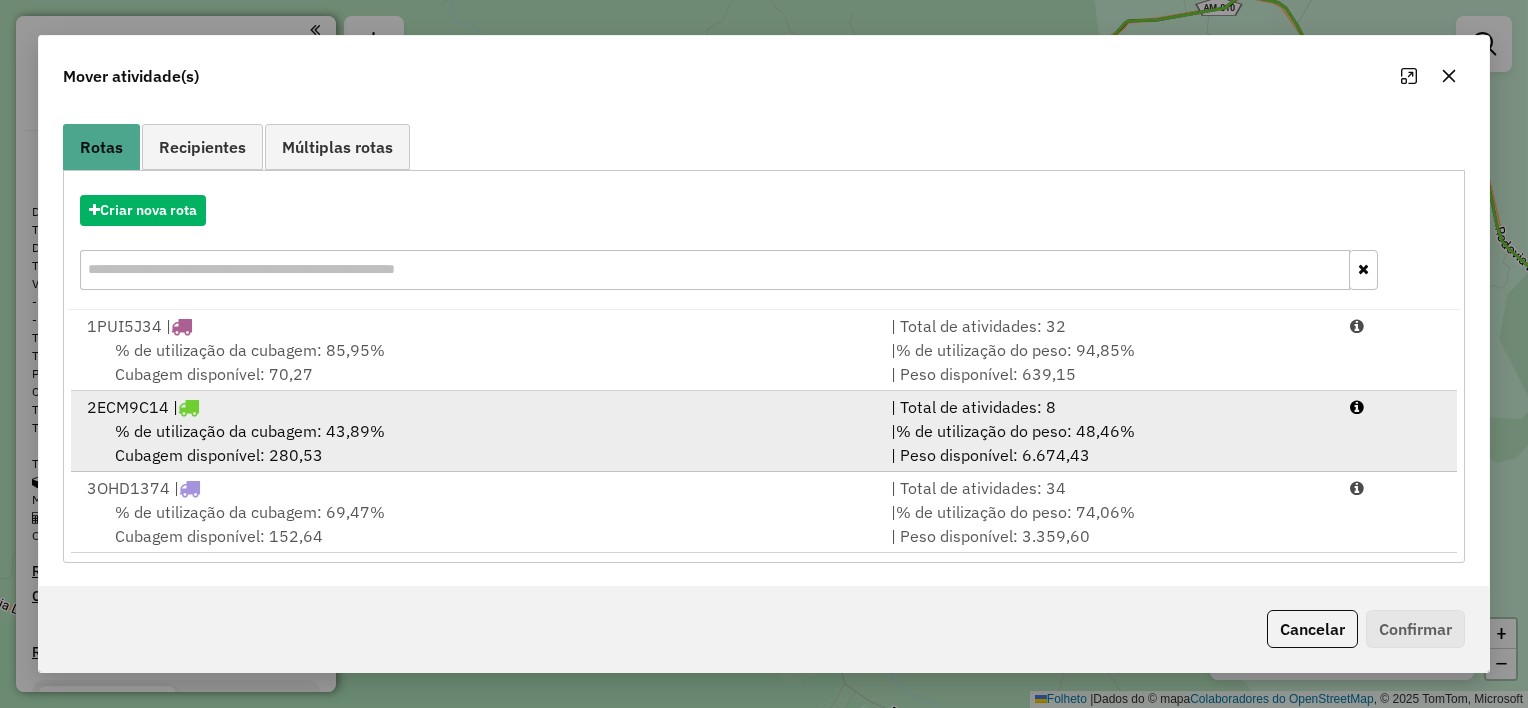 click on "% de utilização da cubagem: 43,89%  Cubagem disponível: 280,53" at bounding box center (477, 443) 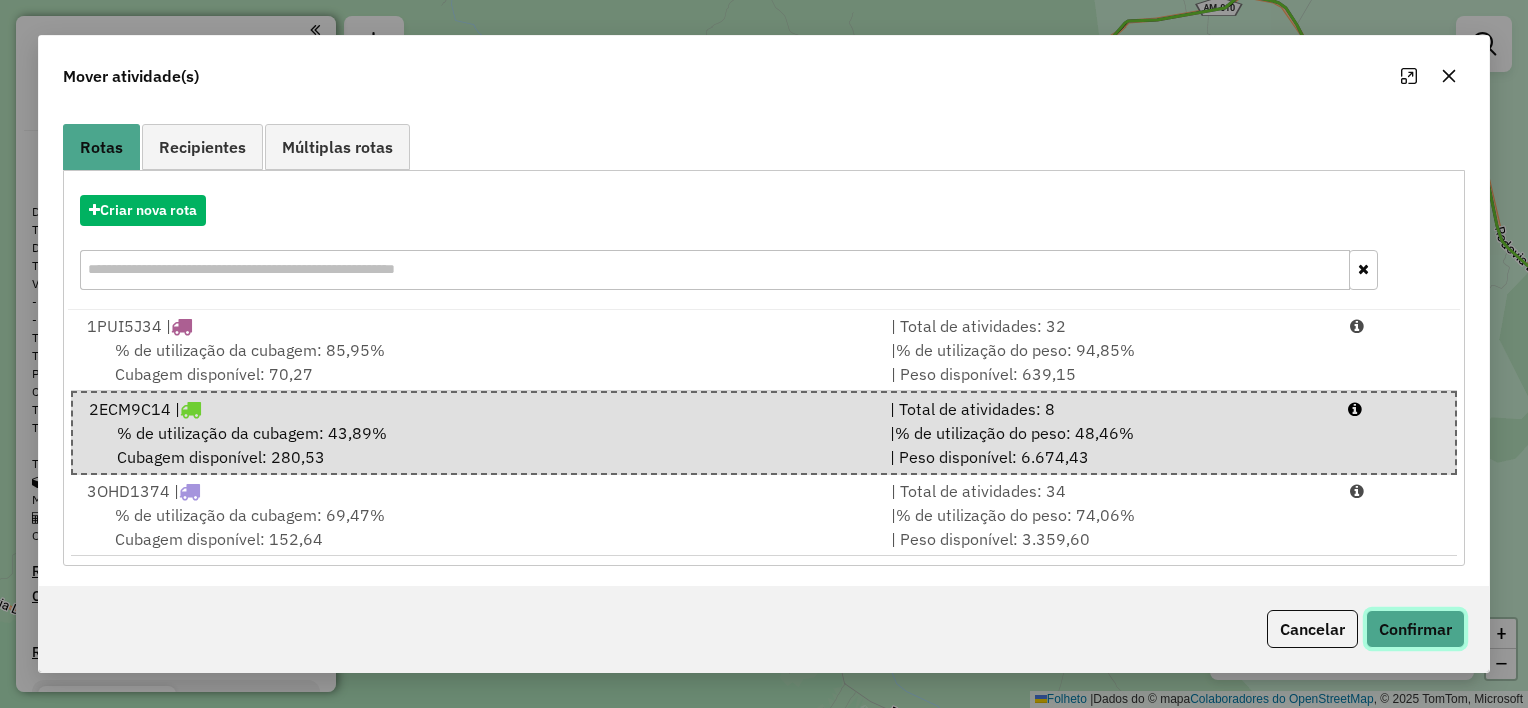 click on "Confirmar" 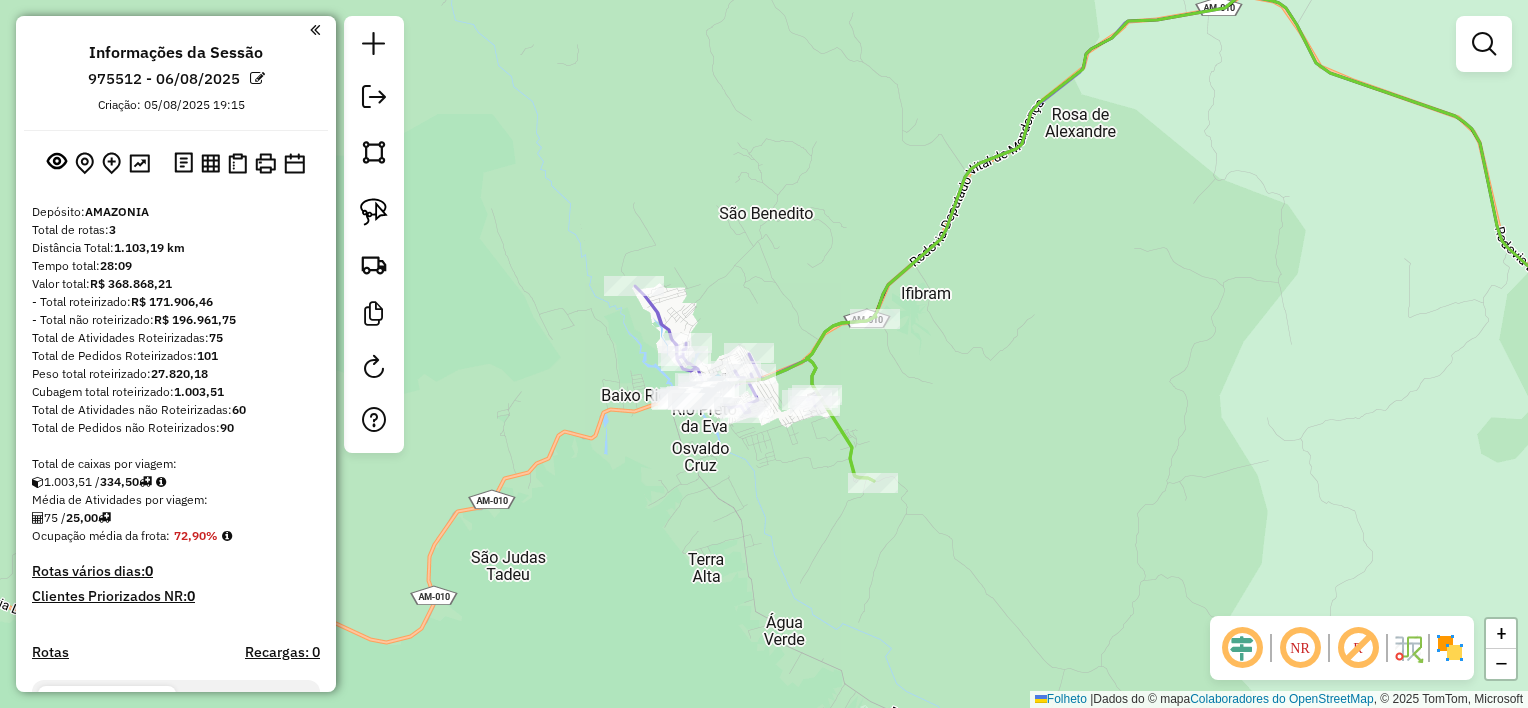 scroll, scrollTop: 0, scrollLeft: 0, axis: both 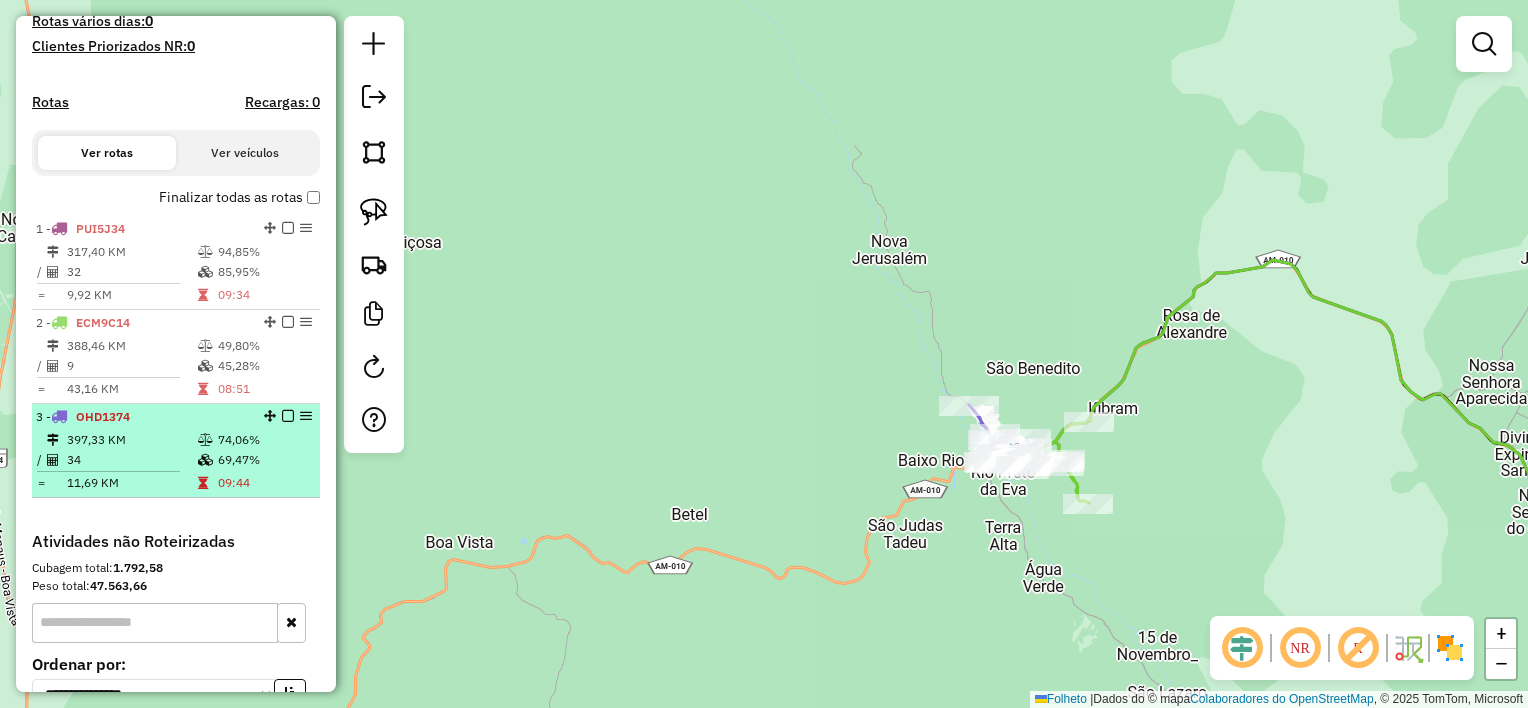 click on "3 -       [VEHICLE_PLATE]" at bounding box center (142, 417) 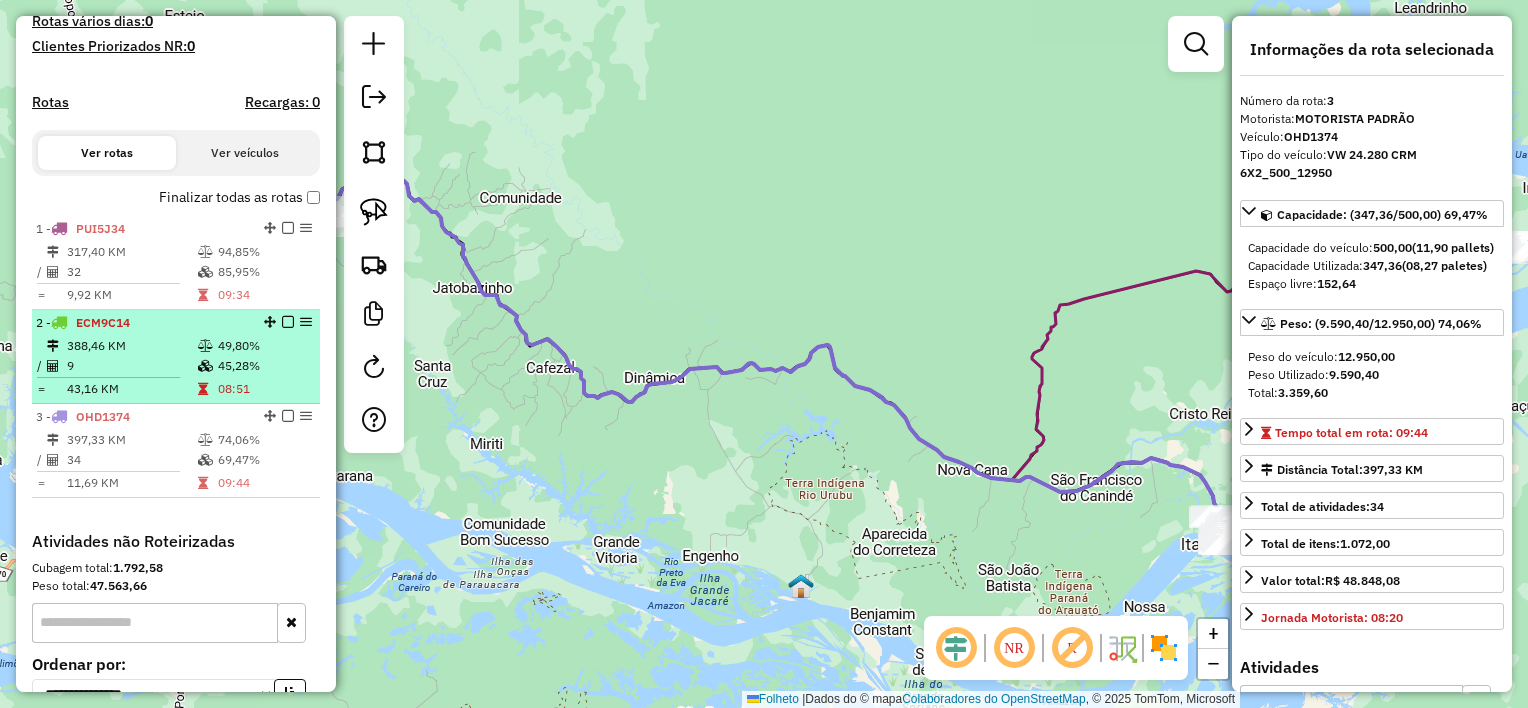 click on "9" at bounding box center [131, 366] 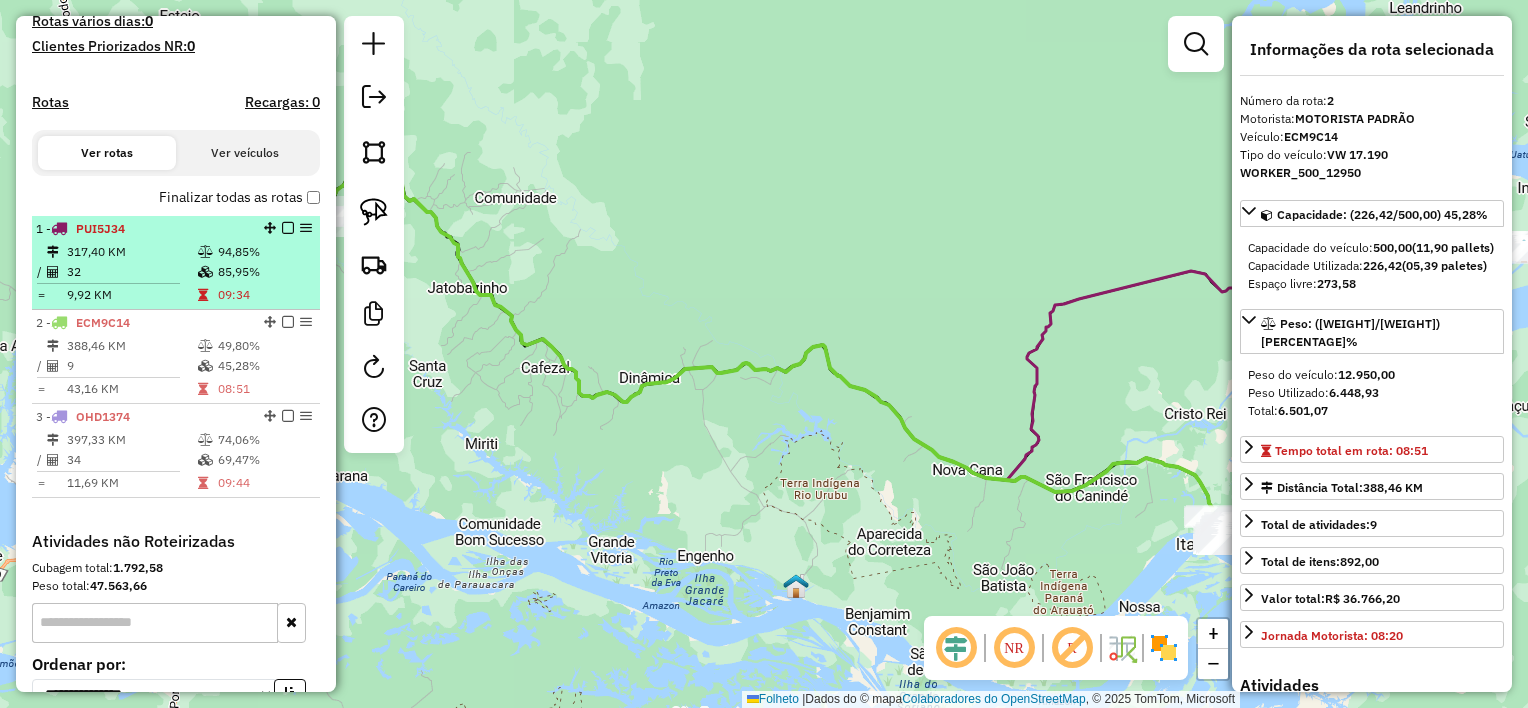 click on "32" at bounding box center [131, 272] 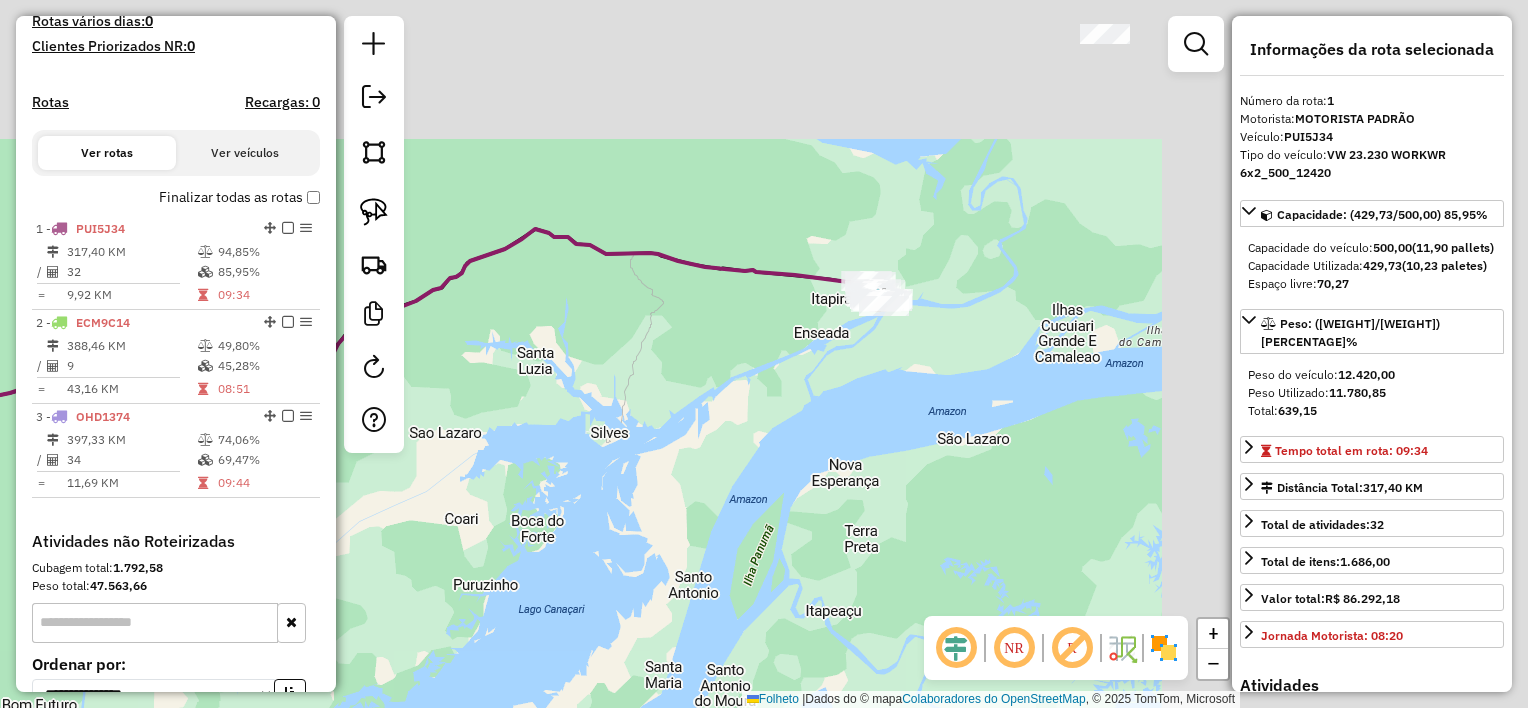 drag, startPoint x: 962, startPoint y: 306, endPoint x: 513, endPoint y: 562, distance: 516.85297 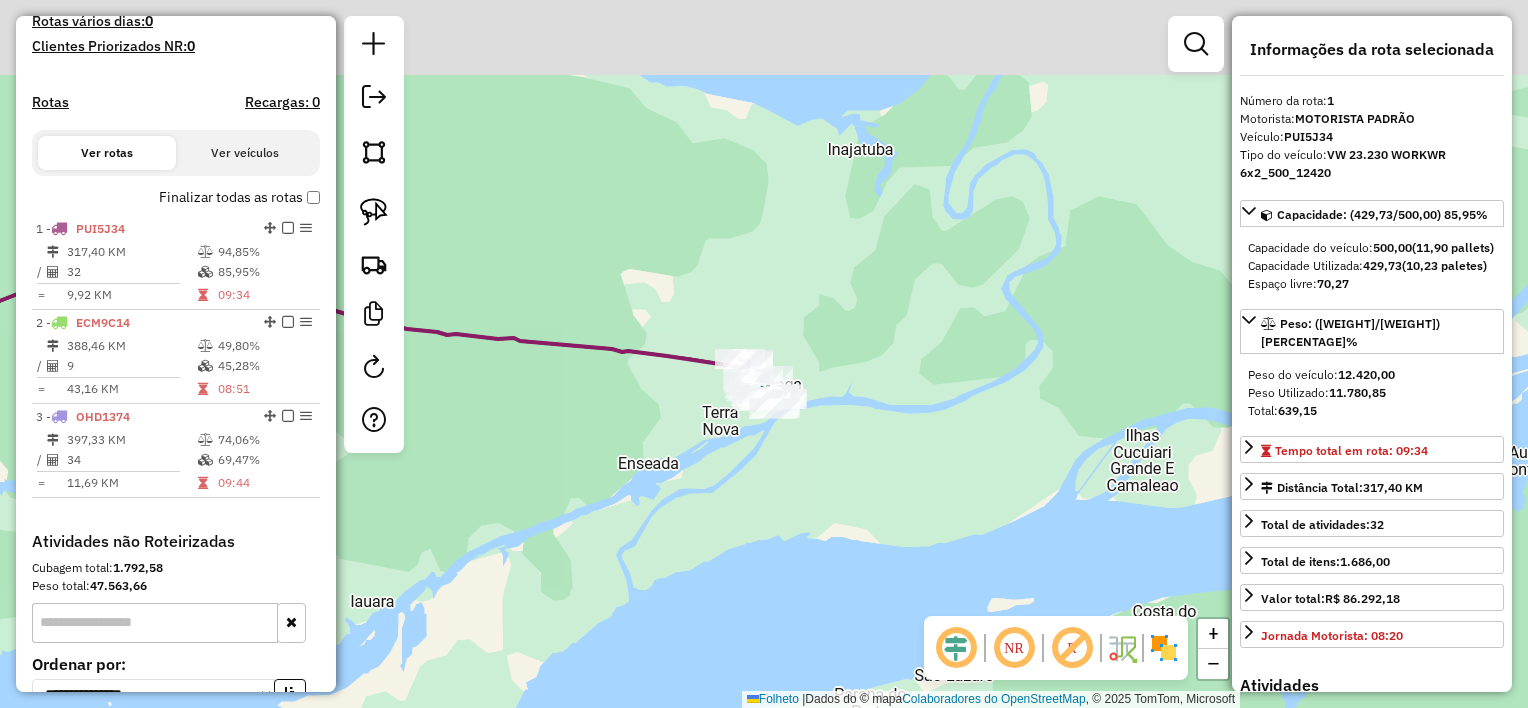 drag, startPoint x: 836, startPoint y: 343, endPoint x: 836, endPoint y: 523, distance: 180 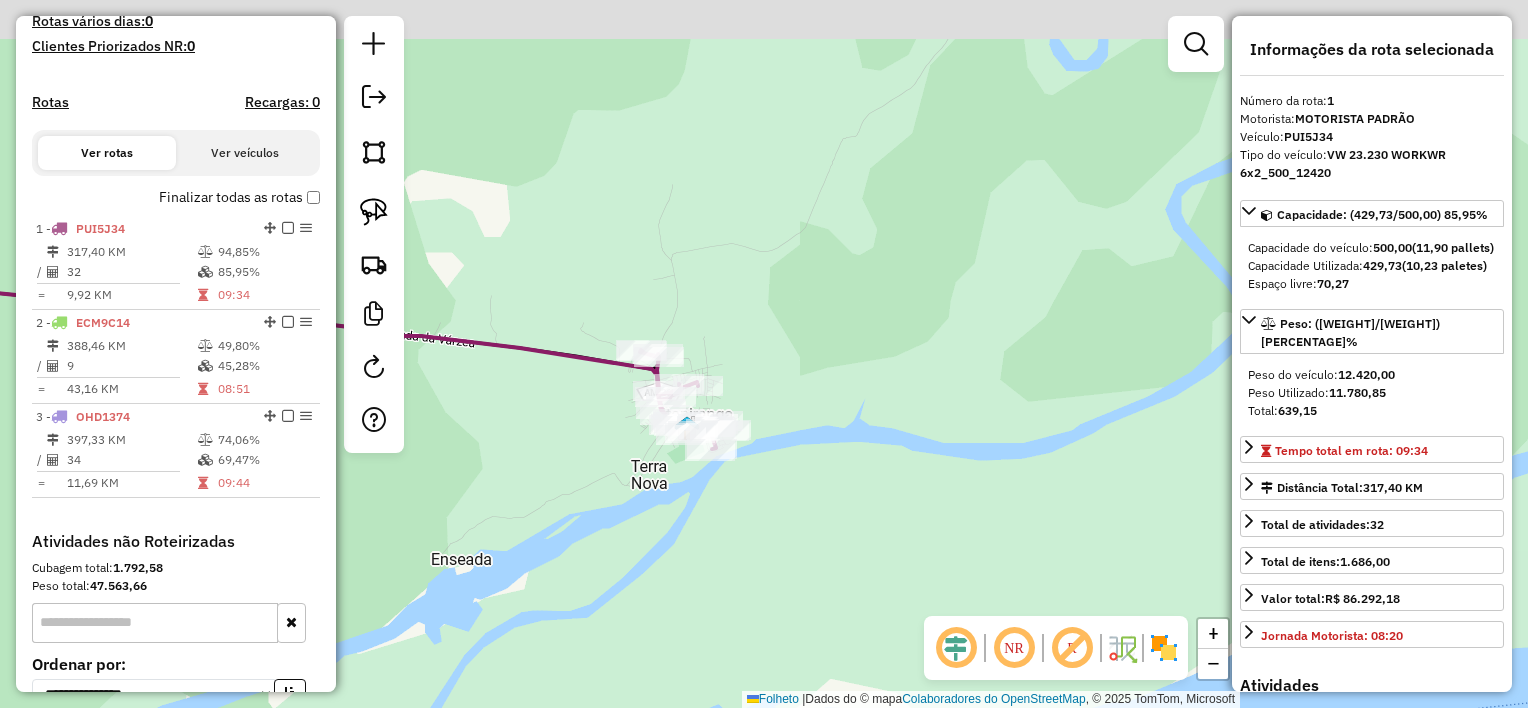 drag, startPoint x: 768, startPoint y: 404, endPoint x: 792, endPoint y: 563, distance: 160.80112 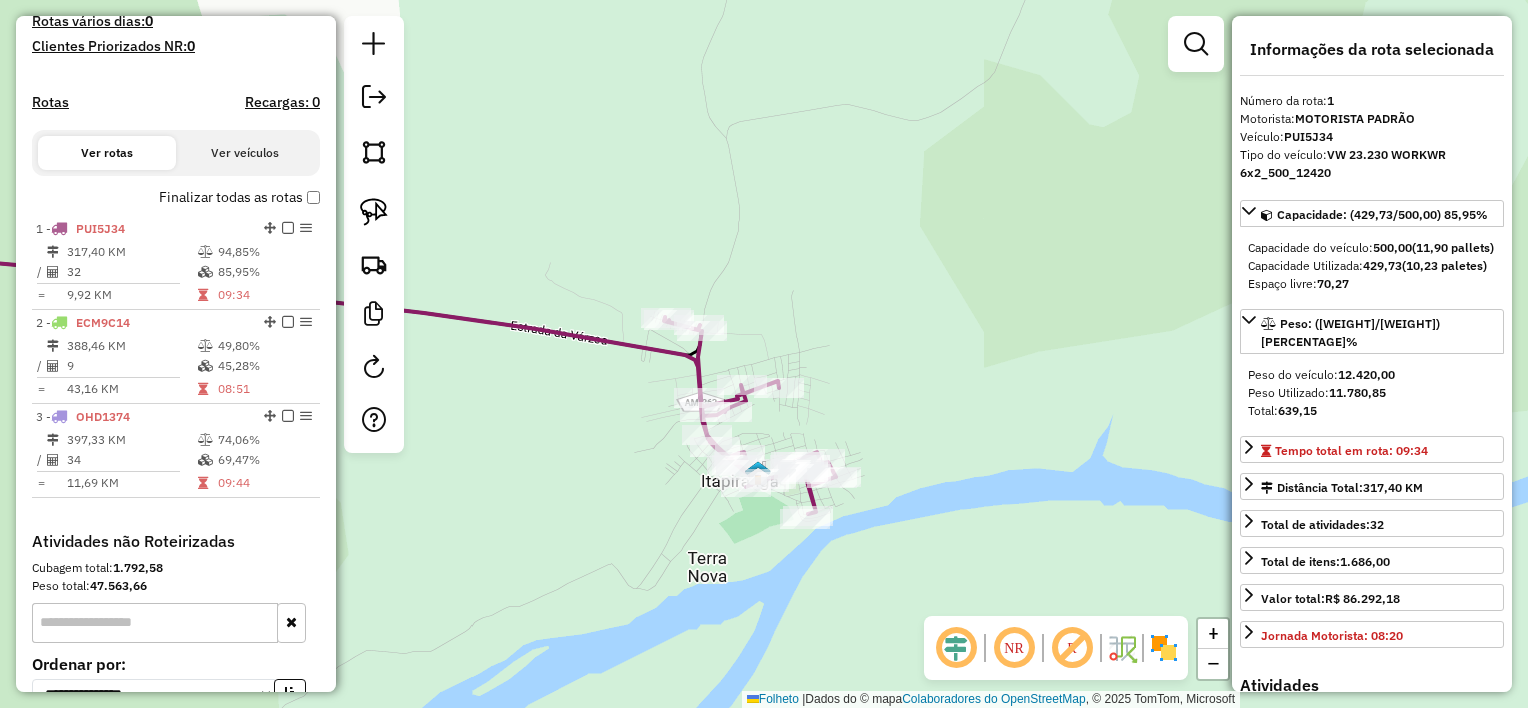 drag, startPoint x: 739, startPoint y: 524, endPoint x: 889, endPoint y: 586, distance: 162.30835 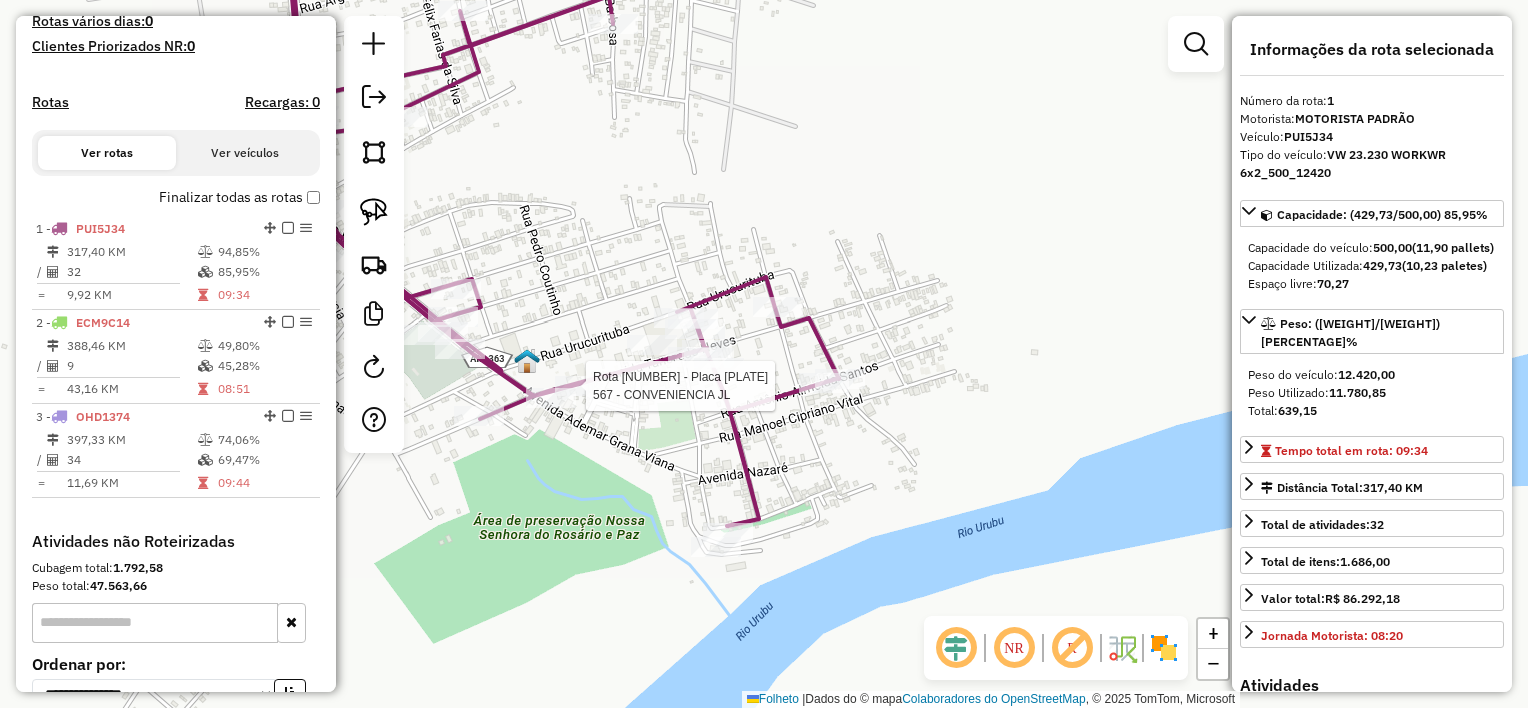 click 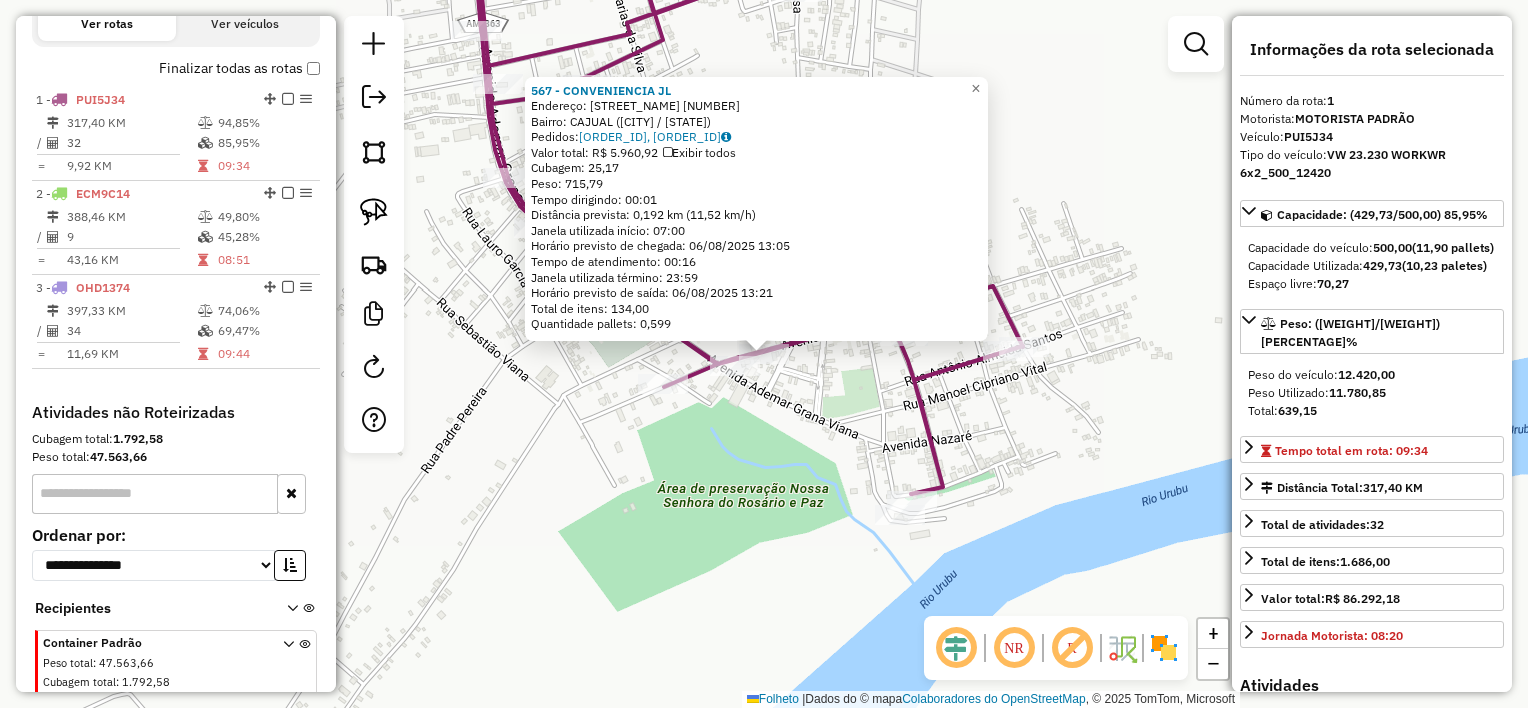 scroll, scrollTop: 747, scrollLeft: 0, axis: vertical 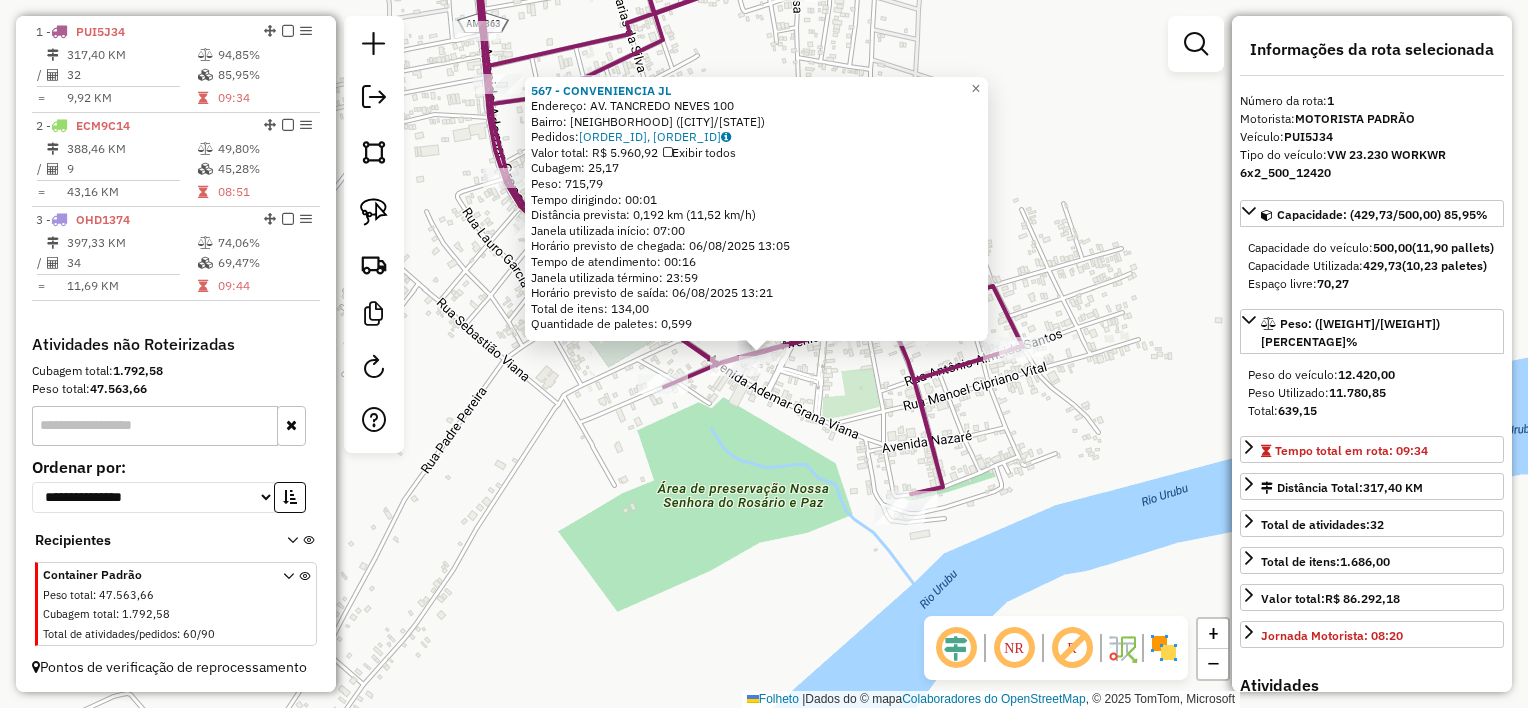 click on "Atividade não roteirizada [PHONE] - [NAME]  Endereço: [STREET_NAME] [NUMBER]   Bairro: [NEIGHBORHOOD] ([CITY]/[STATE])   Pedidos:  [ORDER_ID], [ORDER_ID]   Valor total: R$ [PRICE]   Exibir todos   Cubagem: [CUBAGE]  Peso: [WEIGHT]  Tempo dirigindo: [TIME]   Distância prevista: [DISTANCE] km ([SPEED] km/h)   Janela utilizada início: [TIME]   Horário previsto de chegada: [DATE] [TIME]   Tempo de atendimento: [TIME]   Janela utilizada término: [TIME]   Horário previsto de saída: [DATE] [TIME]   Total de itens: [ITEMS]   Quantidade de paletes: [PALLETS]  × Janela de atendimento Grade de atendimento Capacidade Transportadoras Veículos Cliente Pedidos  Rotas Selecione os dias de semana para filtrar as janelas de atendimento  Seg   Ter   Qua   Qui   Sexo   Sáb   Dom  Informe o período da janela de atendimento: De: [TIME] Até: [TIME]  Filtrar exatamente a janela do cliente  Considerar janela de atendimento padrão  Selecione os dias de semana para filtrar as grades de atendimento  Seg   Ter   Qua   Qui   Sexo   Sáb   Dom   Peso mínimo: [WEIGHT]   Peso máximo: [WEIGHT]   De: [TIME]   De: [TIME]" 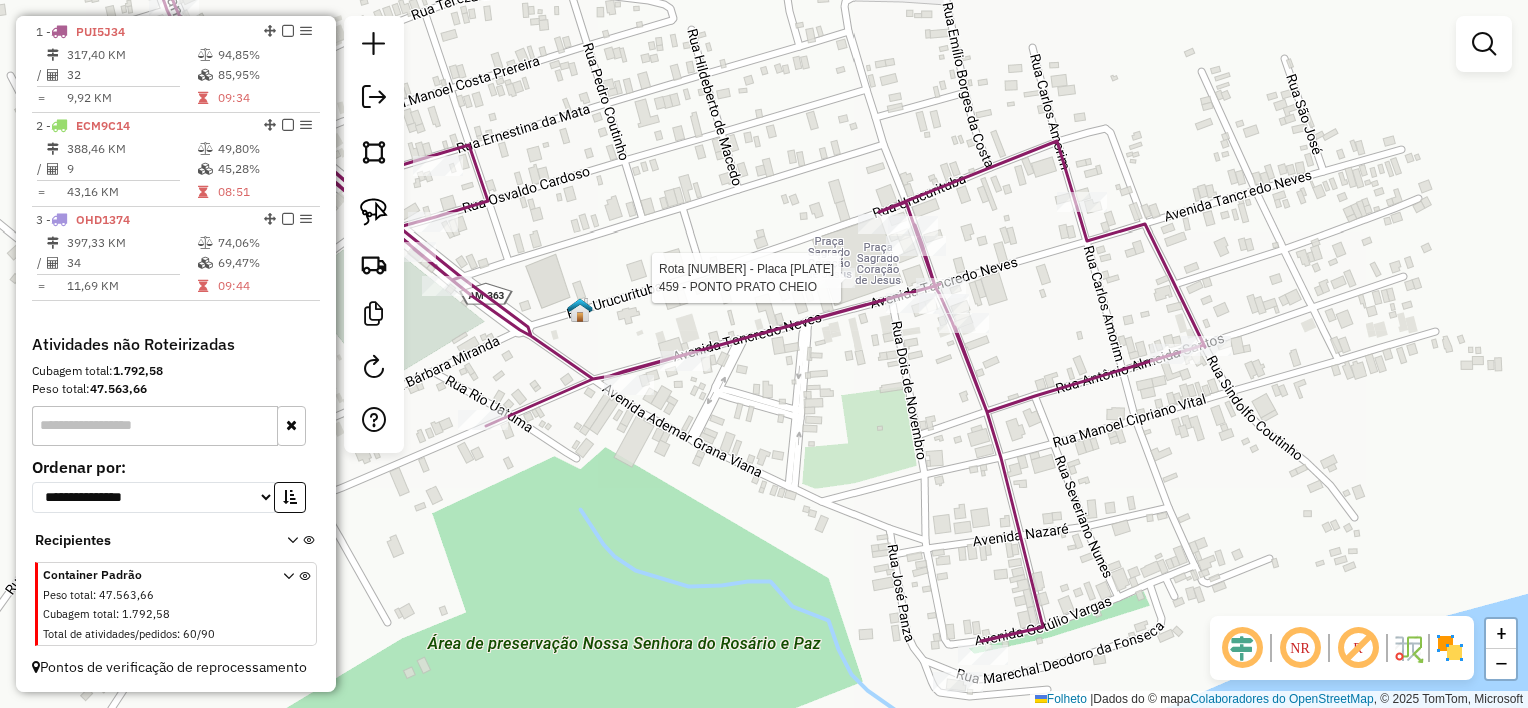 select on "**********" 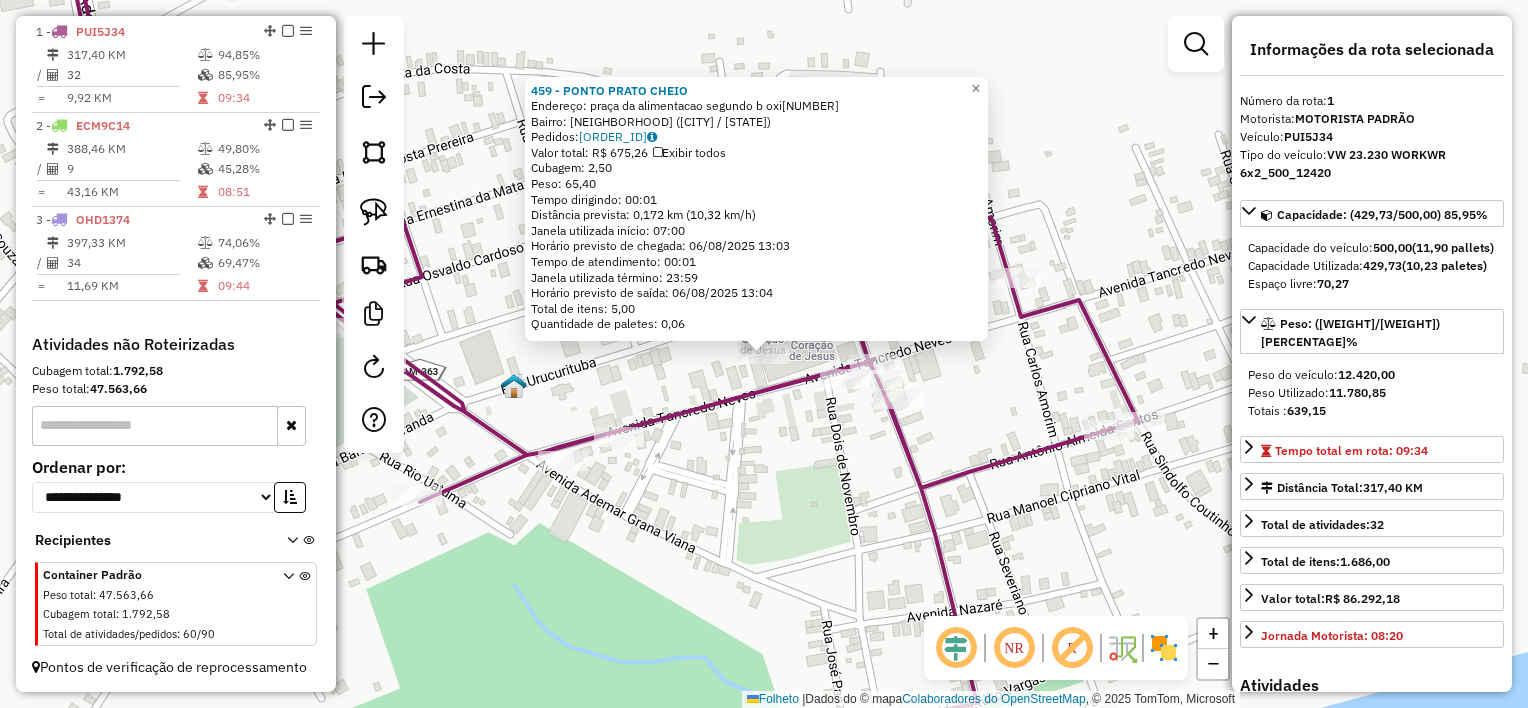 click on "459 - PONTO PRATO CHEIO  Endereço: praça da alimentação segundo b oxi2   Bairro: CENTRO ([CITY] / [STATE])   Pedidos:  05026513   Valor total: R$ 675,26   Exibir todos   Cubagem: 2,50  Peso: 65,40  Tempo dirigindo: 00:01   Distância prevista: 0,172 km (10,32 km/h)   Janela utilizada início: 07:00   Horário previsto de chegada: 06/08/2025 13:03   Tempo de atendimento: 00:01   Janela utilizada término: 23:59   Horário previsto de saída: 06/08/2025 13:04   Total de itens: 5,00   Quantidade de paletes: 0,06  × Janela de atendimento Grade de atendimento Capacidade Transportadoras Veículos Cliente Pedidos  Rotas Selecione os dias de semana para filtrar as janelas de atendimento  Seg   Ter   Qua   Qui   Sexo   Sáb   Dom  Informe o período da janela de atendimento: De: Até:  Filtrar exatamente a janela do cliente  Considerar janela de atendimento padrão  Selecione os dias de semana para filtrar as grades de atendimento  Seg   Ter   Qua   Qui   Sexo   Sáb   Dom   Peso mínimo:   Peso máximo:   De:  +" 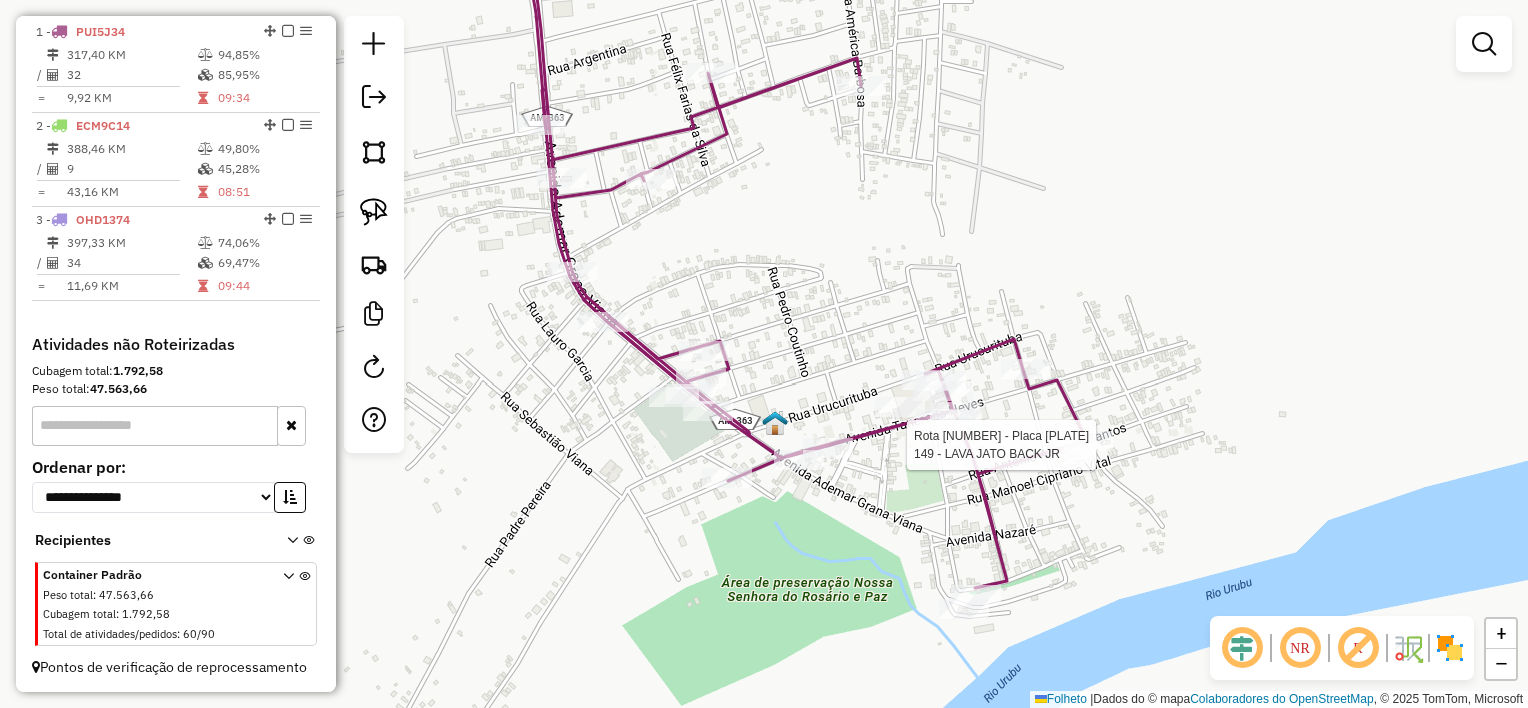 select on "**********" 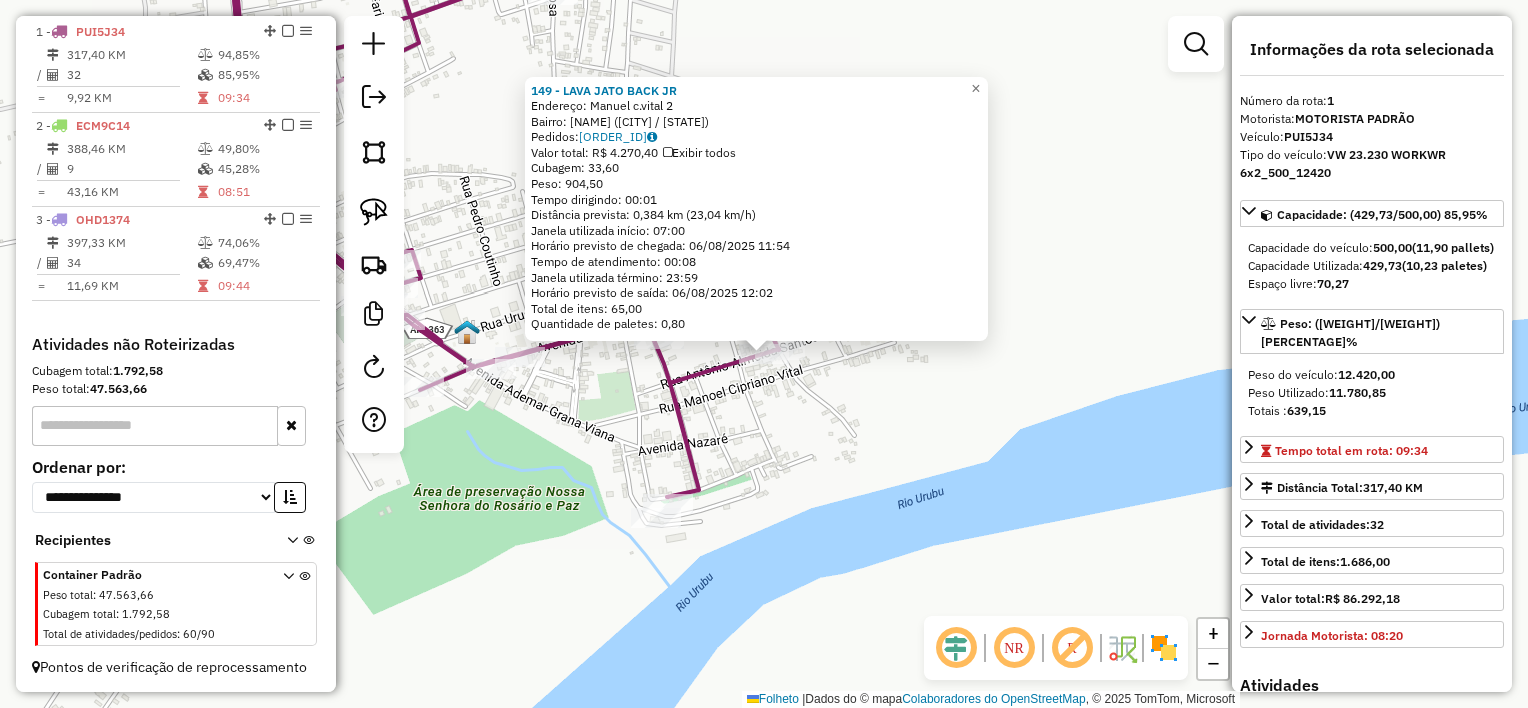 click on "[PHONE] - [NAME]  Endereço: [STREET_NAME] [NUMBER]   Bairro: [NEIGHBORHOOD] ([CITY] / [STATE])   Pedidos:  [ORDER_ID]   Valor total: R$ [PRICE]   Exibir todos   Cubagem: [CUBAGE]  Peso: [WEIGHT]  Tempo dirigindo: [TIME]   Distância prevista: [DISTANCE] km ([SPEED] km/h)   Janela utilizada início: [TIME]   Horário previsto de chegada: [DATE] [TIME]   Tempo de atendimento: [TIME]   Janela utilizada término: [TIME]   Horário previsto de saída: [DATE] [TIME]   Total de itens: [ITEMS]   Quantidade de paletes: [PALLETS]  × Janela de atendimento Grade de atendimento Capacidade Transportadoras Veículos Cliente Pedidos  Rotas Selecione os dias de semana para filtrar as janelas de atendimento  Seg   Ter   Qua   Qui   Sexo   Sáb   Dom  Informe o período da janela de atendimento: De: [TIME] Até: [TIME]  Filtrar exatamente a janela do cliente  Considerar janela de atendimento padrão  Selecione os dias de semana para filtrar as grades de atendimento  Seg   Ter   Qua   Qui   Sexo   Sáb   Dom   Clientes fora do dia de atendimento selecionado De: [TIME]" 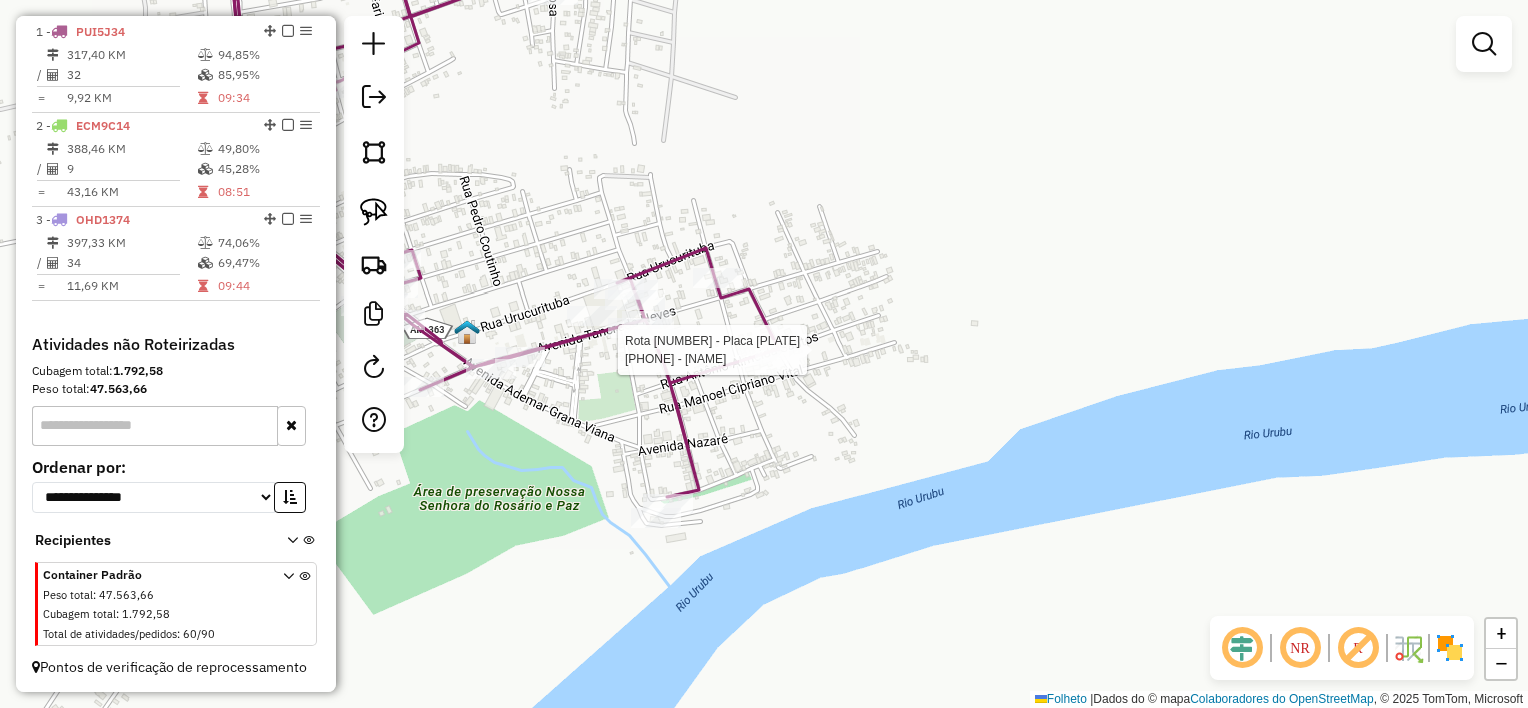 select on "**********" 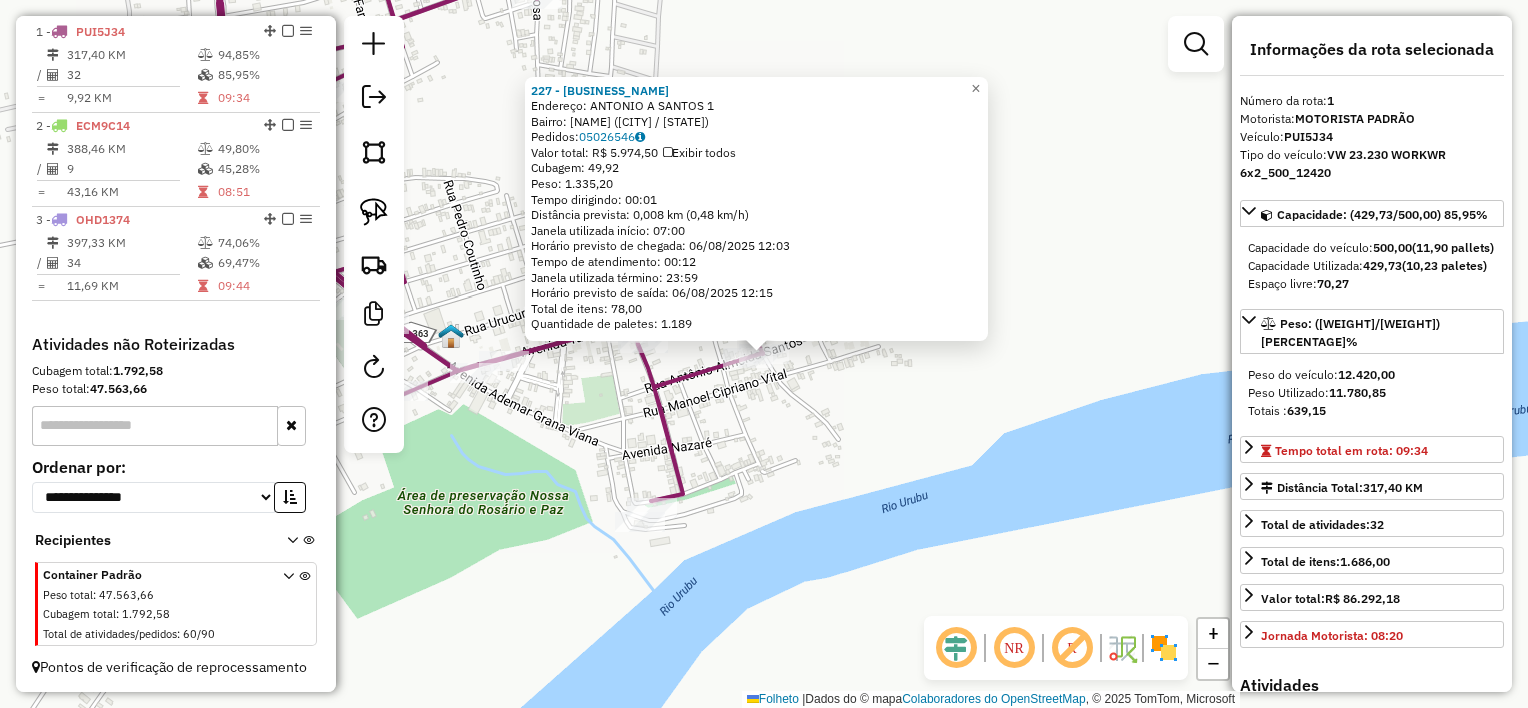 click on "227 - [BUSINESS_NAME] Endereço: [STREET_NAME] [NUMBER] Bairro: [NEIGHBORHOOD] ([CITY] / [STATE]) Pedidos: [ORDER_ID] Valor total: R$ 5.974,50 Exibir todos Cubagem: 49,92 Peso: 1.335,20 Tempo dirigindo: 00:01 Distância prevista: 0,008 km (0,48 km/h) Janela utilizada início: 07:00 Horário previsto de chegada: 06/08/2025 12:03 Tempo de atendimento: 00:12 Janela utilizada término: 23:59 Horário previsto de saída: 06/08/2025 12:15 Total de itens: 78,00 Quantidade de paletes: 1.189 × Janela de atendimento Grade de atendimento Capacidade Transportadoras Veículos Cliente Pedidos Rotas Selecione os dias de semana para filtrar as janelas de atendimento Seg Ter Qua Qui Sexo Sáb Dom Informe o período da janela de atendimento: De: Até: Filtrar exatamente a janela do cliente Considerar janela de atendimento padrão Selecione os dias de semana para filtrar as grades de atendimento Seg Ter Qua Qui Sexo Sáb Dom Clientes fora do dia de atendimento selecionado" 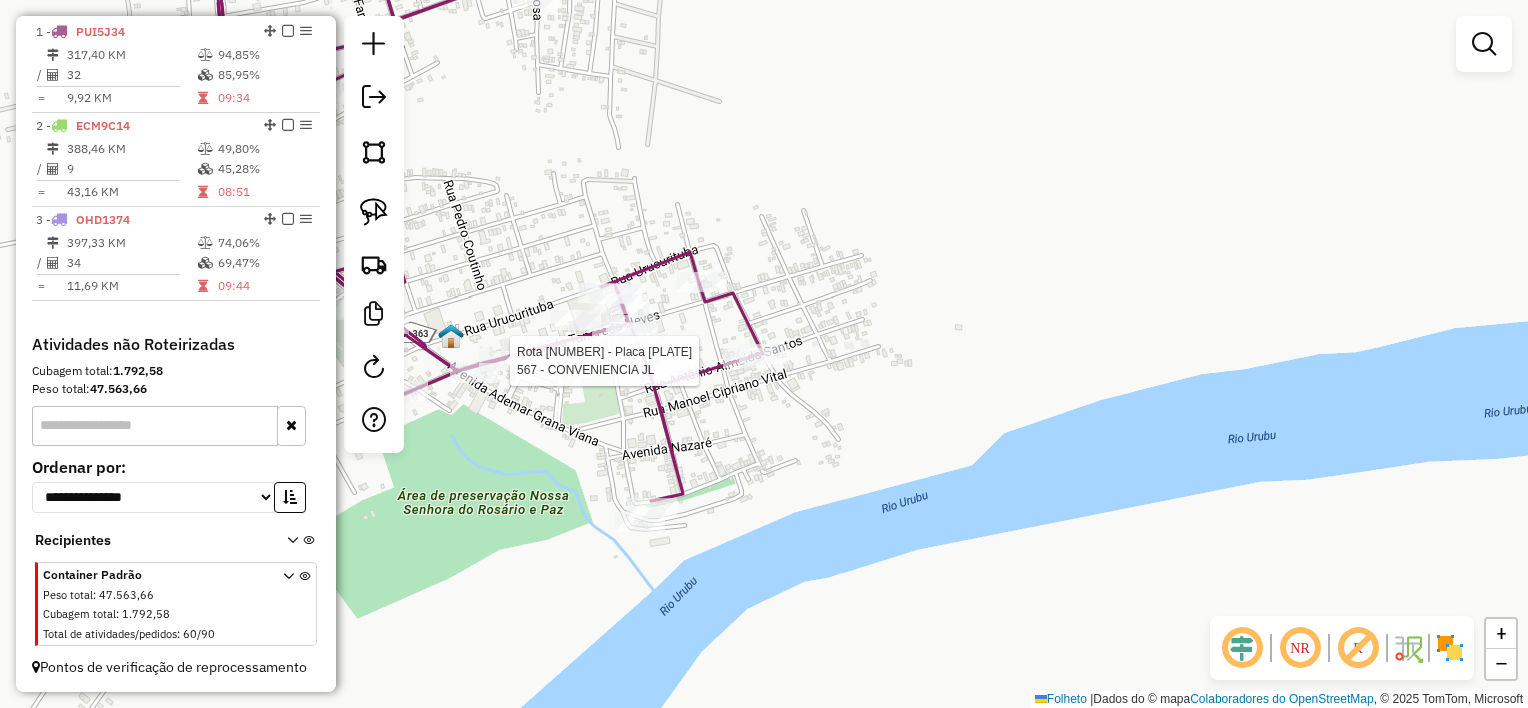 select on "**********" 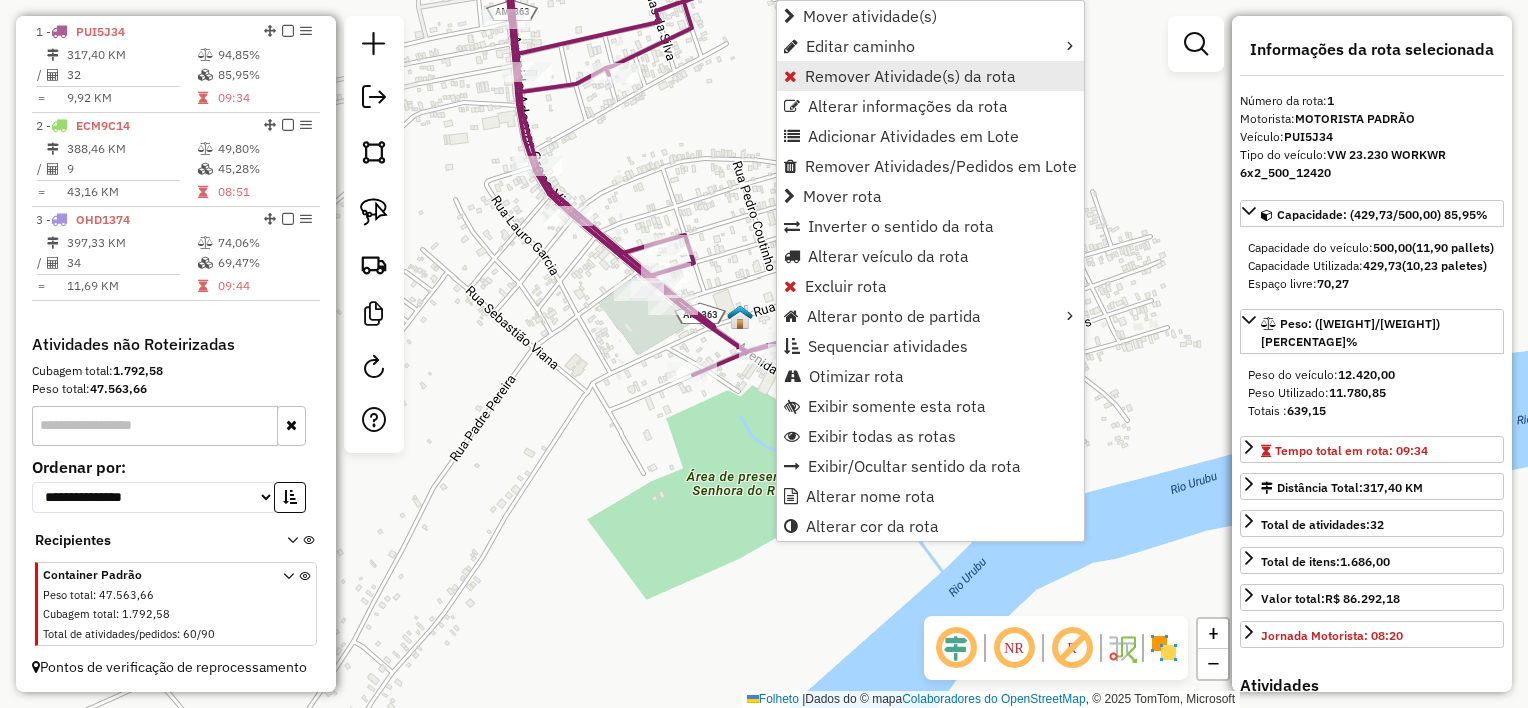 click on "Remover Atividade(s) da rota" at bounding box center [910, 76] 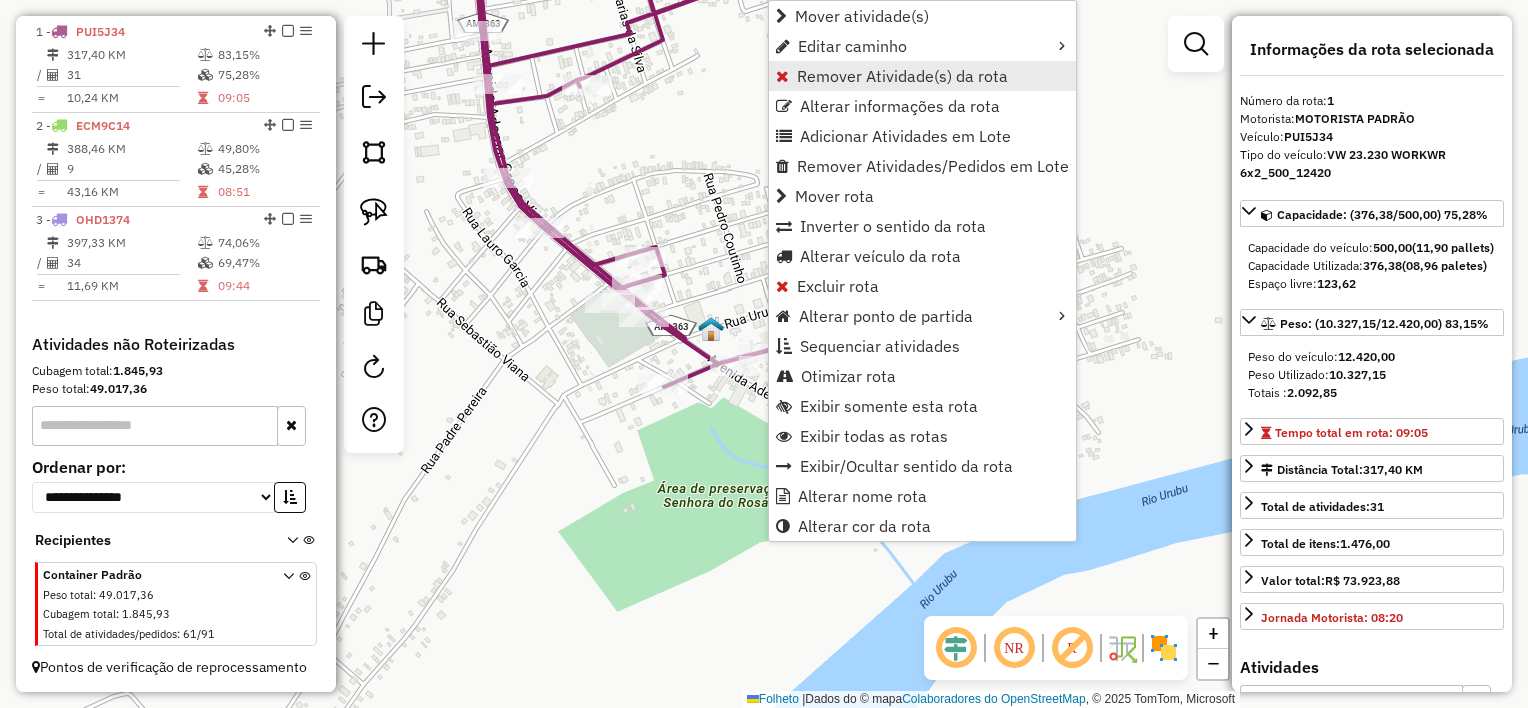 click on "Remover Atividade(s) da rota" at bounding box center [902, 76] 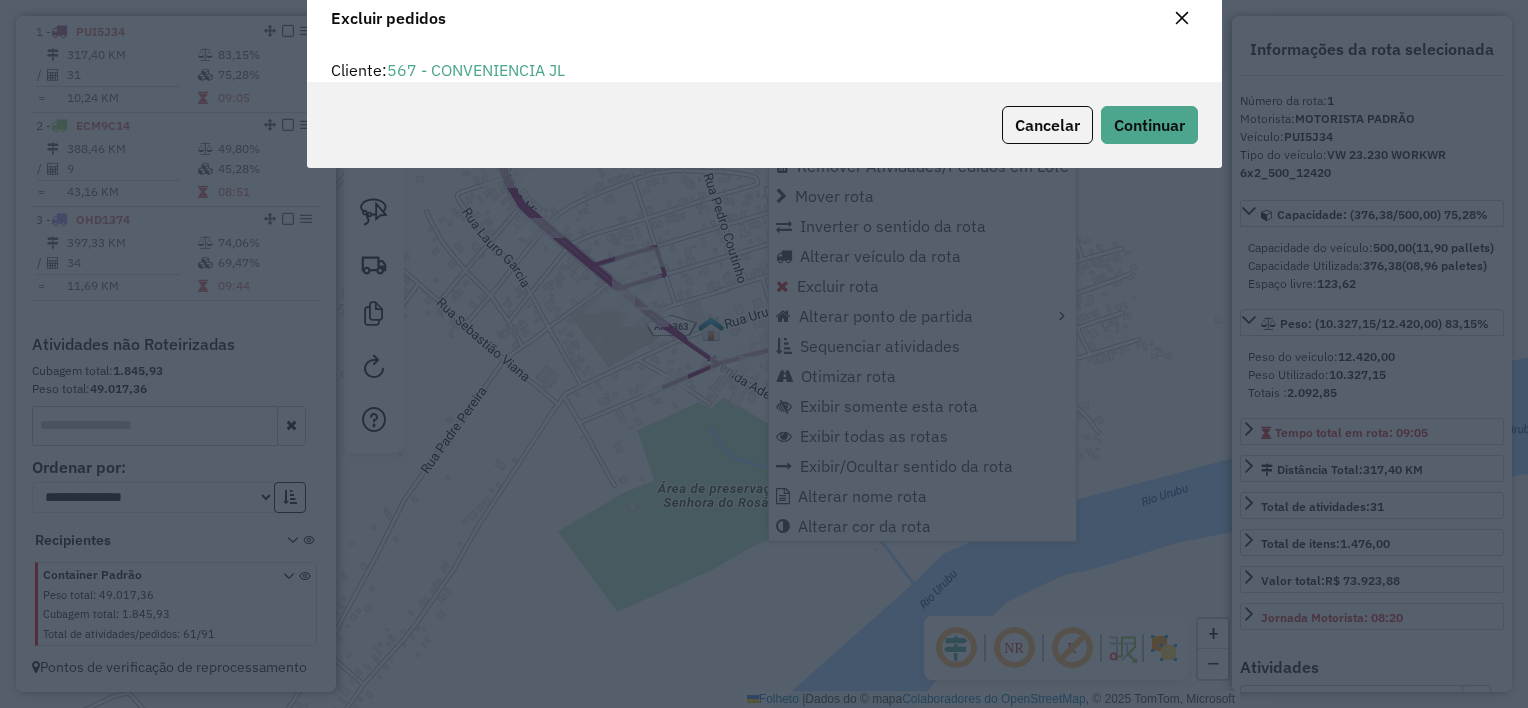 scroll, scrollTop: 10, scrollLeft: 6, axis: both 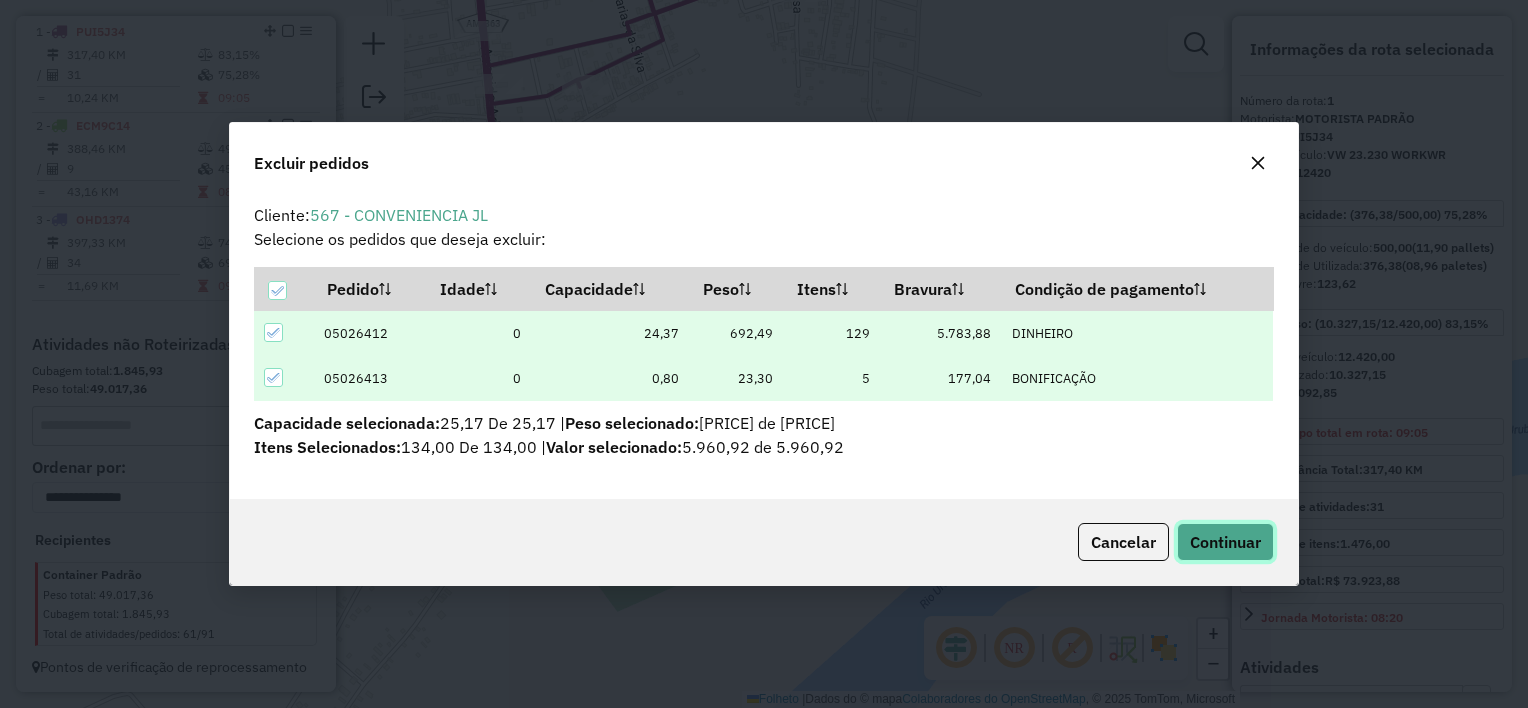 click on "Continuar" 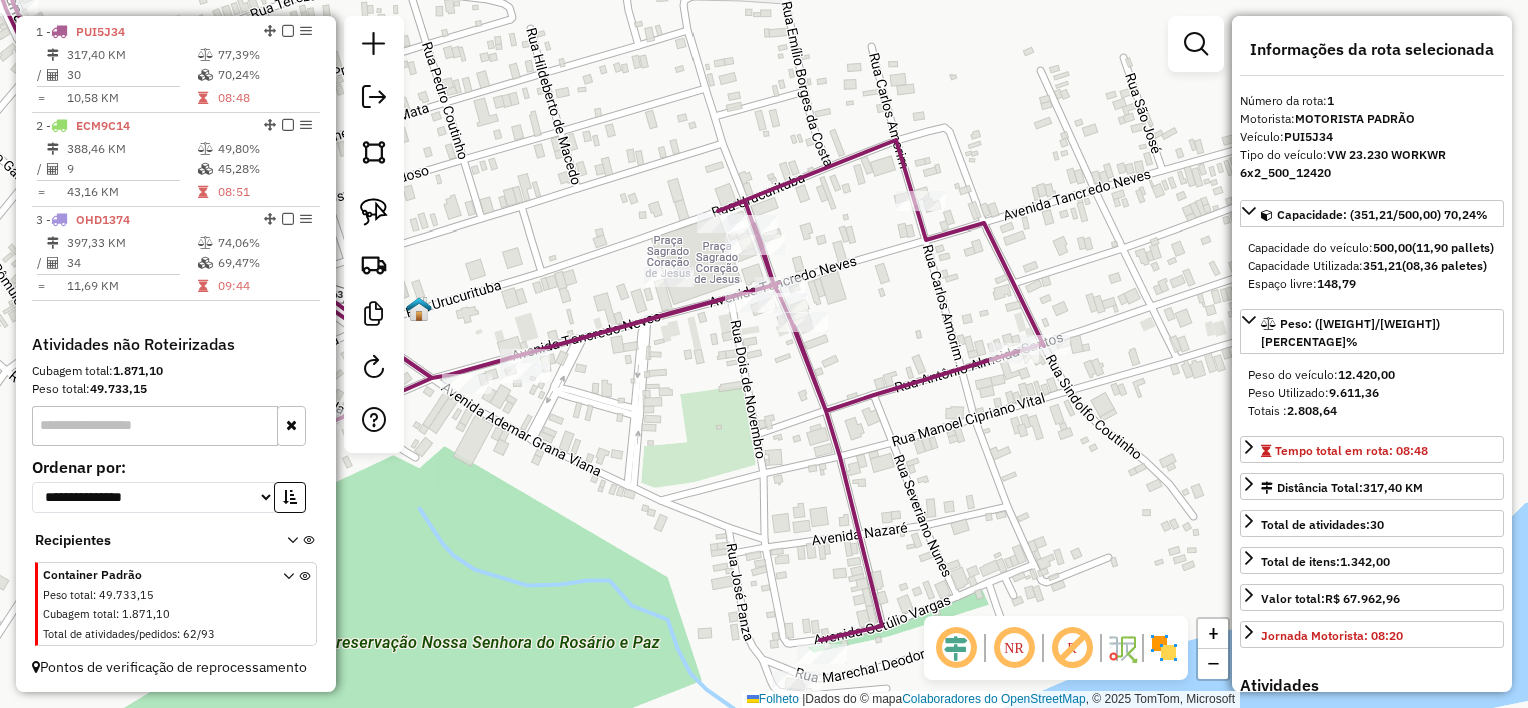 click 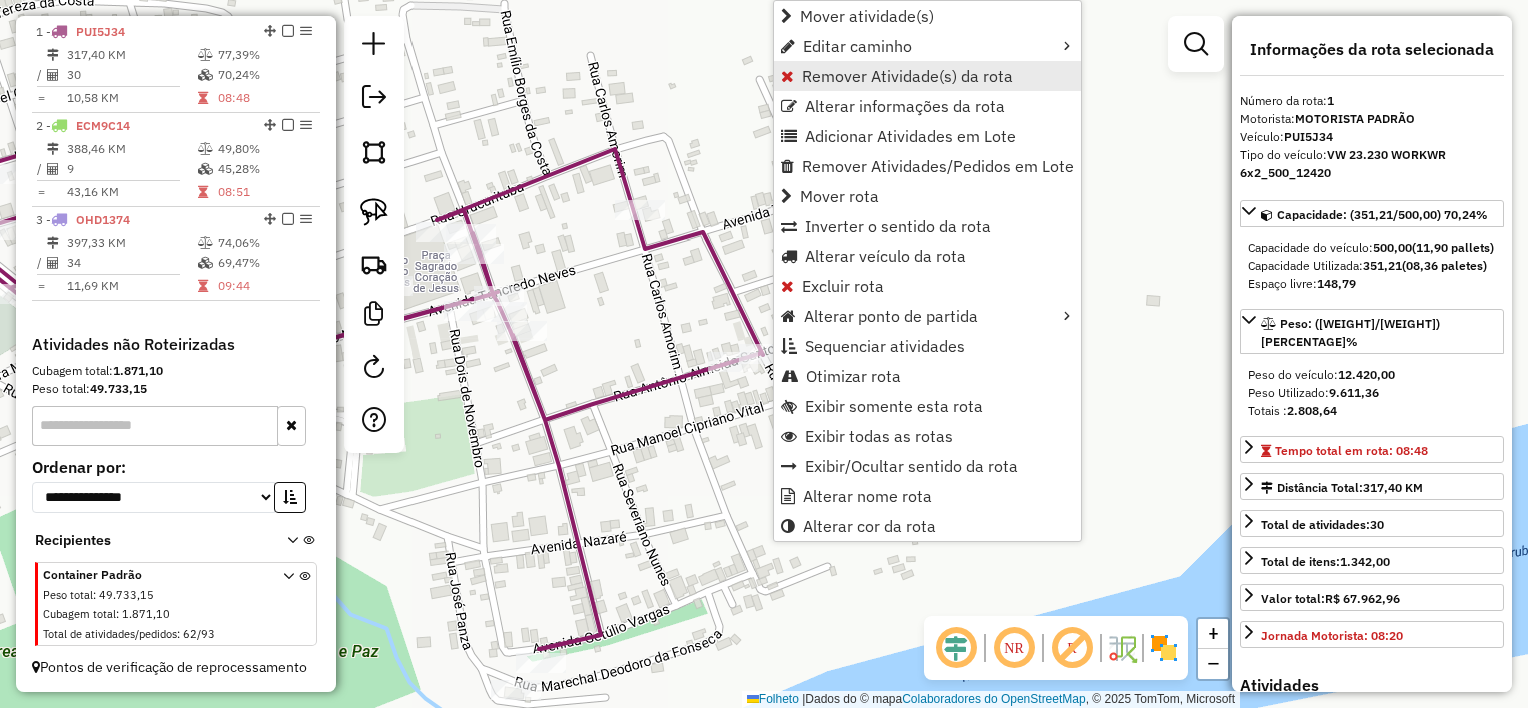 click on "Remover Atividade(s) da rota" at bounding box center [907, 76] 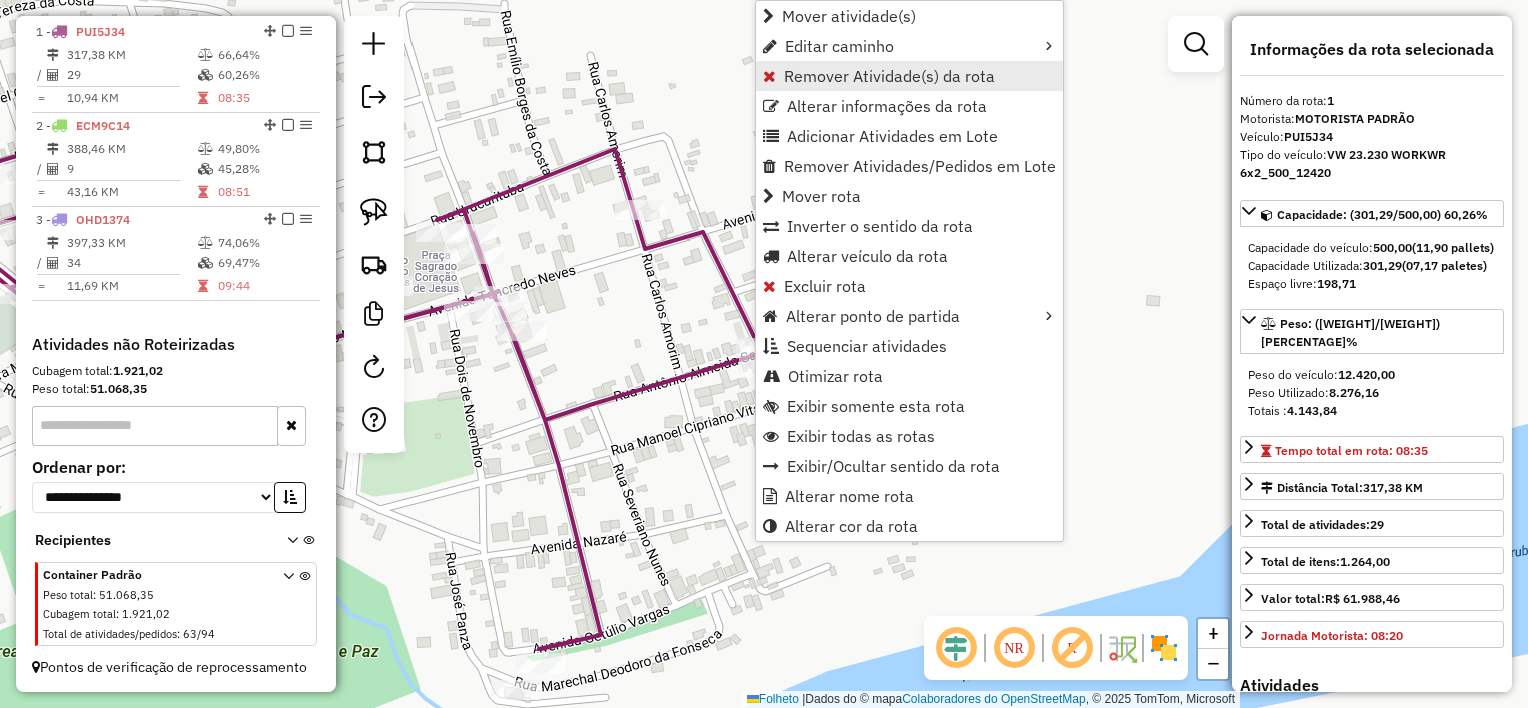 click on "Remover Atividade(s) da rota" at bounding box center [889, 76] 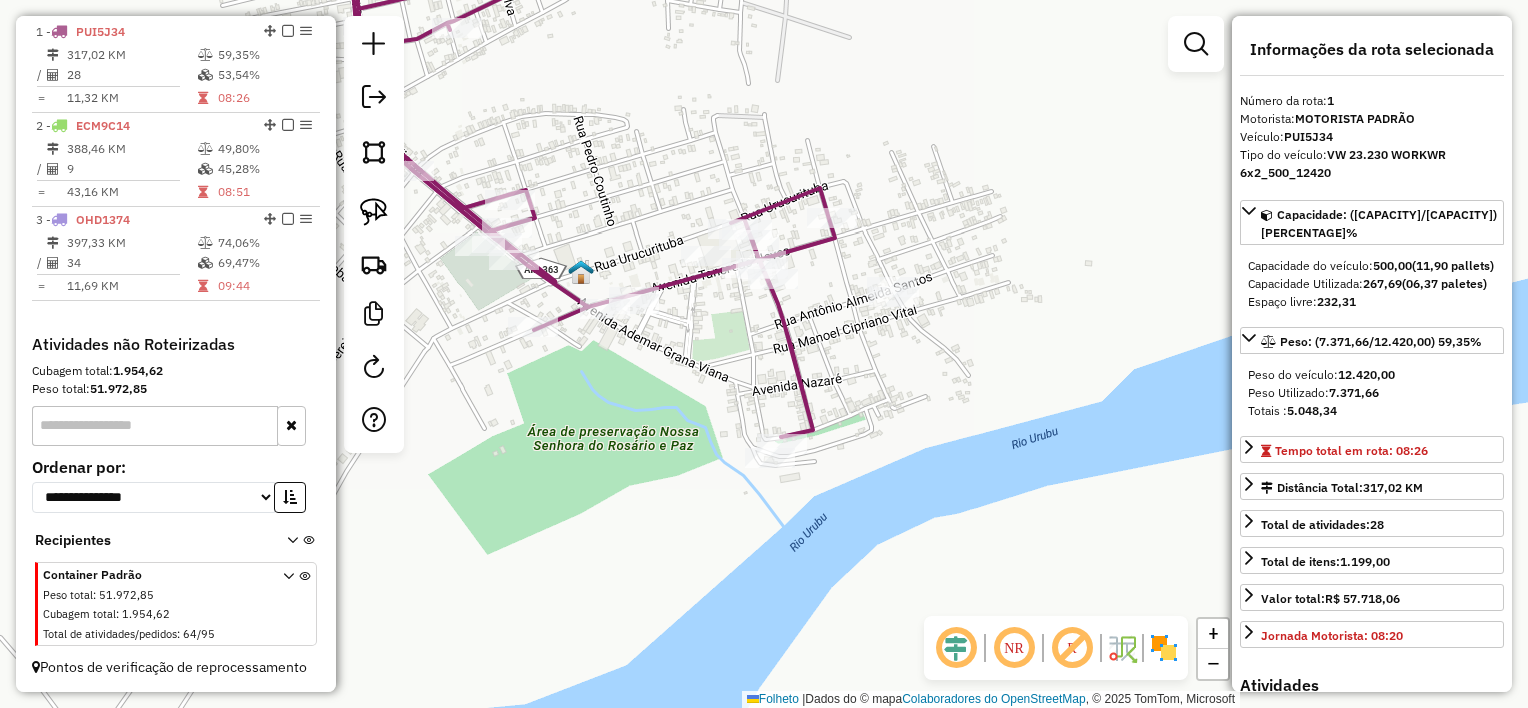 drag, startPoint x: 631, startPoint y: 412, endPoint x: 766, endPoint y: 324, distance: 161.149 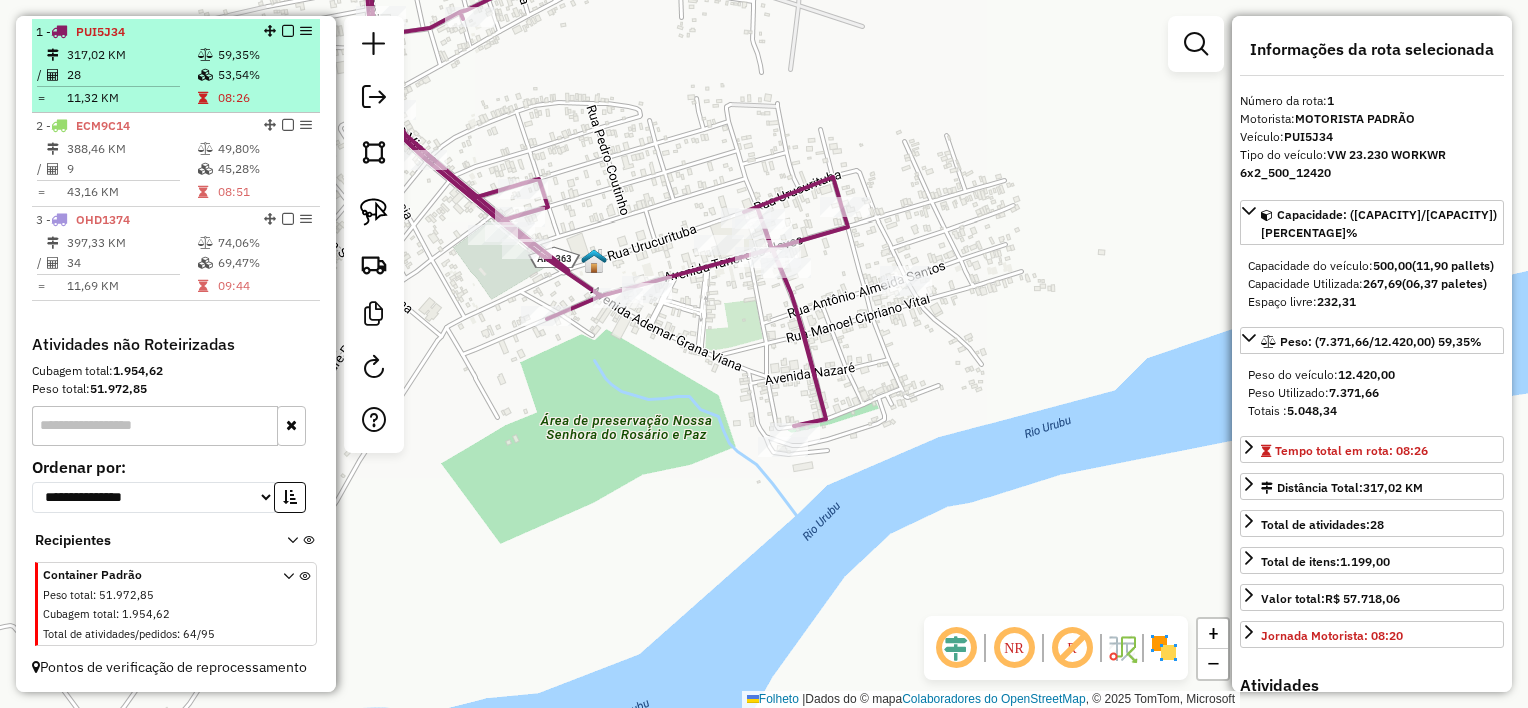 click on "11,32 KM" at bounding box center [131, 98] 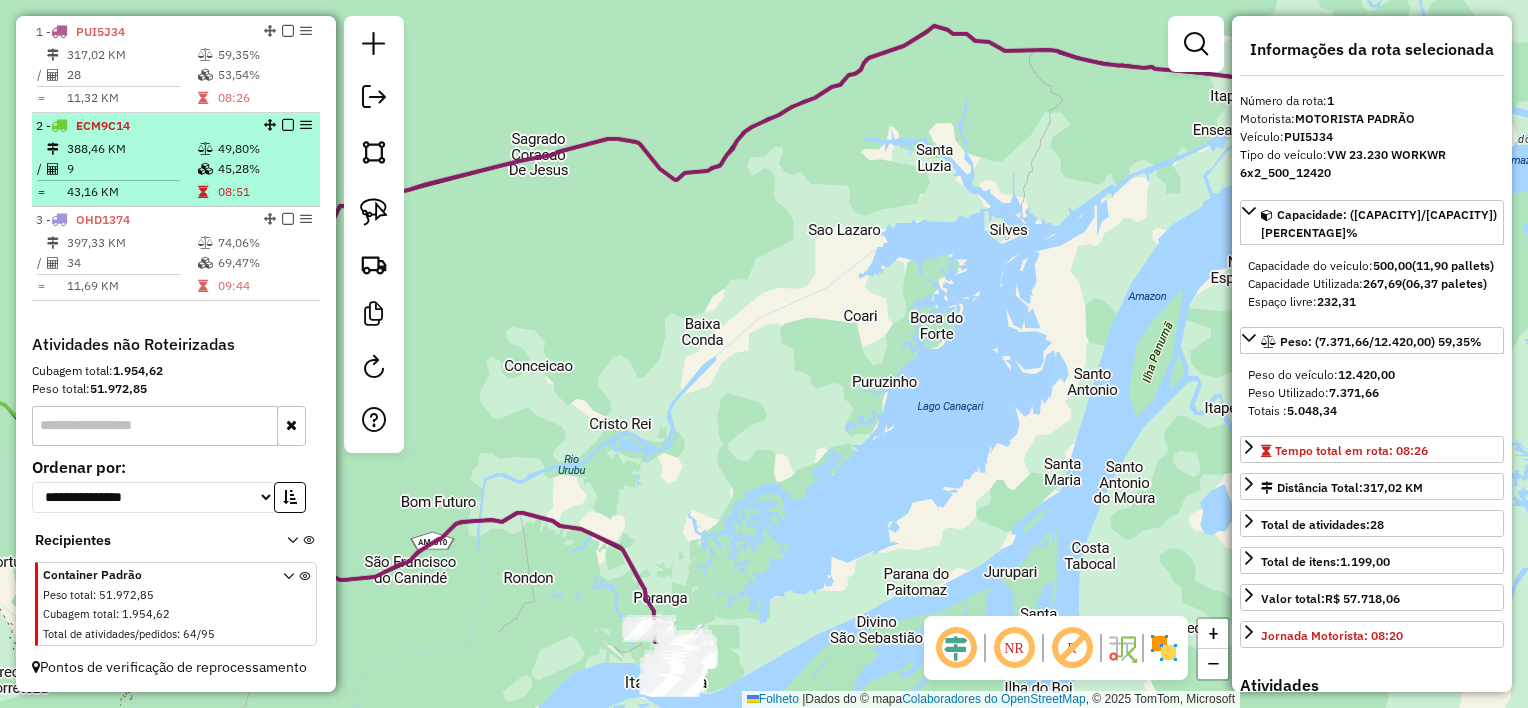 click on "43,16 KM" at bounding box center (131, 192) 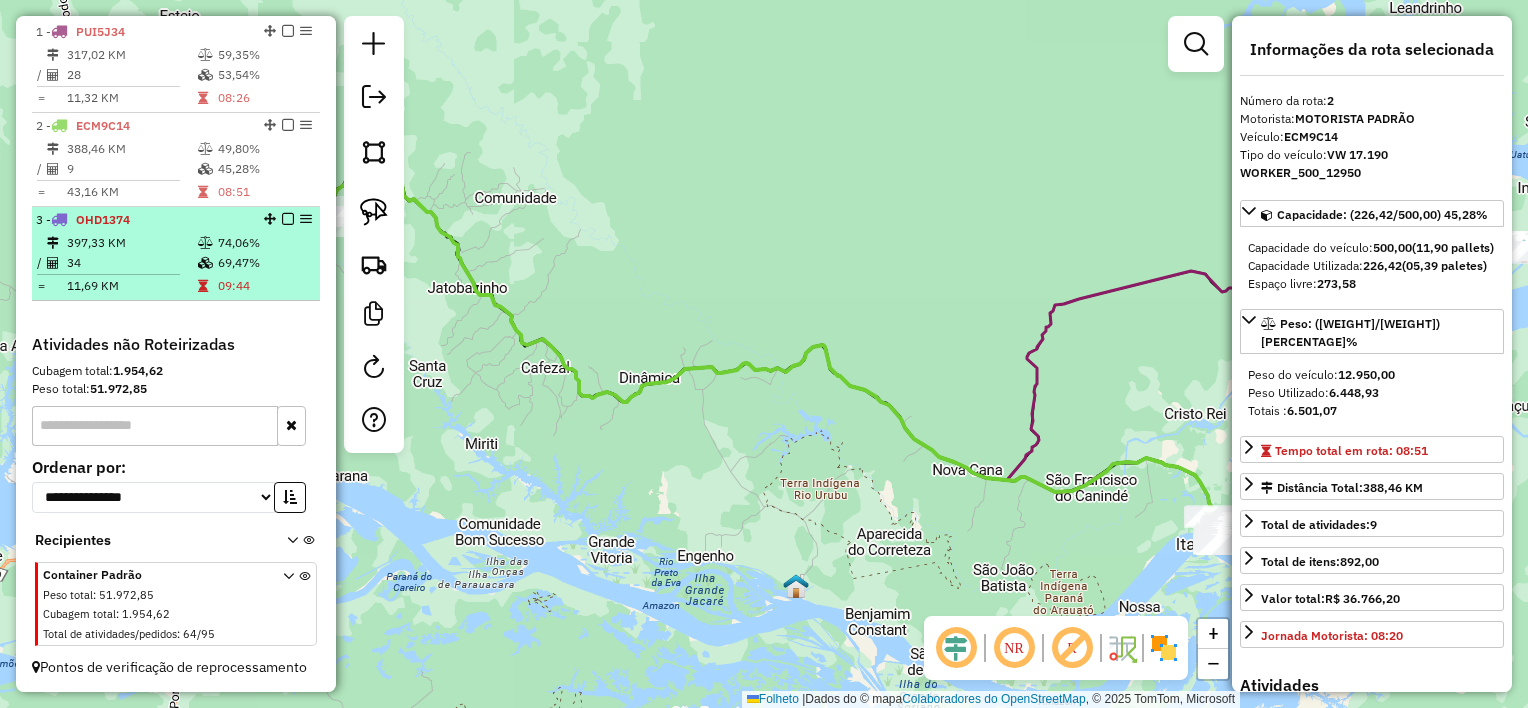 click on "34" at bounding box center (131, 263) 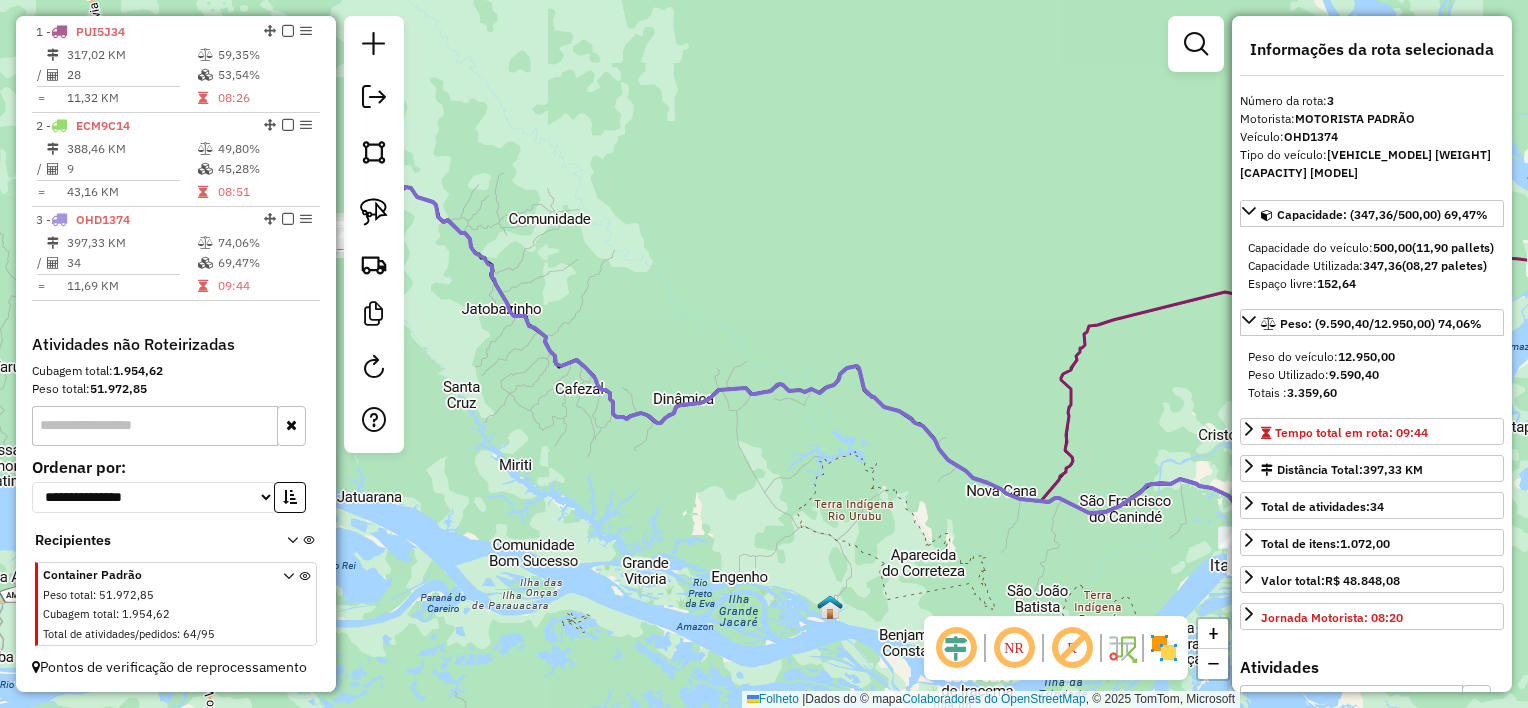drag, startPoint x: 683, startPoint y: 280, endPoint x: 717, endPoint y: 308, distance: 44.04543 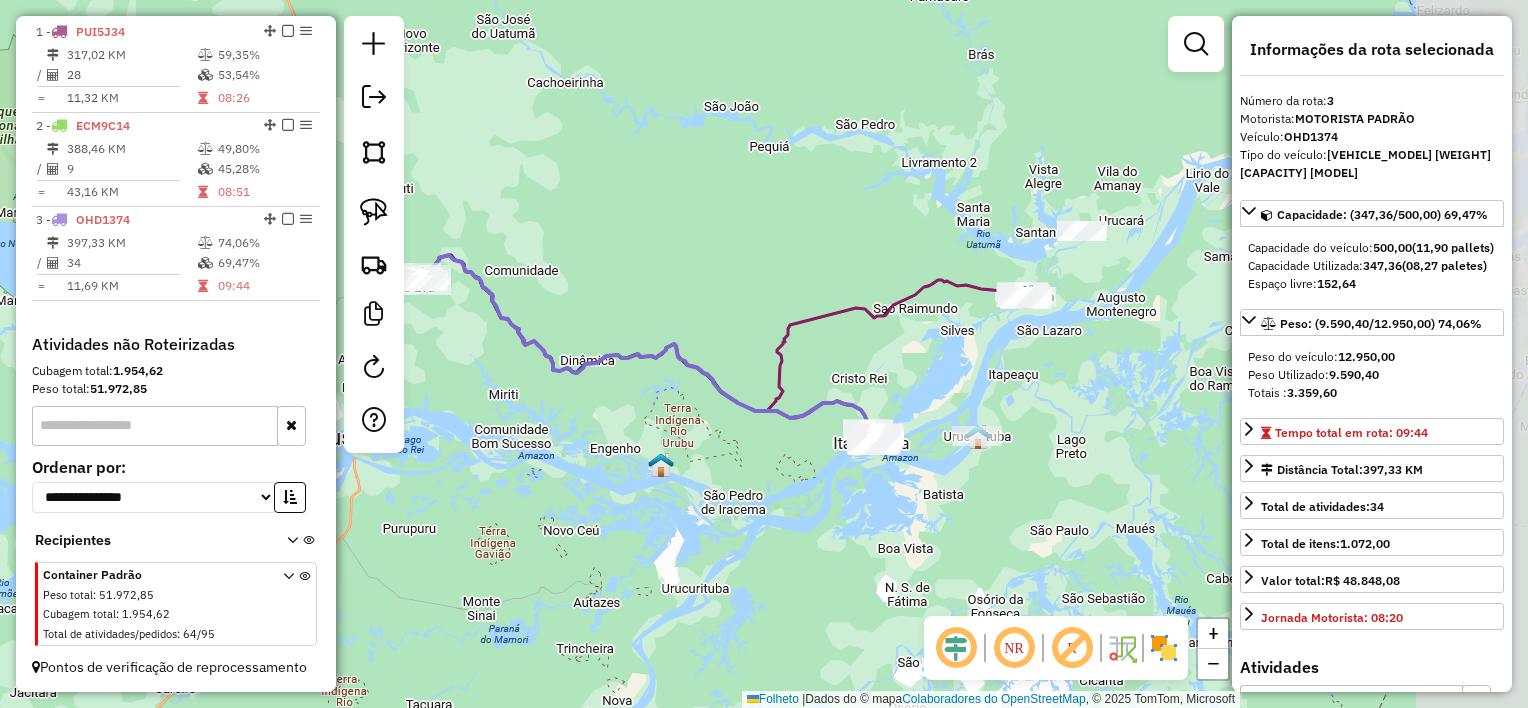 drag, startPoint x: 988, startPoint y: 537, endPoint x: 778, endPoint y: 544, distance: 210.11664 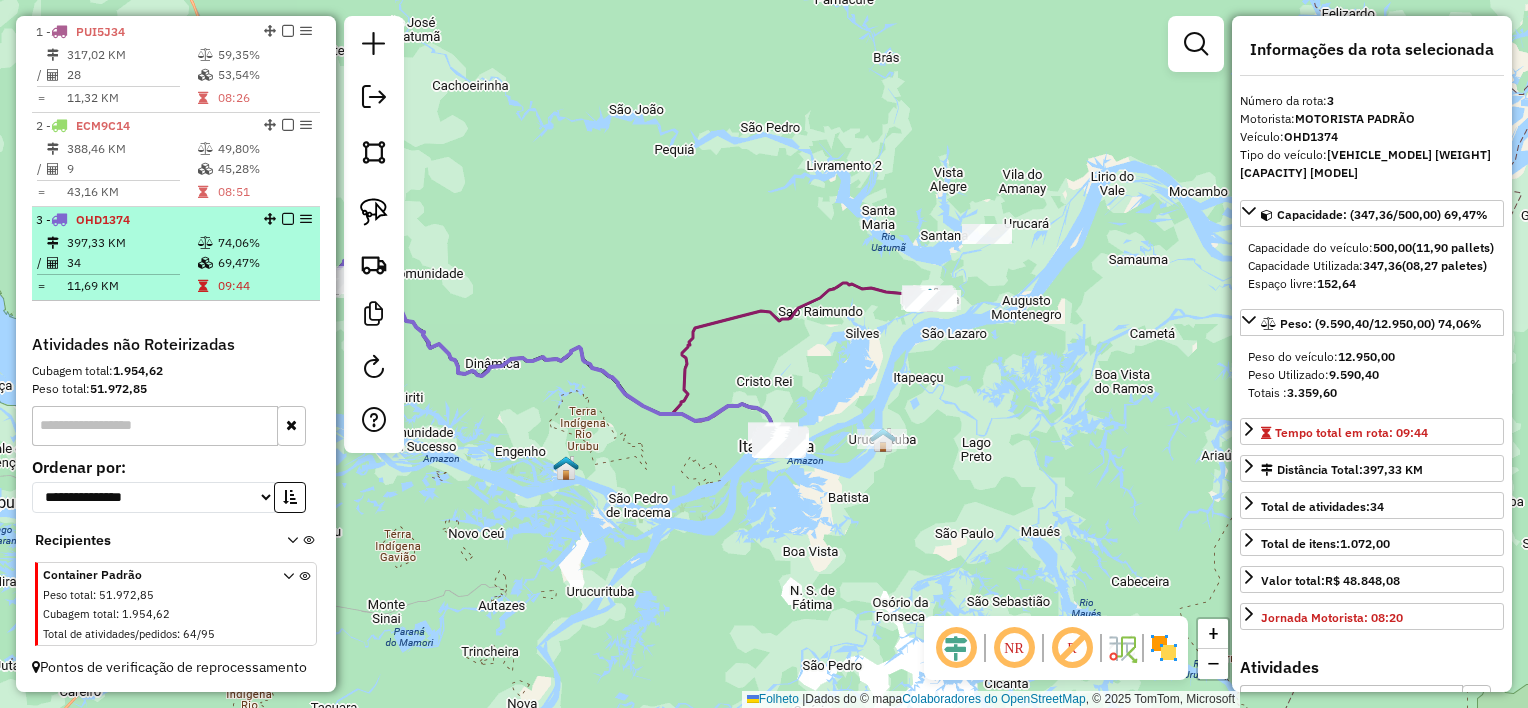click on "34" at bounding box center [131, 263] 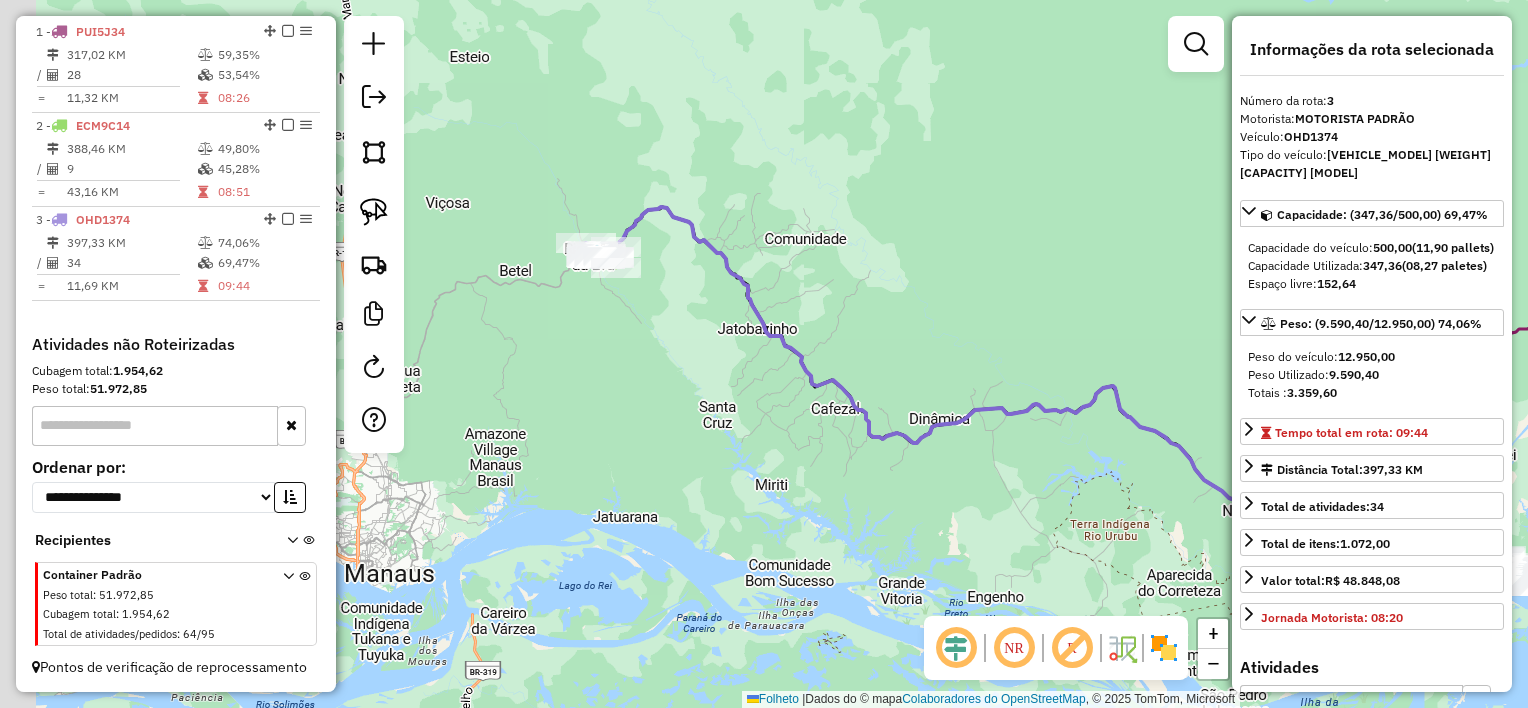 drag, startPoint x: 564, startPoint y: 304, endPoint x: 854, endPoint y: 345, distance: 292.88394 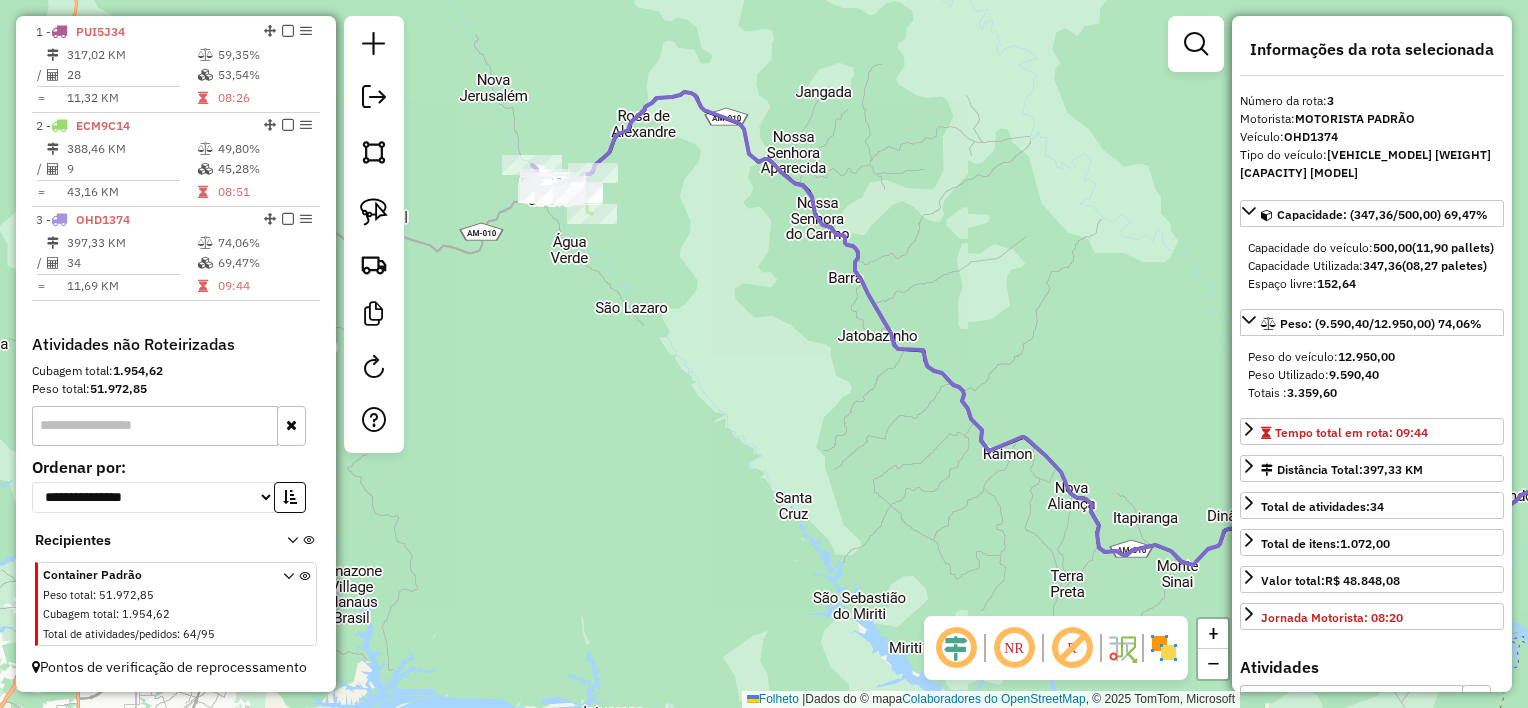 drag, startPoint x: 615, startPoint y: 300, endPoint x: 824, endPoint y: 455, distance: 260.20377 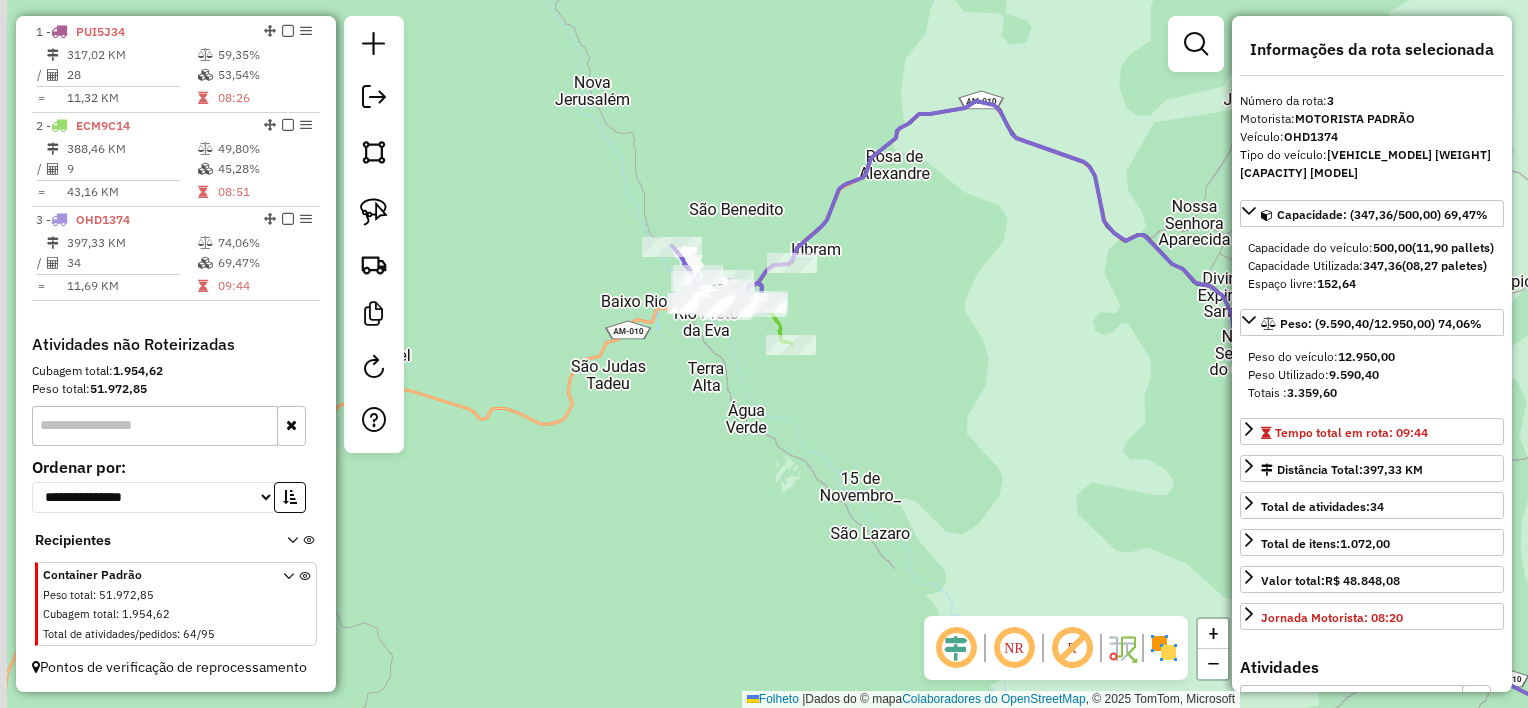 drag, startPoint x: 801, startPoint y: 355, endPoint x: 836, endPoint y: 543, distance: 191.23022 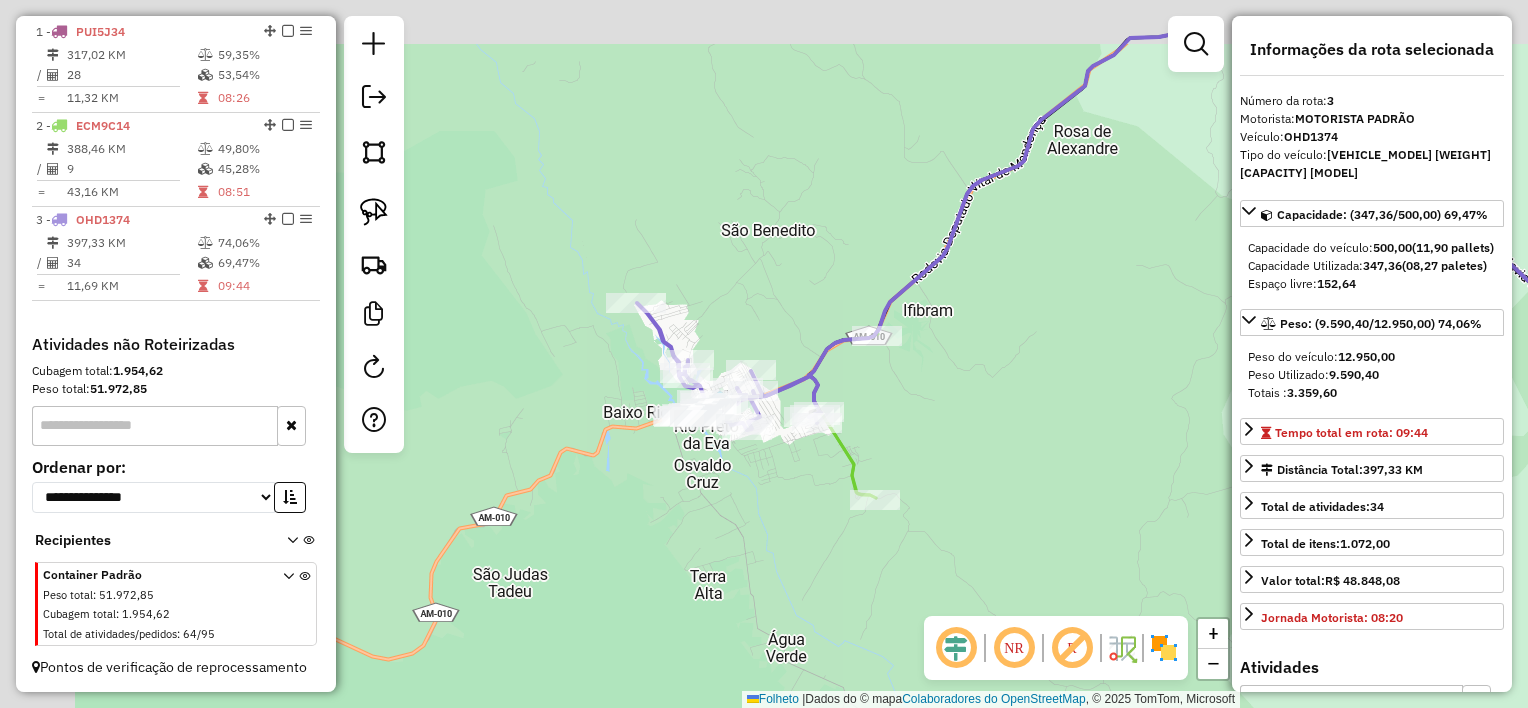 drag, startPoint x: 758, startPoint y: 440, endPoint x: 843, endPoint y: 541, distance: 132.00757 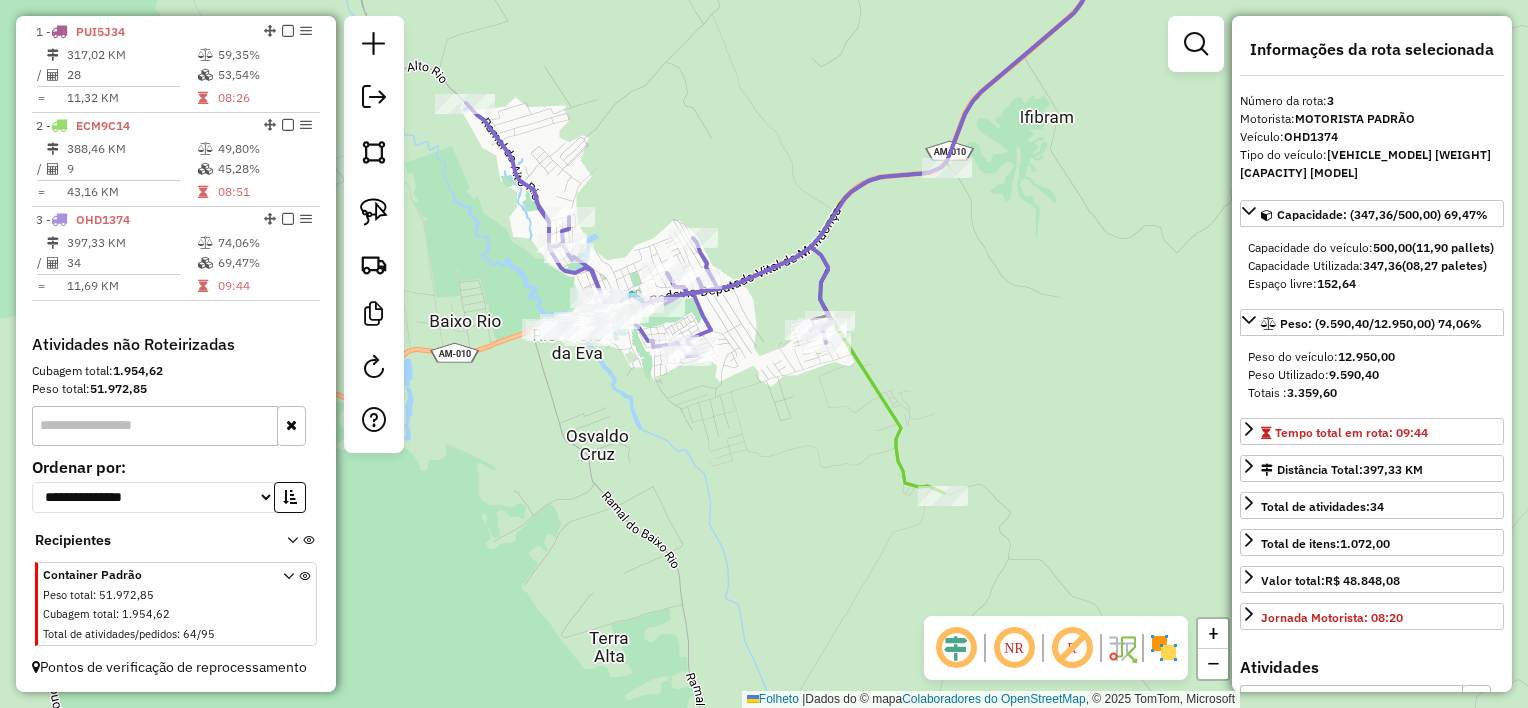 drag, startPoint x: 760, startPoint y: 379, endPoint x: 890, endPoint y: 518, distance: 190.31816 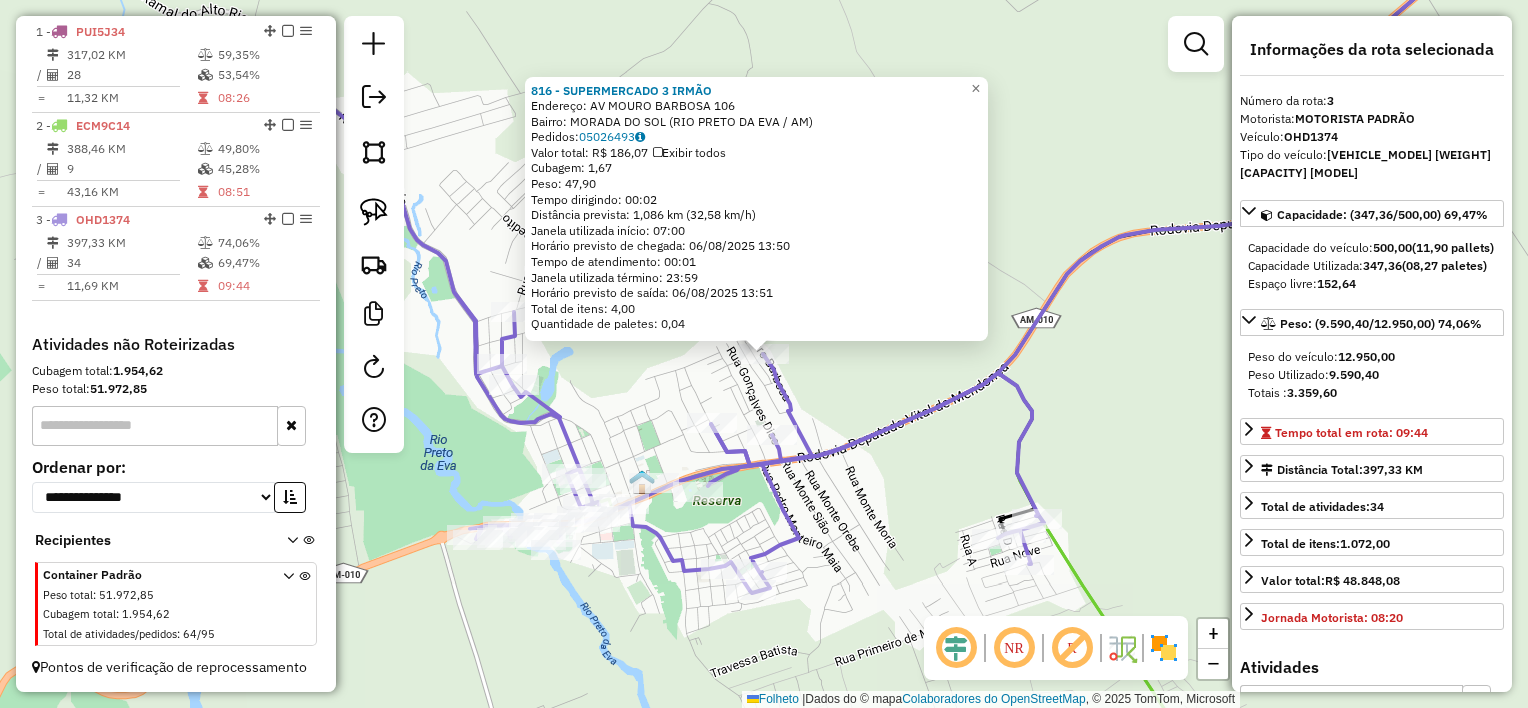 click on "816 - [BUSINESS_NAME] Endereço: [STREET_NAME] [NUMBER] Bairro: [NEIGHBORHOOD] ([CITY] / [STATE]) Pedidos: [ORDER_ID] Valor total: R$ 186,07 Exibir todos Cubagem: 1,67 Peso: 47,90 Tempo dirigindo: 00:02 Distância prevista: 1,086 km (32,58 km/h) Janela utilizada início: 07:00 Horário previsto de chegada: 06/08/2025 13:50 Tempo de atendimento: 00:01 Janela utilizada término: 23:59 Horário previsto de saída: 06/08/2025 13:51 Total de itens: 4,00 Quantidade de paletes: 0,04 × Janela de atendimento Grade de atendimento Capacidade Transportadoras Veículos Cliente Pedidos Rotas Selecione os dias de semana para filtrar as janelas de atendimento Seg Ter Qua Qui Sexo Sáb Dom Informe o período da janela de atendimento: De: Até: Filtrar exatamente a janela do cliente Considerar janela de atendimento padrão Selecione os dias de semana para filtrar as grades de atendimento Seg Ter Qua Qui Sexo Sáb Dom Peso mínimo: Peso máximo: De: +" 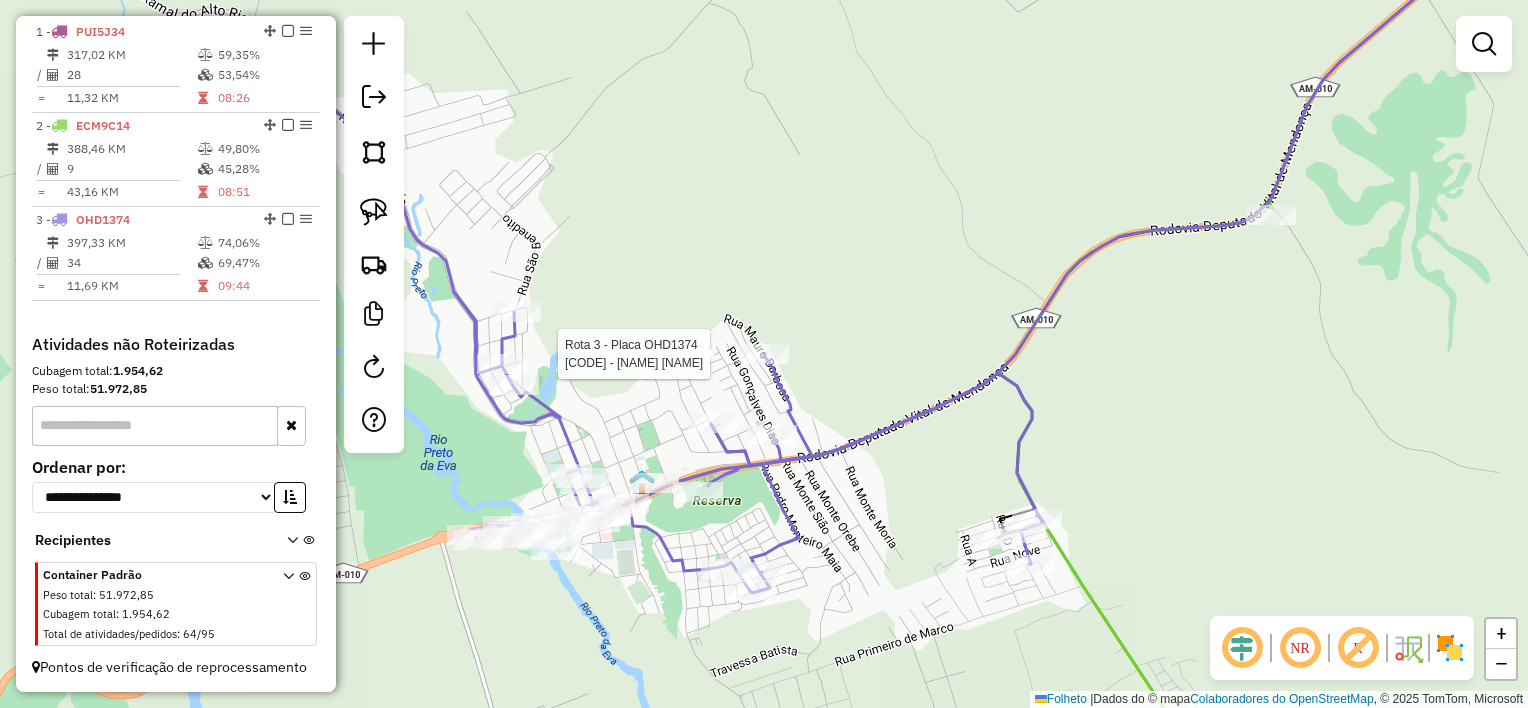 select on "**********" 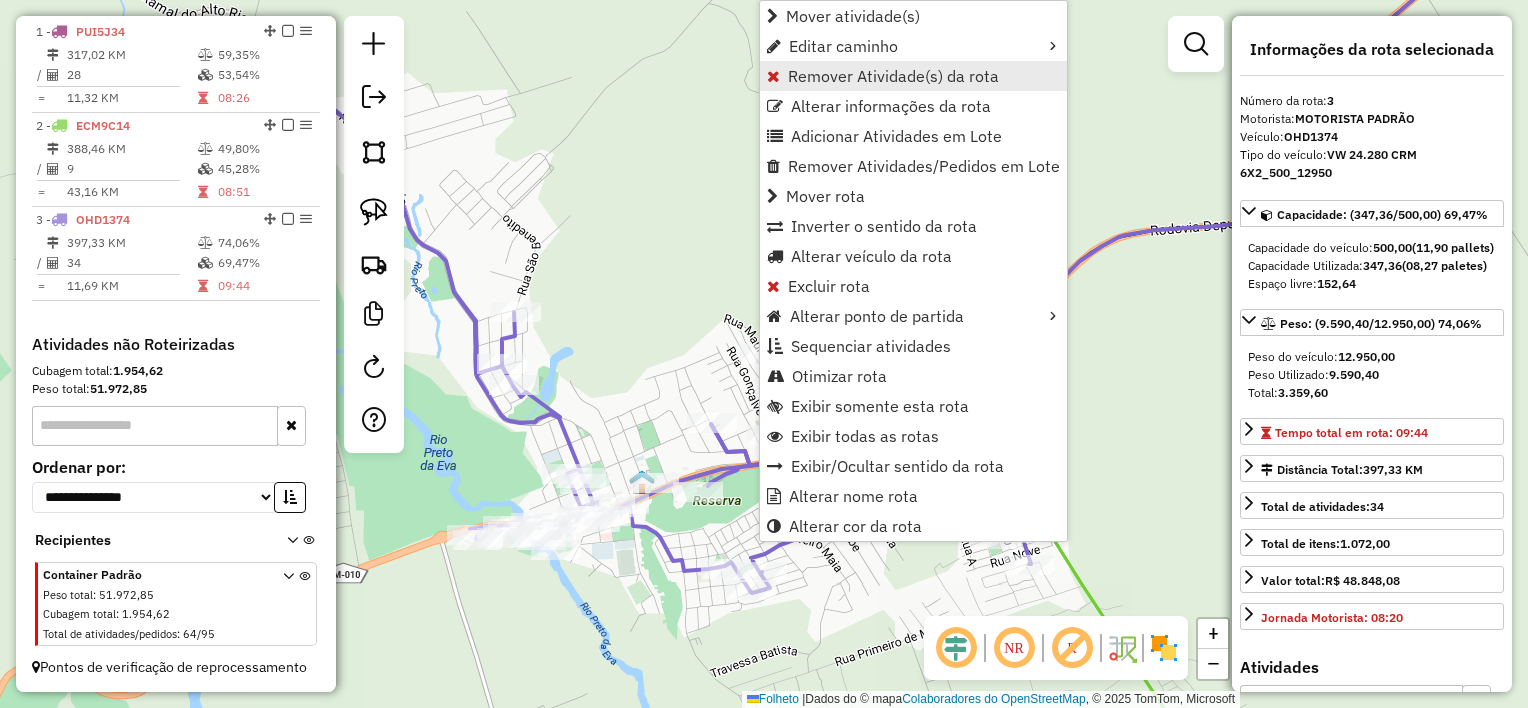 click on "Remover Atividade(s) da rota" at bounding box center (893, 76) 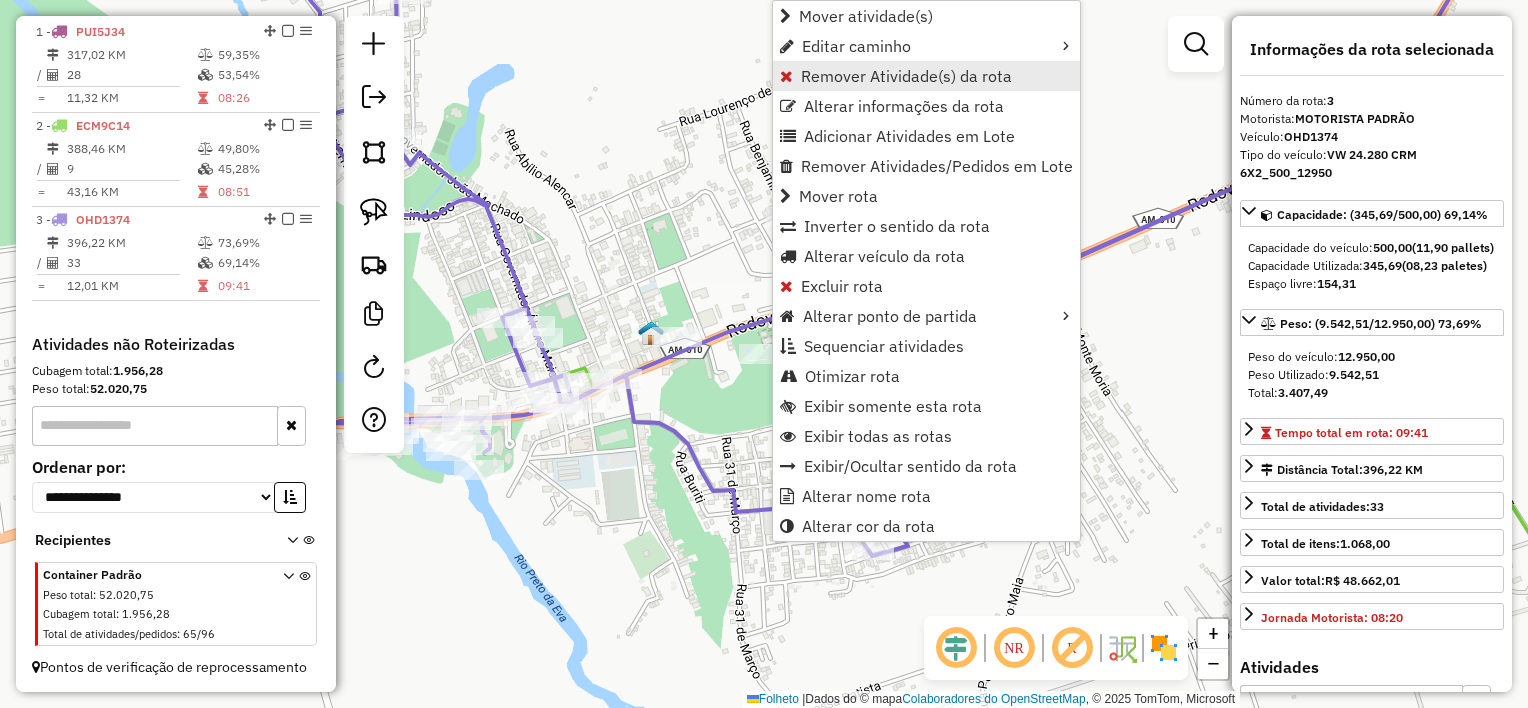 click on "Remover Atividade(s) da rota" at bounding box center (906, 76) 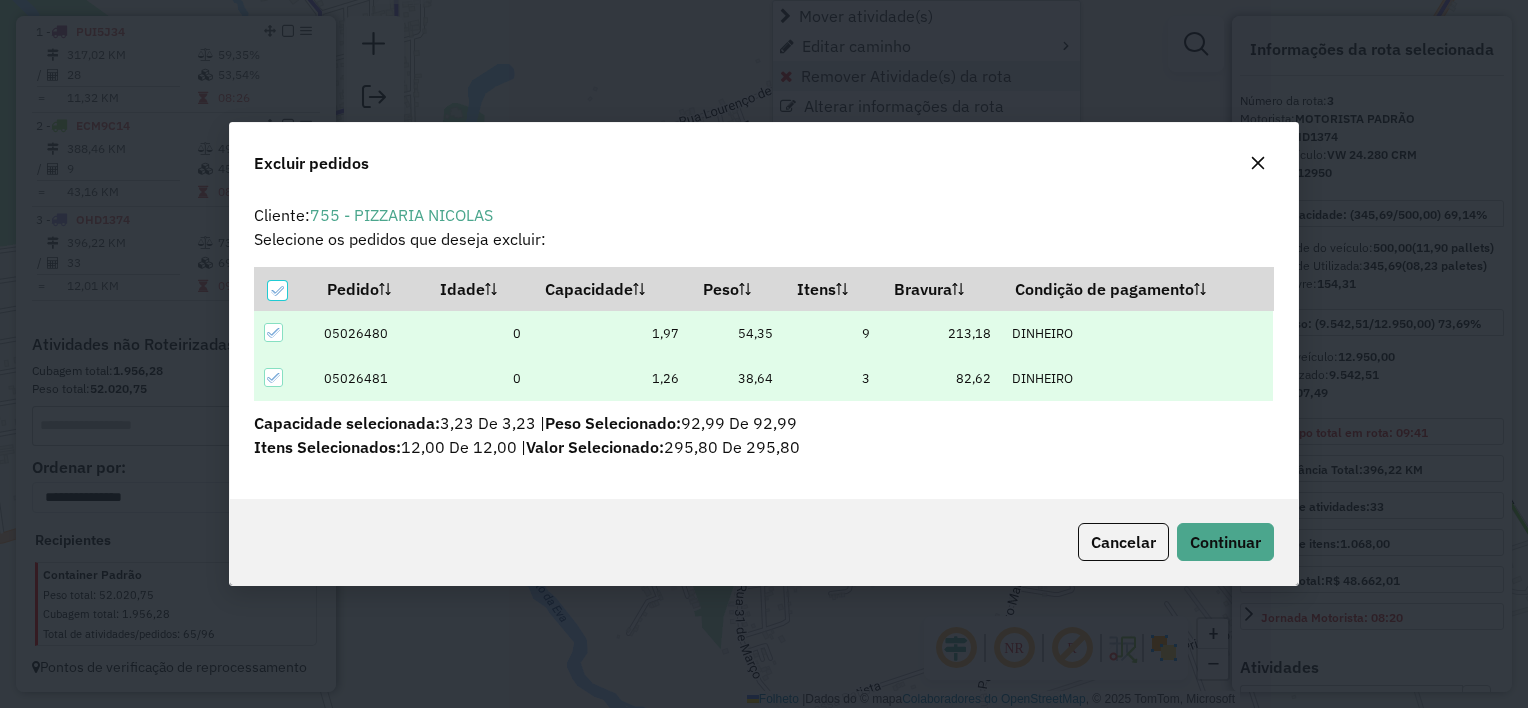 scroll, scrollTop: 10, scrollLeft: 6, axis: both 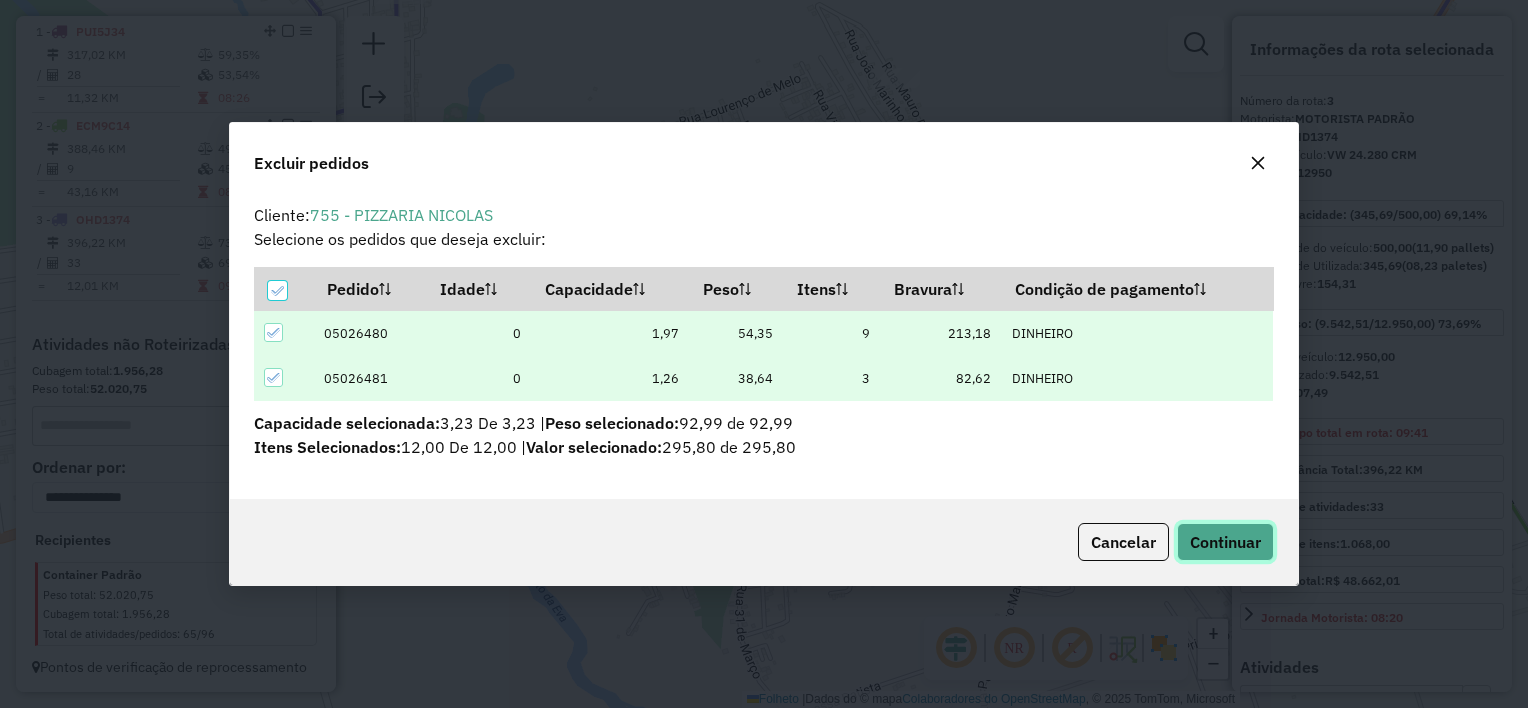 click on "Continuar" 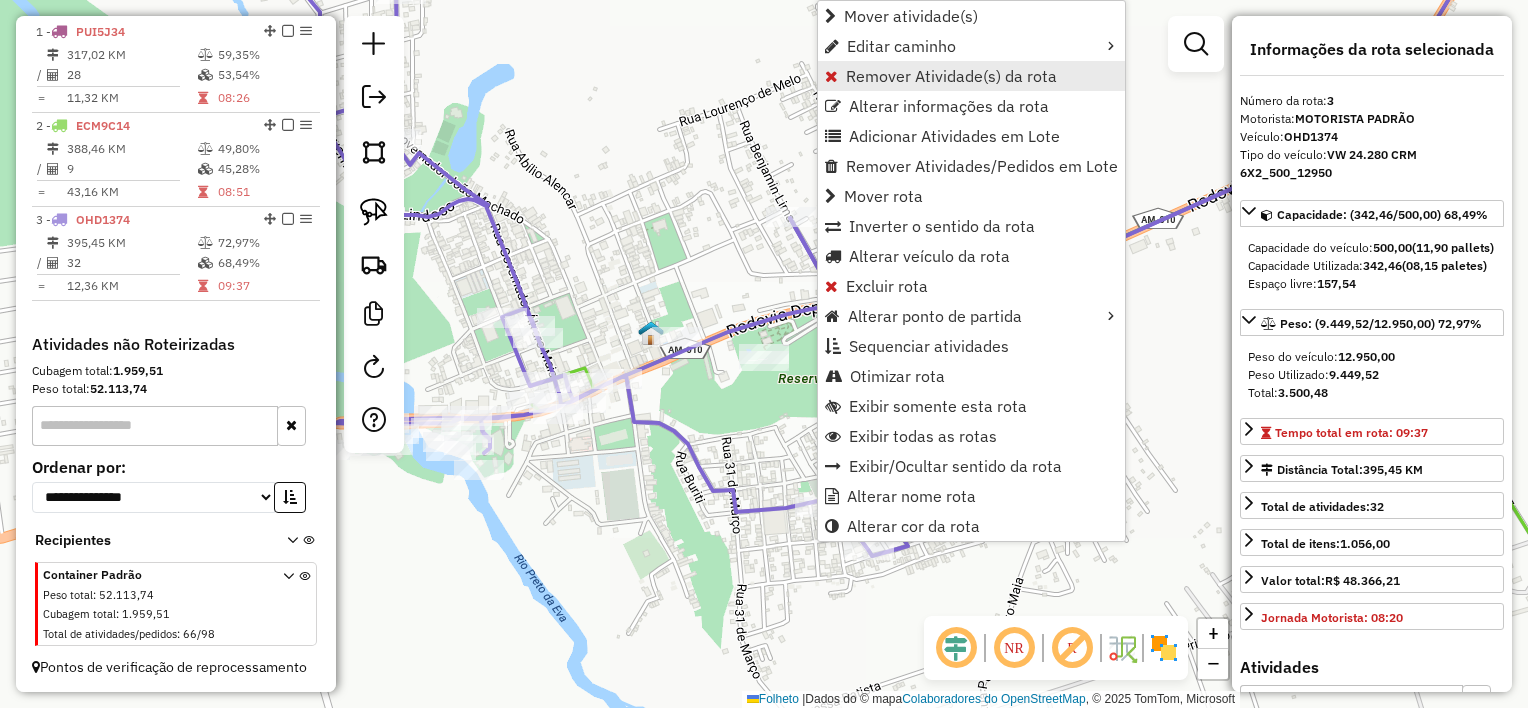 click on "Remover Atividade(s) da rota" at bounding box center (971, 76) 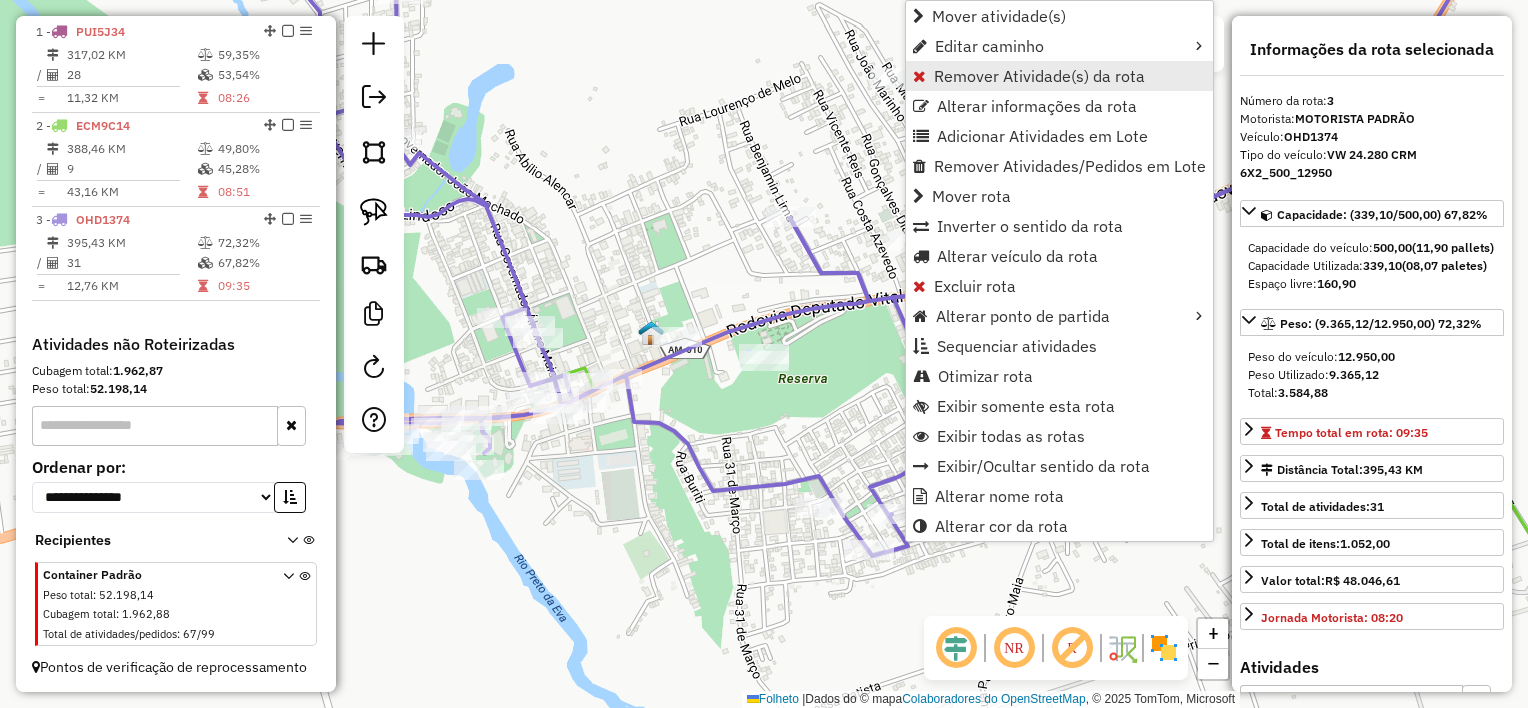 click on "Remover Atividade(s) da rota" at bounding box center (1039, 76) 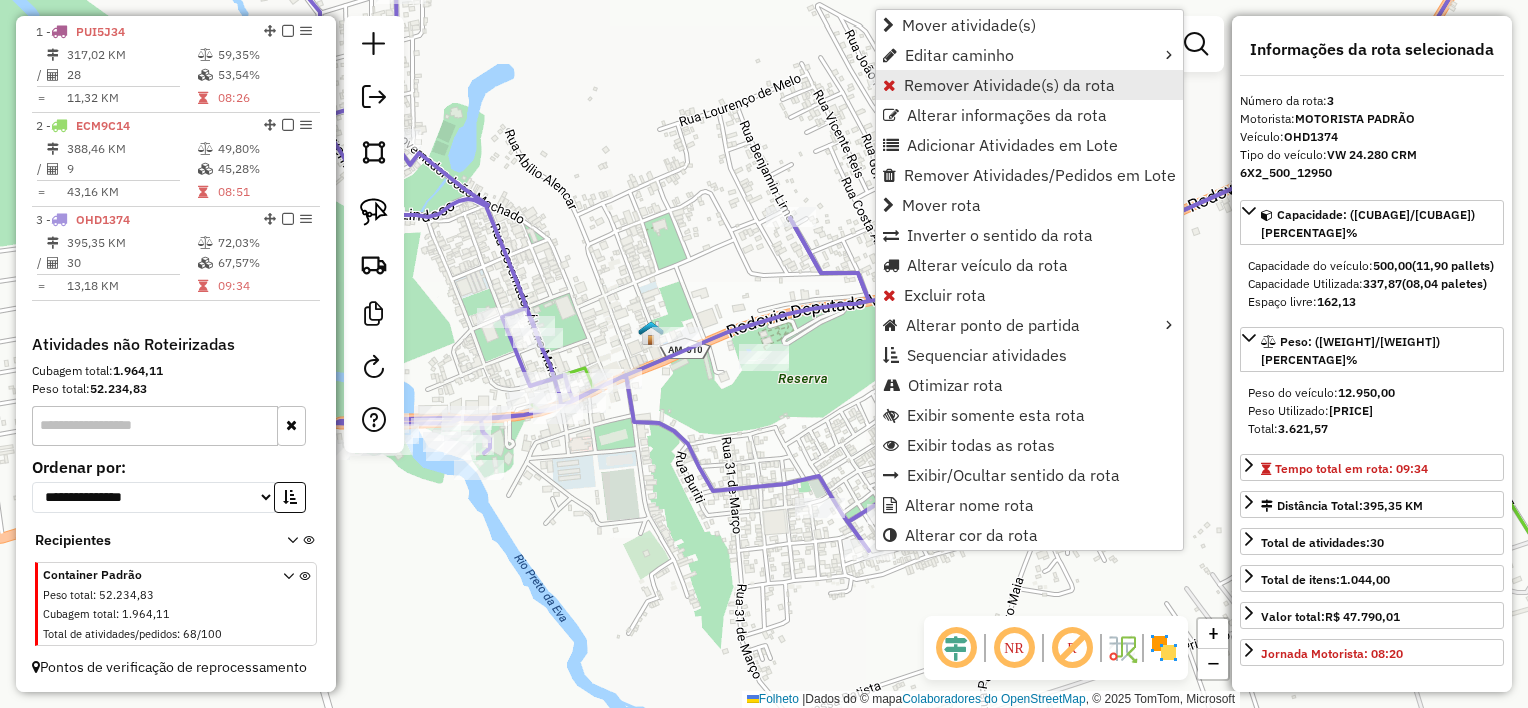 click on "Remover Atividade(s) da rota" at bounding box center [1009, 85] 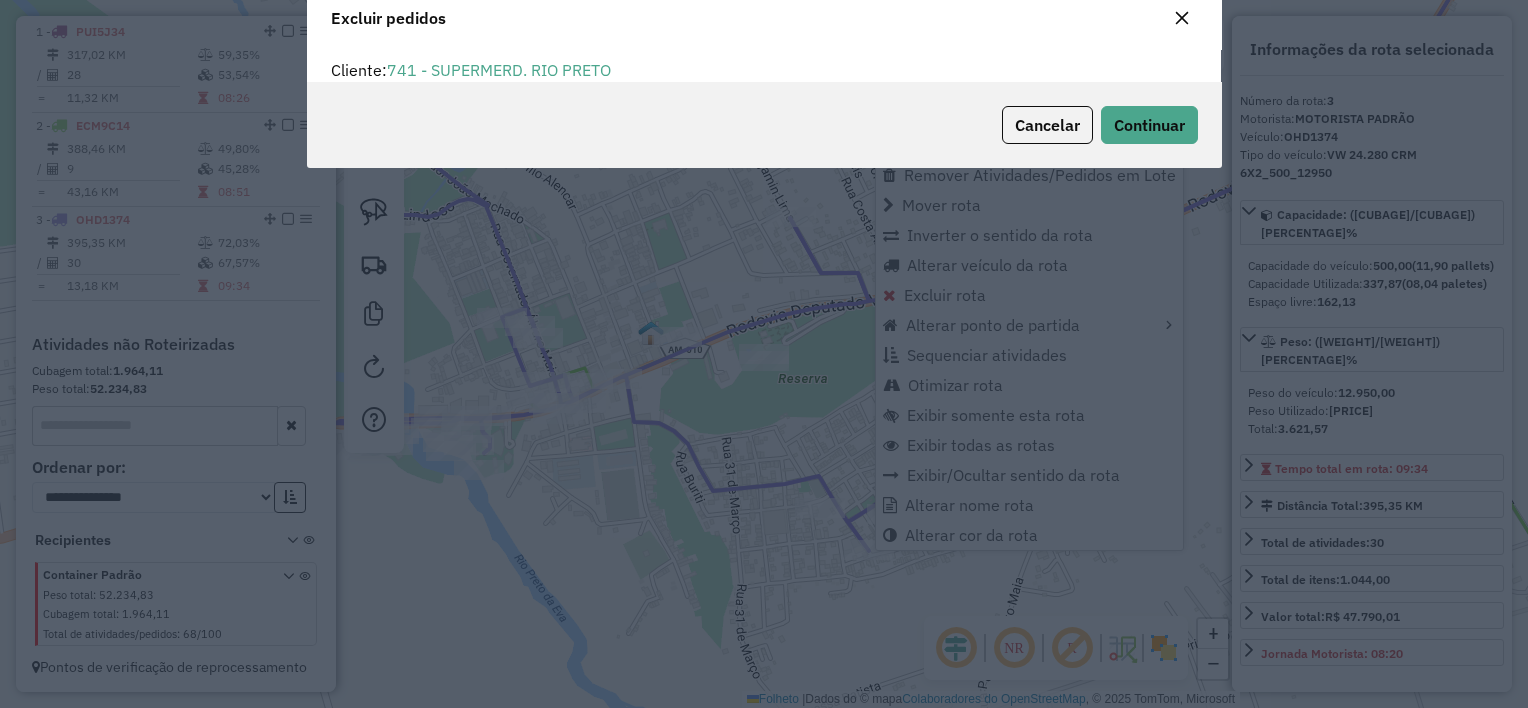 scroll, scrollTop: 10, scrollLeft: 6, axis: both 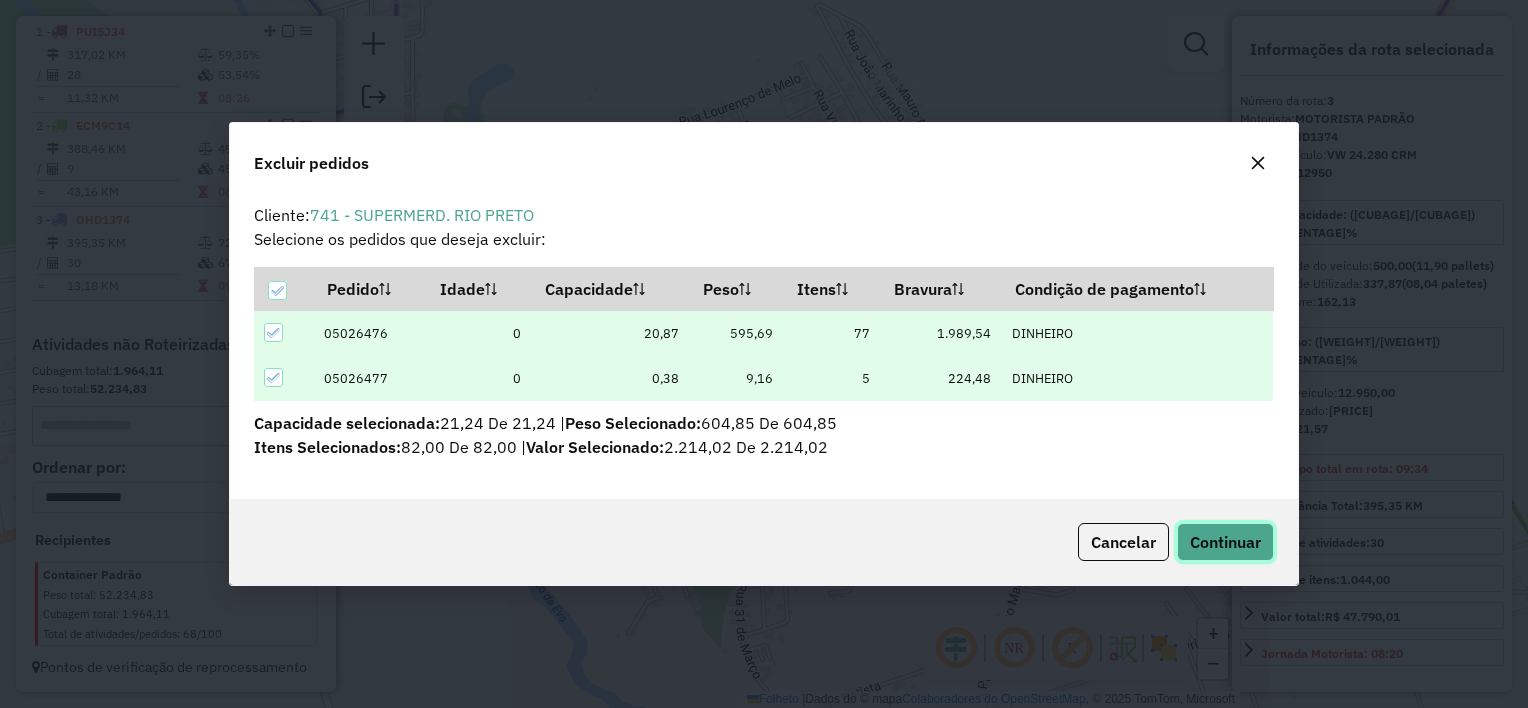 click on "Continuar" 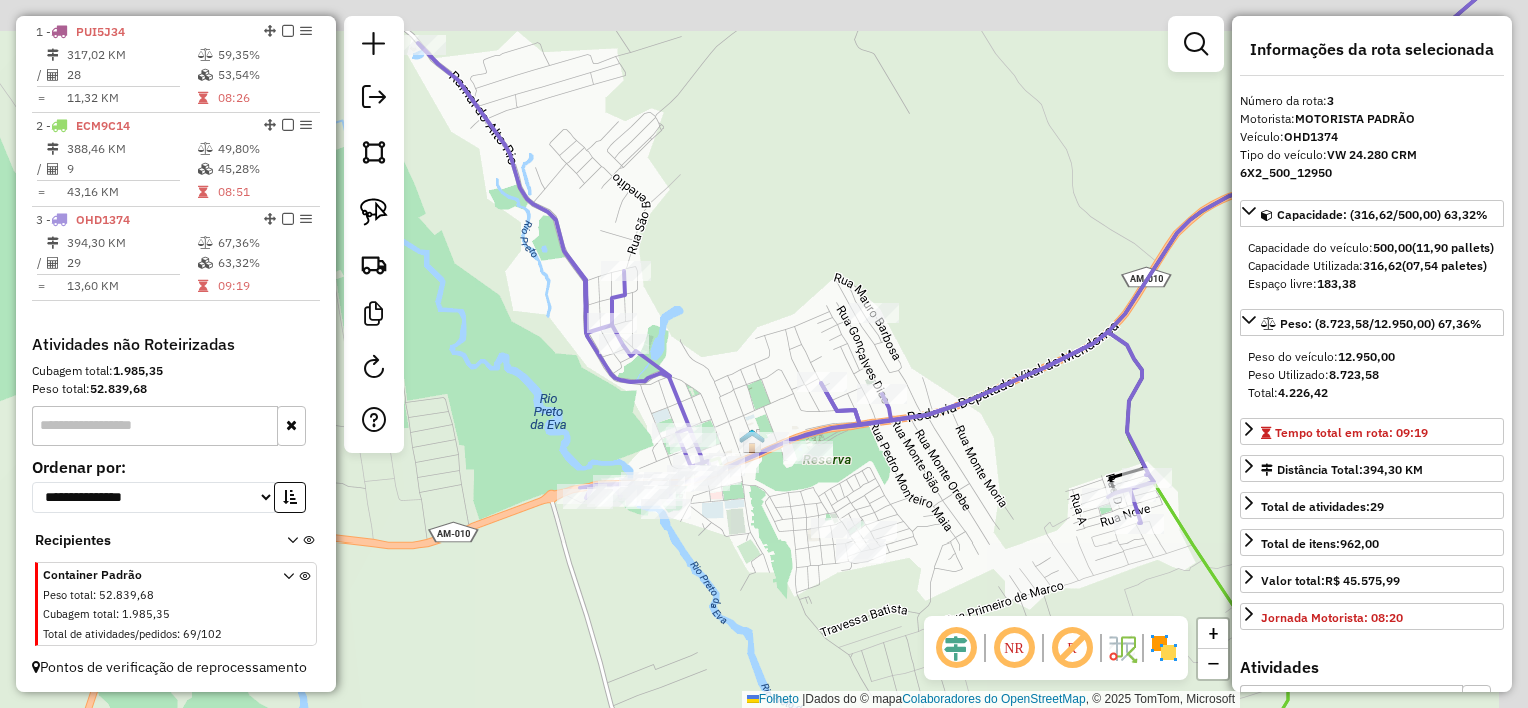 drag, startPoint x: 930, startPoint y: 403, endPoint x: 860, endPoint y: 453, distance: 86.023254 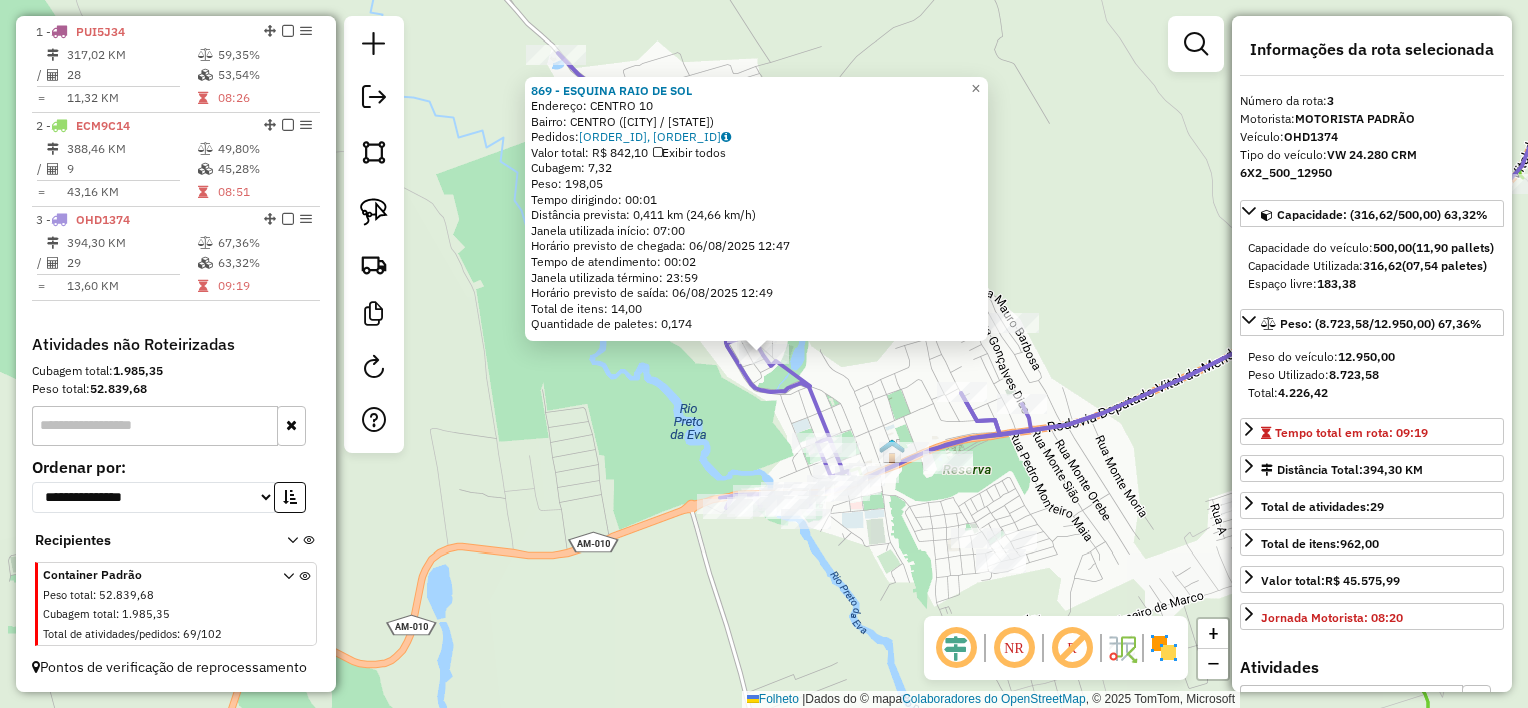 drag, startPoint x: 763, startPoint y: 344, endPoint x: 702, endPoint y: 399, distance: 82.13403 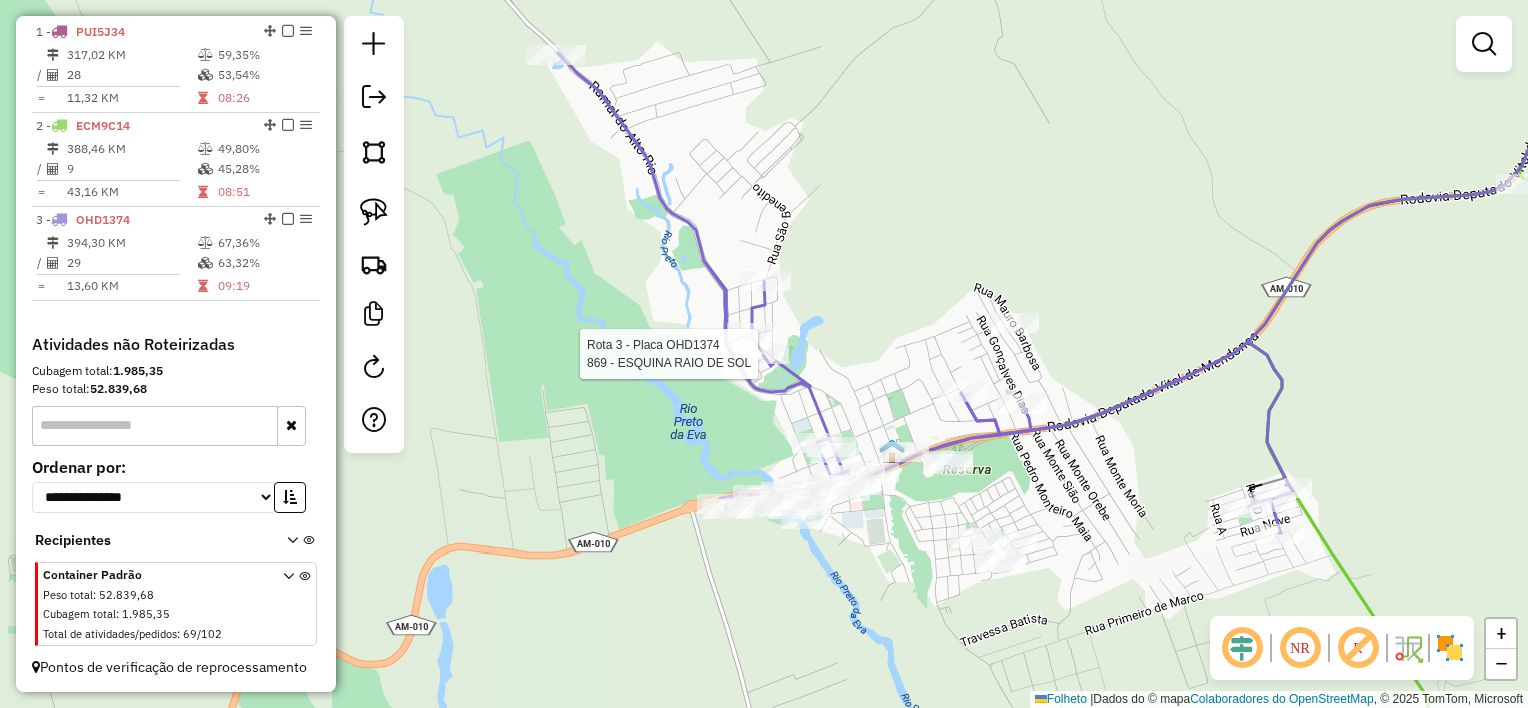 select on "**********" 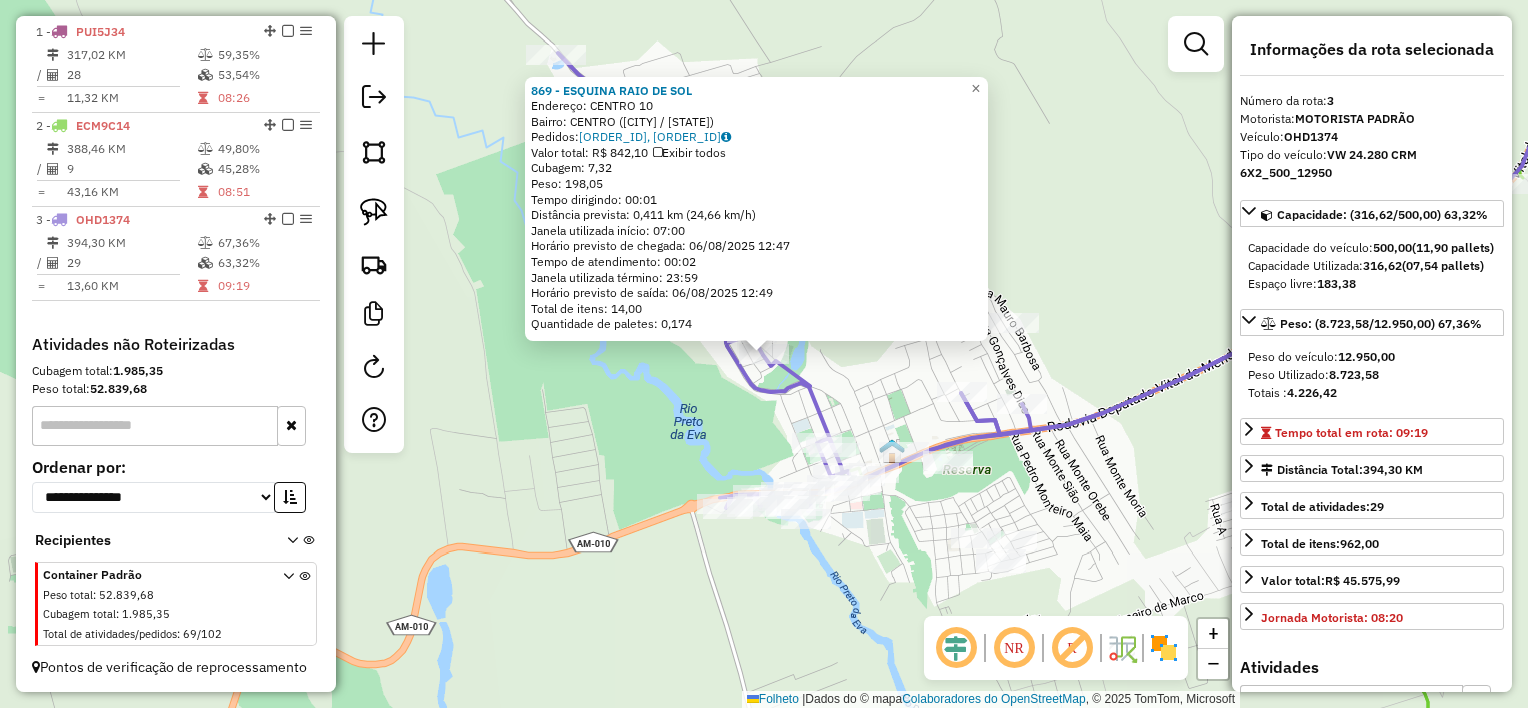click on "[PHONE] - [NAME]  Endereço: [STREET_NAME] [NUMBER]   Bairro: [NEIGHBORHOOD] ([CITY] / [STATE])   Pedidos:  [ORDER_ID], [ORDER_ID]   Valor total: R$ [PRICE]   Exibir todos   Cubagem: [CUBAGE]  Peso: [WEIGHT]  Tempo dirigindo: [TIME]   Distância prevista: [DISTANCE] km ([SPEED] km/h)   Janela utilizada início: [TIME]   Horário previsto de chegada: [DATE] [TIME]   Tempo de atendimento: [TIME]   Janela utilizada término: [TIME]   Horário previsto de saída: [DATE] [TIME]   Total de itens: [ITEMS]   Quantidade de paletes: [PALLETS]  × Janela de atendimento Grade de atendimento Capacidade Transportadoras Veículos Cliente Pedidos  Rotas Selecione os dias de semana para filtrar as janelas de atendimento  Seg   Ter   Qua   Qui   Sexo   Sáb   Dom  Informe o período da janela de atendimento: De: [TIME] Até: [TIME]  Filtrar exatamente a janela do cliente  Considerar janela de atendimento padrão  Selecione os dias de semana para filtrar as grades de atendimento  Seg   Ter   Qua   Qui   Sexo   Sáb   Dom   Peso mínimo: [WEIGHT]   Peso máximo: [WEIGHT]   De: [TIME]   Até: [TIME]  +" 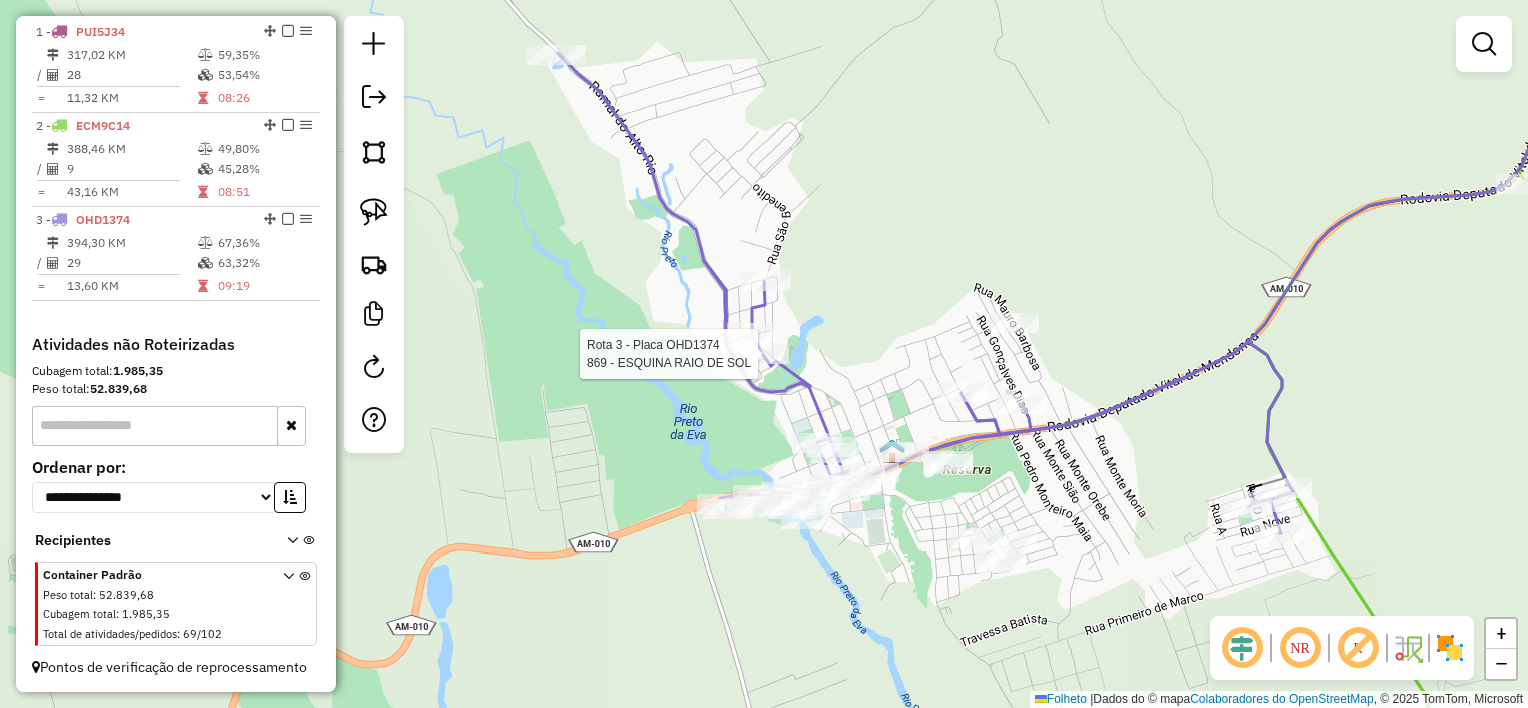 select on "**********" 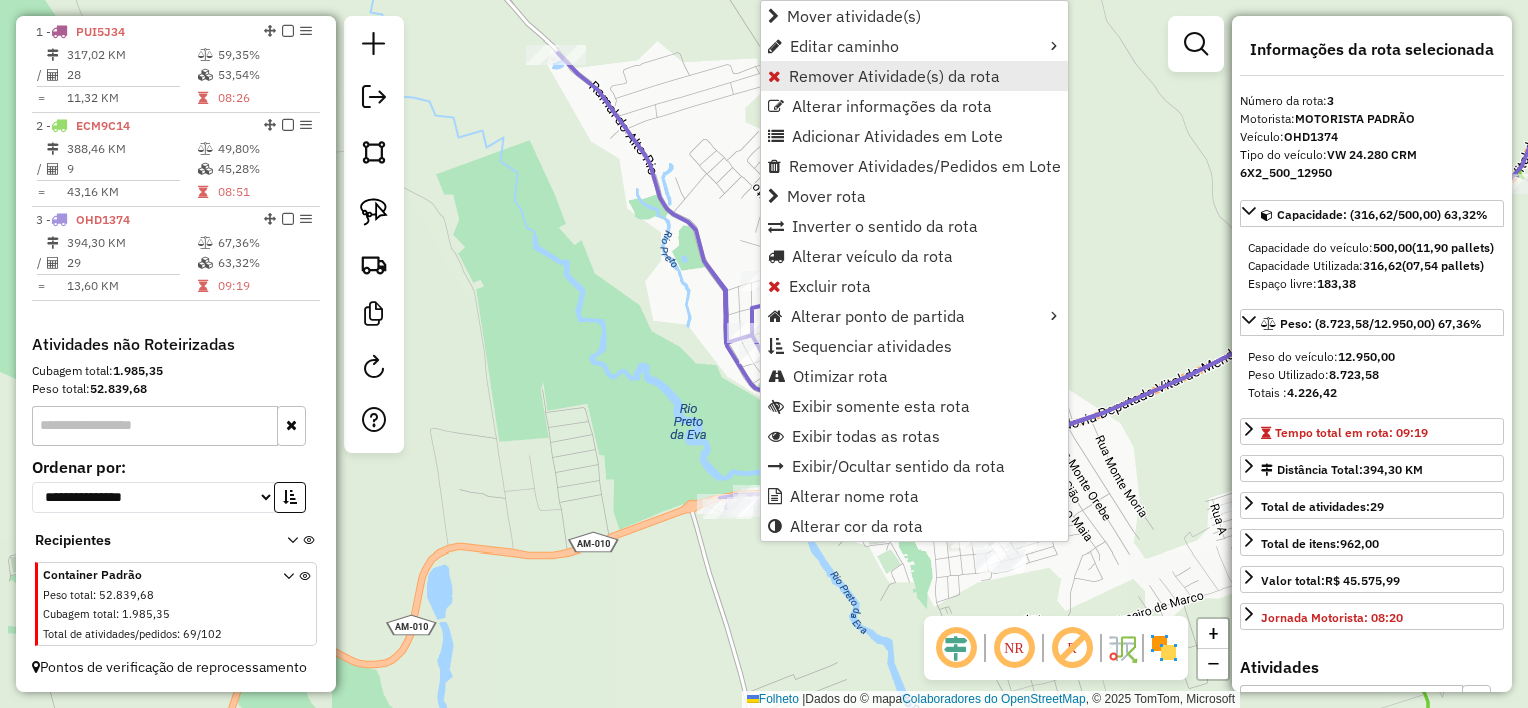 click on "Remover Atividade(s) da rota" at bounding box center (894, 76) 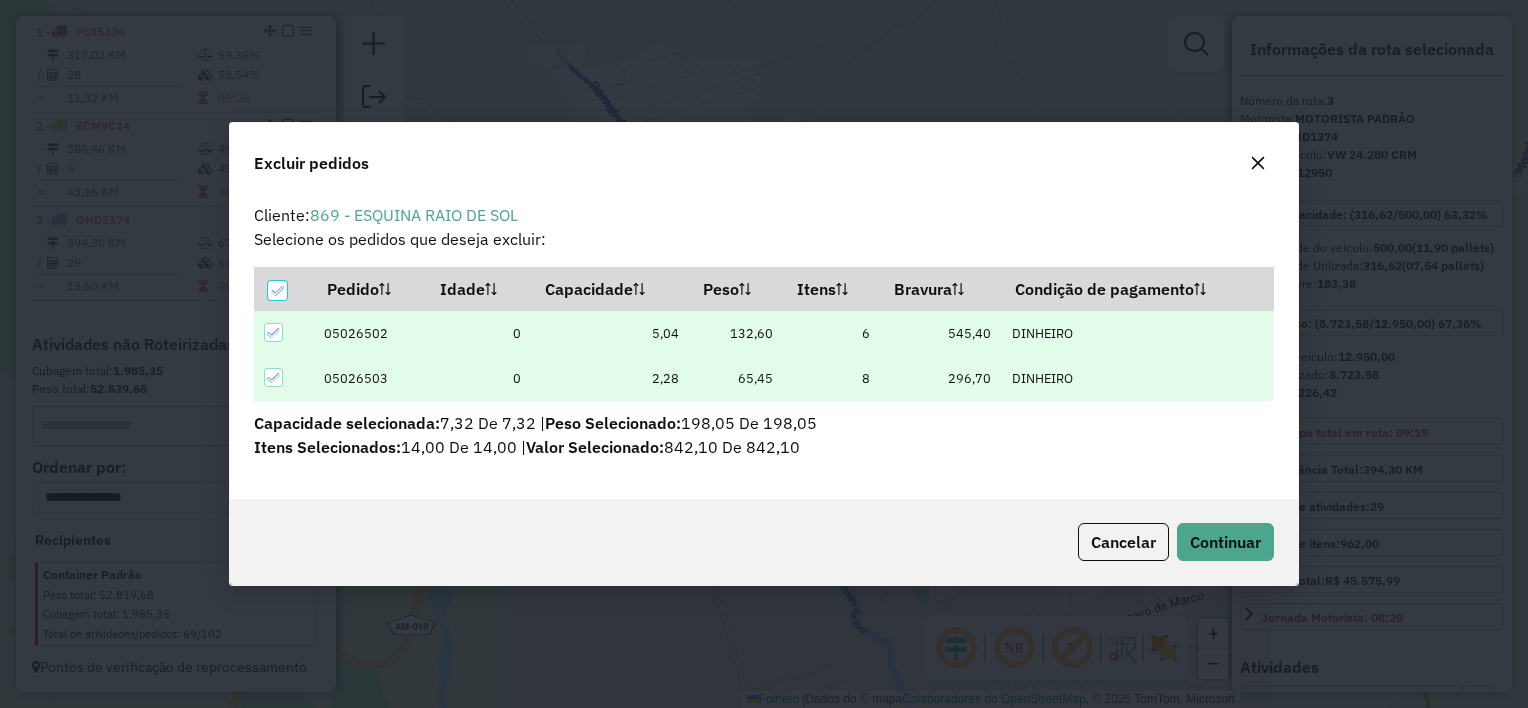 scroll, scrollTop: 10, scrollLeft: 6, axis: both 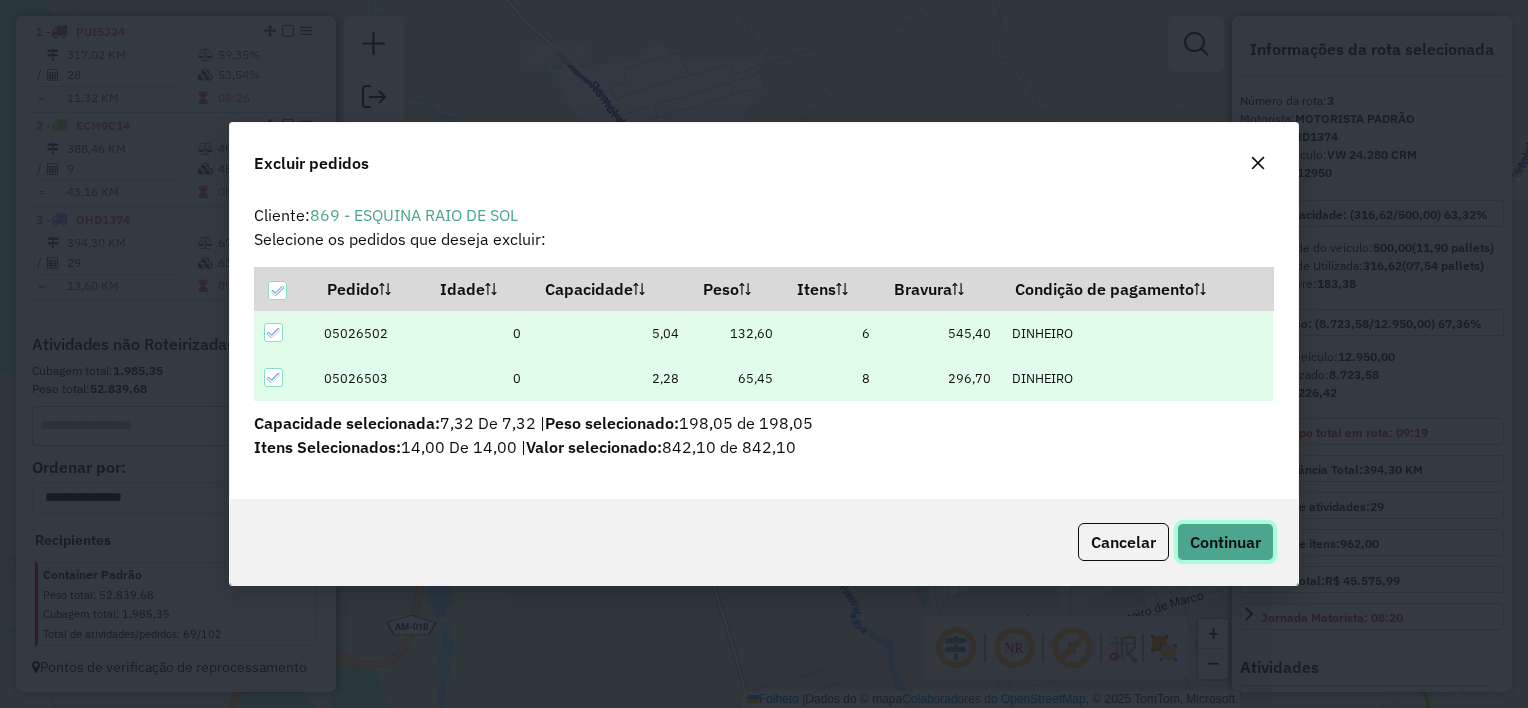 click on "Continuar" 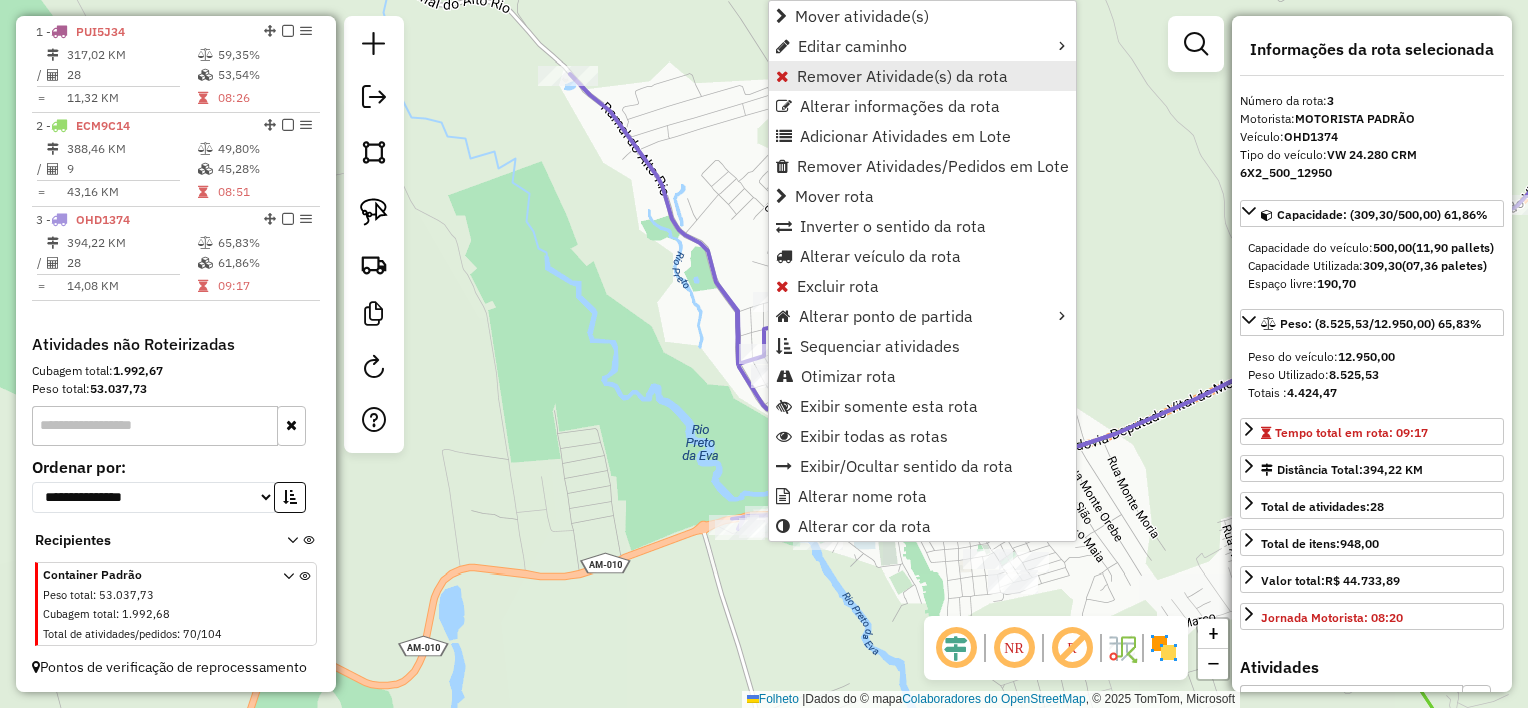 click on "Remover Atividade(s) da rota" at bounding box center (922, 76) 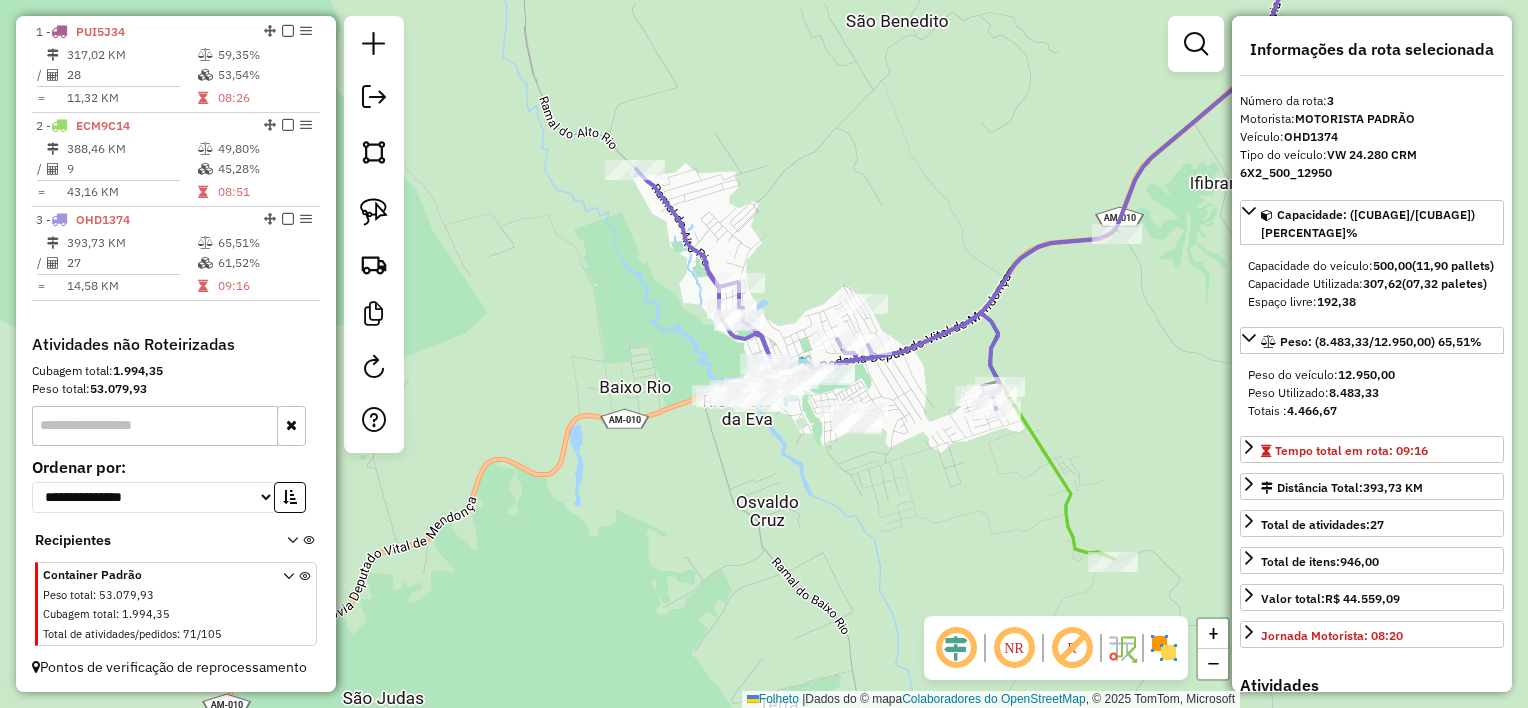 drag, startPoint x: 1034, startPoint y: 471, endPoint x: 899, endPoint y: 440, distance: 138.51353 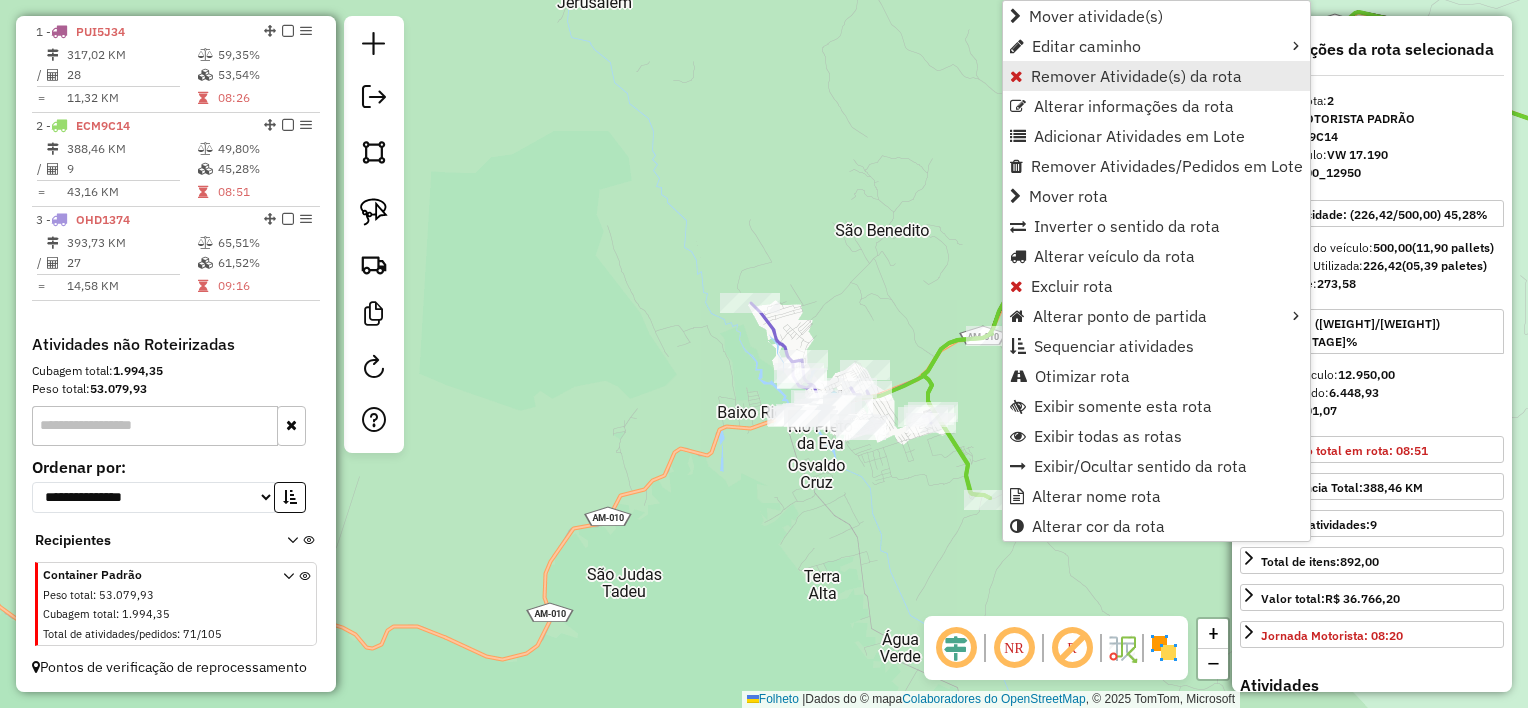 click on "Remover Atividade(s) da rota" at bounding box center [1136, 76] 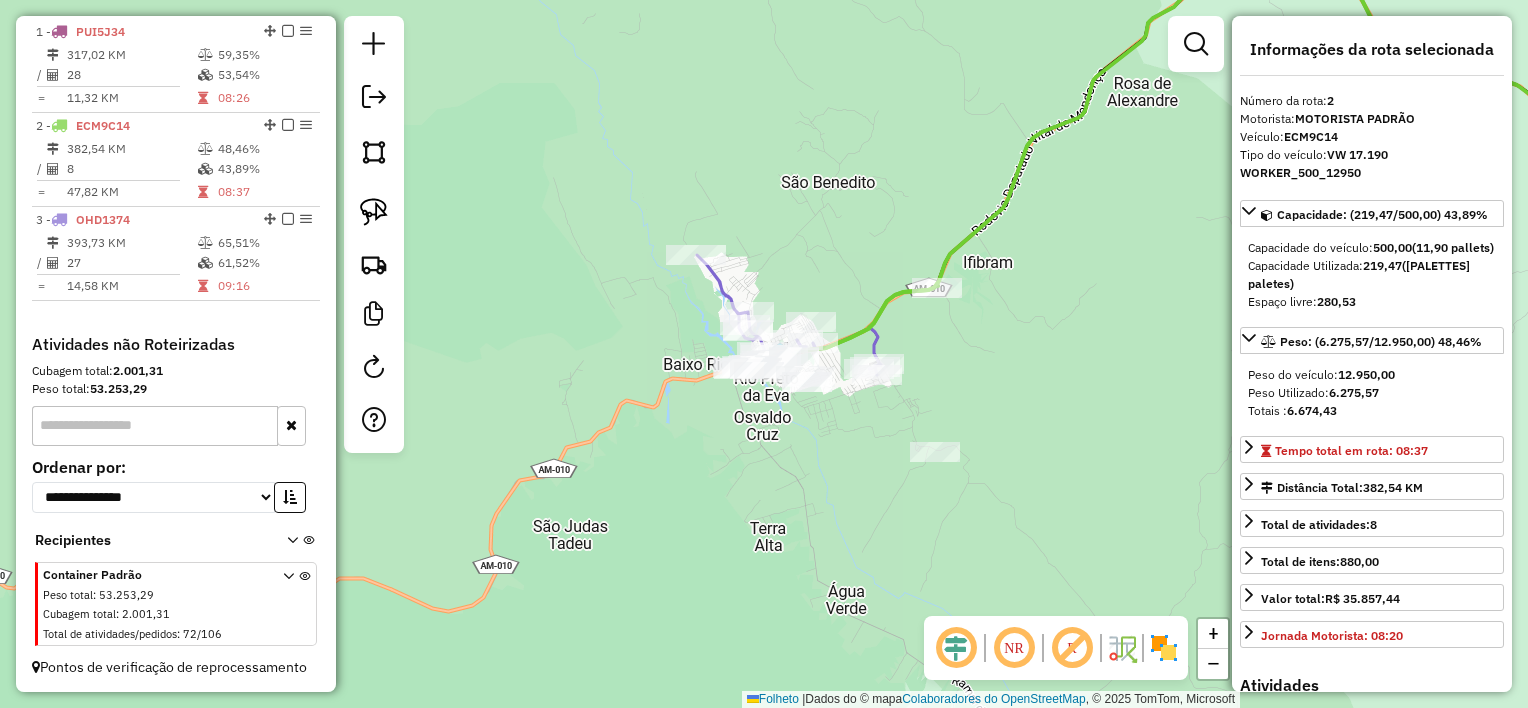 drag, startPoint x: 1005, startPoint y: 410, endPoint x: 951, endPoint y: 362, distance: 72.249565 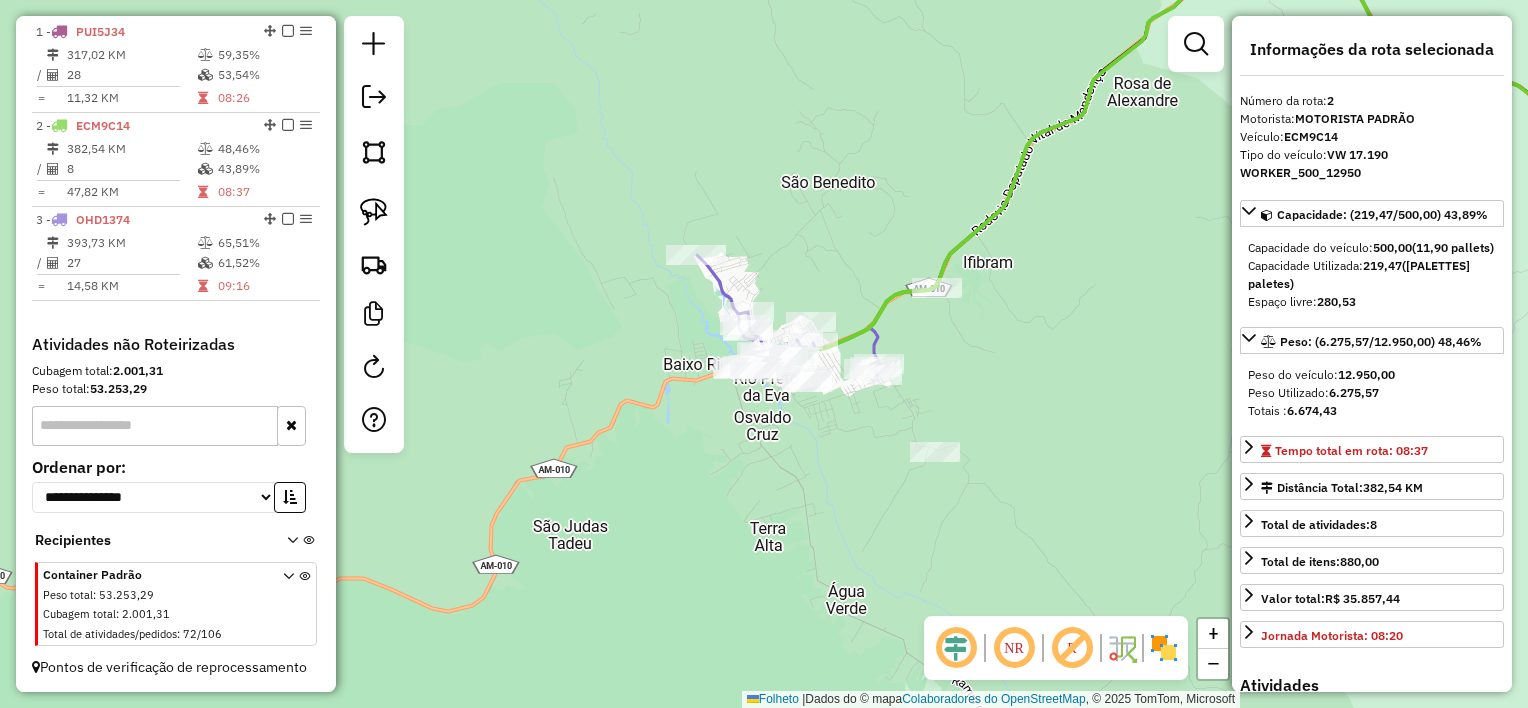 click on "Janela de atendimento Grade de atendimento Capacidade Transportadoras Veículos Cliente Pedidos  Rotas Selecione os dias de semana para filtrar as janelas de atendimento  Seg   Ter   Qua   Qui   Sexo   Sáb   Dom  Informe o período da janela de atendimento: De: Até:  Filtrar exatamente a janela do cliente  Considerar janela de atendimento padrão  Selecione os dias de semana para filtrar as grades de atendimento  Seg   Ter   Qua   Qui   Sexo   Sáb   Dom   Considerar clientes sem dia de atendimento cadastrado  Clientes fora do dia de atendimento selecionado Filtrar as atividades entre os valores definidos abaixo:  Peso mínimo:   Peso máximo:   Cubagem mínima:   Cubagem máxima:   De:   Até:  Filtrar as atividades entre o tempo de atendimento definido abaixo:  De:   Até:   Considerar capacidade total dos clientes não roteirizados Transportadora: Selecione um ou mais itens Tipo de veículo: Selecione um ou mais itens Veículo: Selecione um ou mais itens Motorista: Selecione um ou mais itens Nomo: Setor:" 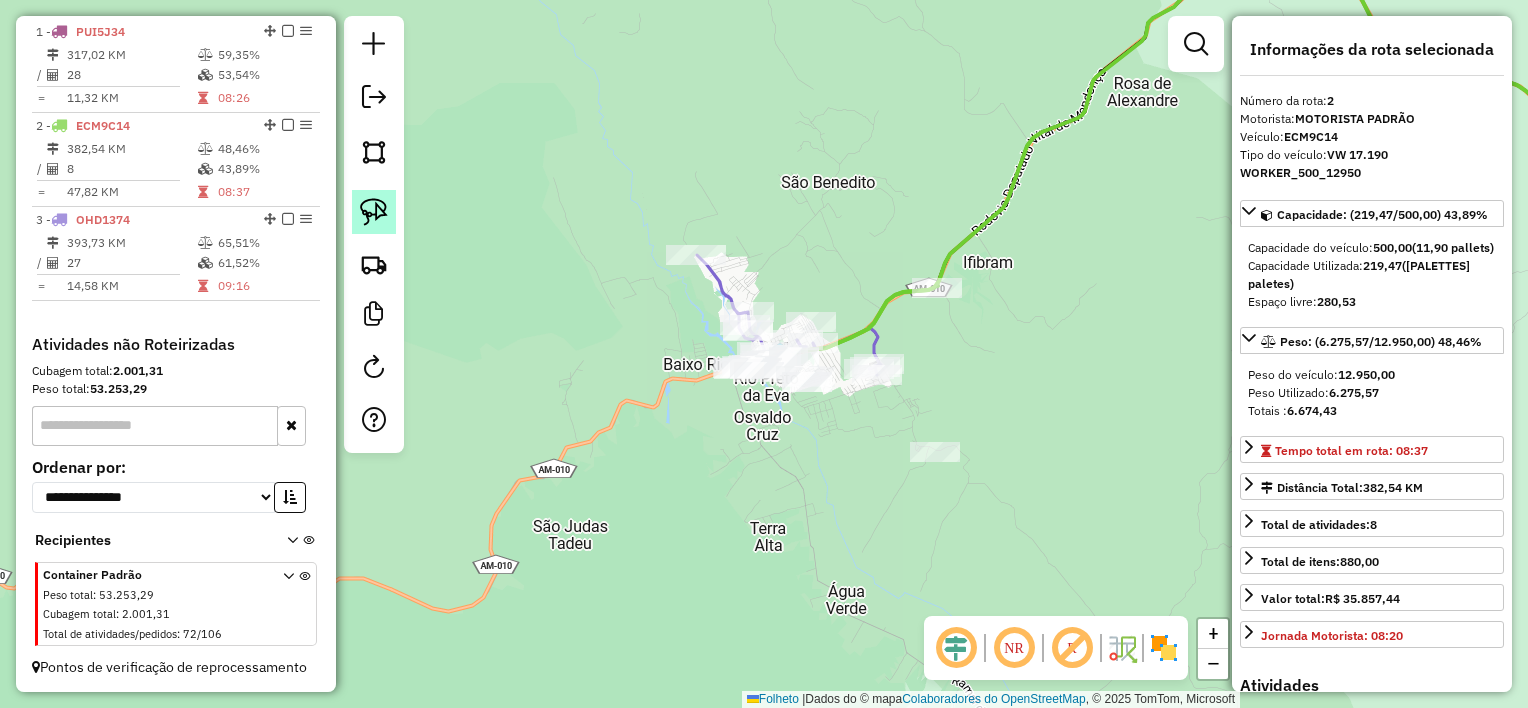 click 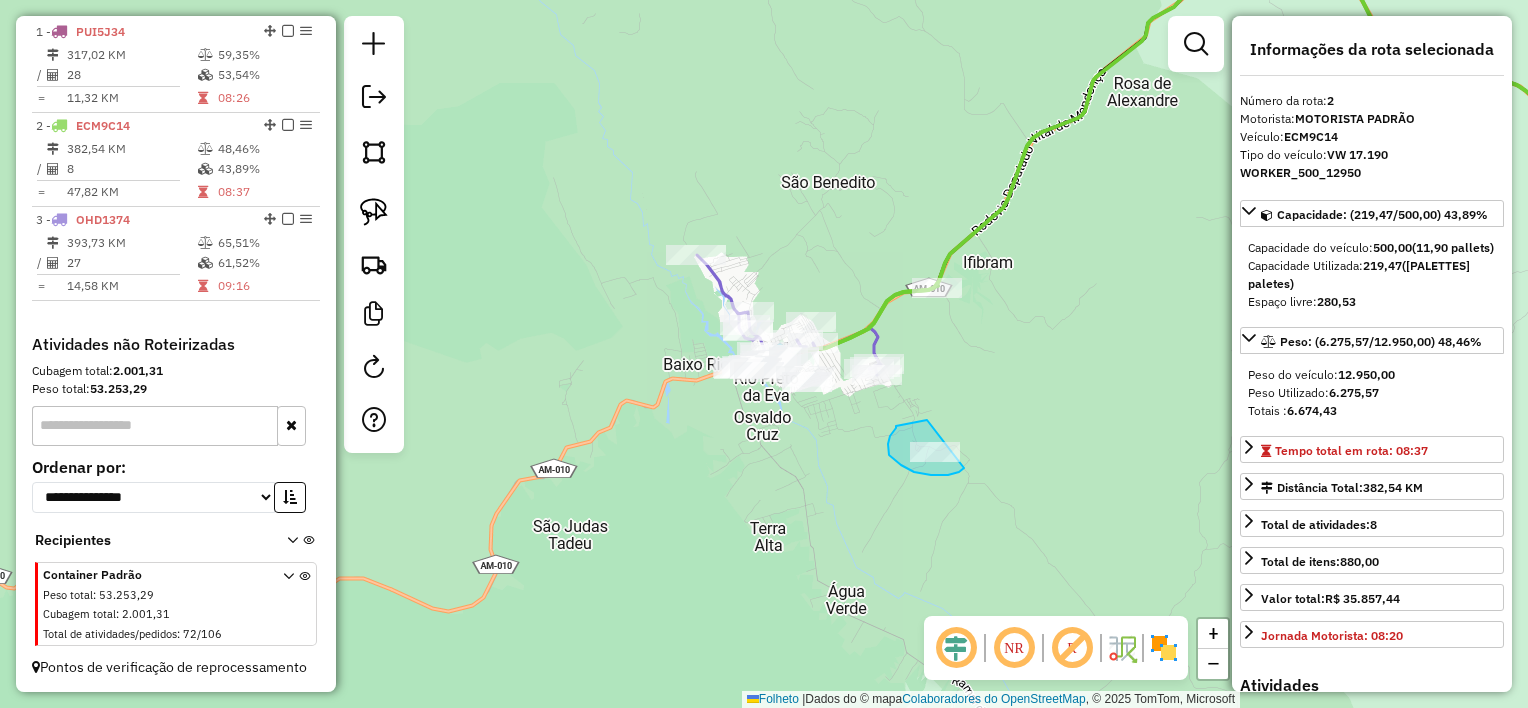 drag, startPoint x: 927, startPoint y: 420, endPoint x: 973, endPoint y: 459, distance: 60.307545 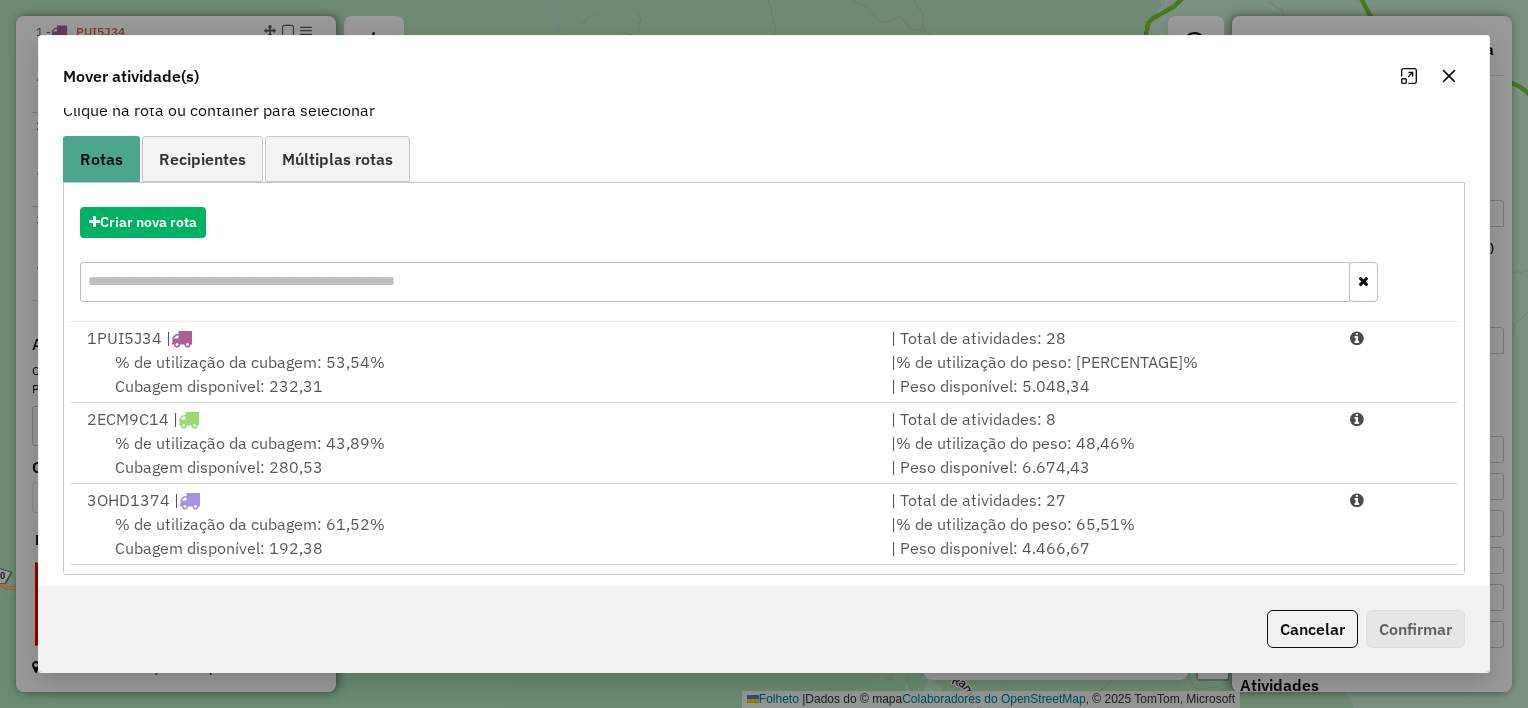 scroll, scrollTop: 148, scrollLeft: 0, axis: vertical 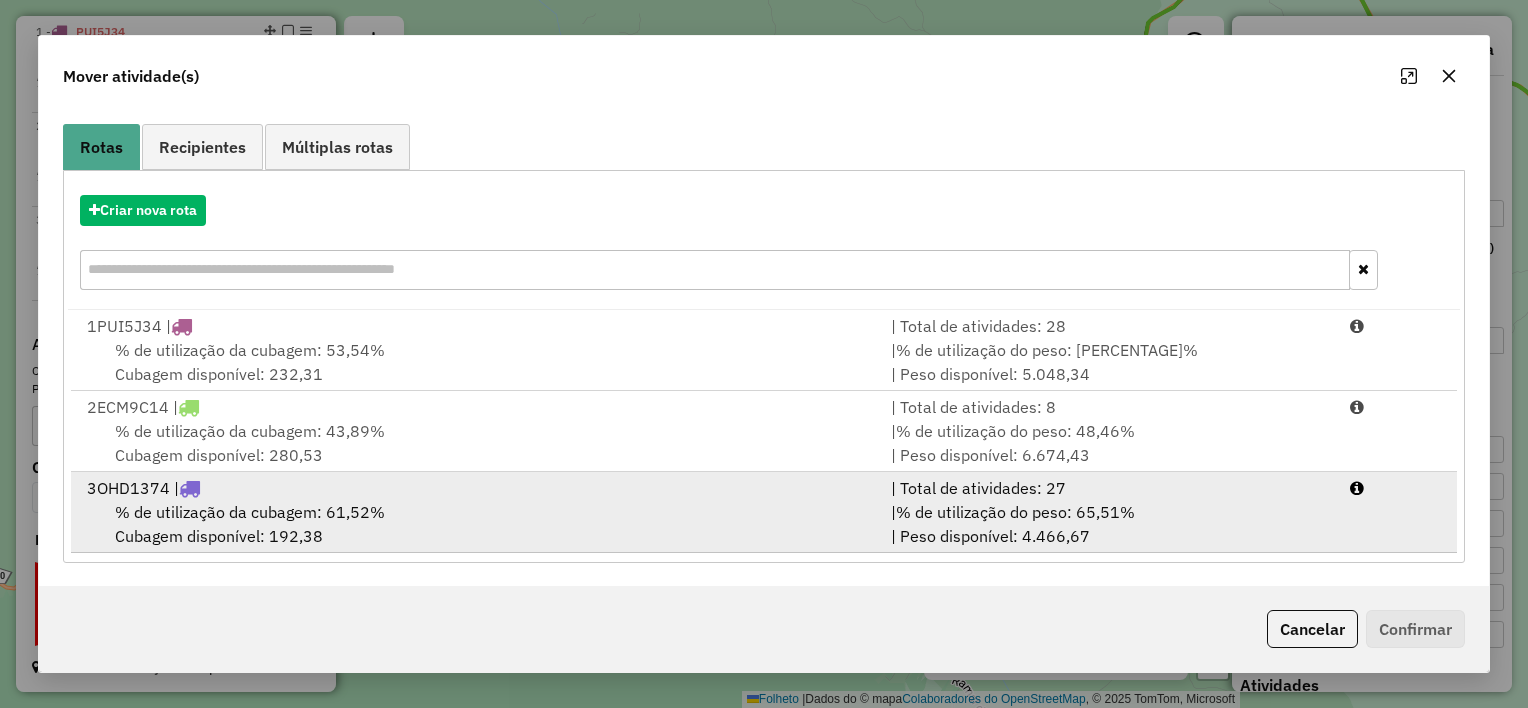 click on "% de utilização da cubagem: [PERCENTAGE]%  Cubagem disponível: [CUBAGE]" at bounding box center [477, 524] 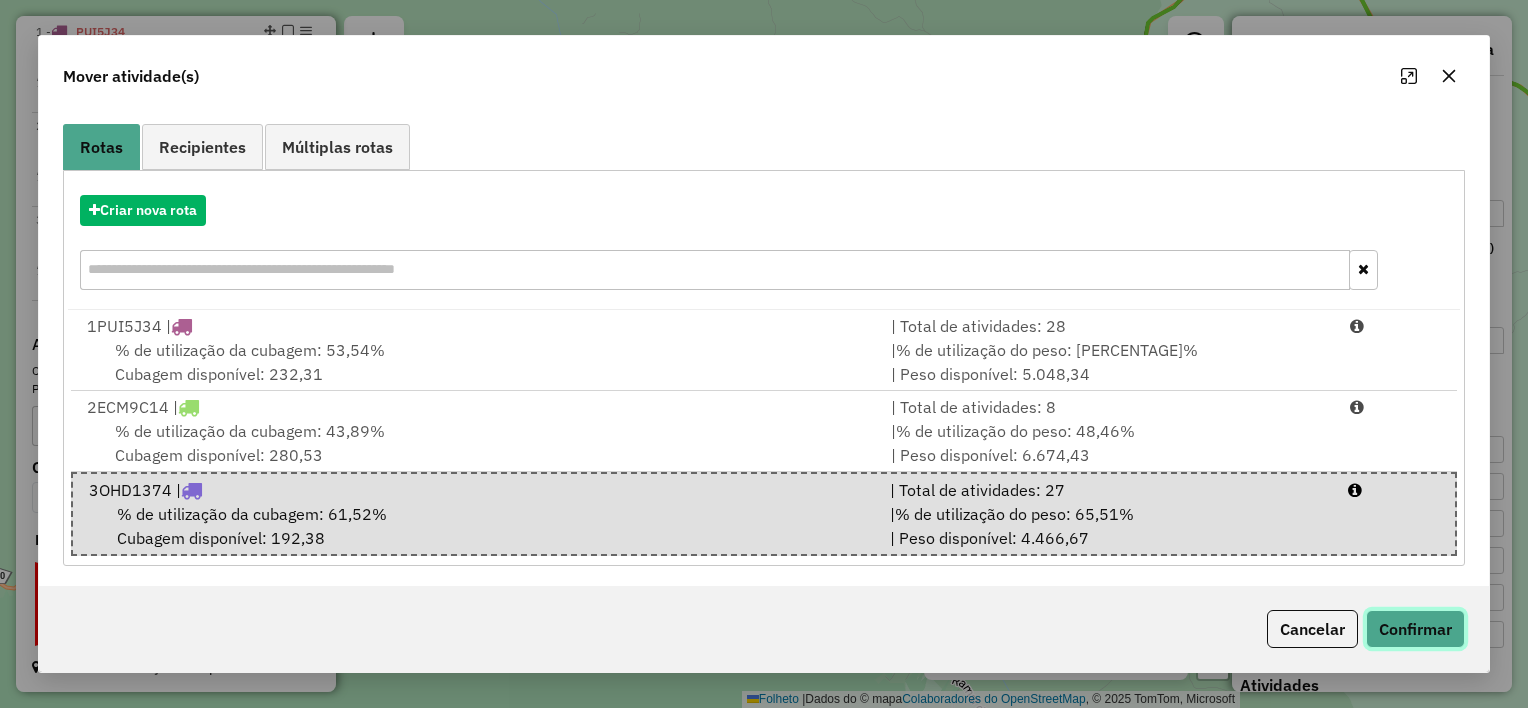 click on "Confirmar" 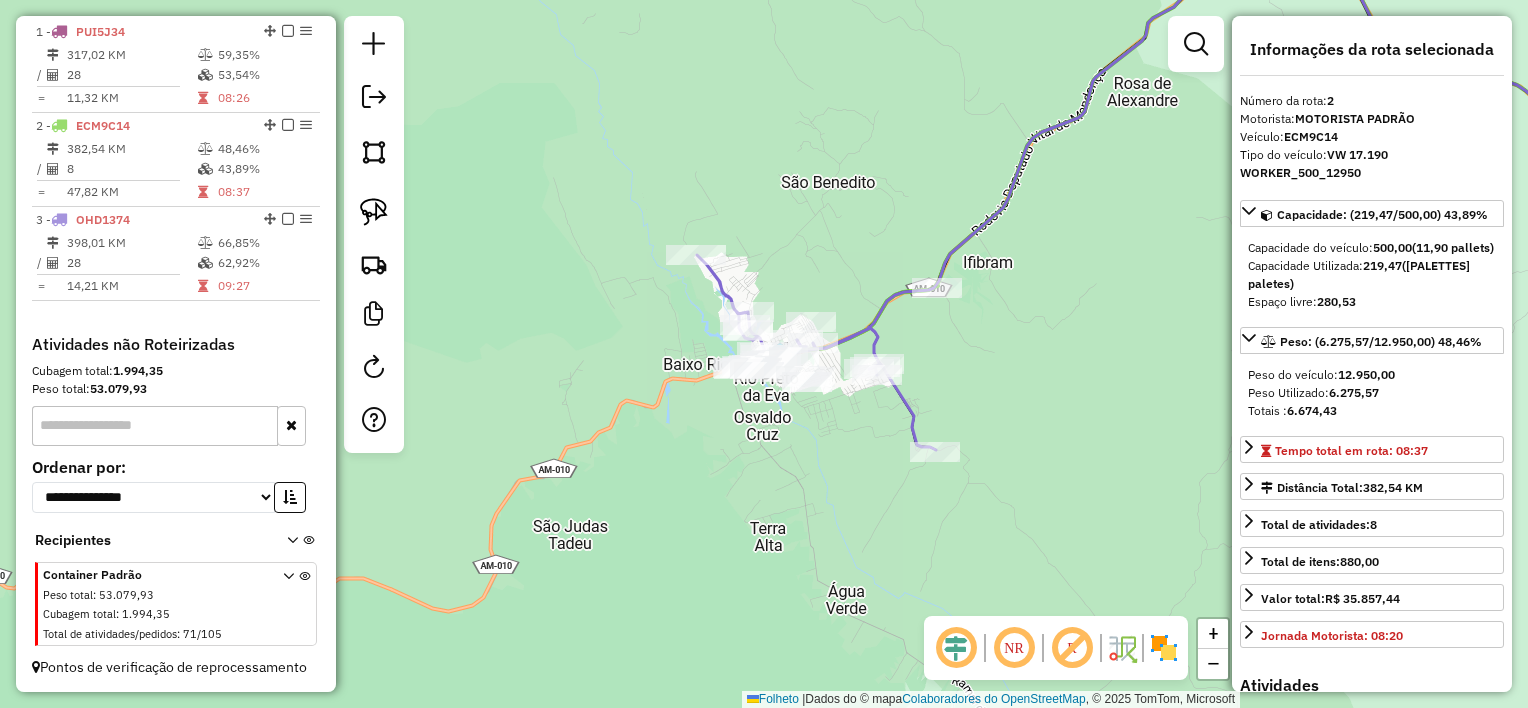 scroll, scrollTop: 0, scrollLeft: 0, axis: both 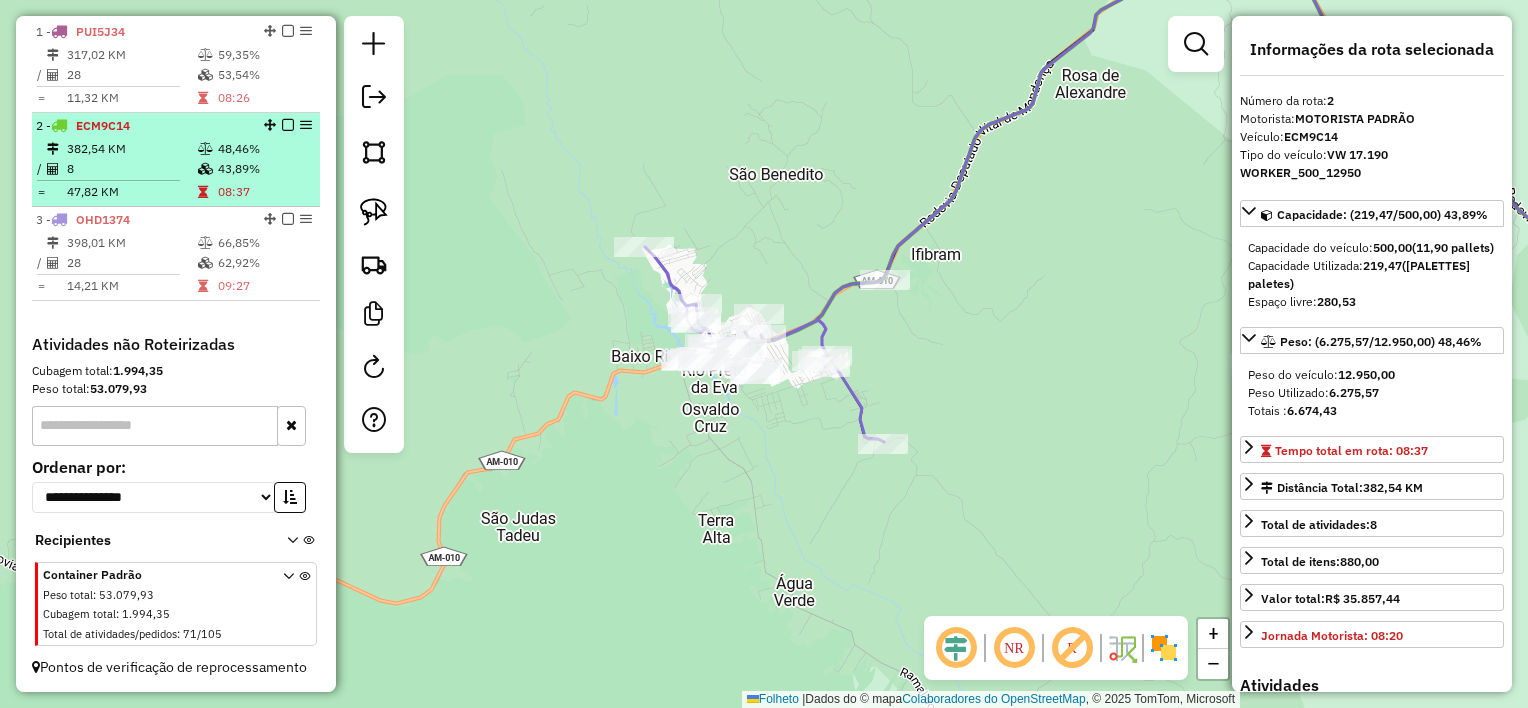 click at bounding box center (207, 169) 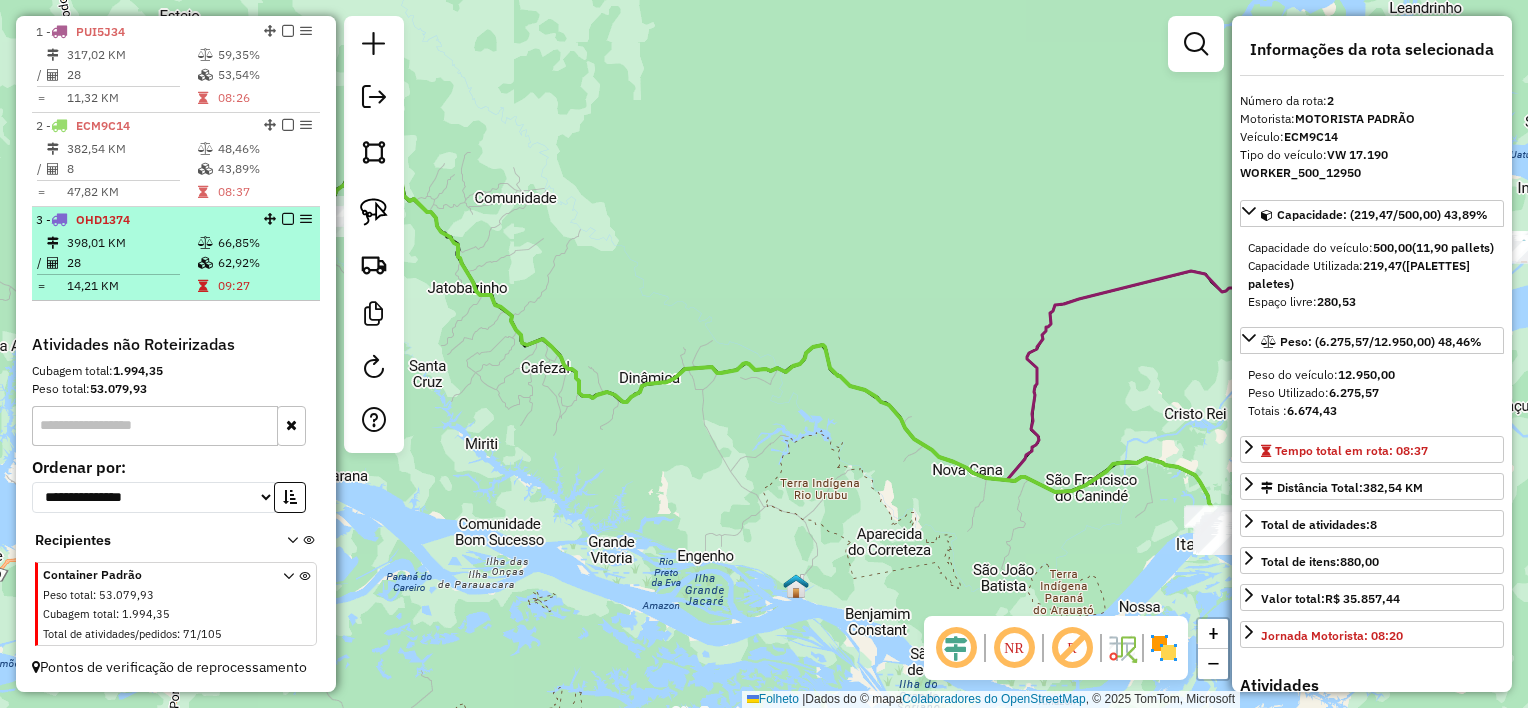 click on "28" at bounding box center [131, 263] 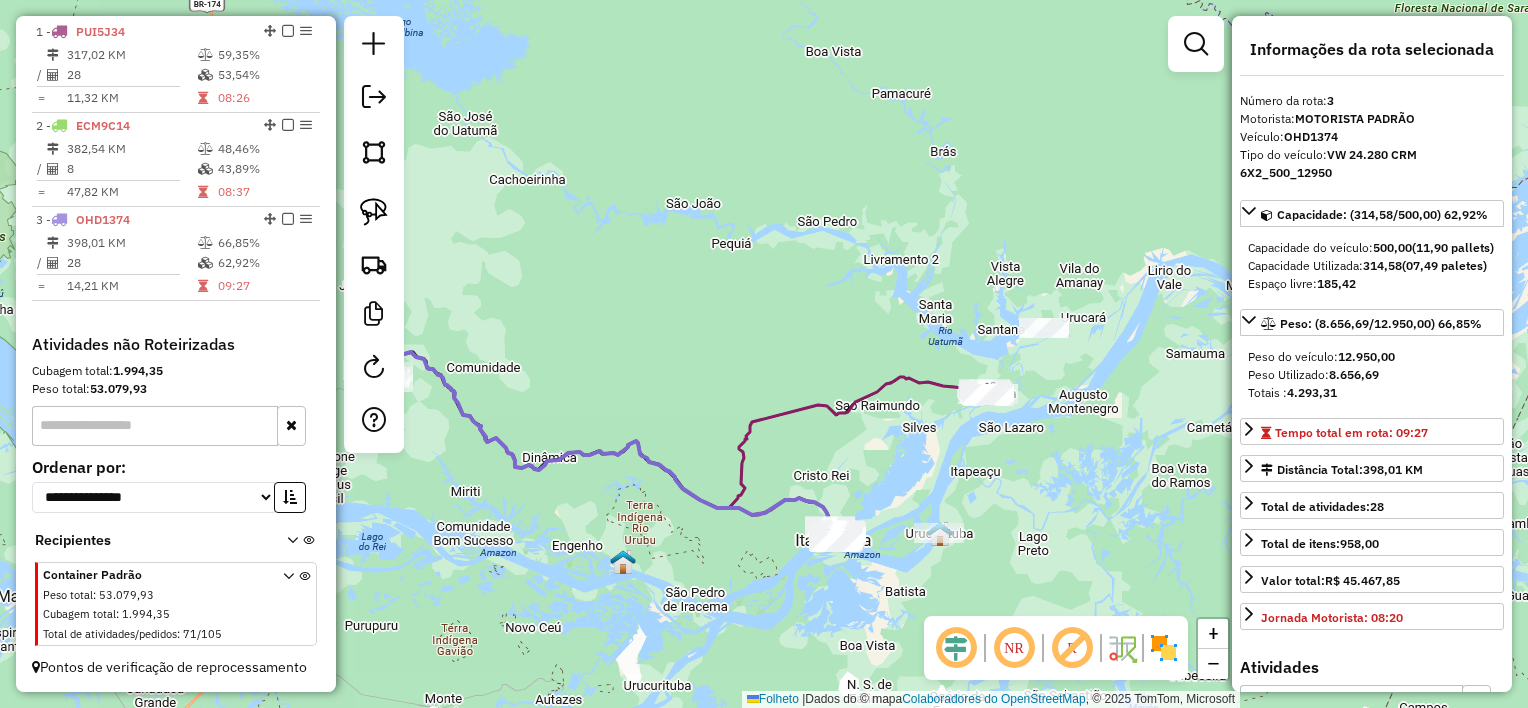 drag, startPoint x: 1015, startPoint y: 356, endPoint x: 908, endPoint y: 420, distance: 124.67959 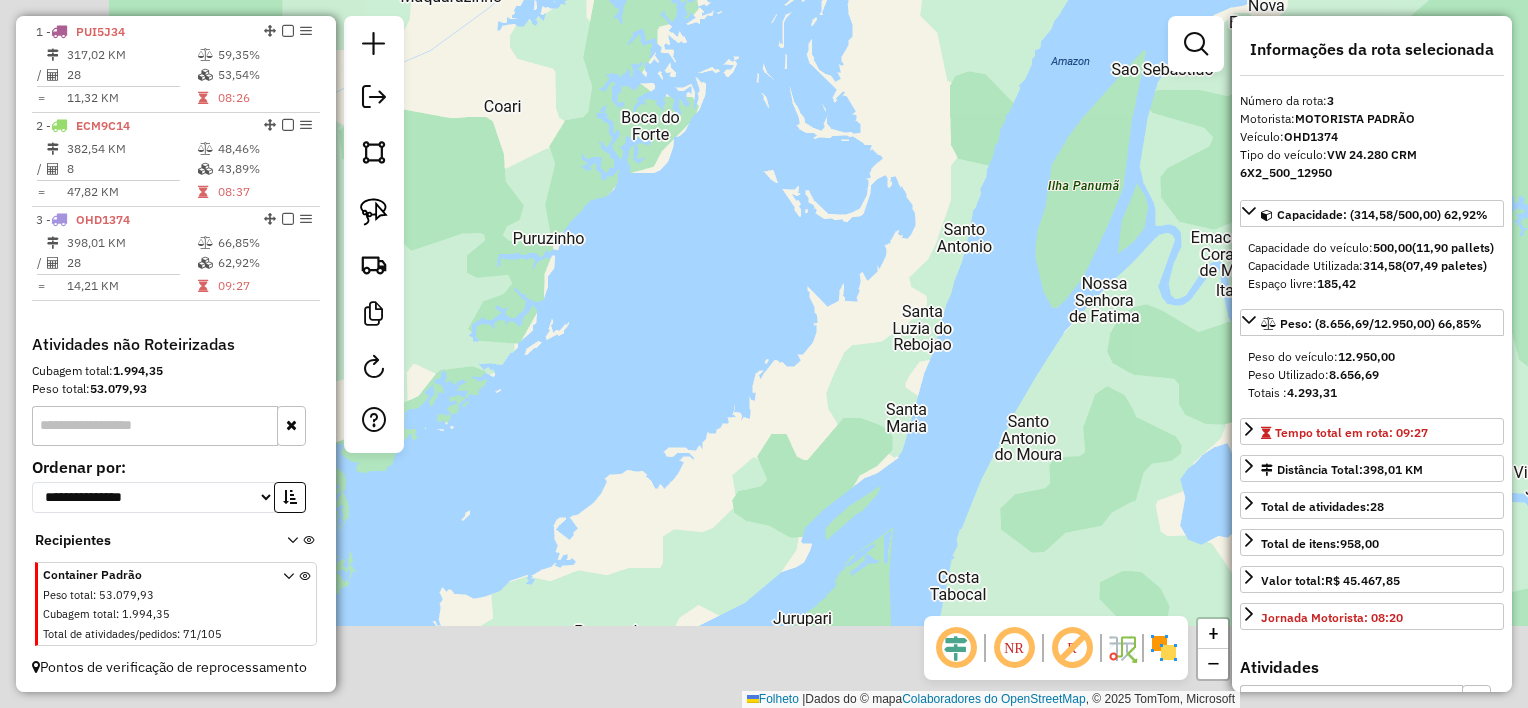 drag, startPoint x: 781, startPoint y: 571, endPoint x: 958, endPoint y: 266, distance: 352.6386 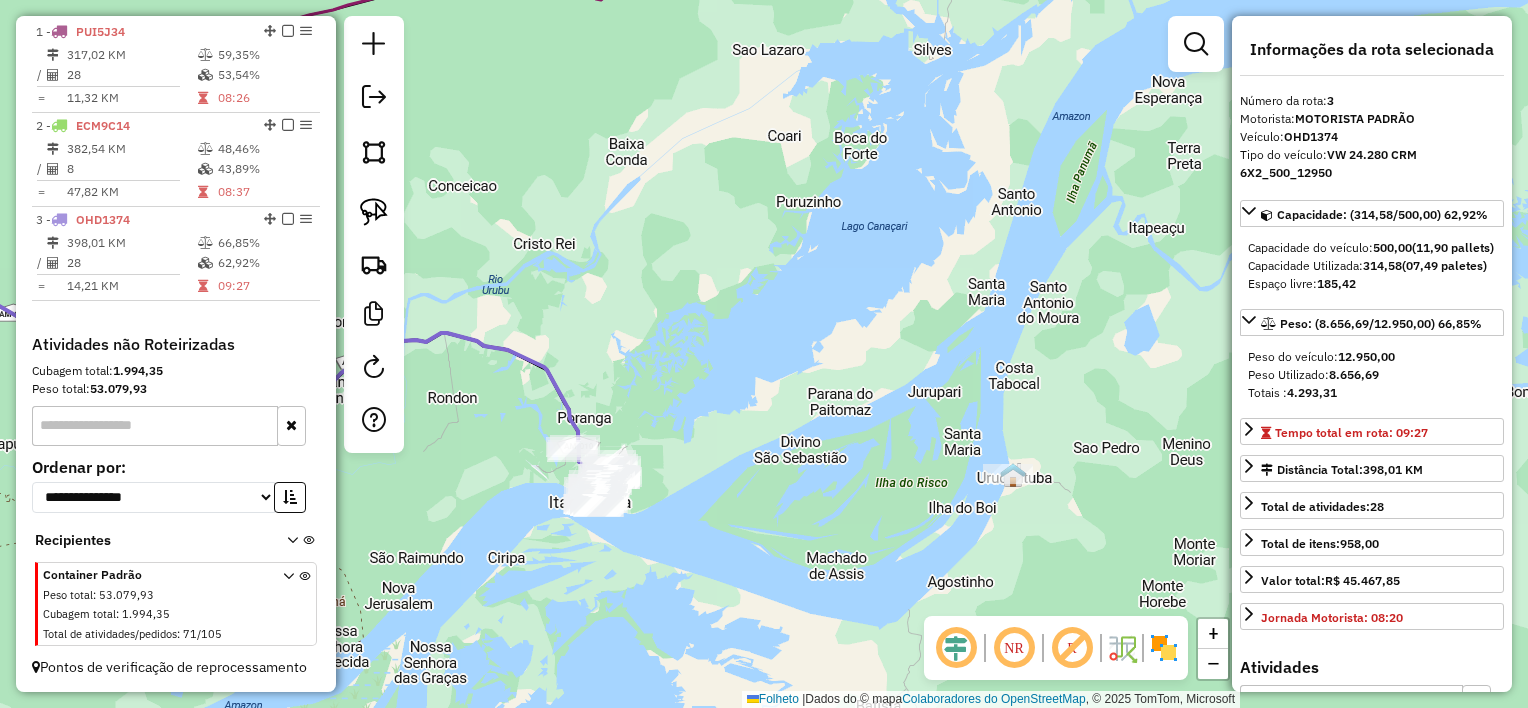 drag, startPoint x: 775, startPoint y: 356, endPoint x: 988, endPoint y: 228, distance: 248.50151 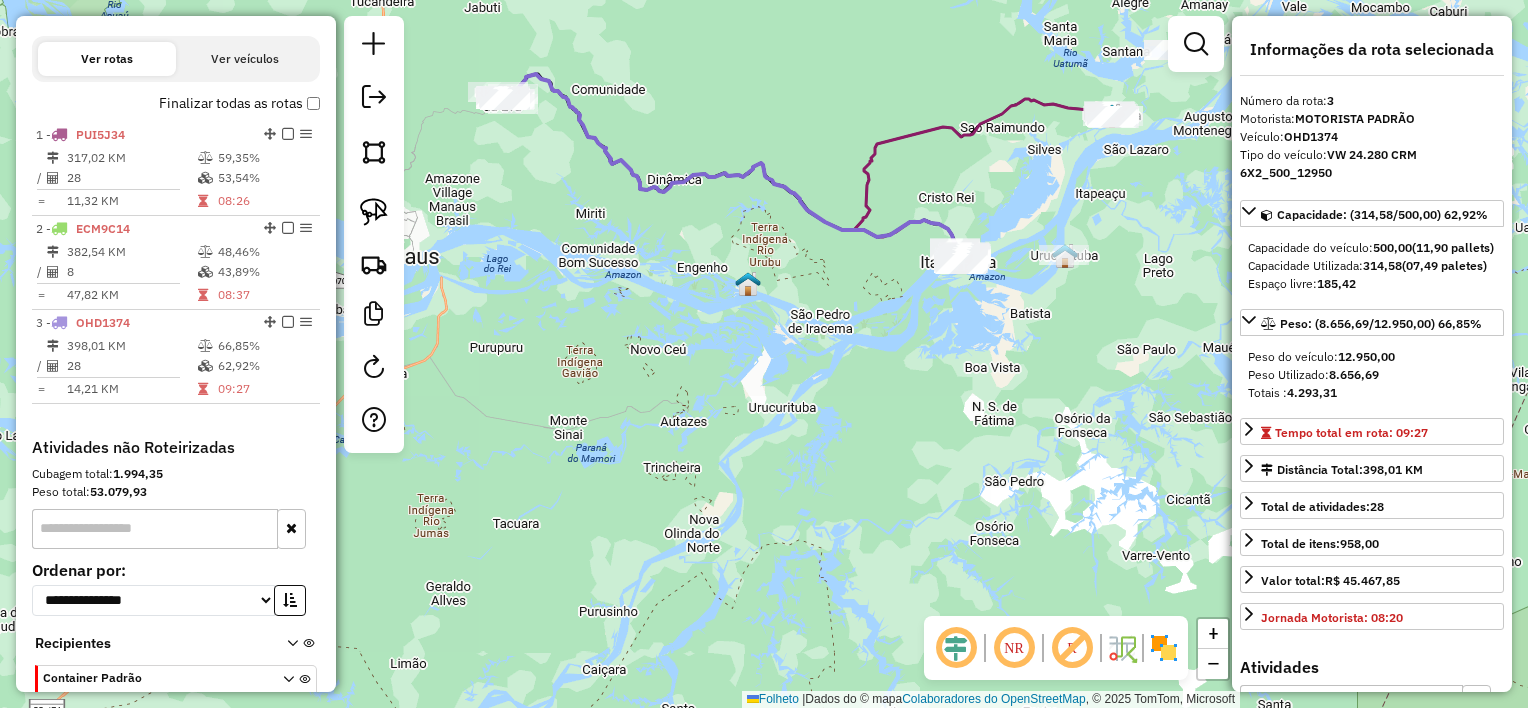 scroll, scrollTop: 747, scrollLeft: 0, axis: vertical 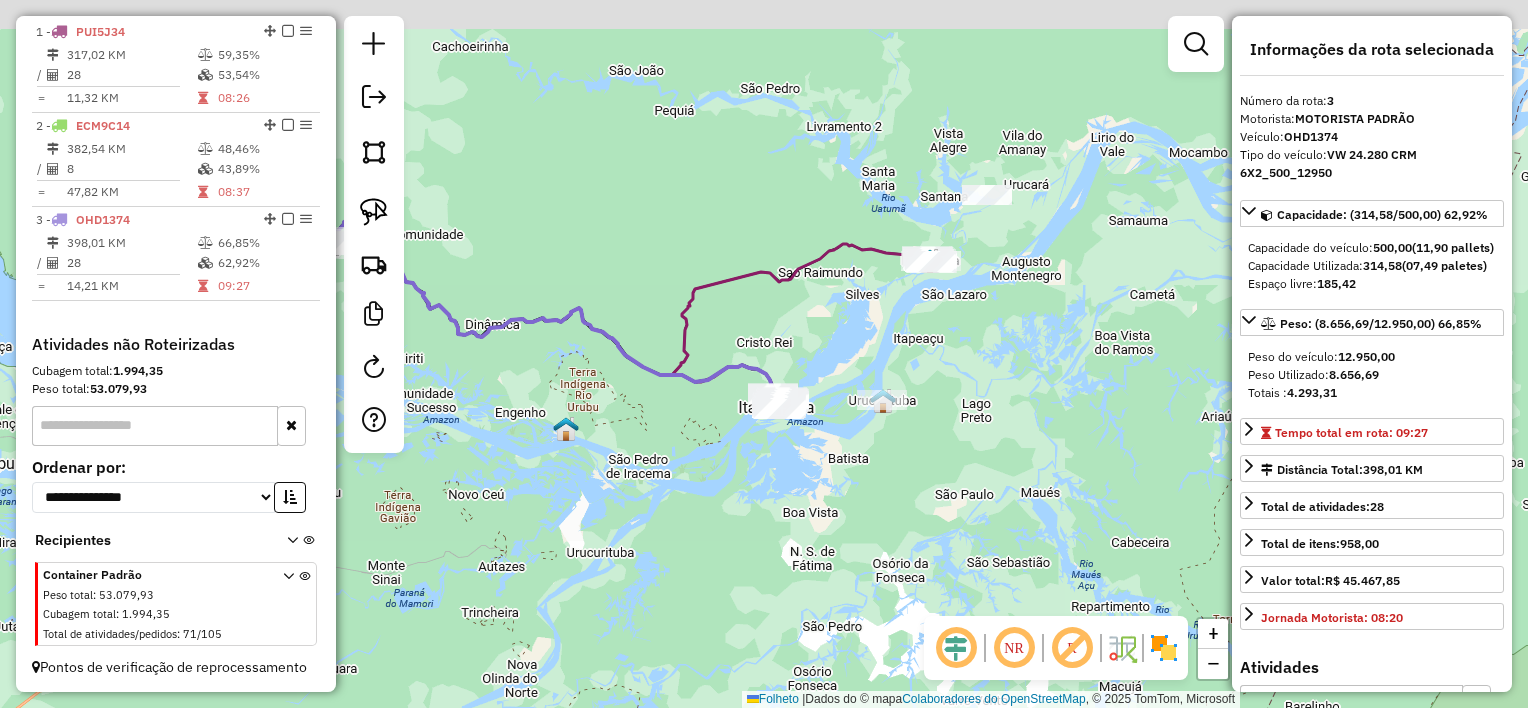 drag, startPoint x: 848, startPoint y: 299, endPoint x: 632, endPoint y: 472, distance: 276.73996 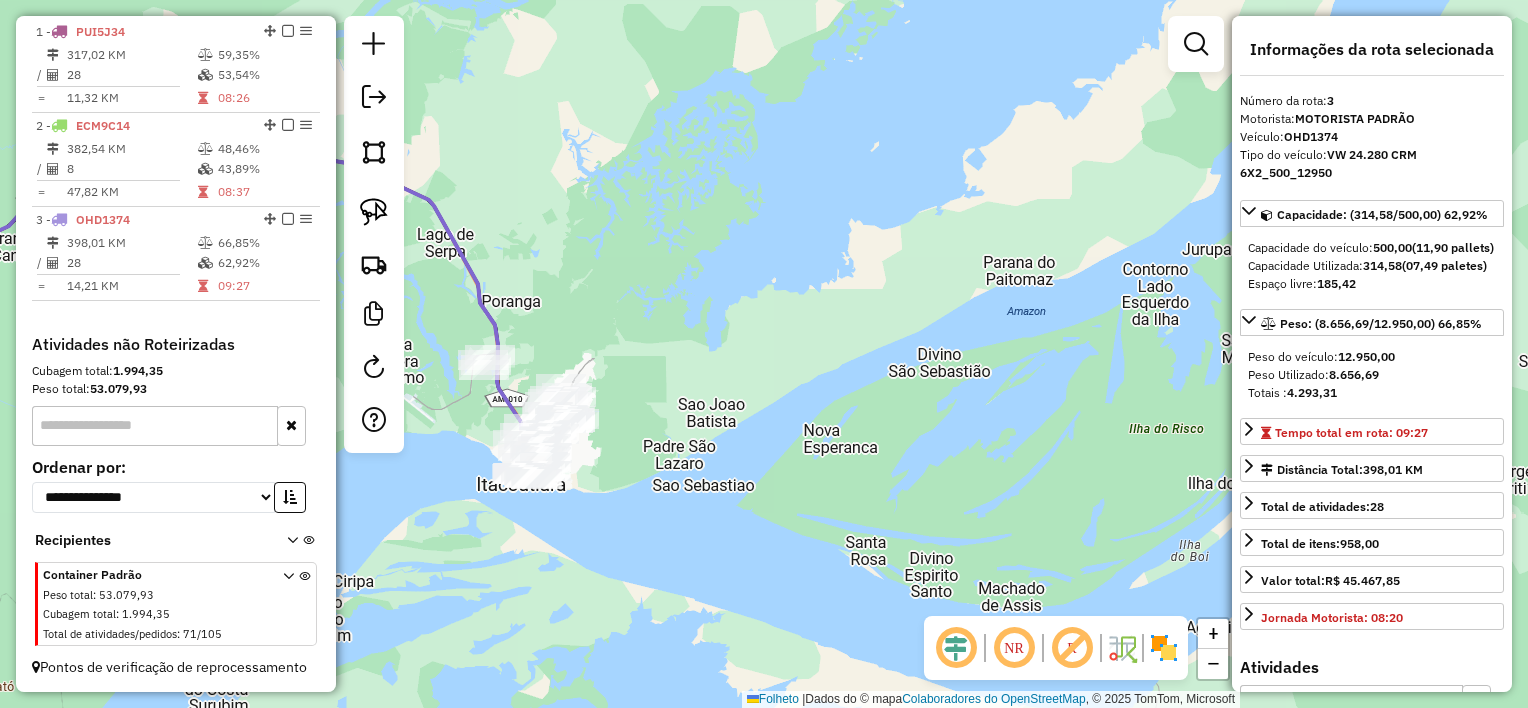 drag, startPoint x: 643, startPoint y: 420, endPoint x: 791, endPoint y: 398, distance: 149.6262 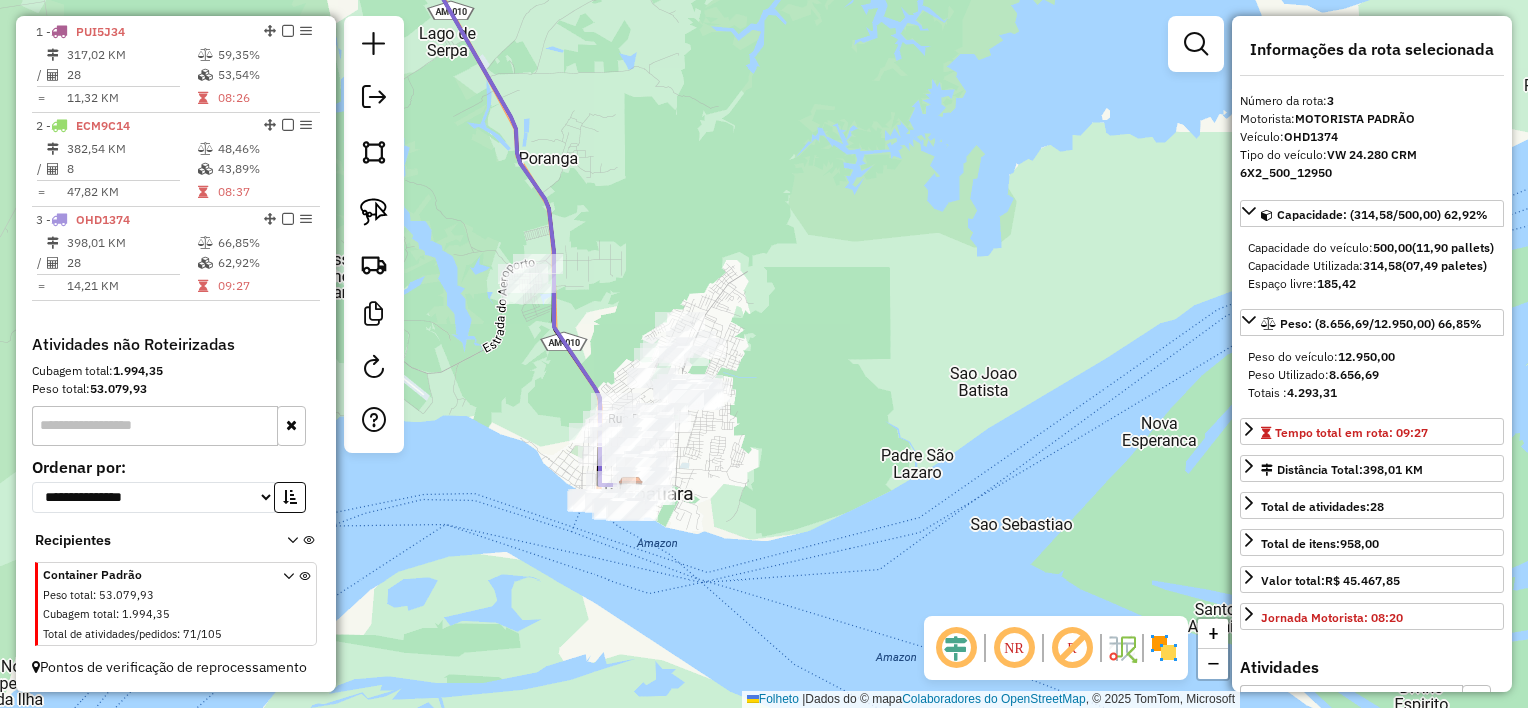 drag, startPoint x: 709, startPoint y: 401, endPoint x: 815, endPoint y: 383, distance: 107.51744 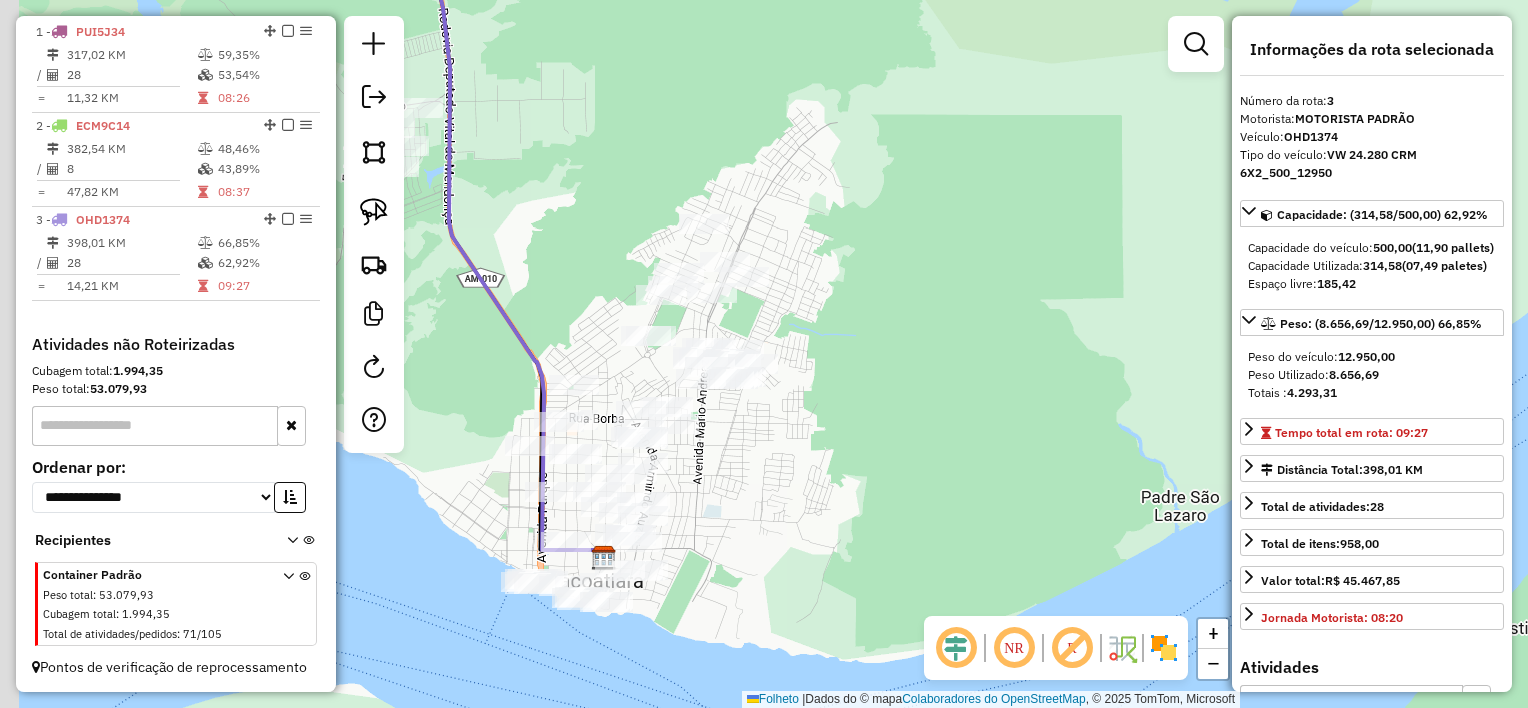 drag, startPoint x: 763, startPoint y: 466, endPoint x: 912, endPoint y: 442, distance: 150.9205 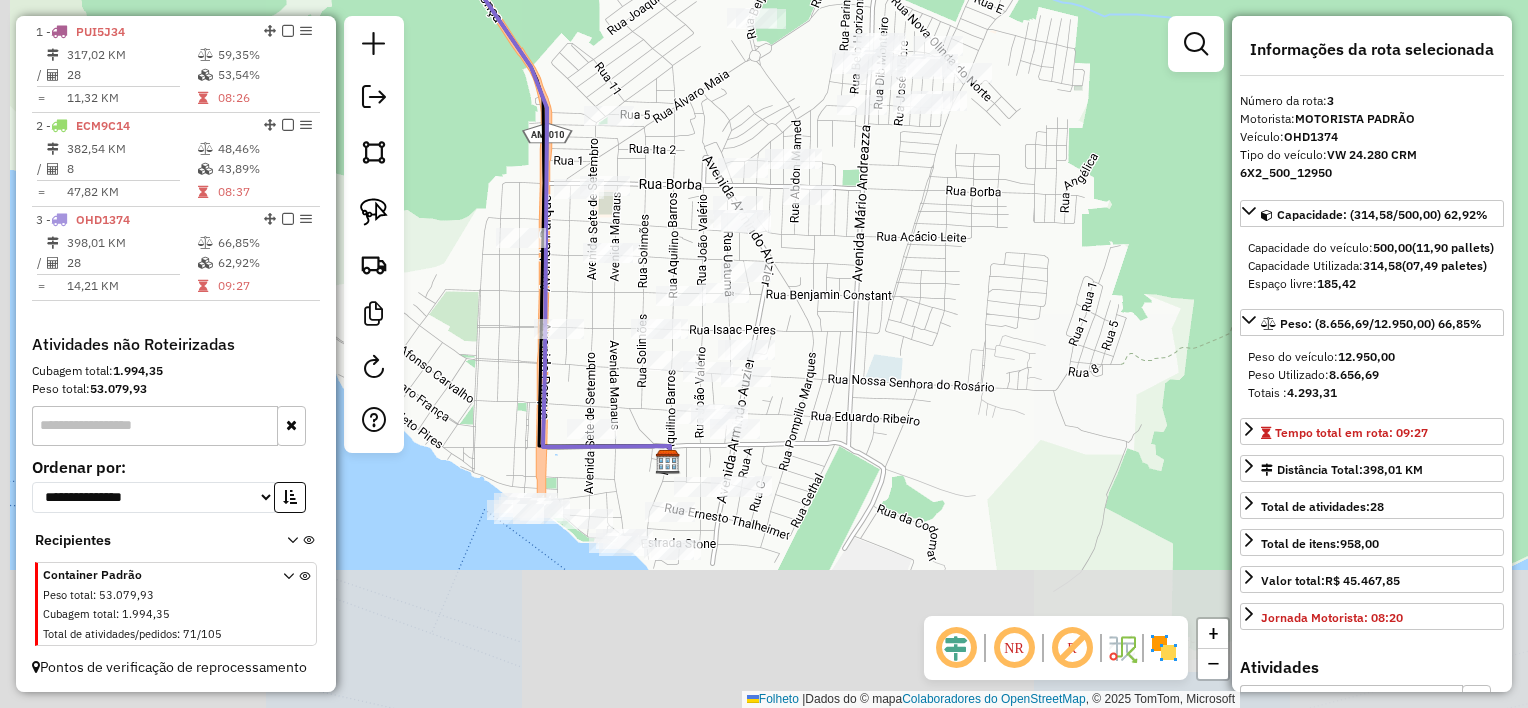 drag, startPoint x: 716, startPoint y: 538, endPoint x: 822, endPoint y: 355, distance: 211.48286 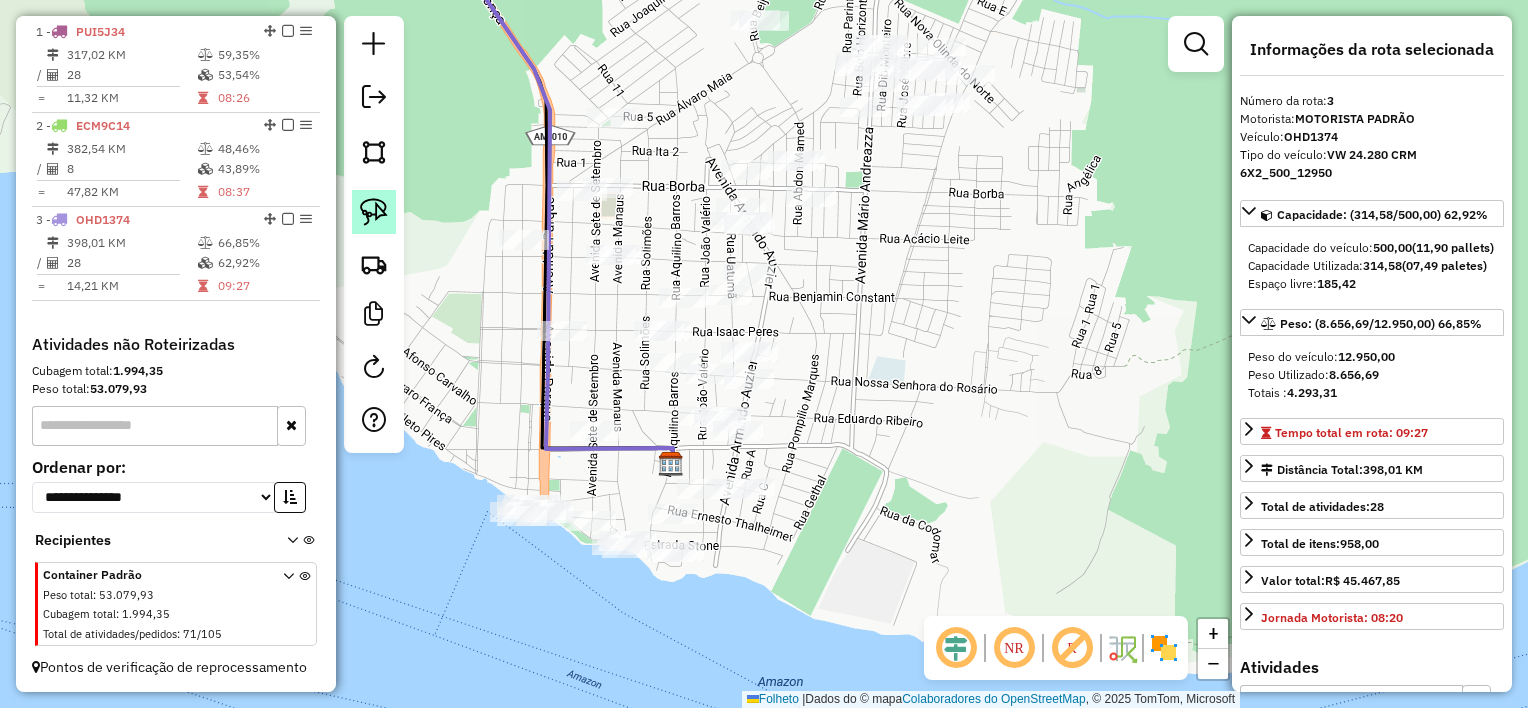 click 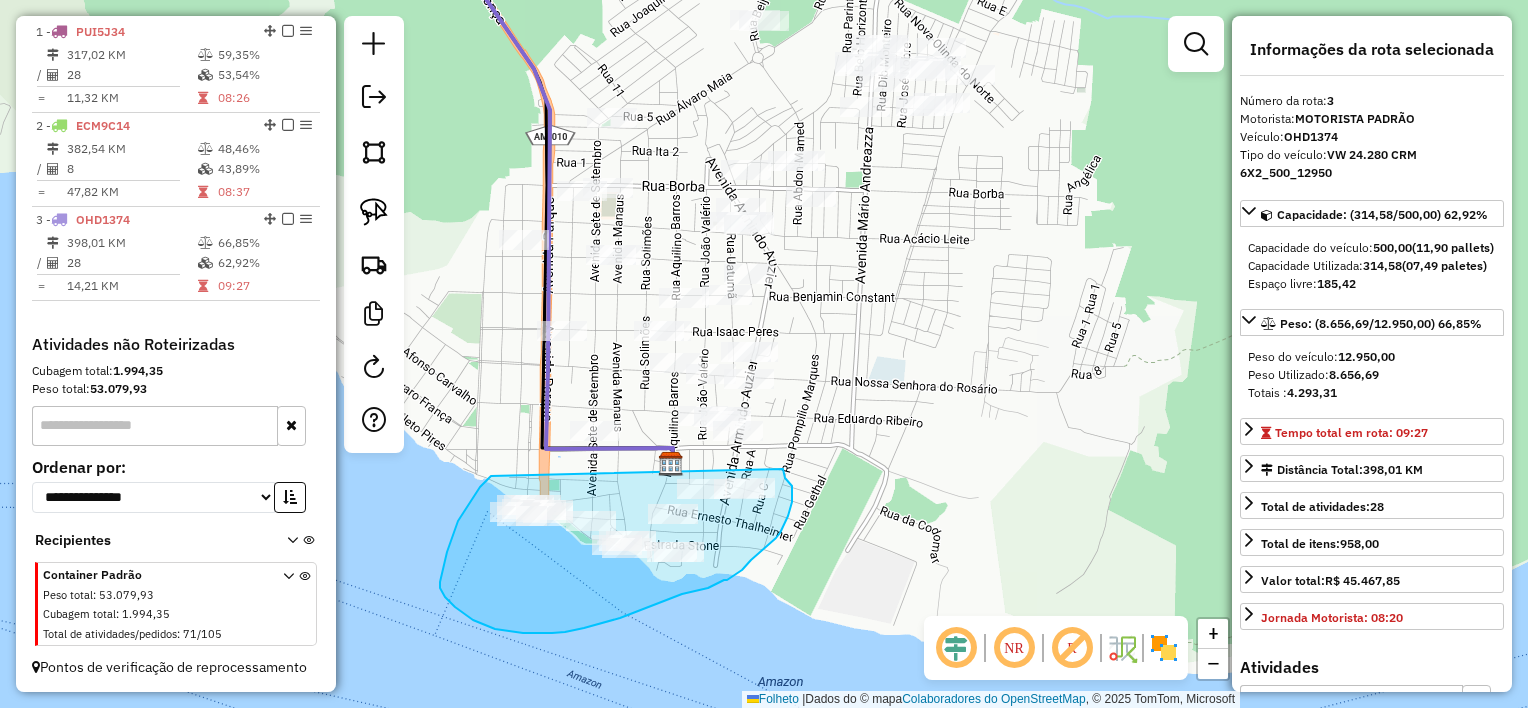 drag, startPoint x: 491, startPoint y: 476, endPoint x: 783, endPoint y: 464, distance: 292.24646 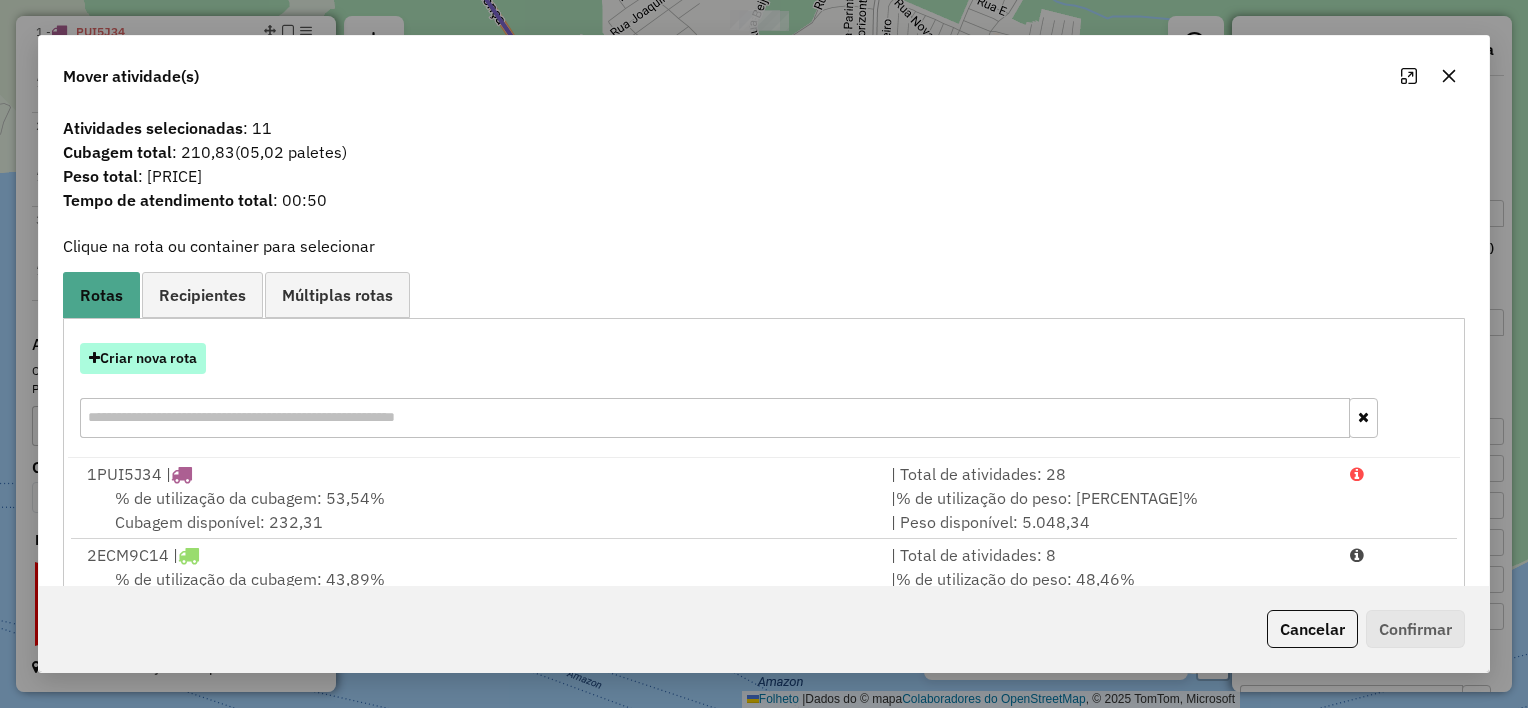 click on "Criar nova rota" at bounding box center (148, 358) 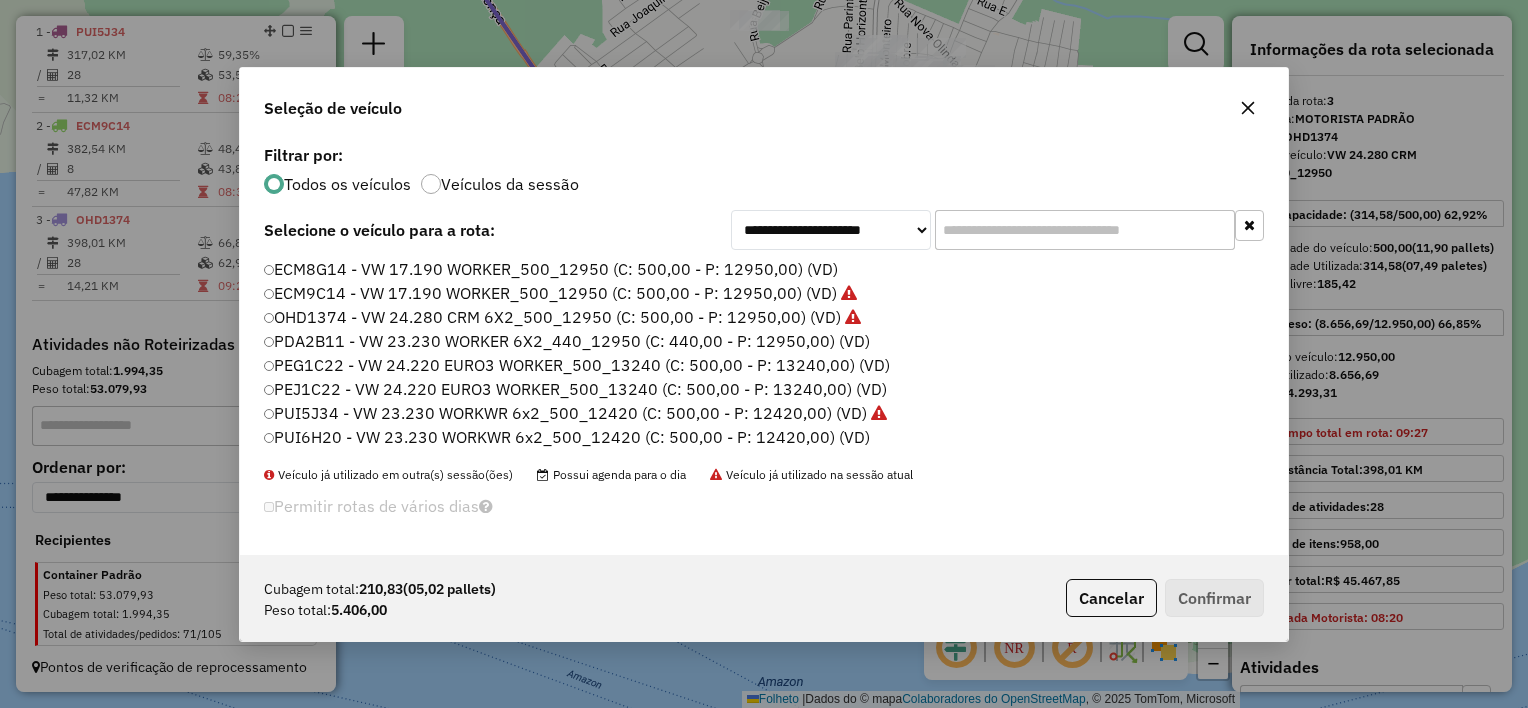 scroll, scrollTop: 10, scrollLeft: 6, axis: both 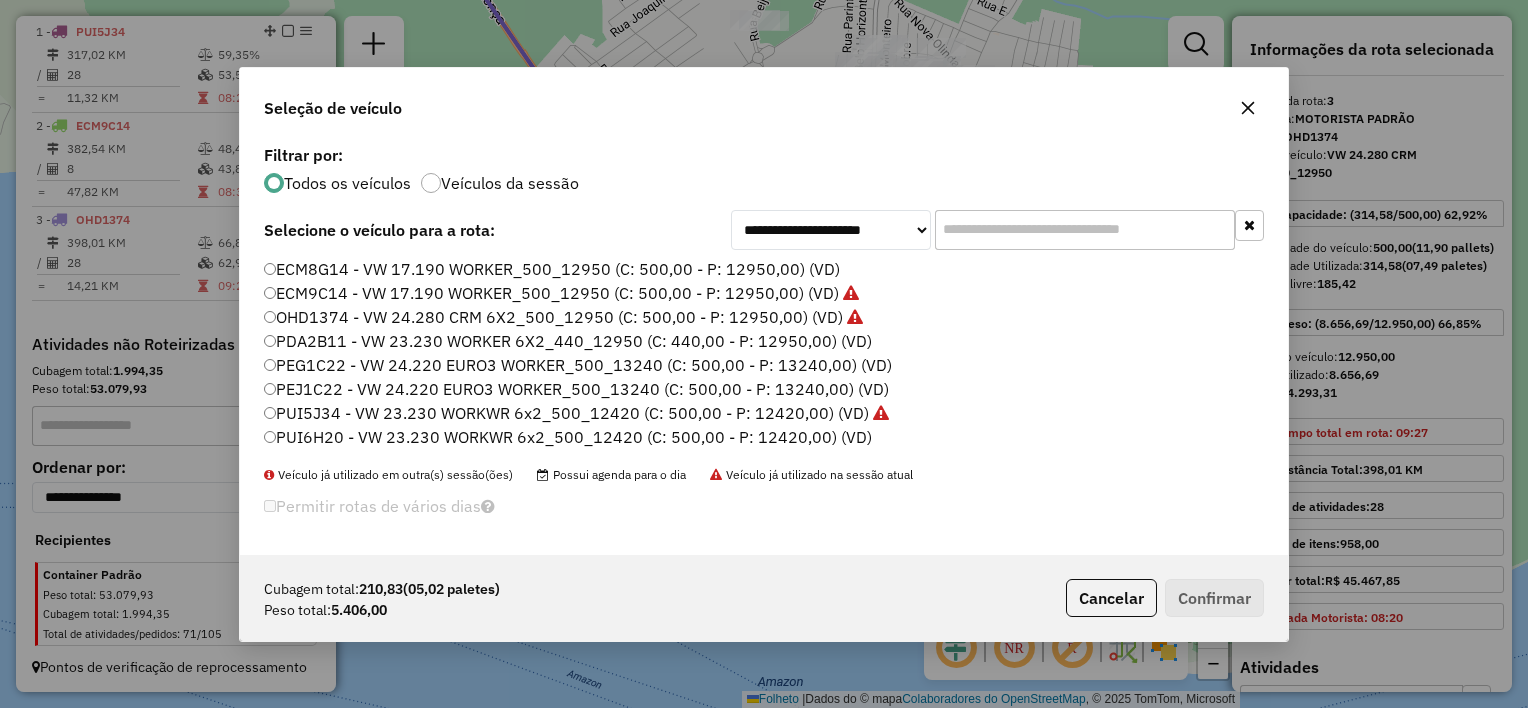 click on "PUI6H20 - VW 23.230 WORKWR 6x2_500_12420 (C: 500,00 - P: 12420,00) (VD)" 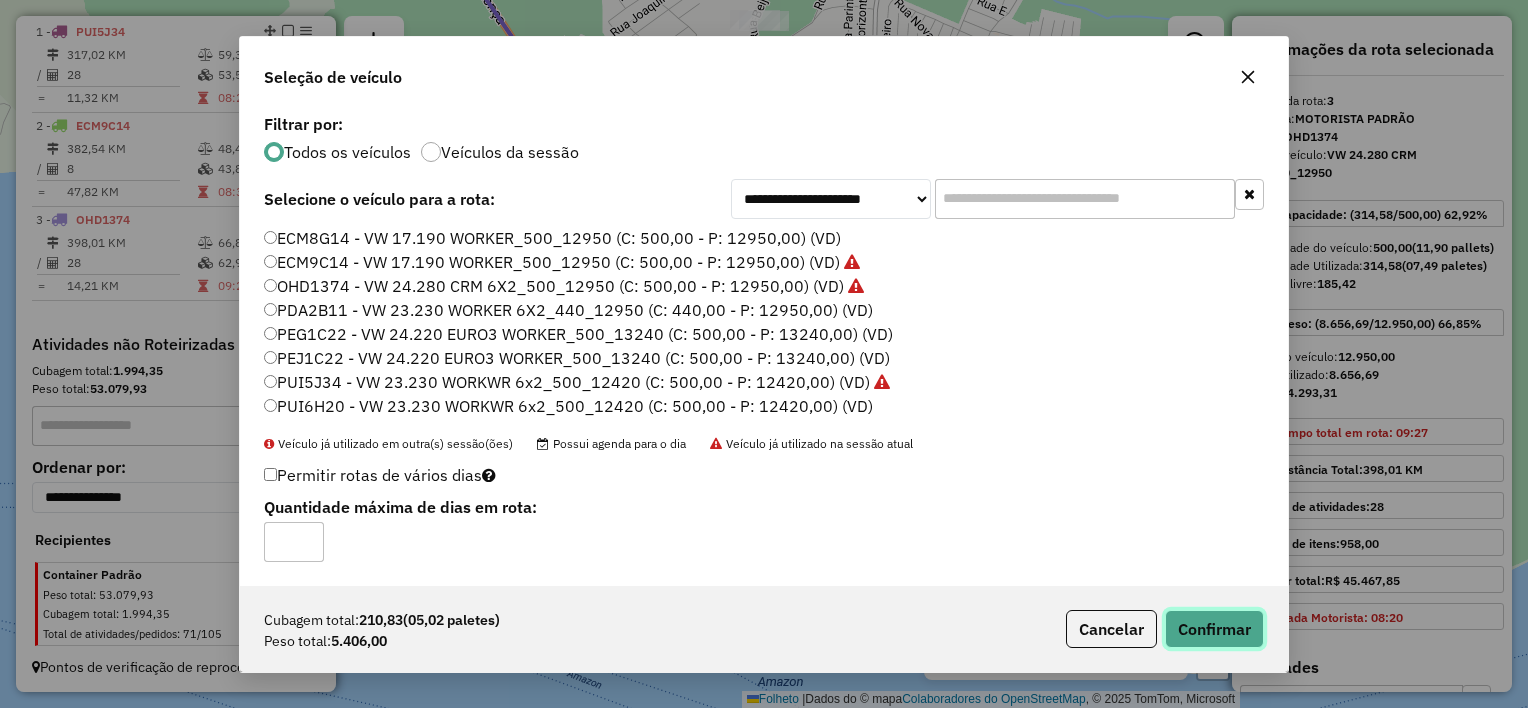 click on "Confirmar" 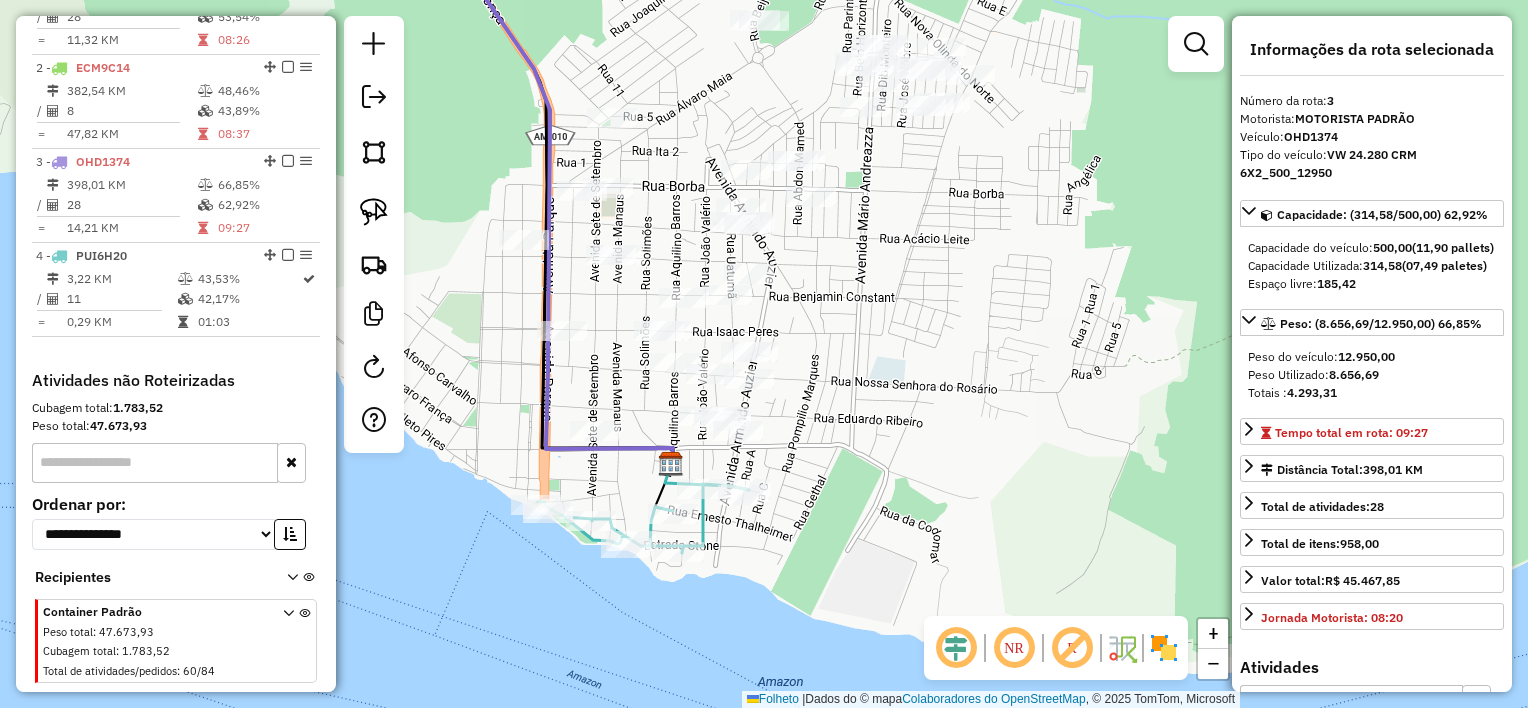 scroll, scrollTop: 866, scrollLeft: 0, axis: vertical 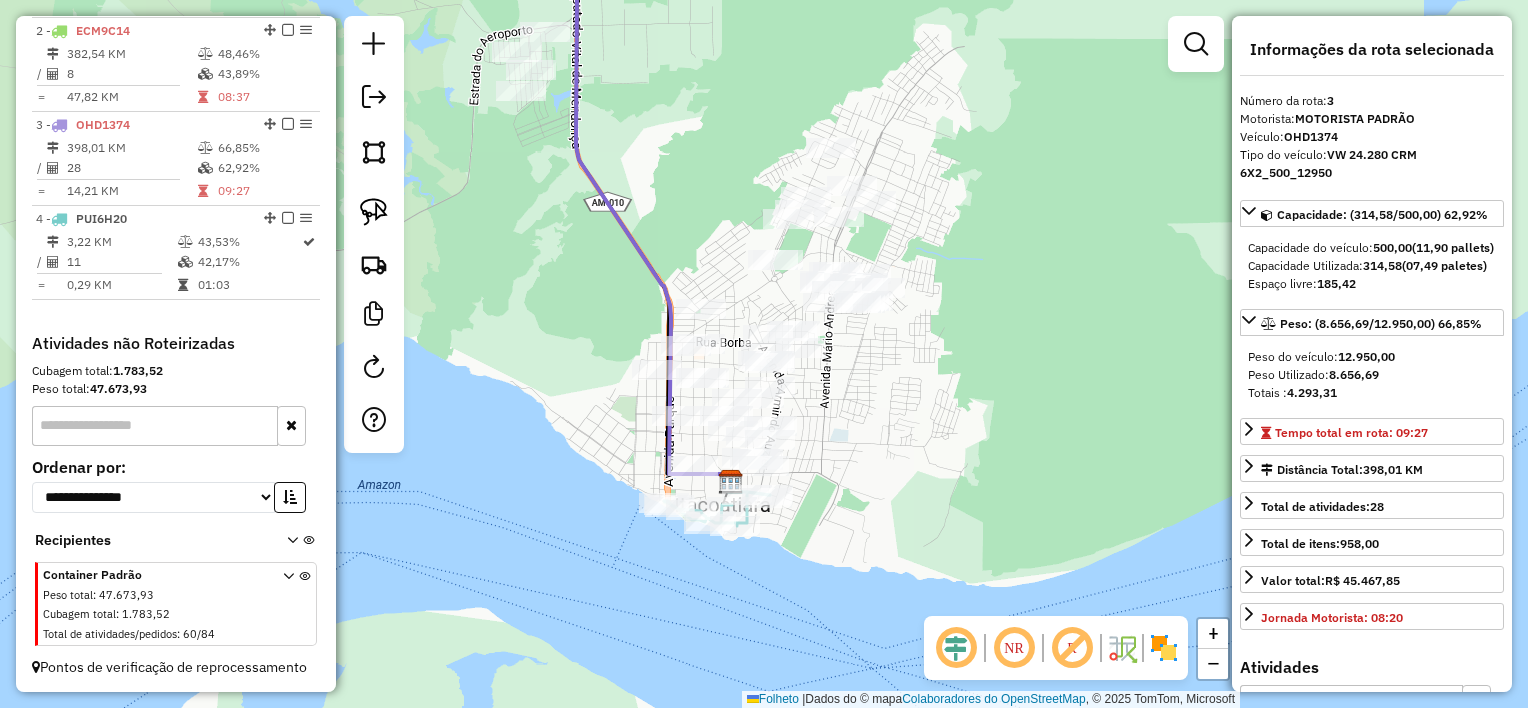 drag, startPoint x: 921, startPoint y: 368, endPoint x: 876, endPoint y: 414, distance: 64.3506 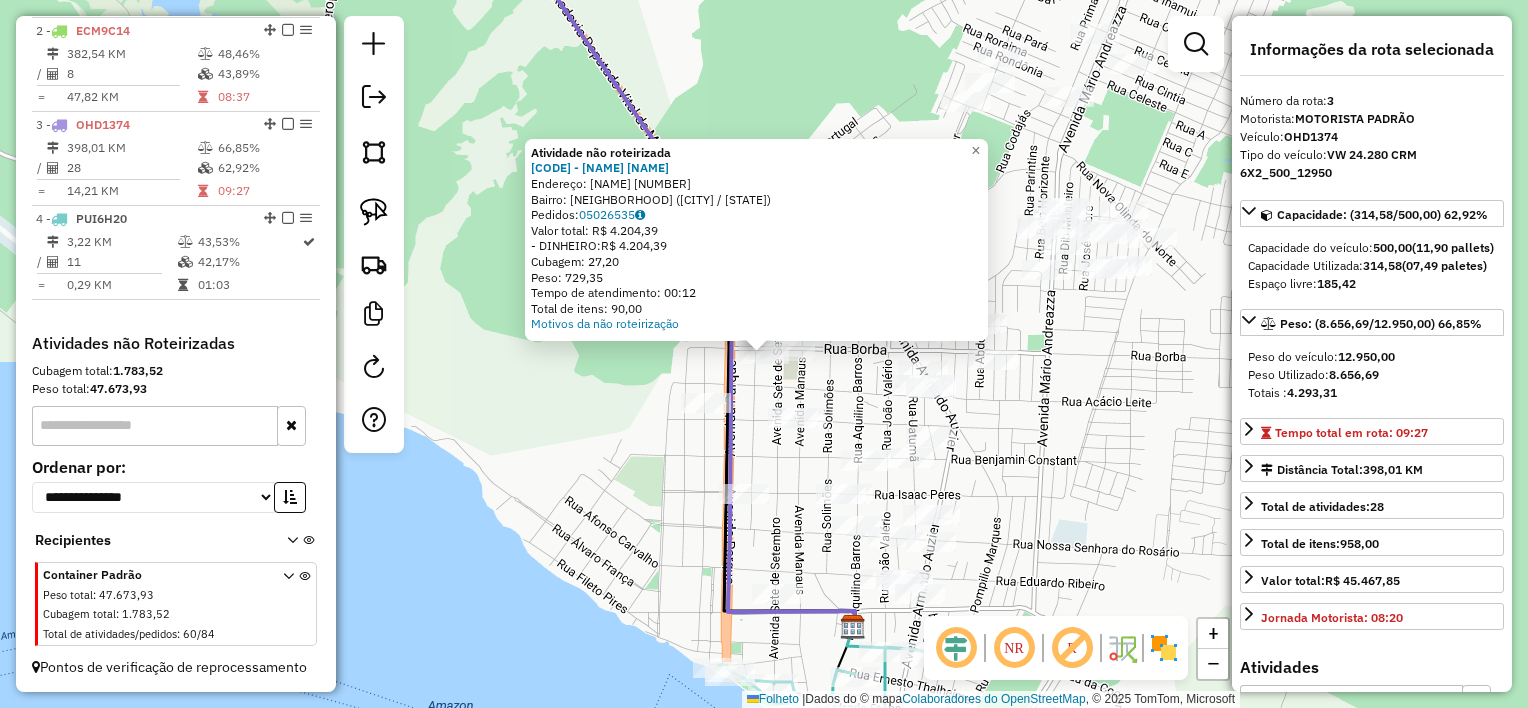 click on "Atividade não roteirizada [PHONE] - [NAME]  Endereço: [STREET_NAME] [NUMBER]   Bairro: [NEIGHBORHOOD] ([CITY] / [STATE])   Pedidos:  [ORDER_ID]   Valor total: R$ [PRICE]   - DINHEIRO:  R$ [PRICE]   Cubagem: [CUBAGE]   Peso: [WEIGHT]   Tempo de atendimento: [TIME]   Total de itens: [ITEMS]  Motivos da não roteirização × Janela de atendimento Grade de atendimento Capacidade Transportadoras Veículos Cliente Pedidos  Rotas Selecione os dias de semana para filtrar as janelas de atendimento  Seg   Ter   Qua   Qui   Sexo   Sáb   Dom  Informe o período da janela de atendimento: De: [TIME] Até: [TIME]  Filtrar exatamente a janela do cliente  Considerar janela de atendimento padrão  Selecione os dias de semana para filtrar as grades de atendimento  Seg   Ter   Qua   Qui   Sexo   Sáb   Dom   Considerar clientes sem dia de atendimento cadastrado  Clientes fora do dia de atendimento selecionado Filtrar as atividades entre os valores definidos abaixo:  Peso mínimo: [WEIGHT]   Peso máximo: [WEIGHT]   Cubagem mínima: [CUBAGE]   Cubagem máxima: [CUBAGE]   De: [TIME]   Até: [TIME]  De: [TIME]   Até: [TIME]  +" 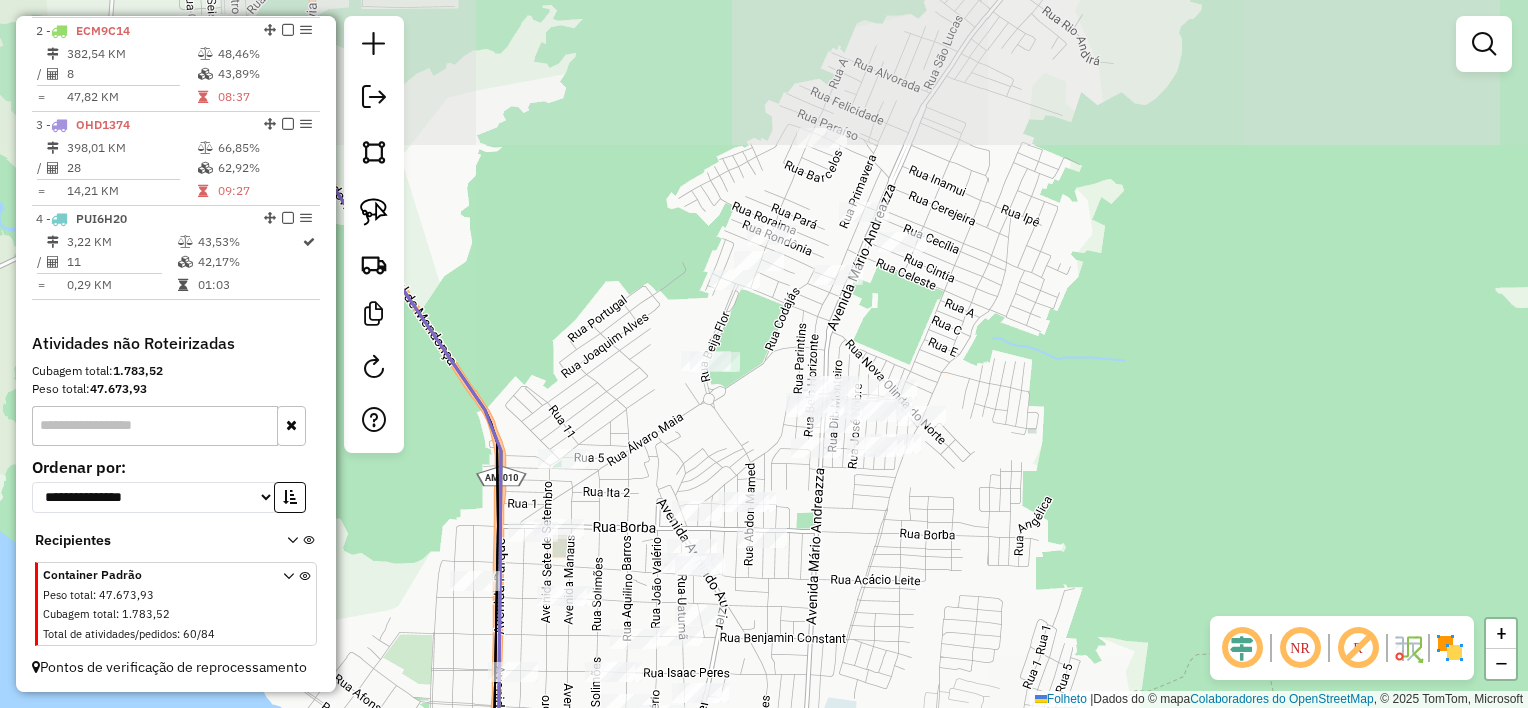 drag, startPoint x: 1052, startPoint y: 337, endPoint x: 819, endPoint y: 520, distance: 296.27353 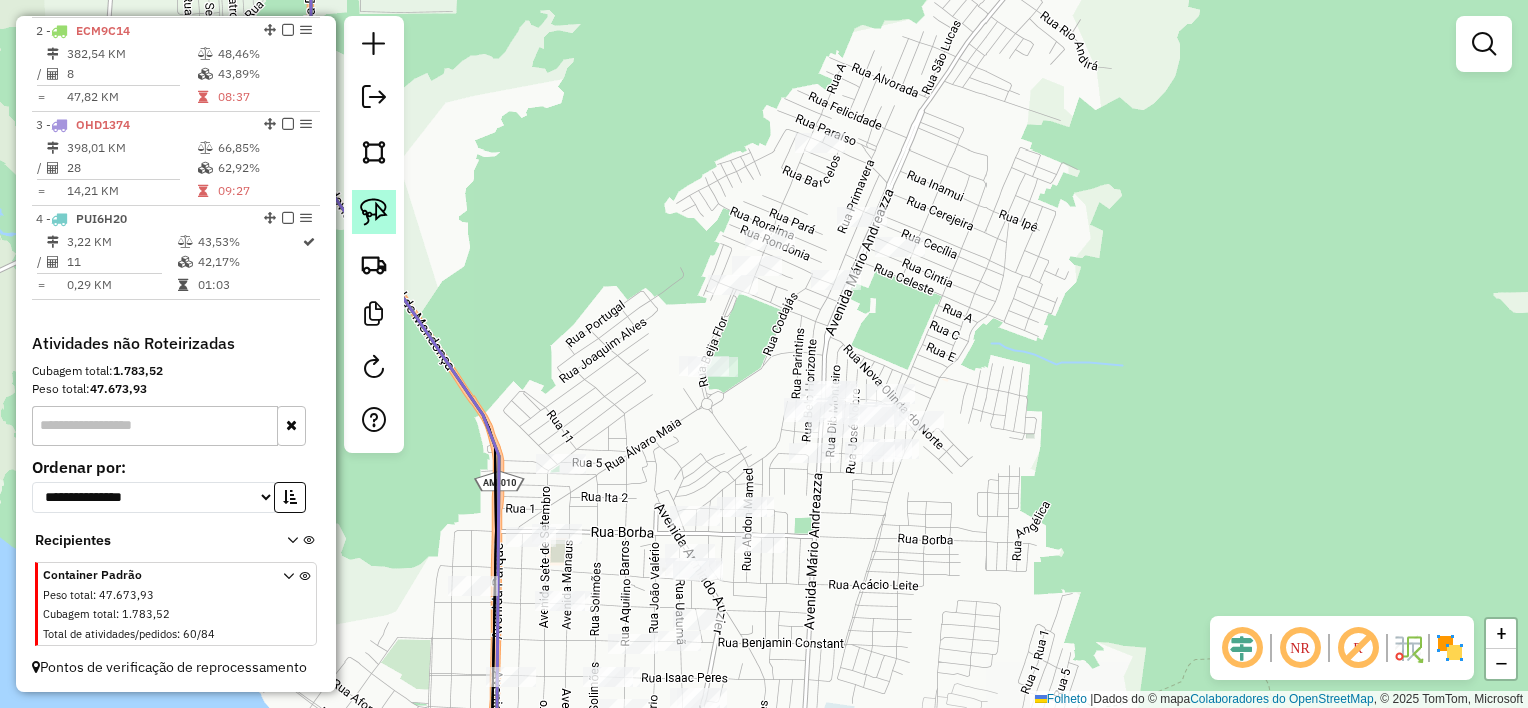 click 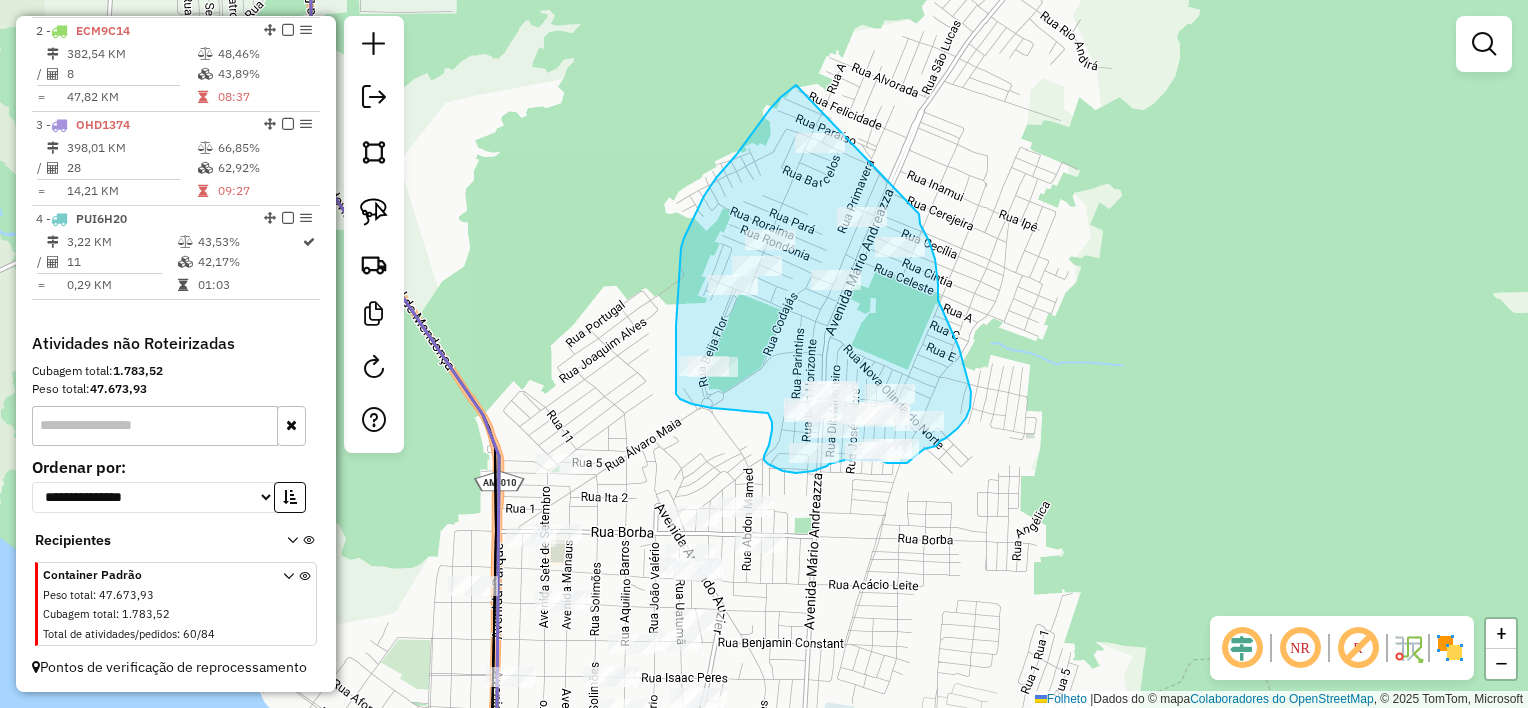 drag, startPoint x: 796, startPoint y: 85, endPoint x: 919, endPoint y: 214, distance: 178.24141 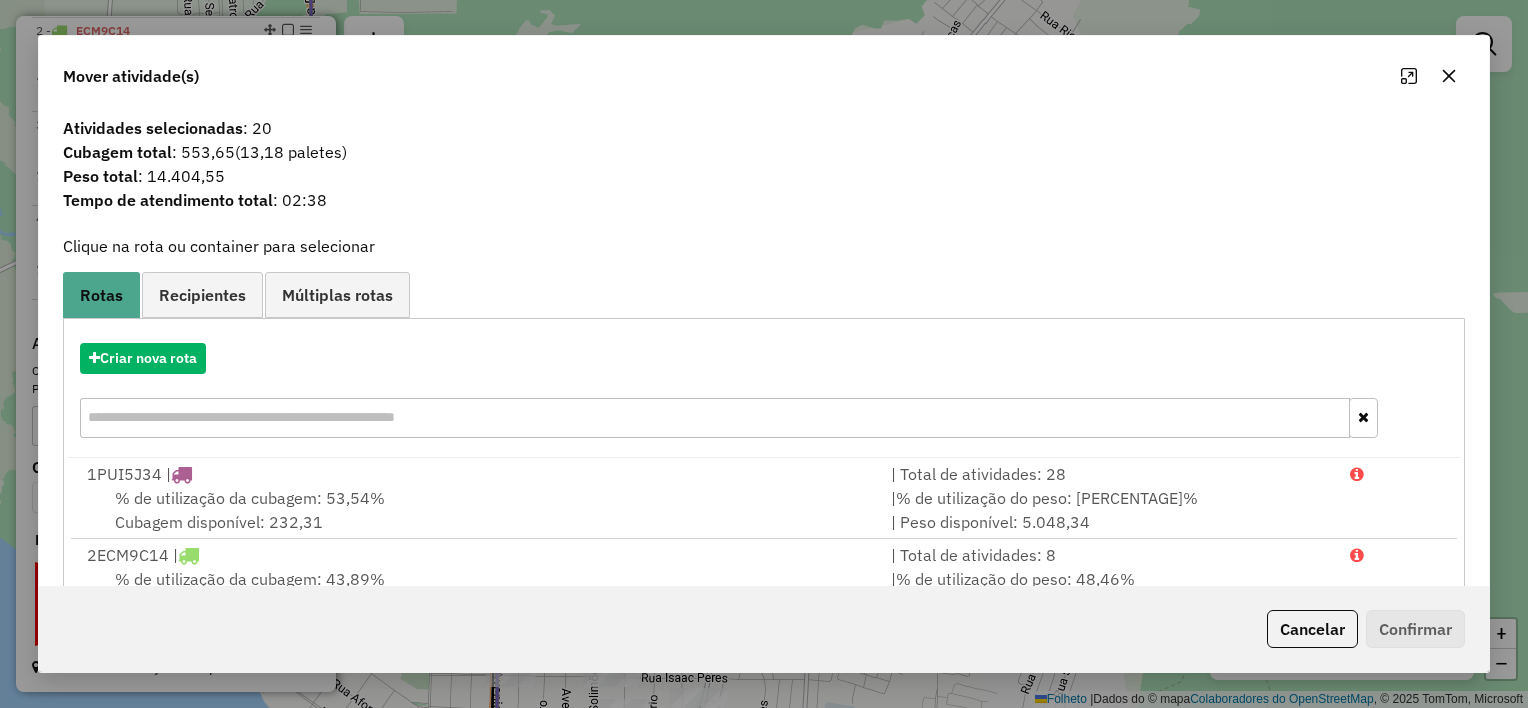 click 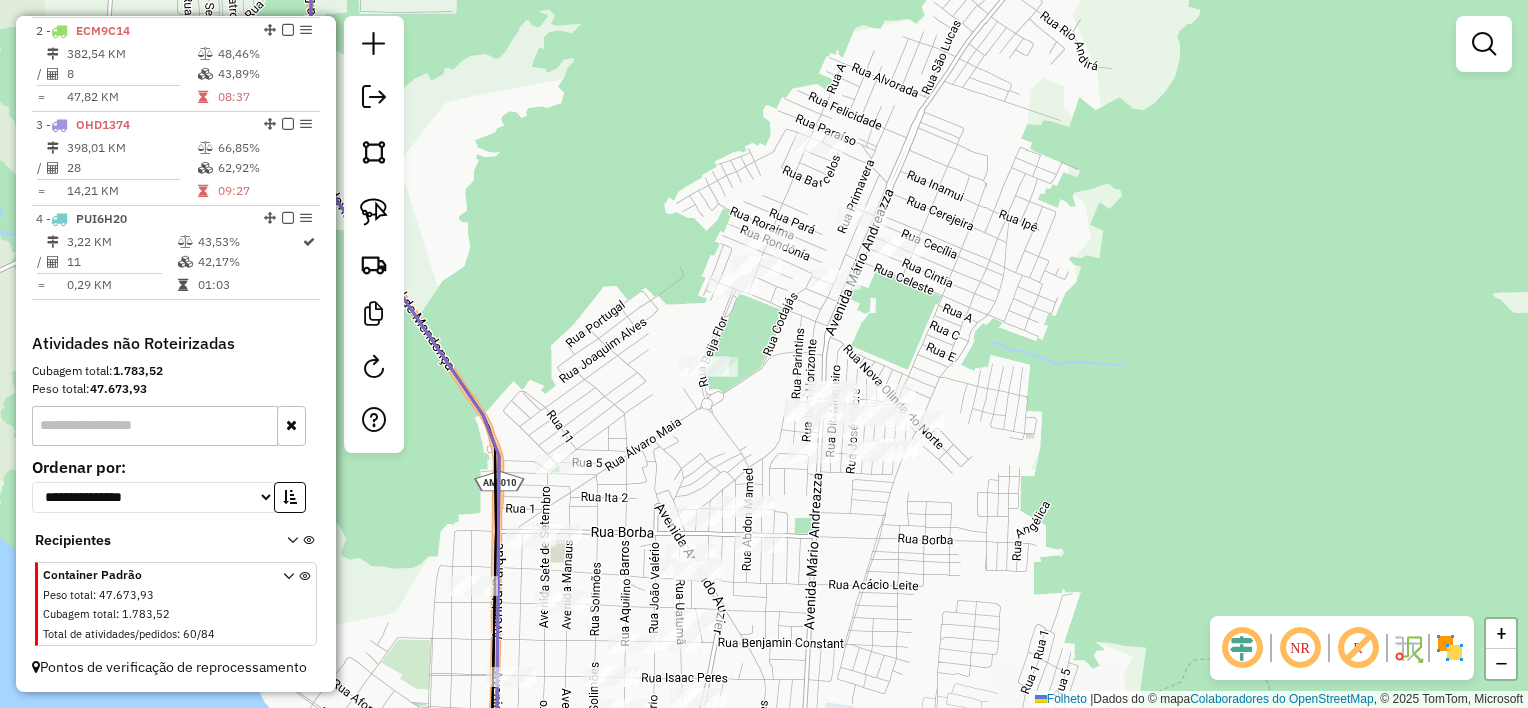 click 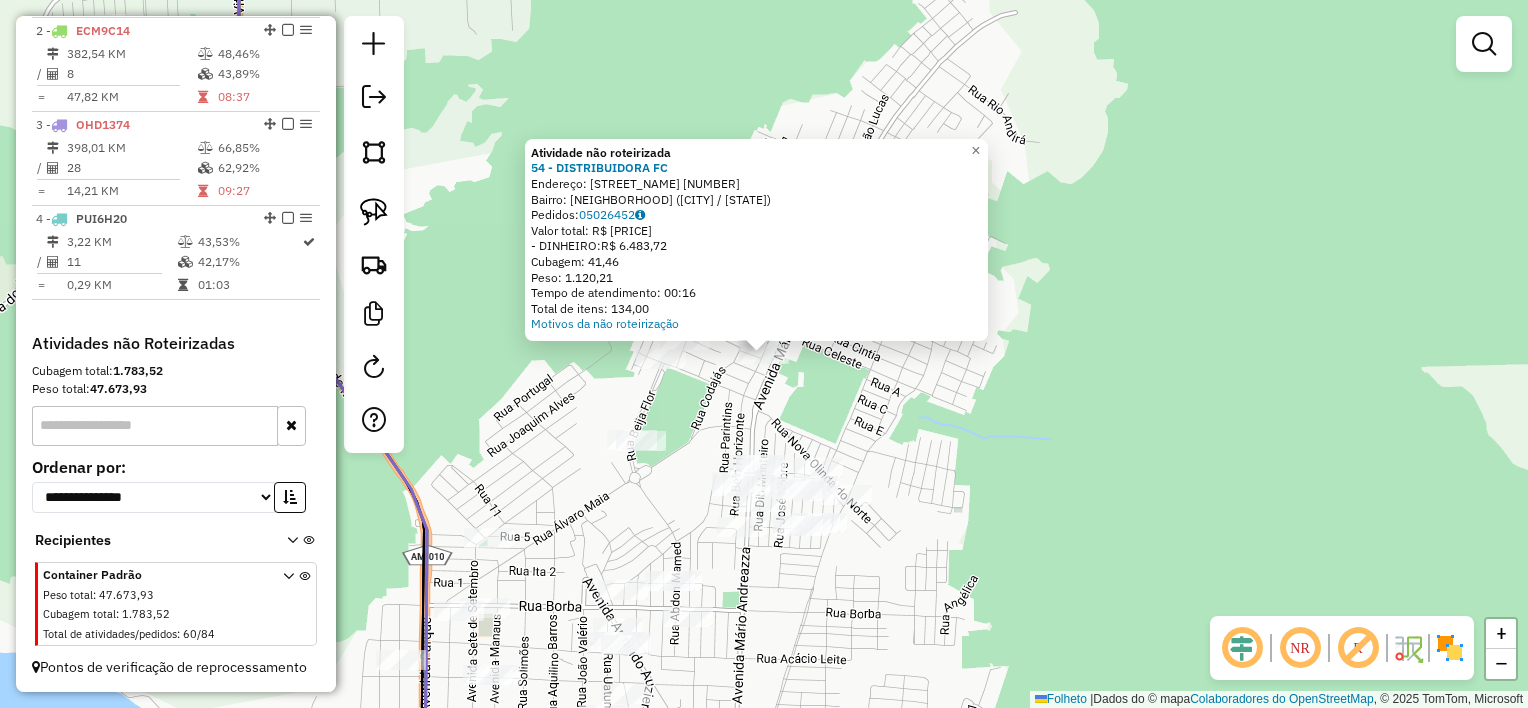 click on "Atividade não roteirizada 54 - DISTRIBUIDORA FC  Endereço:  MARIO ANDREAZZA 2983   Bairro: SÃO FRANCISCO ([CITY] / [STATE])   Pedidos:  05026452   Valor total: R$ 6.483,72   - DINHEIRO:  R$ 6.483,72   Cubagem: 41,46   Peso: 1.120,21   Tempo de atendimento: 00:16   Total de itens: 134,00  Motivos da não roteirização × Janela de atendimento Grade de atendimento Capacidade Transportadoras Veículos Cliente Pedidos  Rotas Selecione os dias de semana para filtrar as janelas de atendimento  Seg   Ter   Qua   Qui   Sexo   Sáb   Dom  Informe o período da janela de atendimento: De: Até:  Filtrar exatamente a janela do cliente  Considerar janela de atendimento padrão  Selecione os dias de semana para filtrar as grades de atendimento  Seg   Ter   Qua   Qui   Sexo   Sáb   Dom   Considerar clientes sem dia de atendimento cadastrado  Clientes fora do dia de atendimento selecionado Filtrar as atividades entre os valores definidos abaixo:  Peso mínimo:   Peso máximo:   Cubagem mínima:   Cubagem máxima:   De:" 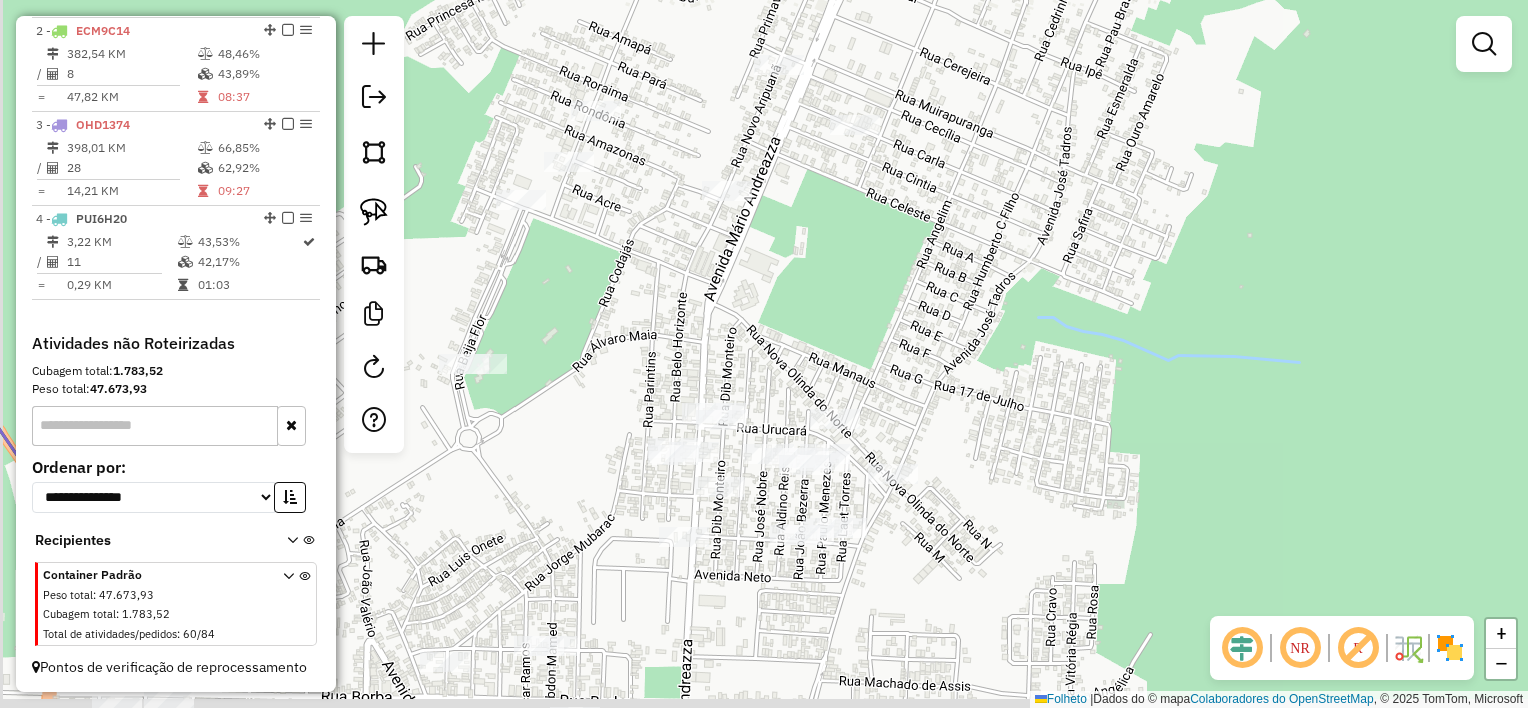 drag, startPoint x: 764, startPoint y: 516, endPoint x: 781, endPoint y: 396, distance: 121.19818 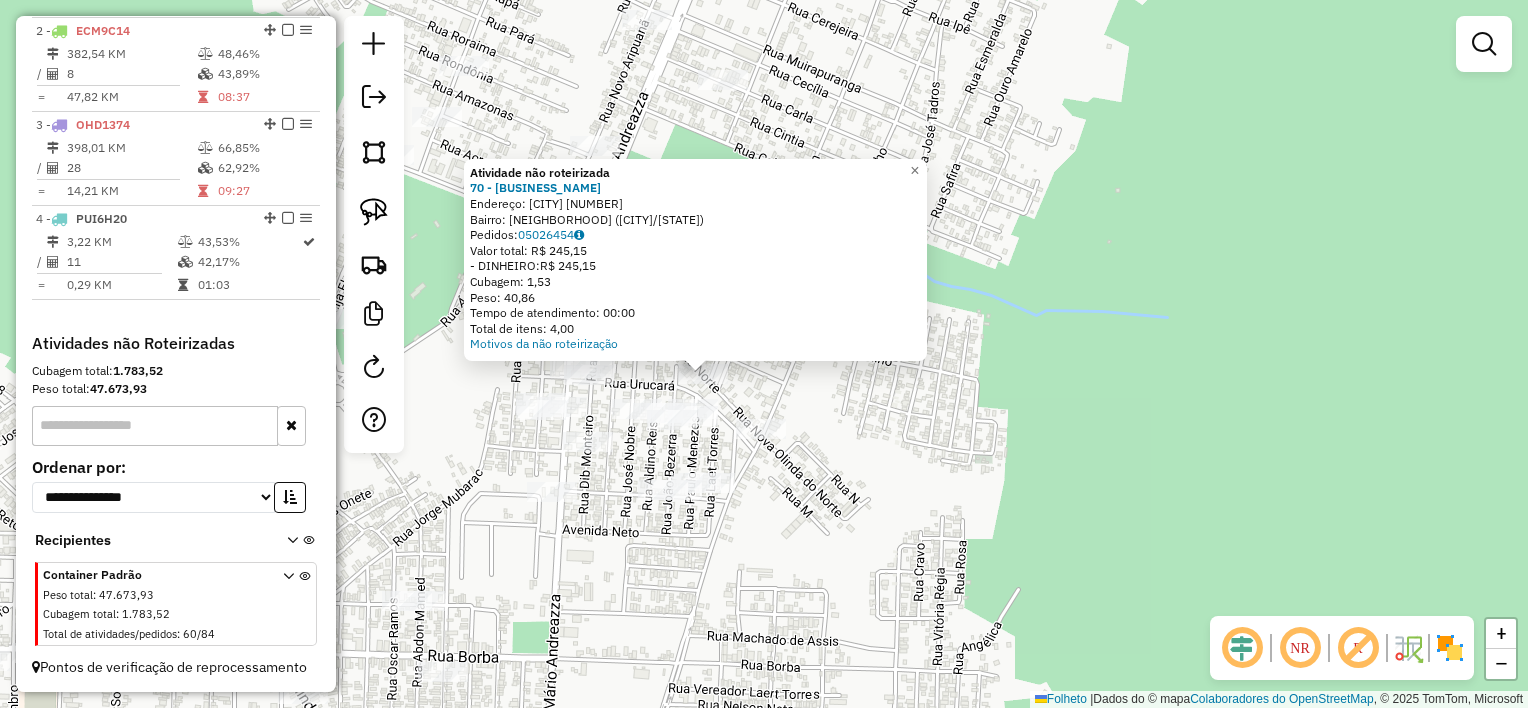 drag, startPoint x: 704, startPoint y: 441, endPoint x: 660, endPoint y: 451, distance: 45.122055 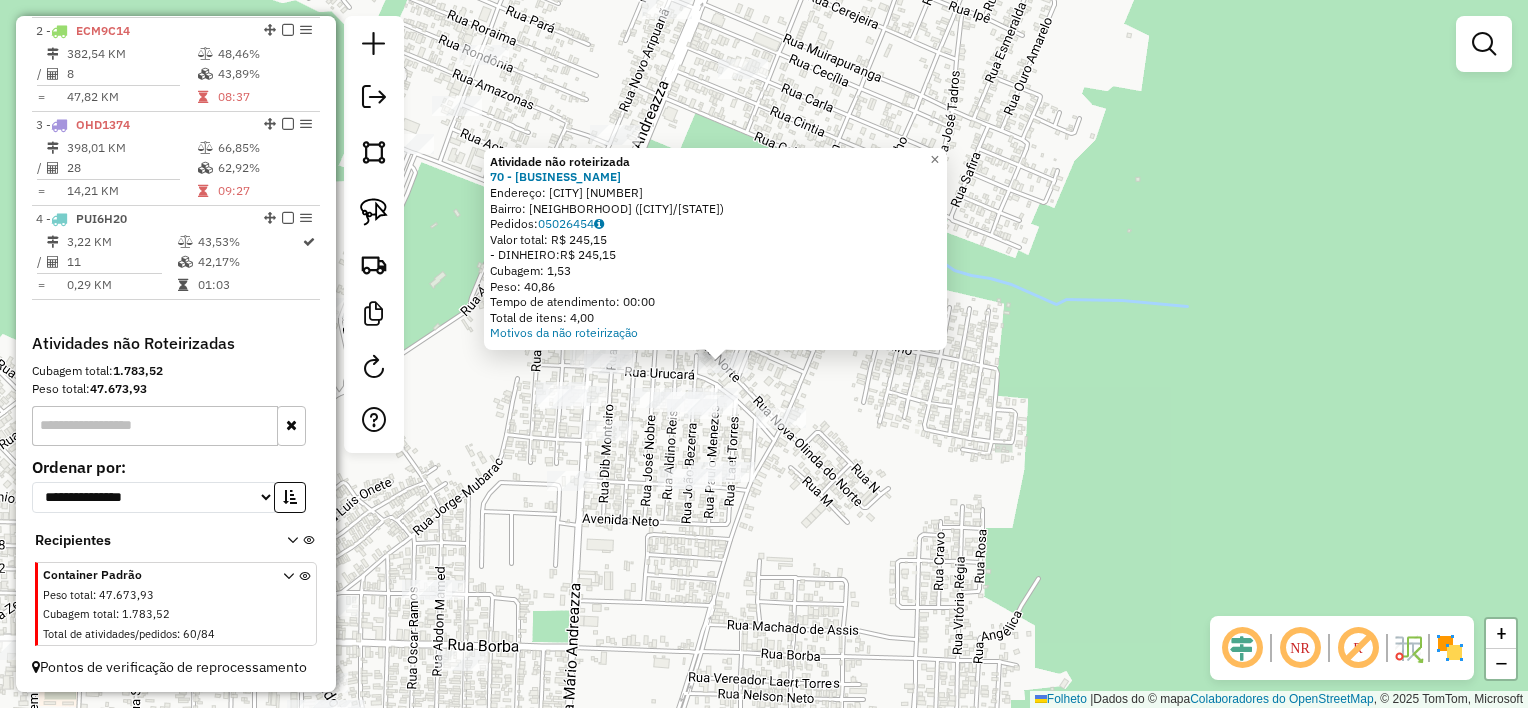 click on "Atividade não roteirizada 70 - J P DISTRIBUIDORA Endereço: [CITY_NAME] [NUMBER] Bairro: [NEIGHBORHOOD] ([CITY]/[STATE]) Pedidos: [ORDER_ID] Valor total: R$ 245,15 - DINHEIRO: R$ 245,15 Cubagem: 1,53 Peso: 40,86 Tempo de atendimento: 00:00 Total de itens: 4,00 Motivos da não roteirização × Janela de atendimento Grade de atendimento Capacidade Transportadoras Veículos Cliente Pedidos Rotas Selecione os dias de semana para filtrar as janelas de atendimento Seg Ter Qua Qui Sexo Sáb Dom Informe o período da janela de atendimento: De: Até: Filtrar exatamente a janela do cliente Considerar janela de atendimento padrão Selecione os dias de semana para filtrar as grades de atendimento Seg Ter Qua Qui Sexo Sáb Dom Considerar clientes sem dia de atendimento cadastrado Clientes fora do dia de atendimento selecionado Filtrar as atividades entre os valores definidos abaixo: Peso mínimo: Peso máximo: Cubagem mínima: Cubagem máxima: De: De:" 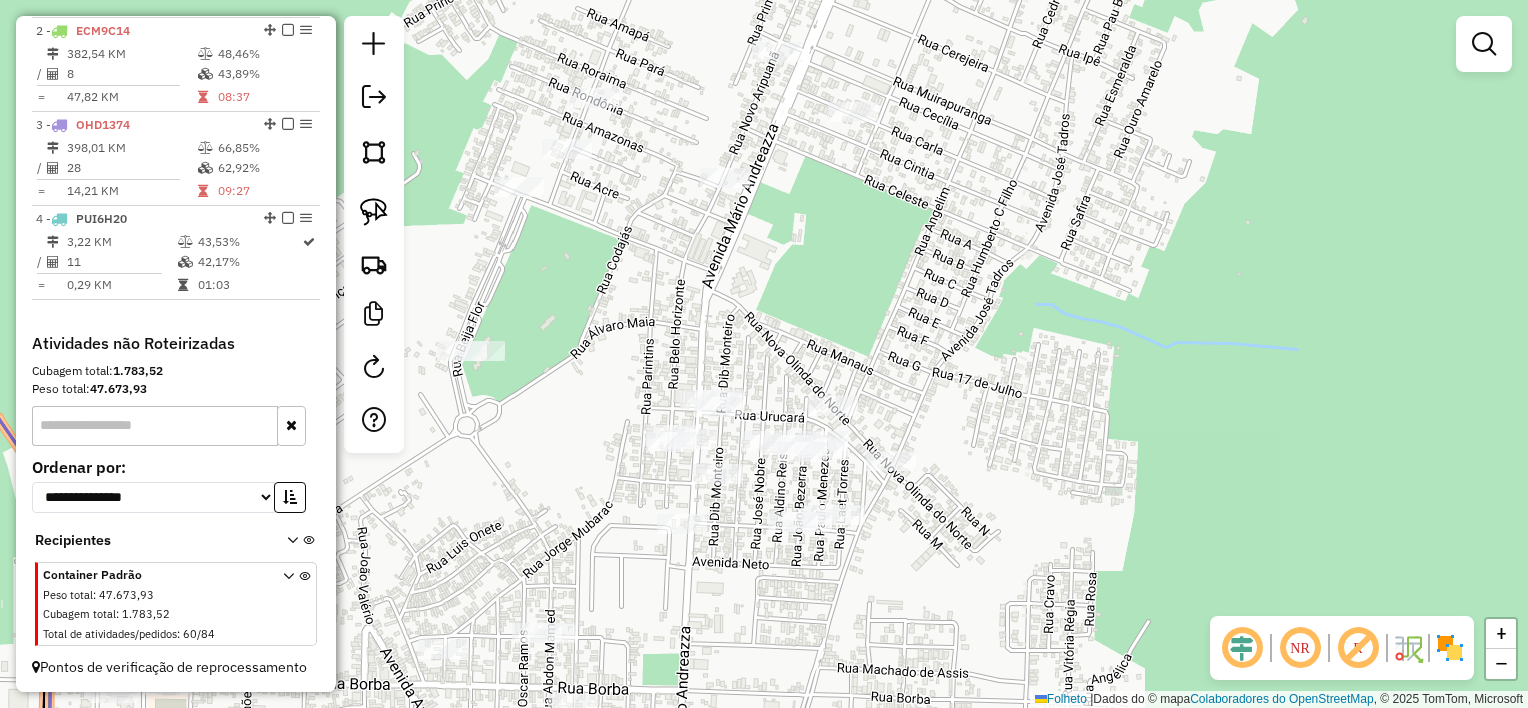 drag, startPoint x: 594, startPoint y: 180, endPoint x: 724, endPoint y: 216, distance: 134.89255 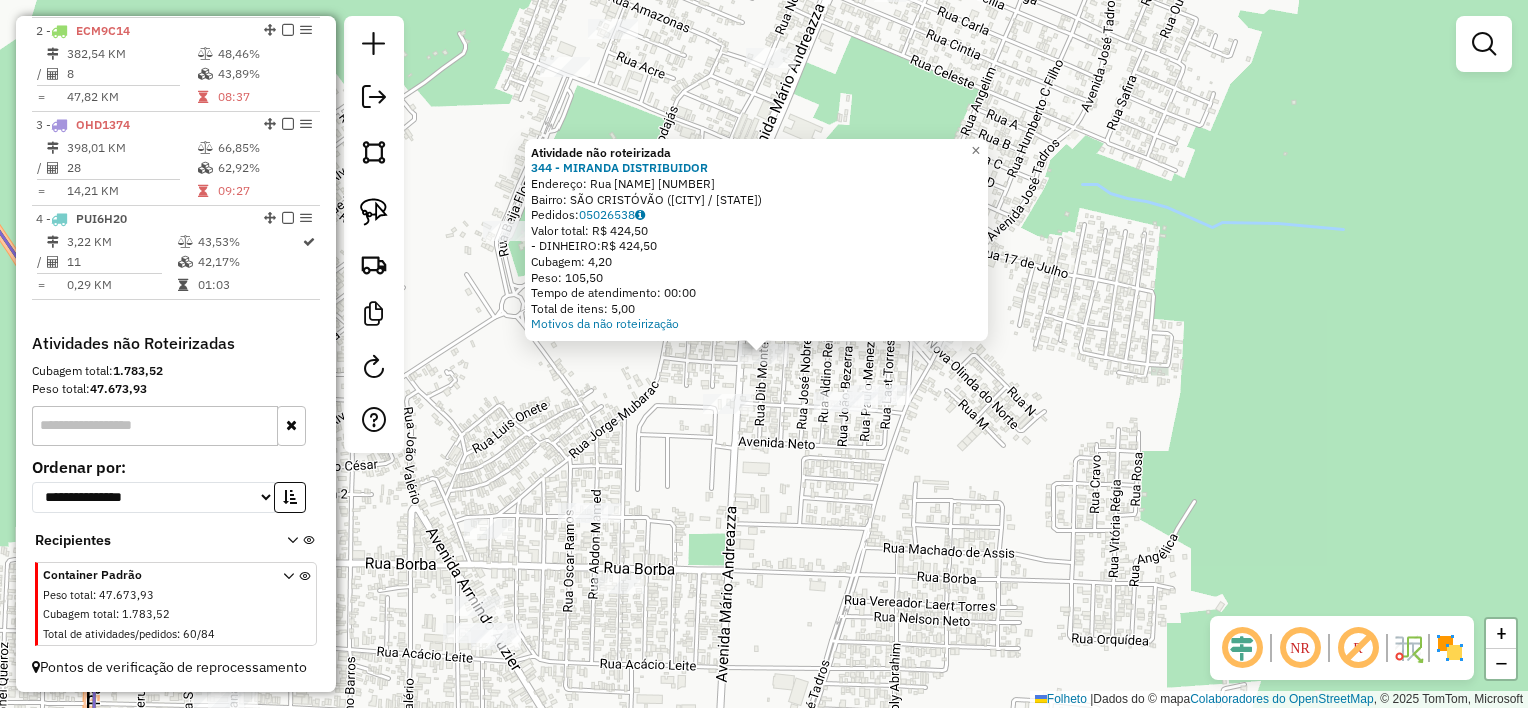 click 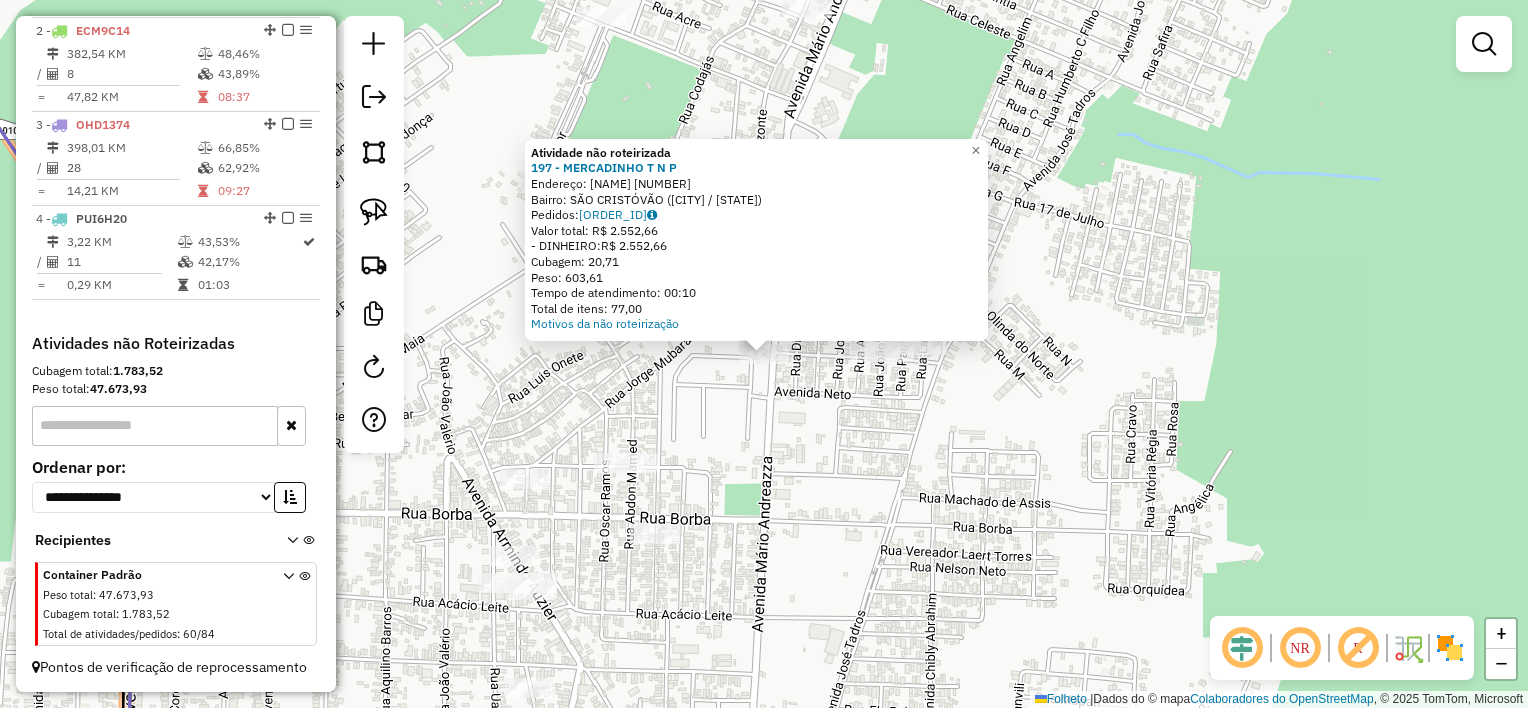 click on "Atividade não roteirizada 197 - MERCADINHO T N P Endereço: [STREET_NAME] [NUMBER] Bairro: [NEIGHBORHOOD] ([CITY] / [STATE]) Pedidos: [ORDER_ID] Valor total: R$ 2.552,66 - DINHEIRO: R$ 2.552,66 Cubagem: 20,71 Peso: 603,61 Tempo de atendimento: 00:10 Total de itens: 77,00 Motivos da não roteirização × Janela de atendimento Grade de atendimento Capacidade Transportadoras Veículos Cliente Pedidos Rotas Selecione os dias de semana para filtrar as janelas de atendimento Seg Ter Qua Qui Sexo Sáb Dom Informe o período da janela de atendimento: De: Até: Filtrar exatamente a janela do cliente Considerar janela de atendimento padrão Selecione os dias de semana para filtrar as grades de atendimento Seg Ter Qua Qui Sexo Sáb Dom Considerar clientes sem dia de atendimento cadastrado Clientes fora do dia de atendimento selecionado Filtrar as atividades entre os valores definidos abaixo: Peso mínimo: Peso máximo: Cubagem mínima: Cubagem máxima: De:" 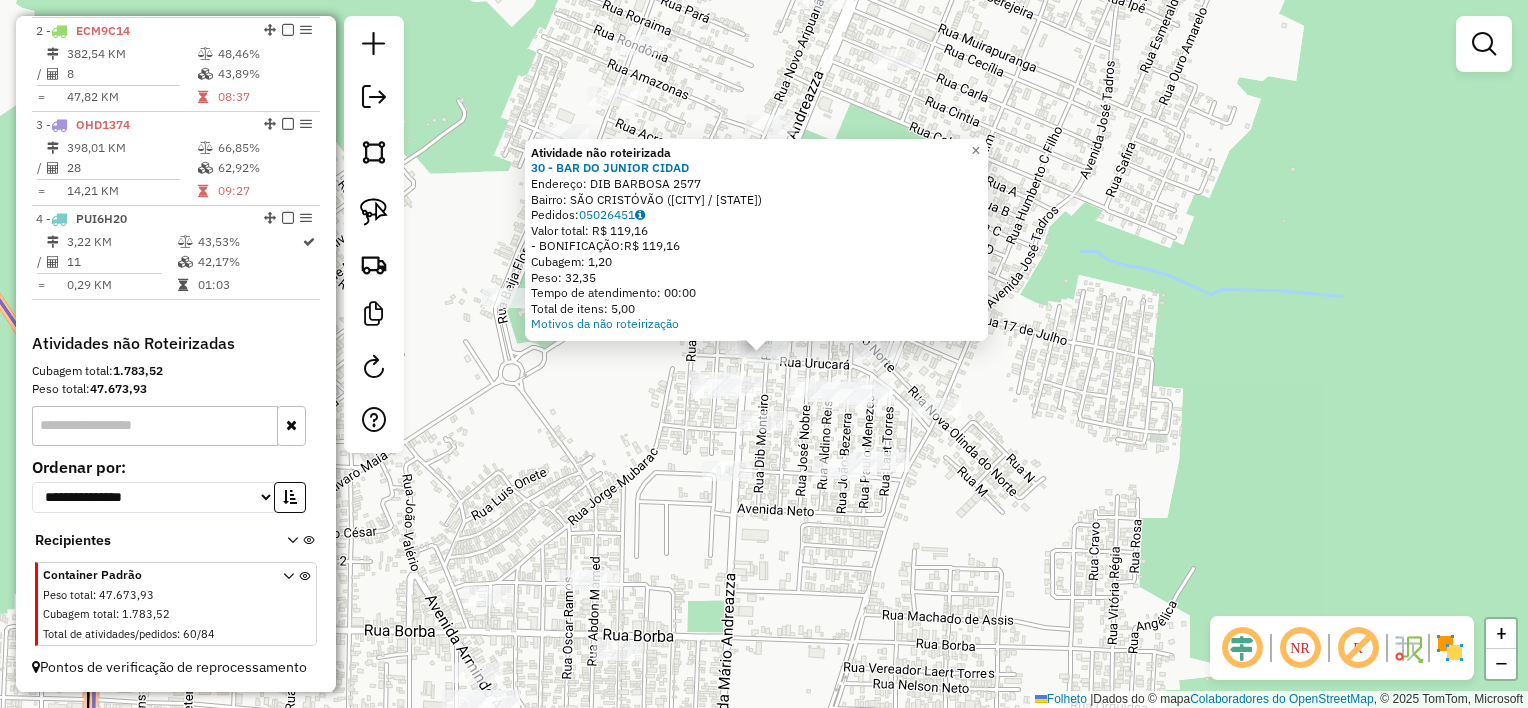 click on "Atividade não roteirizada 30 - BAR DO JUNIOR  CIDAD  Endereço:  [STREET_NAME] [NUMBER]   Bairro: [NEIGHBORHOOD] ([CITY] / [STATE])   Pedidos:  05026451   Valor total: R$ 119,16   - BONIFICAÇÃO:  R$ 119,16   Cubagem: 1,20   Peso: 32,35   Tempo de atendimento: 00:00   Total de itens: 5,00  Motivos da não roteirização × Janela de atendimento Grade de atendimento Capacidade Transportadoras Veículos Cliente Pedidos  Rotas Selecione os dias de semana para filtrar as janelas de atendimento  Seg   Ter   Qua   Qui   Sexo   Sáb   Dom  Informe o período da janela de atendimento: De: Até:  Filtrar exatamente a janela do cliente  Considerar janela de atendimento padrão  Selecione os dias de semana para filtrar as grades de atendimento  Seg   Ter   Qua   Qui   Sexo   Sáb   Dom   Considerar clientes sem dia de atendimento cadastrado  Clientes fora do dia de atendimento selecionado Filtrar as atividades entre os valores definidos abaixo:  Peso mínimo:   Peso máximo:   Cubagem mínima:   Cubagem máxima:   De:  +" 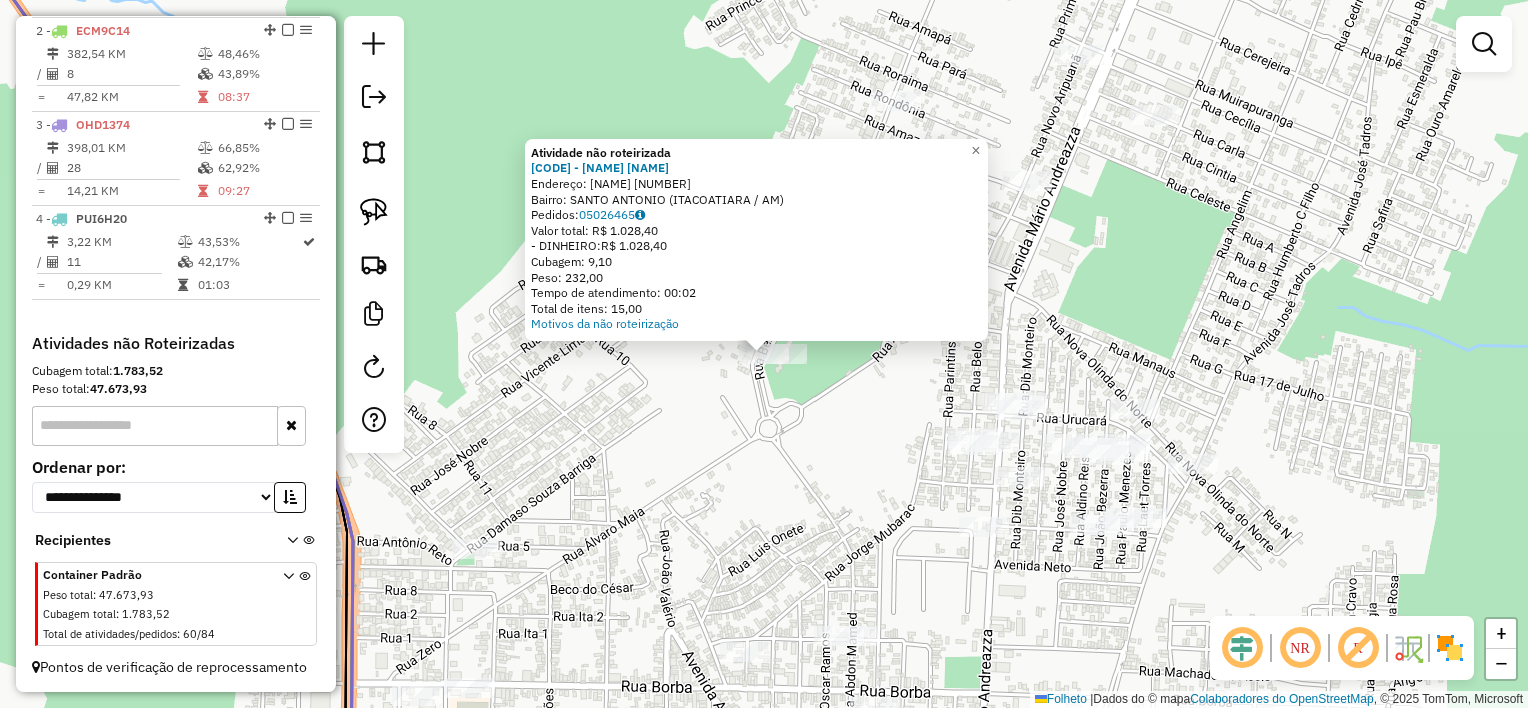 click on "Atividade não roteirizada 392 - DISTRIBUIDORA DO BAR  Endereço:  [STREET_NAME] [NUMBER]   Bairro: [NEIGHBORHOOD] ([CITY] / [STATE])   Pedidos:  05026465   Valor total: R$ 1.028,40   - DINHEIRO:  R$ 1.028,40   Cubagem: 9,10   Peso: 232,00   Tempo de atendimento: 00:02   Total de itens: 15,00  Motivos da não roteirização × Janela de atendimento Grade de atendimento Capacidade Transportadoras Veículos Cliente Pedidos  Rotas Selecione os dias de semana para filtrar as janelas de atendimento  Seg   Ter   Qua   Qui   Sexo   Sáb   Dom  Informe o período da janela de atendimento: De: Até:  Filtrar exatamente a janela do cliente  Considerar janela de atendimento padrão  Selecione os dias de semana para filtrar as grades de atendimento  Seg   Ter   Qua   Qui   Sexo   Sáb   Dom   Considerar clientes sem dia de atendimento cadastrado  Clientes fora do dia de atendimento selecionado Filtrar as atividades entre os valores definidos abaixo:  Peso mínimo:   Peso máximo:   Cubagem mínima:   Cubagem máxima:   De:" 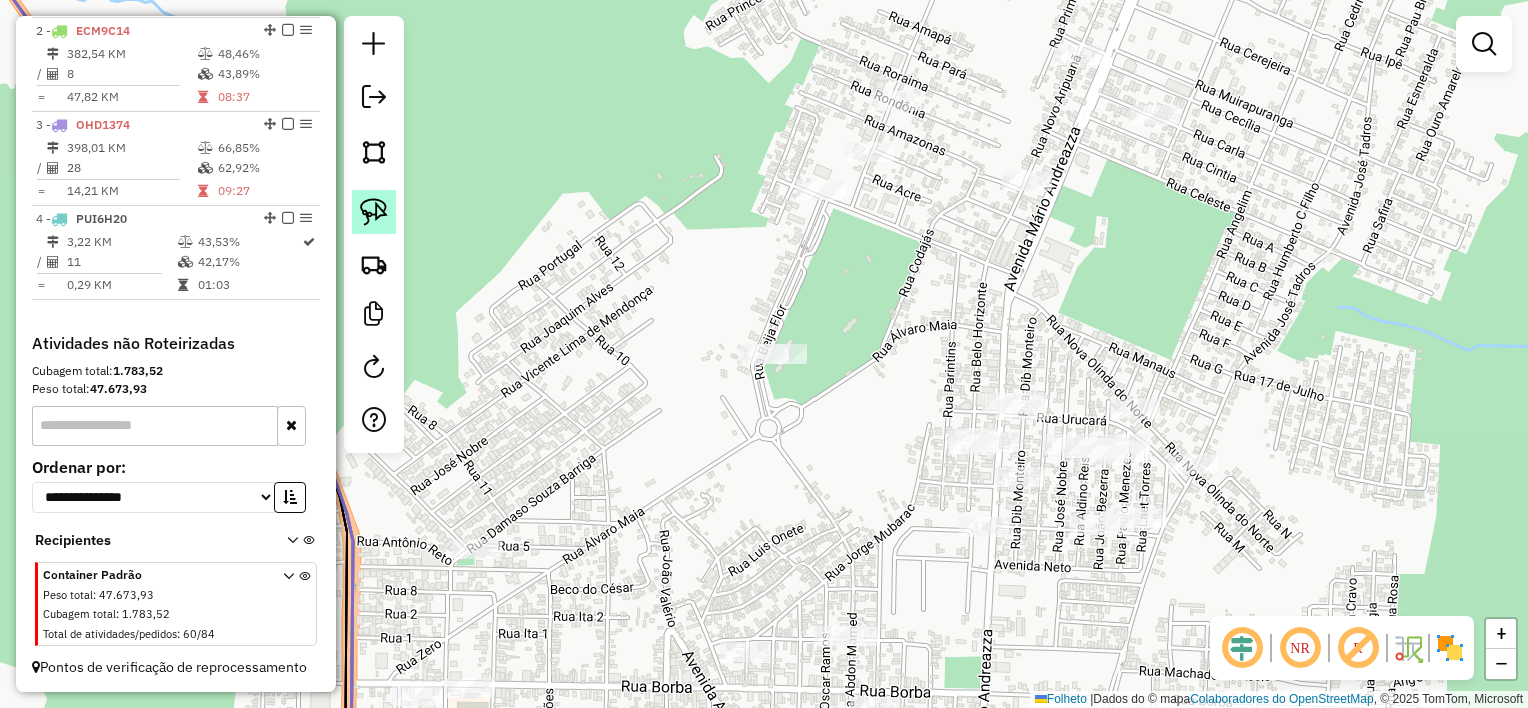 click 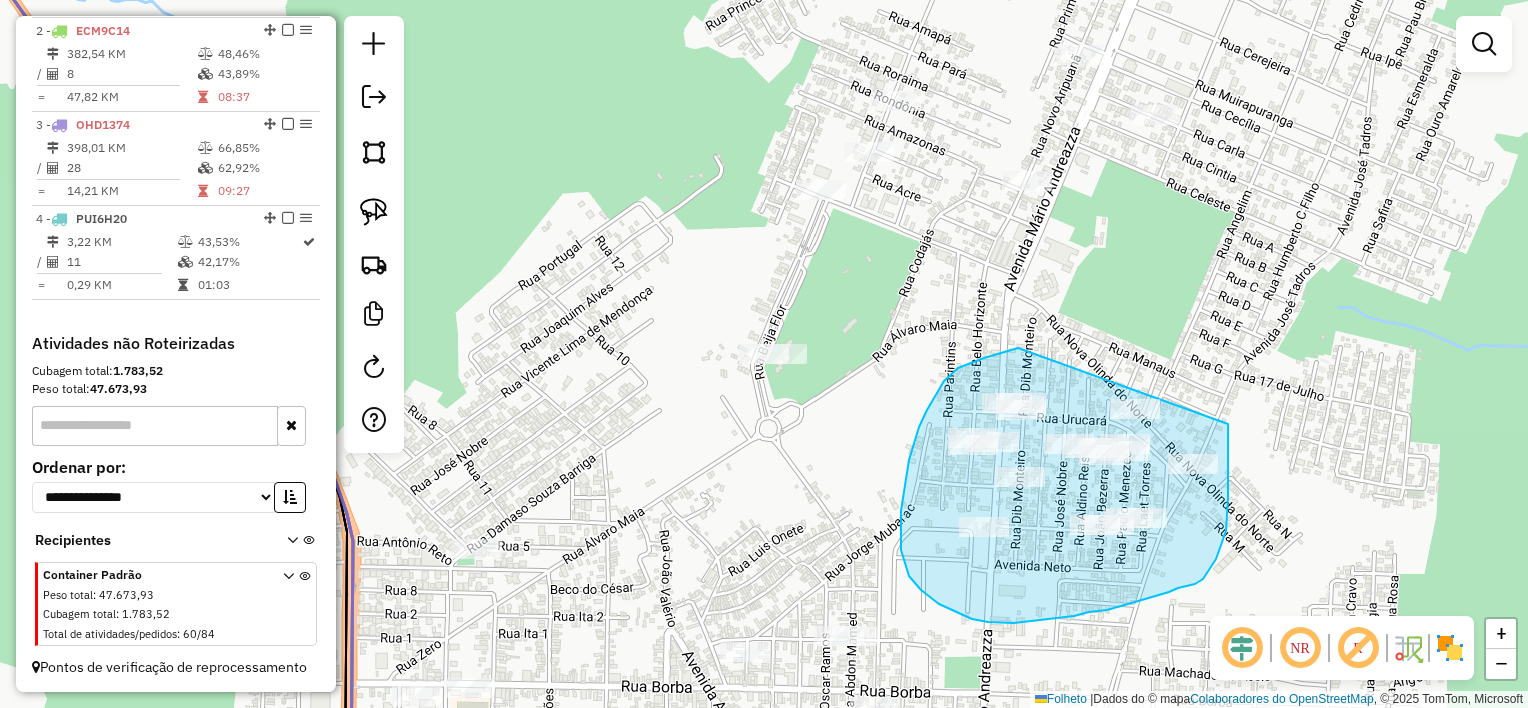 drag, startPoint x: 1018, startPoint y: 348, endPoint x: 1228, endPoint y: 422, distance: 222.6567 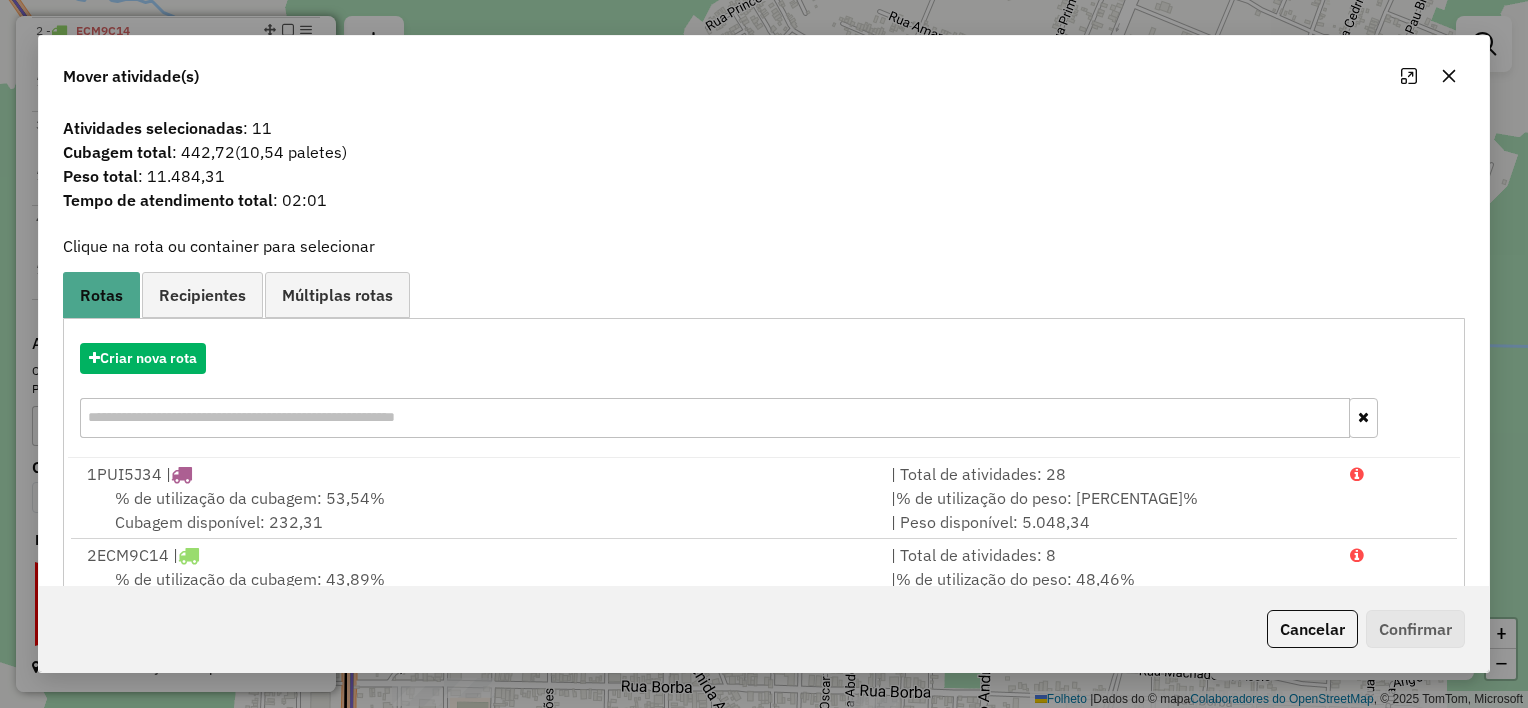 click 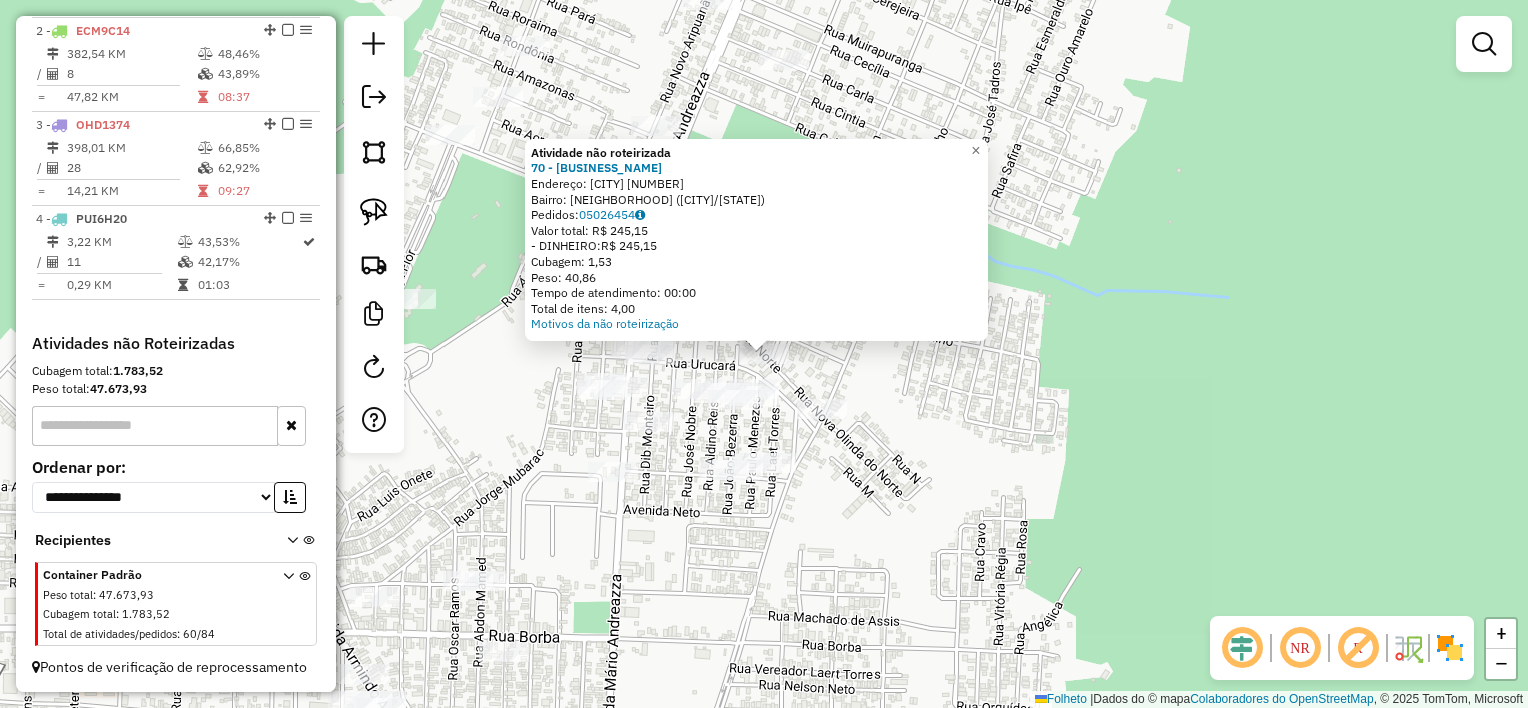 click on "Atividade não roteirizada 70 - J P DISTRIBUIDORA Endereço: [CITY_NAME] [NUMBER] Bairro: [NEIGHBORHOOD] ([CITY]/[STATE]) Pedidos: [ORDER_ID] Valor total: R$ 245,15 - DINHEIRO: R$ 245,15 Cubagem: 1,53 Peso: 40,86 Tempo de atendimento: 00:00 Total de itens: 4,00 Motivos da não roteirização × Janela de atendimento Grade de atendimento Capacidade Transportadoras Veículos Cliente Pedidos Rotas Selecione os dias de semana para filtrar as janelas de atendimento Seg Ter Qua Qui Sexo Sáb Dom Informe o período da janela de atendimento: De: Até: Filtrar exatamente a janela do cliente Considerar janela de atendimento padrão Selecione os dias de semana para filtrar as grades de atendimento Seg Ter Qua Qui Sexo Sáb Dom Considerar clientes sem dia de atendimento cadastrado Clientes fora do dia de atendimento selecionado Filtrar as atividades entre os valores definidos abaixo: Peso mínimo: Peso máximo: Cubagem mínima: Cubagem máxima: De: De:" 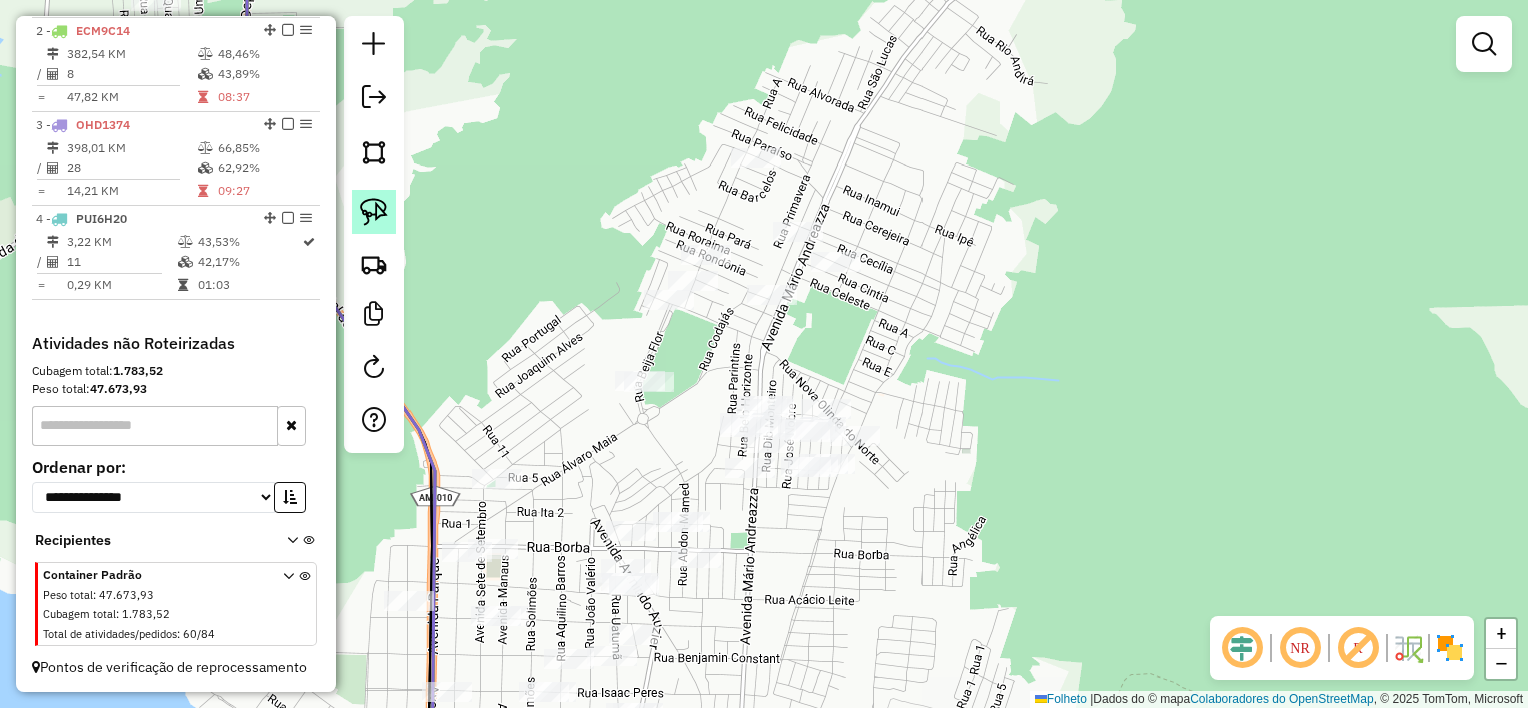 click 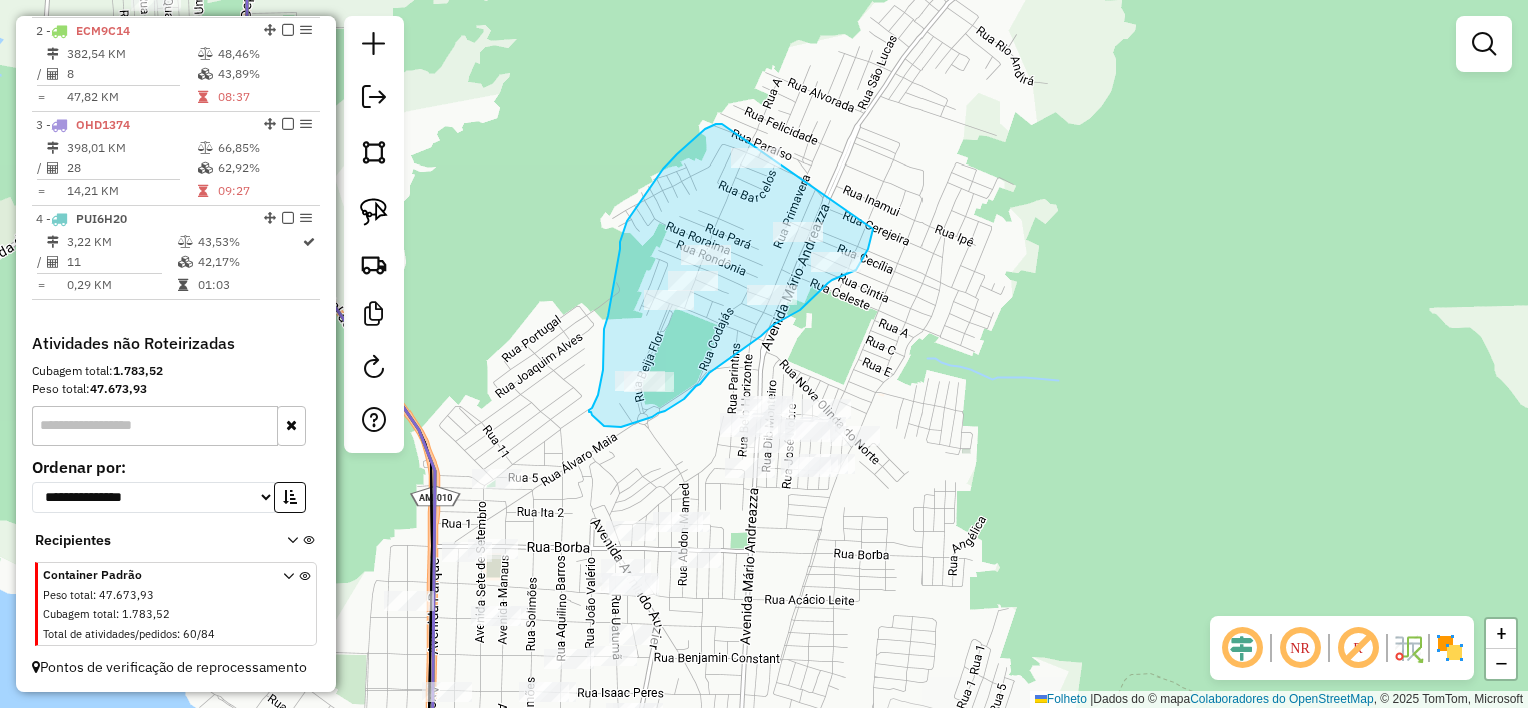 drag, startPoint x: 722, startPoint y: 124, endPoint x: 879, endPoint y: 199, distance: 173.99425 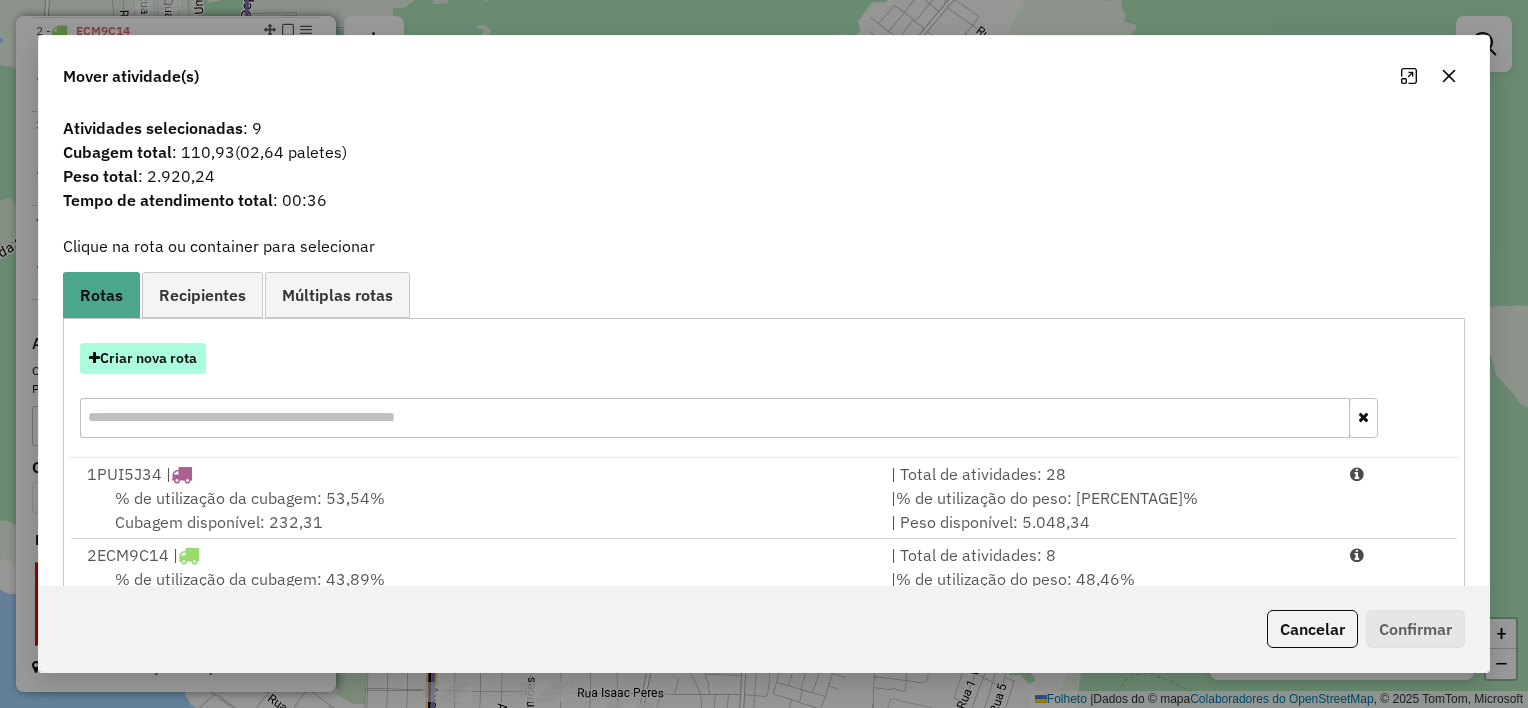 click on "Criar nova rota" at bounding box center [148, 358] 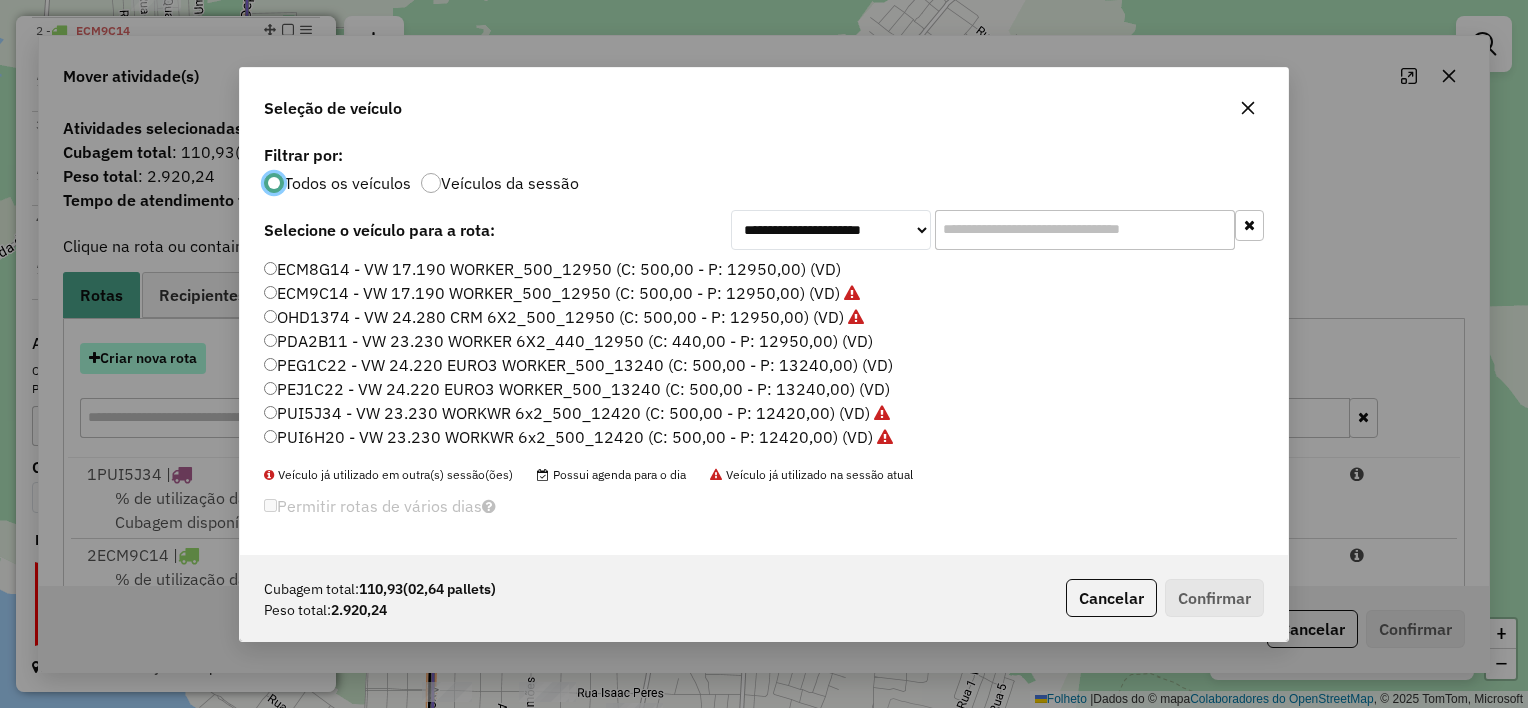 scroll, scrollTop: 10, scrollLeft: 6, axis: both 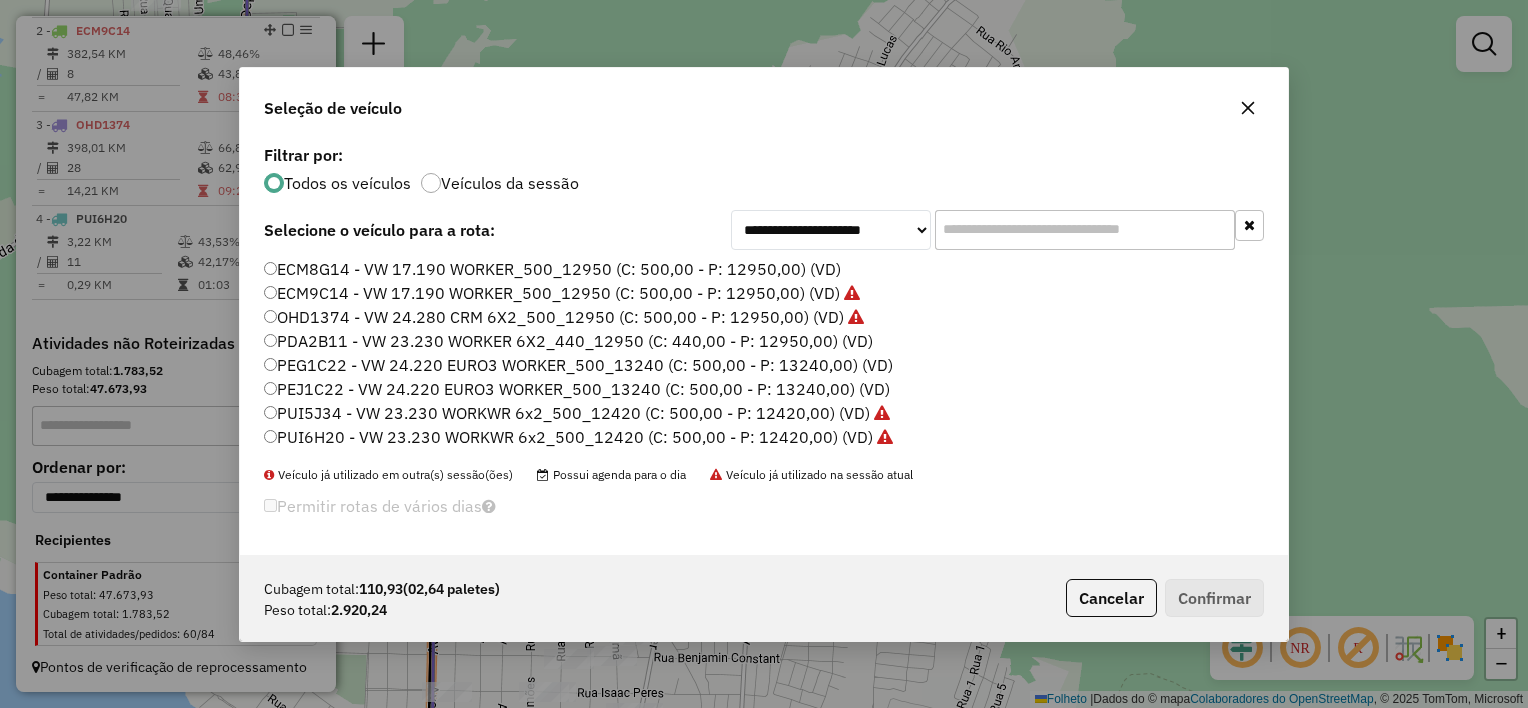 click on "PDA2B11 - VW 23.230 WORKER 6X2_440_12950 (C: 440,00 - P: 12950,00) (VD)" 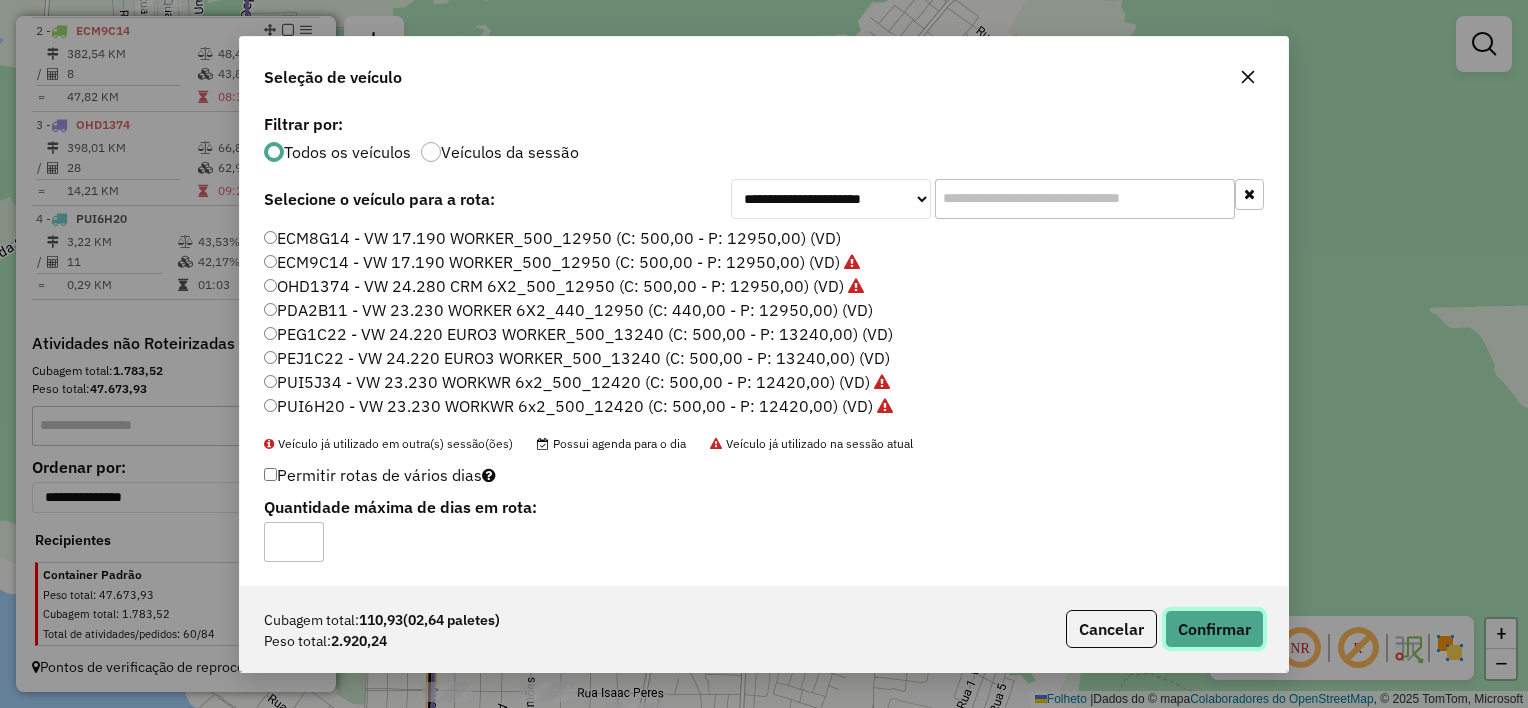 click on "Confirmar" 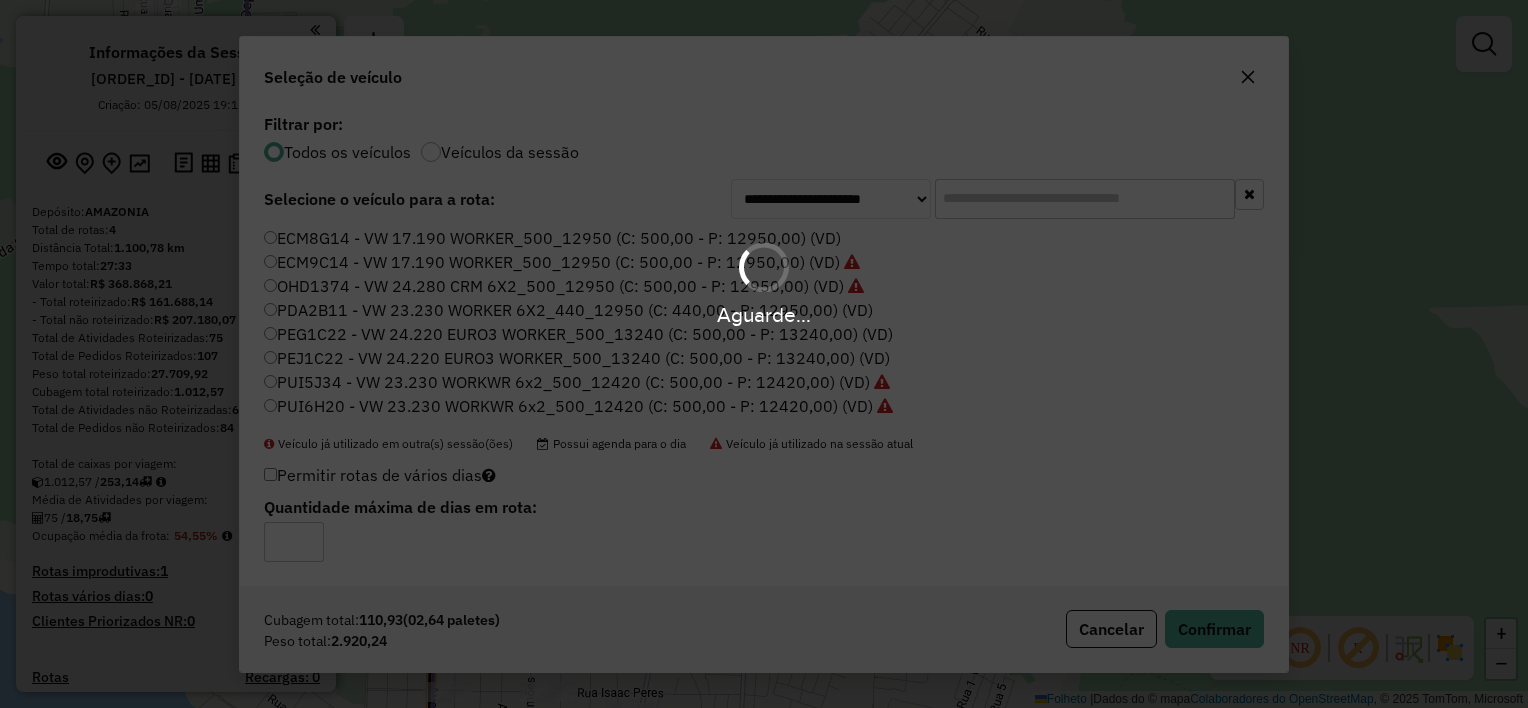 scroll, scrollTop: 0, scrollLeft: 0, axis: both 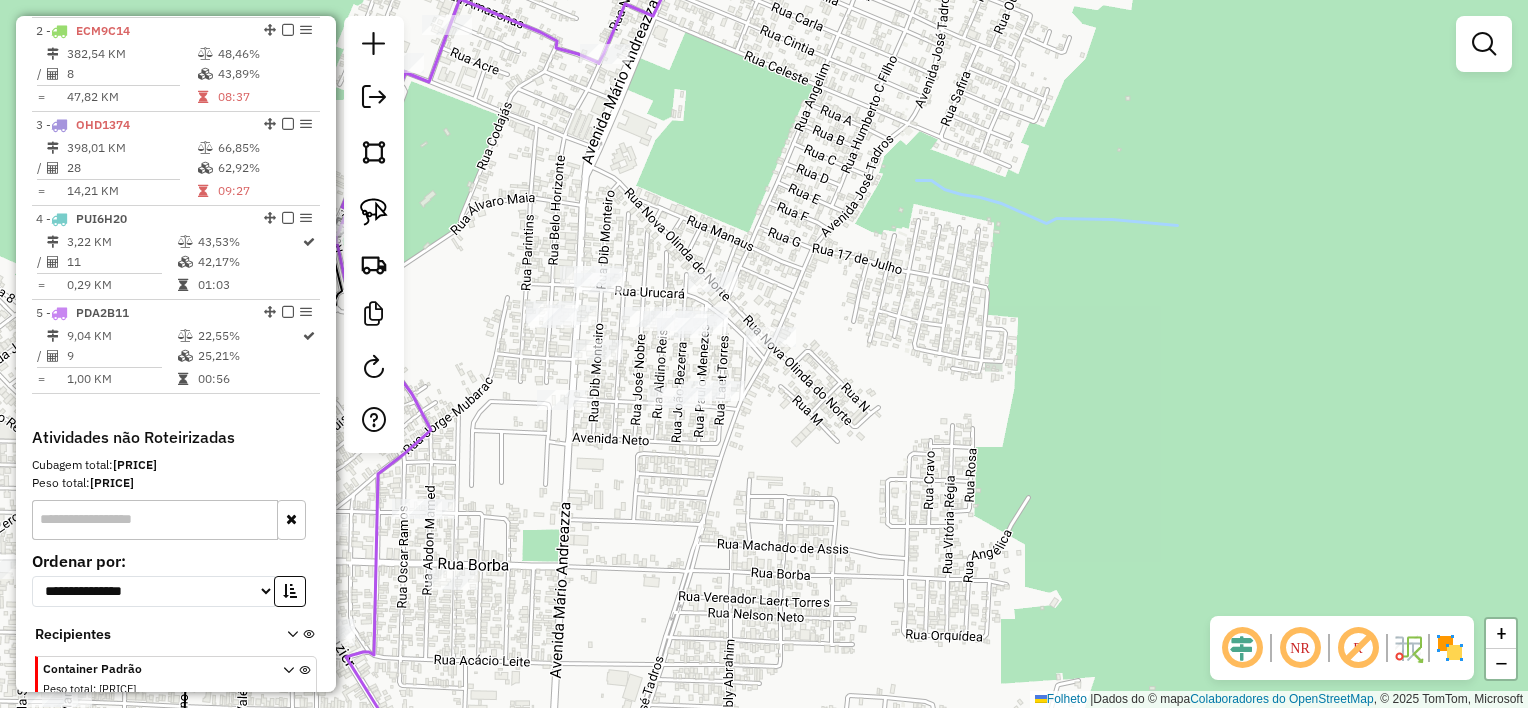 drag, startPoint x: 813, startPoint y: 467, endPoint x: 960, endPoint y: 476, distance: 147.27525 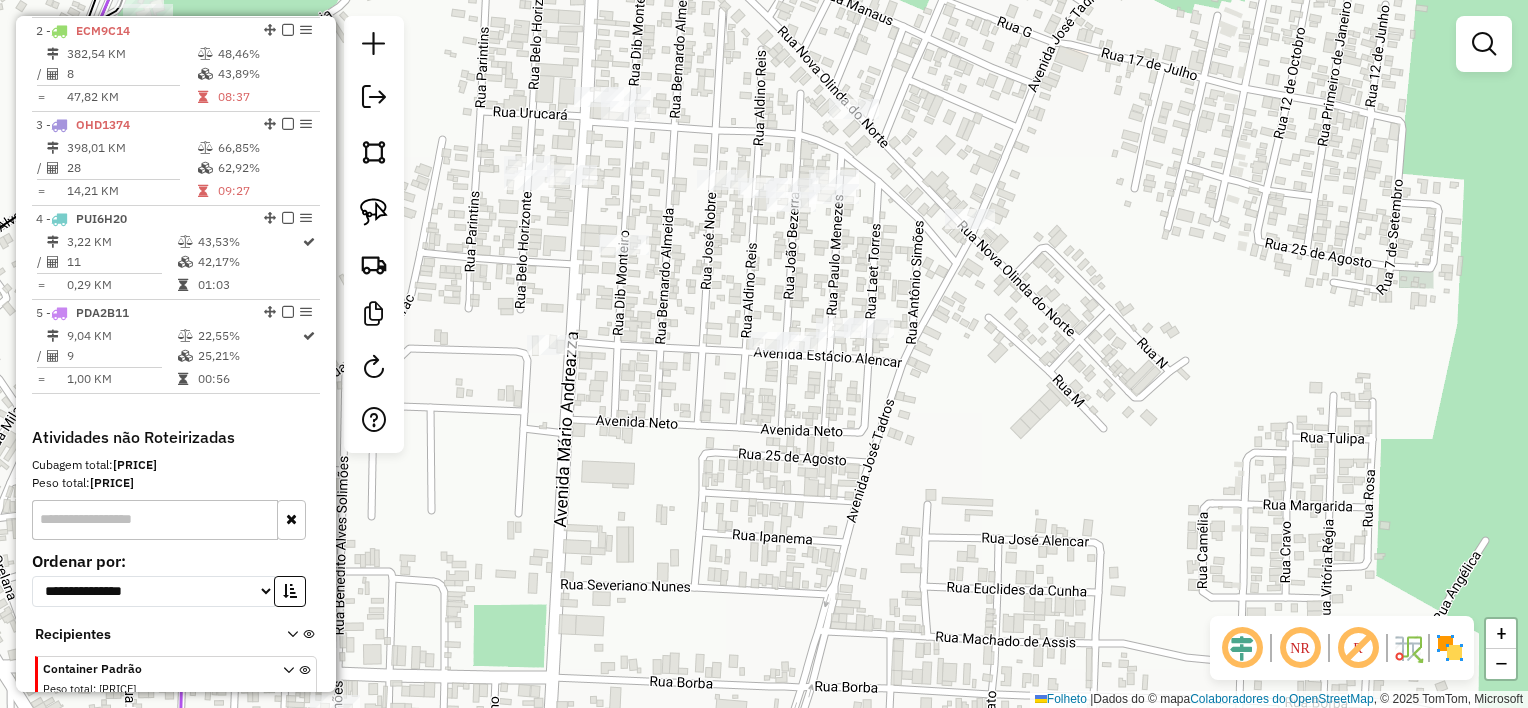 drag, startPoint x: 760, startPoint y: 289, endPoint x: 795, endPoint y: 366, distance: 84.58132 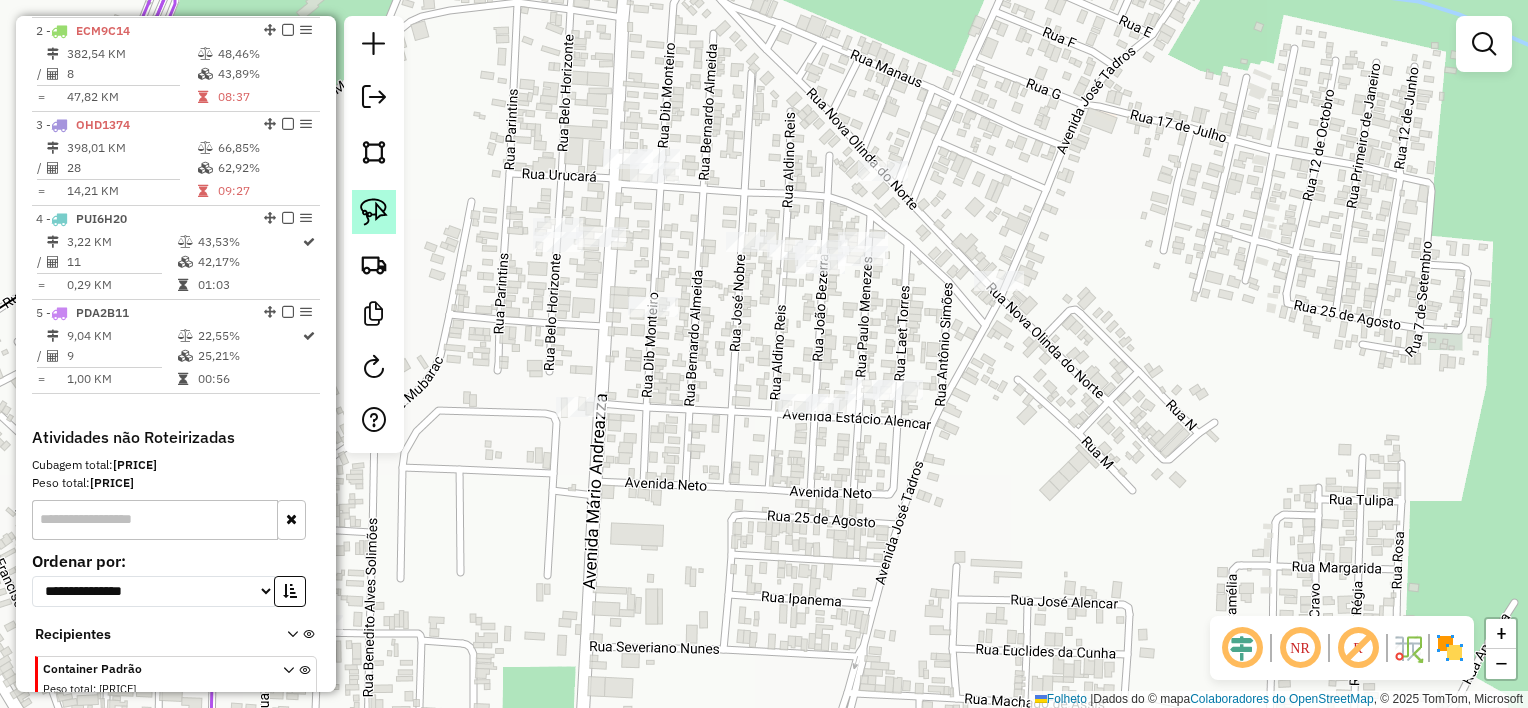 click 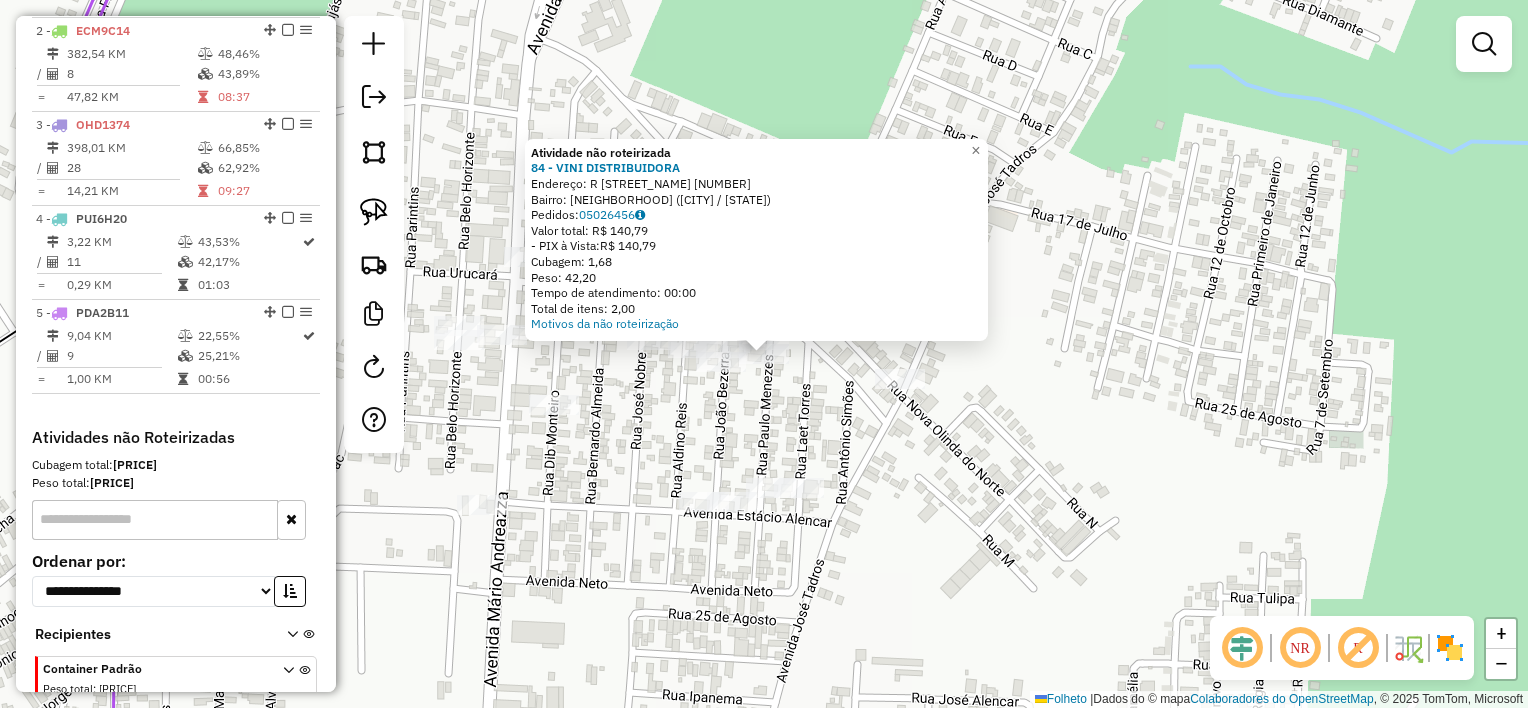click on "Atividade não roteirizada 84 - VINI DISTRIBUIDORA  Endereço:  R   PAULO MENEZES 51   Bairro: SÃO CRISTÓVÃO (ITACOATIARA / AM)   Pedidos:  05026456   Valor total: R$ 140,79   - PIX à Vista:  R$ 140,79   Cubagem: 1,68   Peso: 42,20   Tempo de atendimento: 00:00   Total de itens: 2,00  Motivos da não roteirização × Janela de atendimento Grade de atendimento Capacidade Transportadoras Veículos Cliente Pedidos  Rotas Selecione os dias de semana para filtrar as janelas de atendimento  Seg   Ter   Qua   Qui   Sexo   Sáb   Dom  Informe o período da janela de atendimento: De: Até:  Filtrar exatamente a janela do cliente  Considerar janela de atendimento padrão  Selecione os dias de semana para filtrar as grades de atendimento  Seg   Ter   Qua   Qui   Sexo   Sáb   Dom   Considerar clientes sem dia de atendimento cadastrado  Clientes fora do dia de atendimento selecionado Filtrar as atividades entre os valores definidos abaixo:  Peso mínimo:   Peso máximo:   Cubagem mínima:   Cubagem máxima:   De:  +" 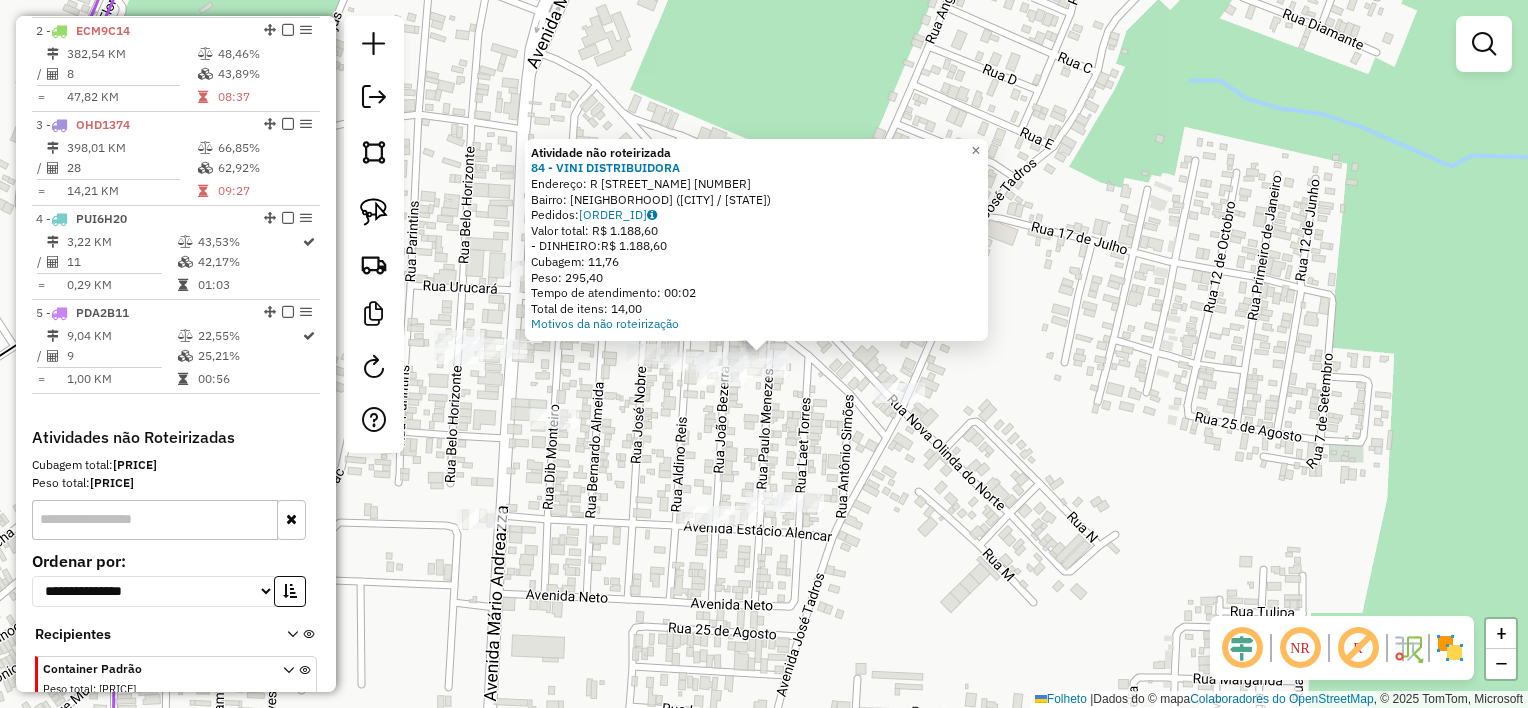 click on "Atividade não roteirizada 84 - VINI DISTRIBUIDORA  Endereço:  R   PAULO MENEZES 51   Bairro: SÃO CRISTÓVÃO (ITACOATIARA / AM)   Pedidos:  05026457   Valor total: R$ 1.188,60   - DINHEIRO:  R$ 1.188,60   Cubagem: 11,76   Peso: 295,40   Tempo de atendimento: 00:02   Total de itens: 14,00  Motivos da não roteirização × Janela de atendimento Grade de atendimento Capacidade Transportadoras Veículos Cliente Pedidos  Rotas Selecione os dias de semana para filtrar as janelas de atendimento  Seg   Ter   Qua   Qui   Sexo   Sáb   Dom  Informe o período da janela de atendimento: De: Até:  Filtrar exatamente a janela do cliente  Considerar janela de atendimento padrão  Selecione os dias de semana para filtrar as grades de atendimento  Seg   Ter   Qua   Qui   Sexo   Sáb   Dom   Considerar clientes sem dia de atendimento cadastrado  Clientes fora do dia de atendimento selecionado Filtrar as atividades entre os valores definidos abaixo:  Peso mínimo:   Peso máximo:   Cubagem mínima:   Cubagem máxima:  De:" 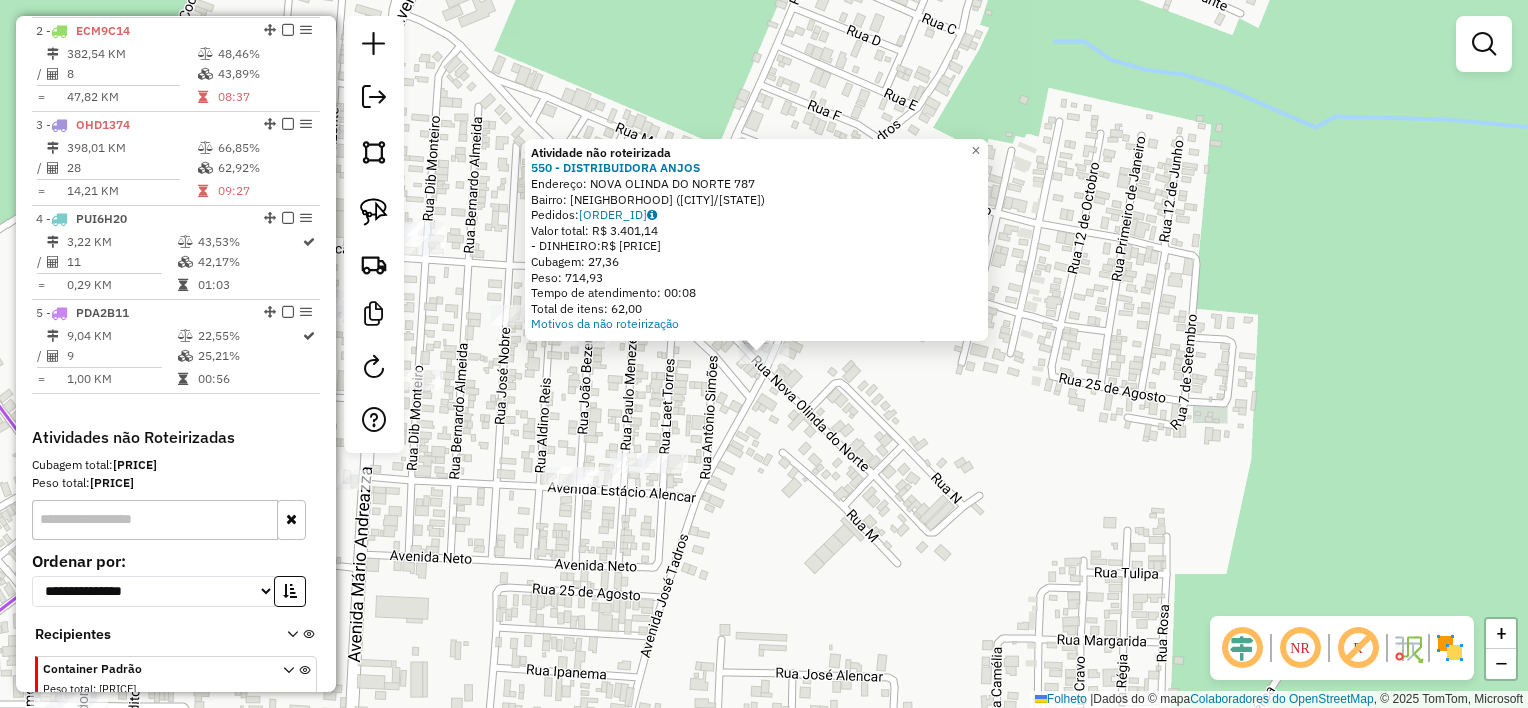 click on "Atividade não roteirizada 550 - DISTRIBUIDORA ANJOS  Endereço:  NOVA OLINDA DO NORTE 787   Bairro: JARDIM FLORESTAL (ITACOATIARA/AM)   Pedidos:  05026445   Valor total: R$ 3.401,14   - DINHEIRO:  R$ 3.401,14   Cubagem: 27,36   Peso: 714,93   Tempo de atendimento: 00:08   Total de itens: 62,00  Motivos da não roteirização × Janela de atendimento Grade de atendimento Capacidade Transportadoras Veículos Cliente Pedidos  Rotas Selecione os dias de semana para filtrar as janelas de atendimento  Seg   Ter   Qua   Qui   Sexo   Sáb   Dom  Informe o período da janela de atendimento: De: Até:  Filtrar exatamente a janela do cliente  Considerar janela de atendimento padrão  Selecione os dias de semana para filtrar as grades de atendimento  Seg   Ter   Qua   Qui   Sexo   Sáb   Dom   Considerar clientes sem dia de atendimento cadastrado  Clientes fora do dia de atendimento selecionado Filtrar as atividades entre os valores definidos abaixo:  Peso mínimo:   Peso máximo:   Cubagem mínima:   Cubagem máxima:" 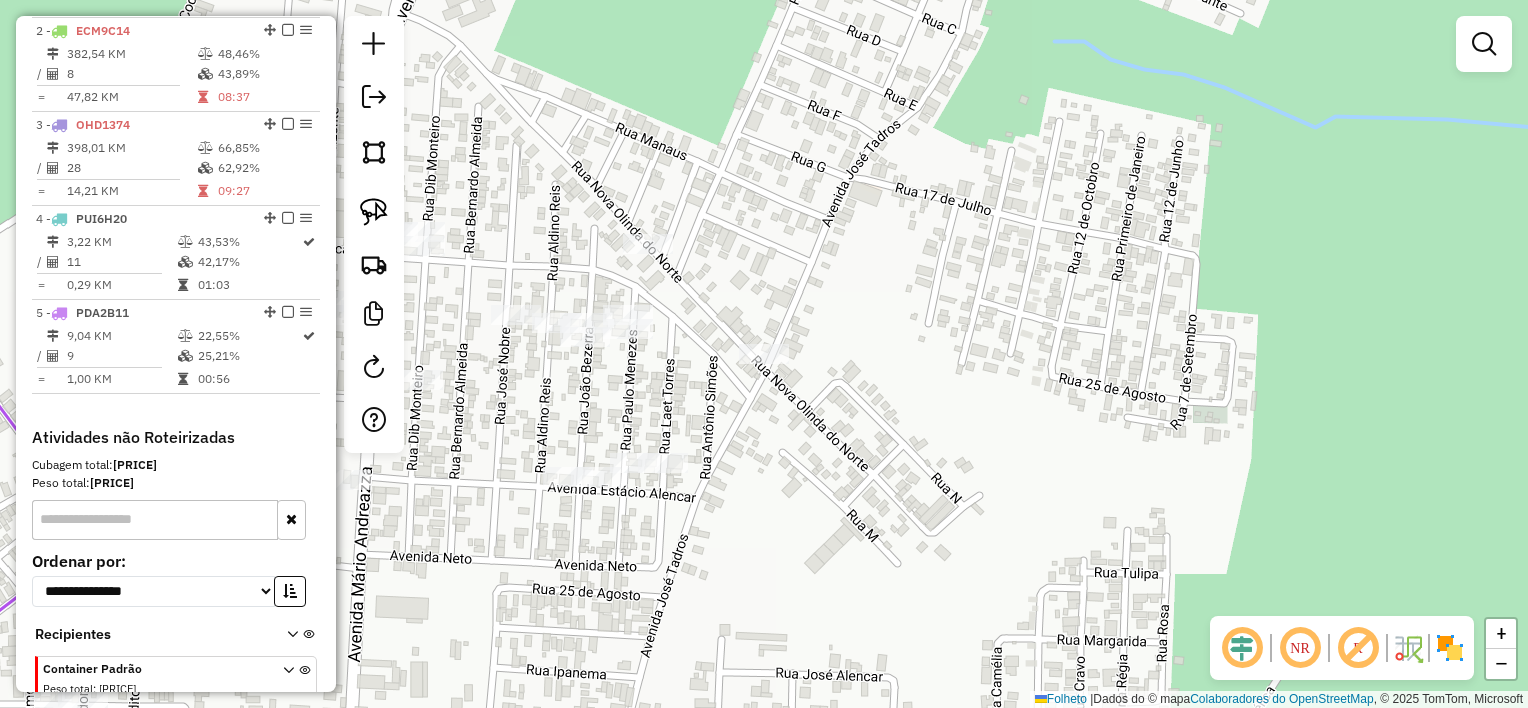 click 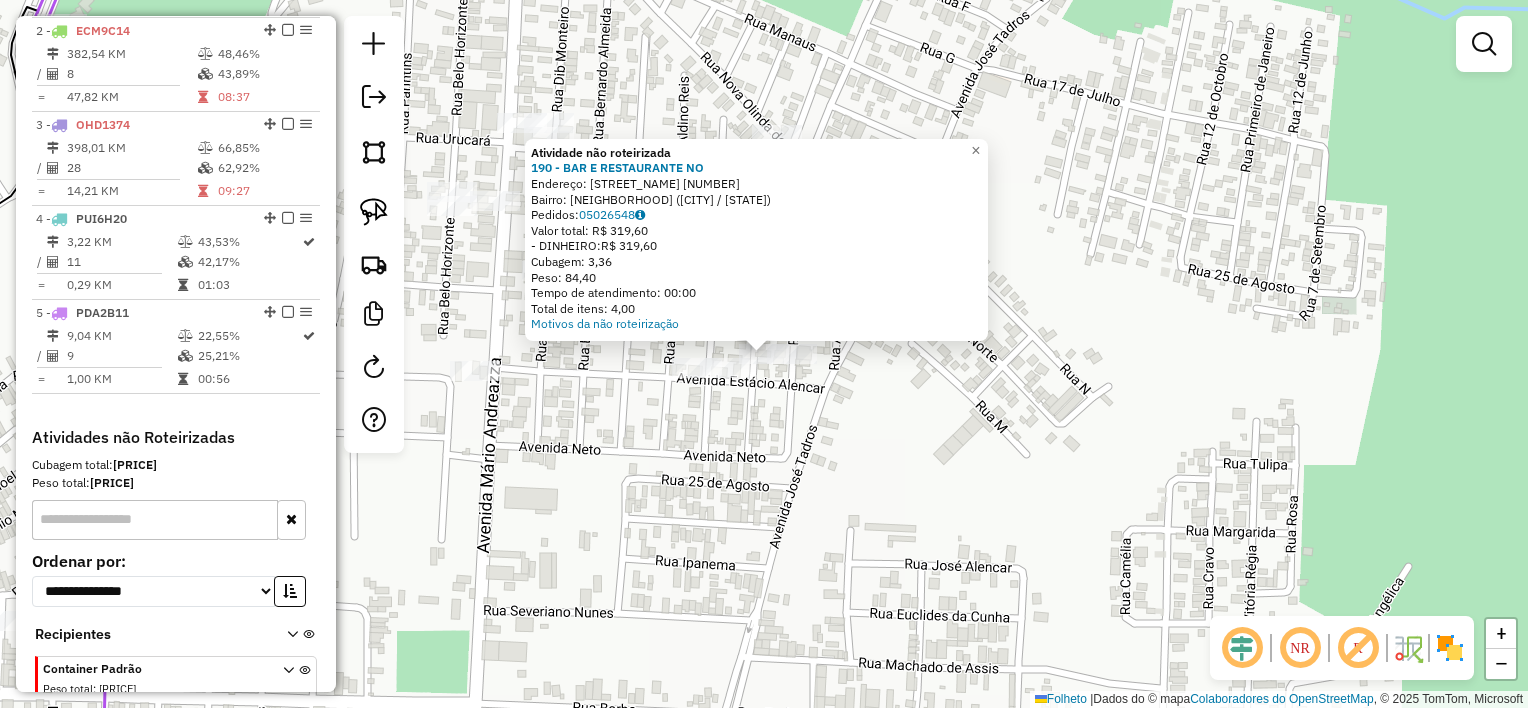 click 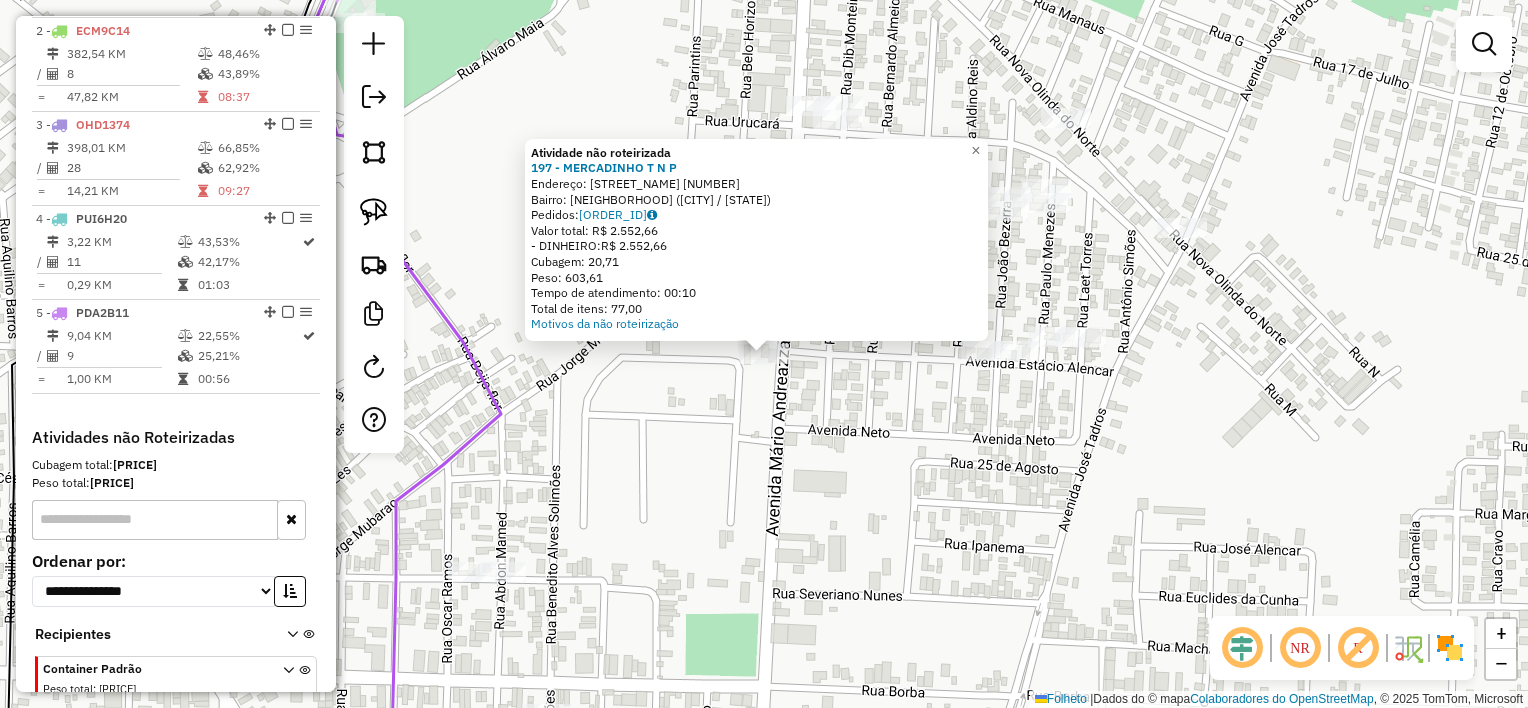 click on "Atividade não roteirizada 197 - MERCADINHO T N P Endereço: [STREET_NAME] [NUMBER] Bairro: [NEIGHBORHOOD] ([CITY] / [STATE]) Pedidos: [ORDER_ID] Valor total: R$ 2.552,66 - DINHEIRO: R$ 2.552,66 Cubagem: 20,71 Peso: 603,61 Tempo de atendimento: 00:10 Total de itens: 77,00 Motivos da não roteirização × Janela de atendimento Grade de atendimento Capacidade Transportadoras Veículos Cliente Pedidos Rotas Selecione os dias de semana para filtrar as janelas de atendimento Seg Ter Qua Qui Sexo Sáb Dom Informe o período da janela de atendimento: De: Até: Filtrar exatamente a janela do cliente Considerar janela de atendimento padrão Selecione os dias de semana para filtrar as grades de atendimento Seg Ter Qua Qui Sexo Sáb Dom Considerar clientes sem dia de atendimento cadastrado Clientes fora do dia de atendimento selecionado Filtrar as atividades entre os valores definidos abaixo: Peso mínimo: Peso máximo: Cubagem mínima: Cubagem máxima: De:" 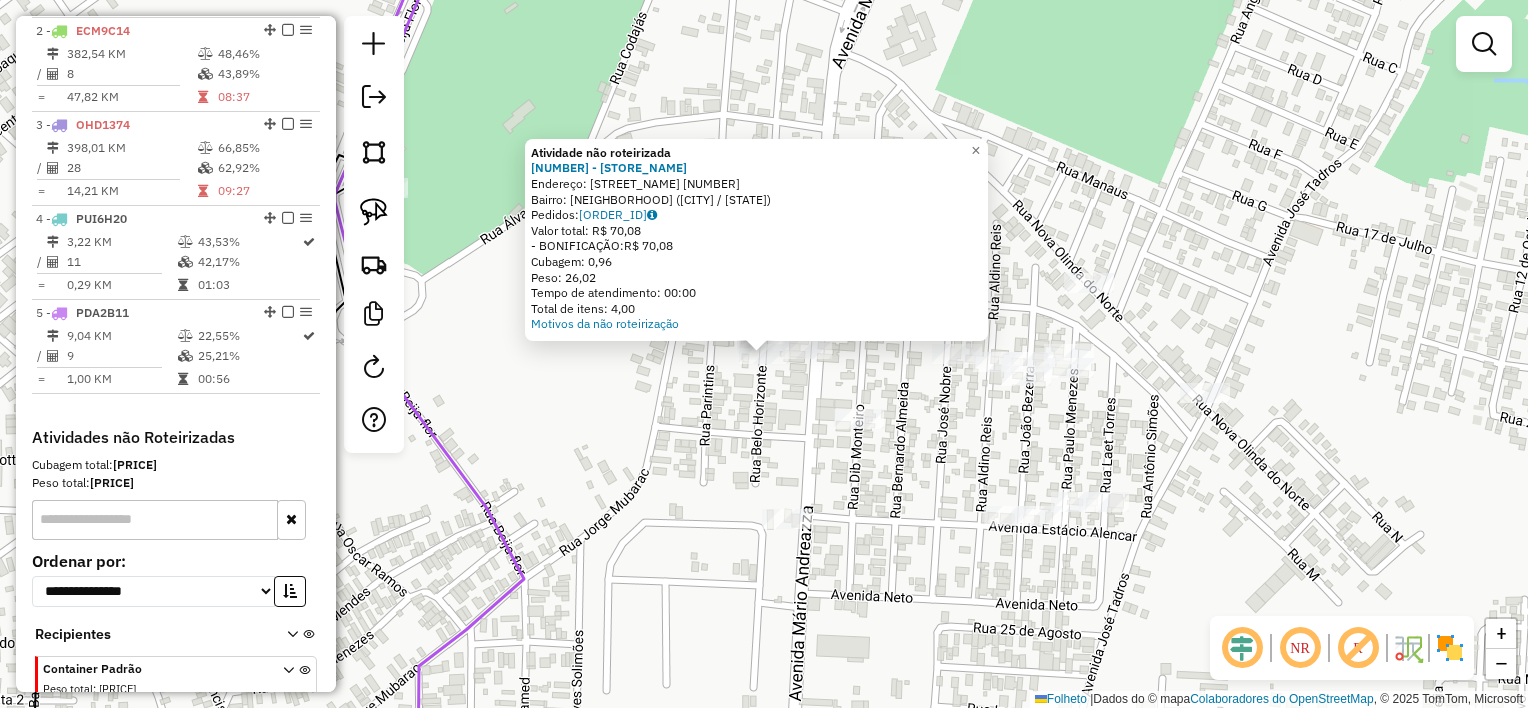click on "Atividade não roteirizada [PHONE] - [NAME]  Endereço: [STREET_NAME] [NUMBER]   Bairro: [NEIGHBORHOOD] ([CITY] / [STATE])   Pedidos:  [ORDER_ID]   Valor total: R$ [PRICE]   - BONIFICAÇÃO:  R$ [PRICE]   Cubagem: [CUBAGE]   Peso: [WEIGHT]   Tempo de atendimento: [TIME]   Total de itens: [ITEMS]  Motivos da não roteirização × Janela de atendimento Grade de atendimento Capacidade Transportadoras Veículos Cliente Pedidos  Rotas Selecione os dias de semana para filtrar as janelas de atendimento  Seg   Ter   Qua   Qui   Sexo   Sáb   Dom  Informe o período da janela de atendimento: De: [TIME] Até: [TIME]  Filtrar exatamente a janela do cliente  Considerar janela de atendimento padrão  Selecione os dias de semana para filtrar as grades de atendimento  Seg   Ter   Qua   Qui   Sexo   Sáb   Dom   Considerar clientes sem dia de atendimento cadastrado  Clientes fora do dia de atendimento selecionado Filtrar as atividades entre os valores definidos abaixo:  Peso mínimo: [WEIGHT]   Peso máximo: [WEIGHT]   Cubagem mínima: [CUBAGE]   Cubagem máxima: [CUBAGE]   De: [TIME]  +" 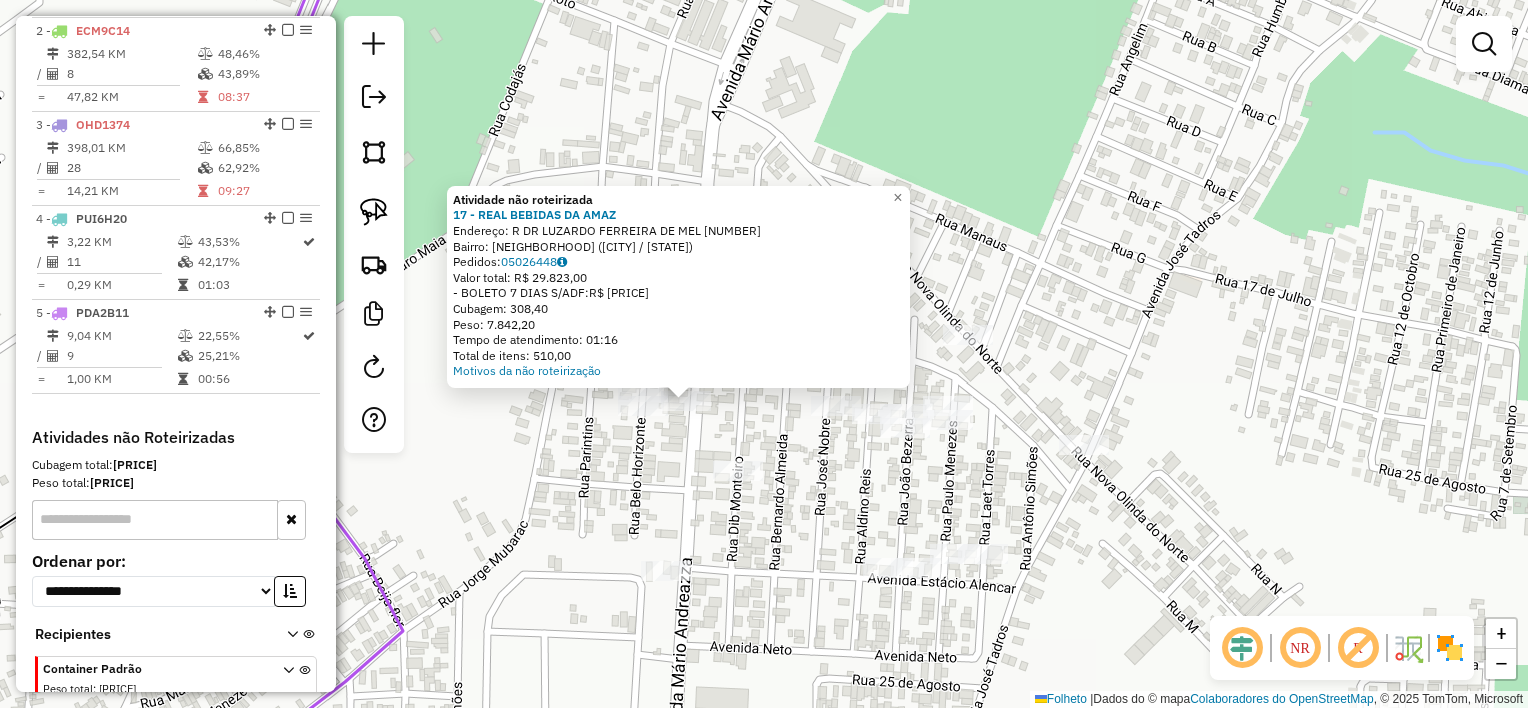 drag, startPoint x: 818, startPoint y: 373, endPoint x: 736, endPoint y: 420, distance: 94.51455 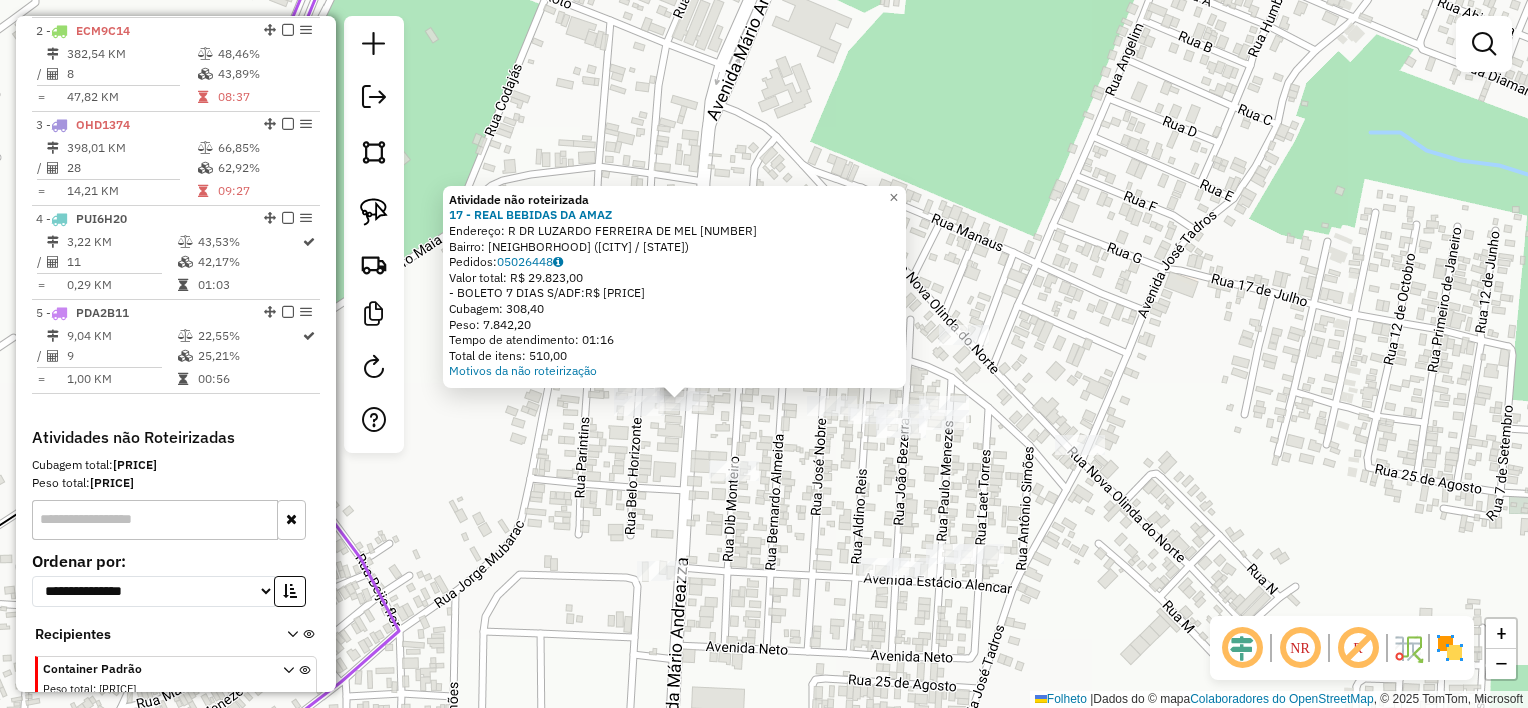 click on "Atividade não roteirizada 17 - REAL BEBIDAS DA AMAZ  Endereço:  R   DR LUZARDO FERREIRA DE MEL 12356   Bairro: SÃO CRISTÓVÃO (ITACOATIARA / AM)   Pedidos:  05026448   Valor total: R$ 29.823,00   - BOLETO 7 DIAS S/ADF:  R$ 29.823,00   Cubagem: 308,40   Peso: 7.842,20   Tempo de atendimento: 01:16   Total de itens: 510,00  Motivos da não roteirização × Janela de atendimento Grade de atendimento Capacidade Transportadoras Veículos Cliente Pedidos  Rotas Selecione os dias de semana para filtrar as janelas de atendimento  Seg   Ter   Qua   Qui   Sexo   Sáb   Dom  Informe o período da janela de atendimento: De: Até:  Filtrar exatamente a janela do cliente  Considerar janela de atendimento padrão  Selecione os dias de semana para filtrar as grades de atendimento  Seg   Ter   Qua   Qui   Sexo   Sáb   Dom   Considerar clientes sem dia de atendimento cadastrado  Clientes fora do dia de atendimento selecionado Filtrar as atividades entre os valores definidos abaixo:  Peso mínimo:   Peso máximo:   De:  +" 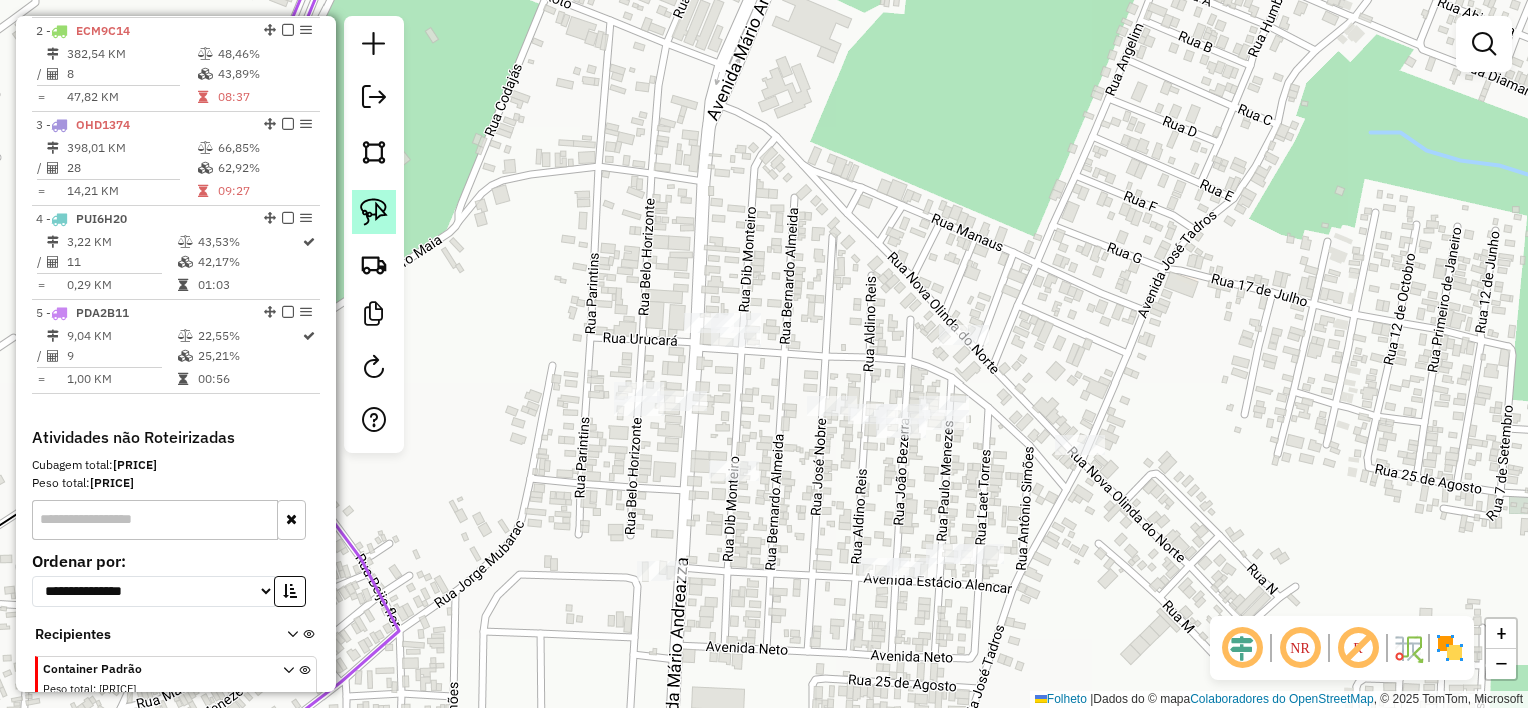 click 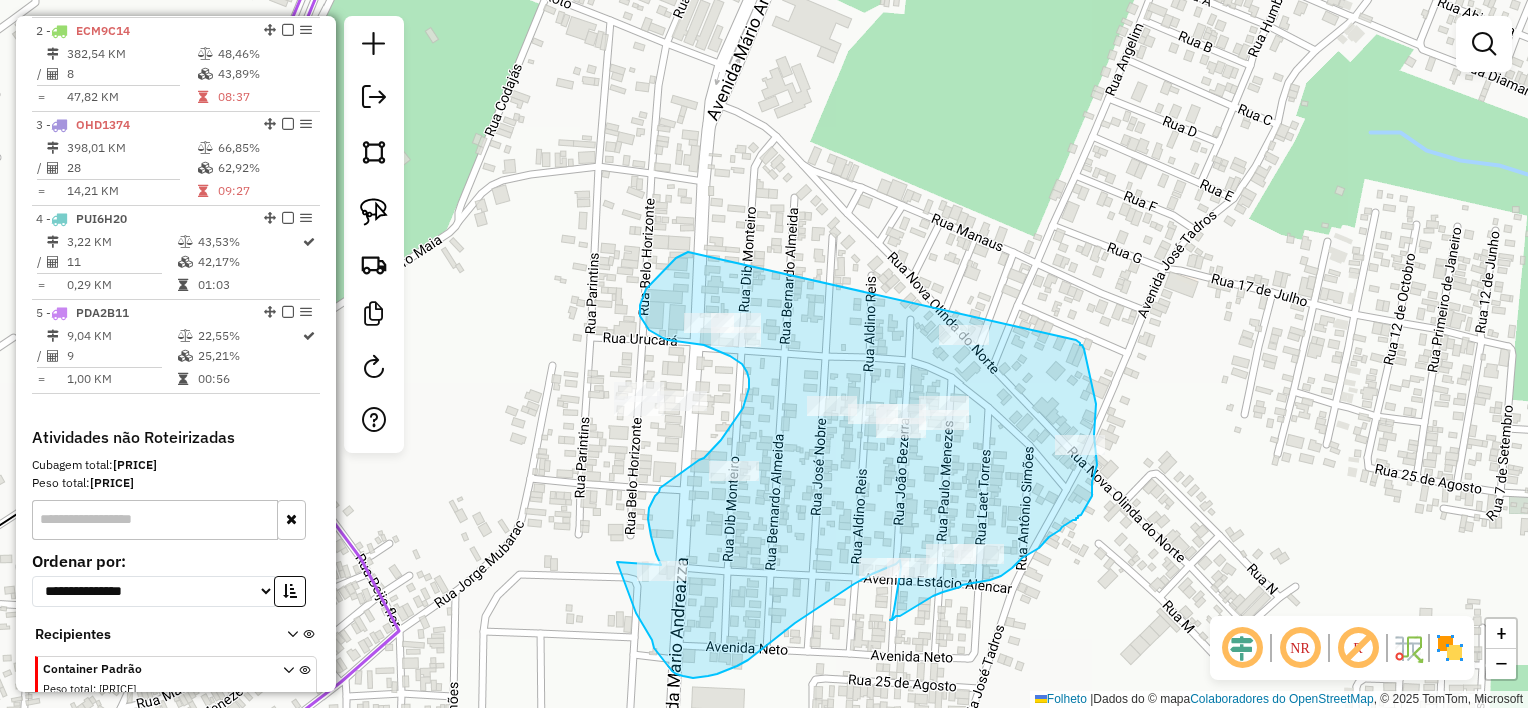 drag, startPoint x: 688, startPoint y: 252, endPoint x: 1075, endPoint y: 336, distance: 396.01135 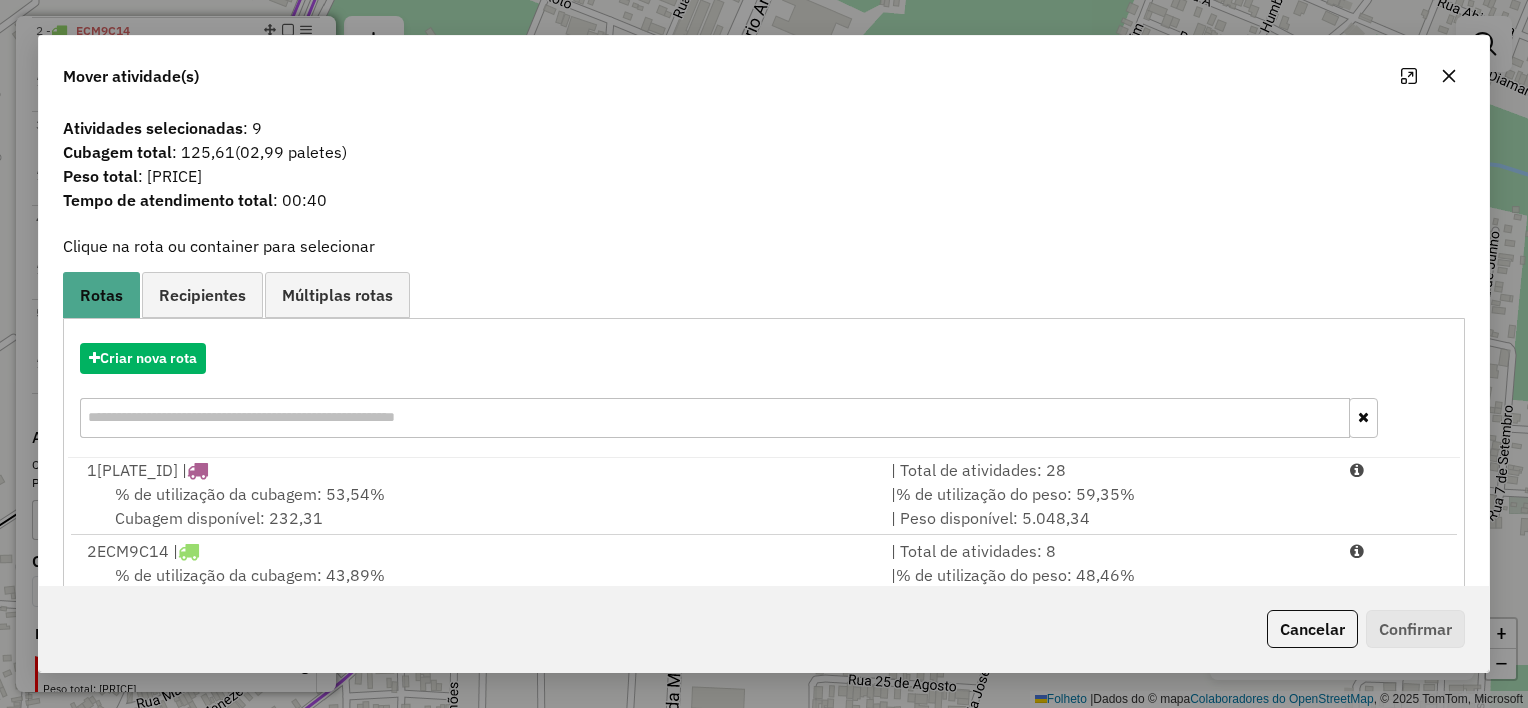 scroll, scrollTop: 0, scrollLeft: 0, axis: both 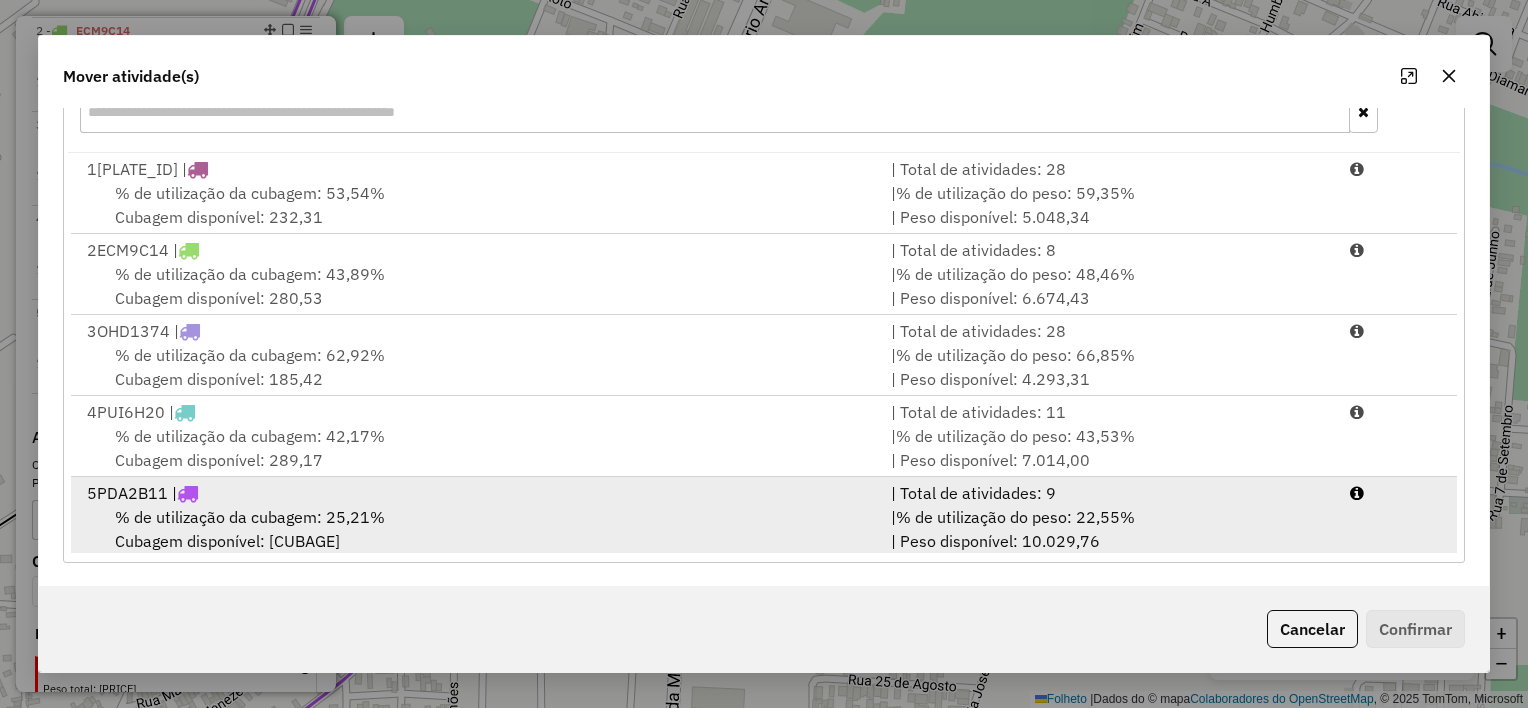 click on "% de utilização do peso: 22,55%" at bounding box center (1015, 517) 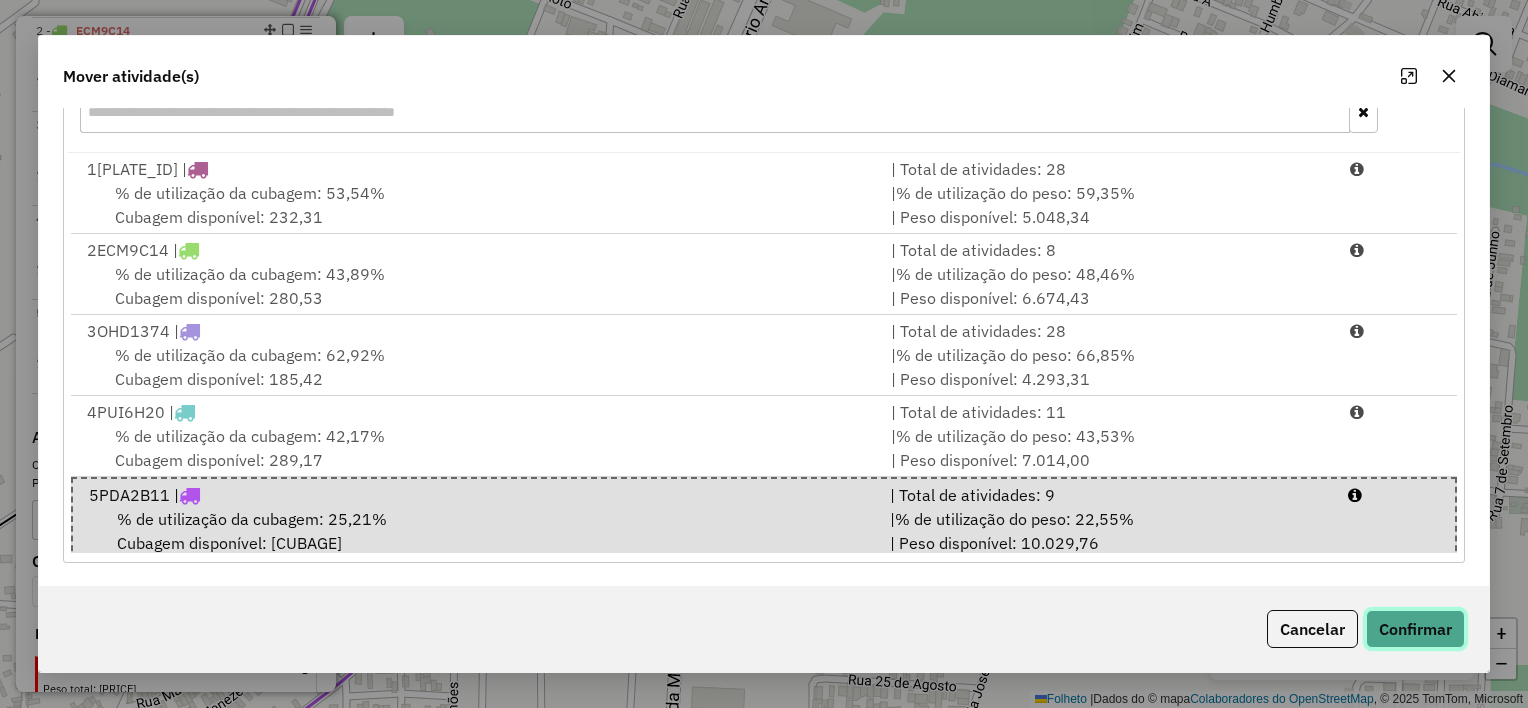 click on "Confirmar" 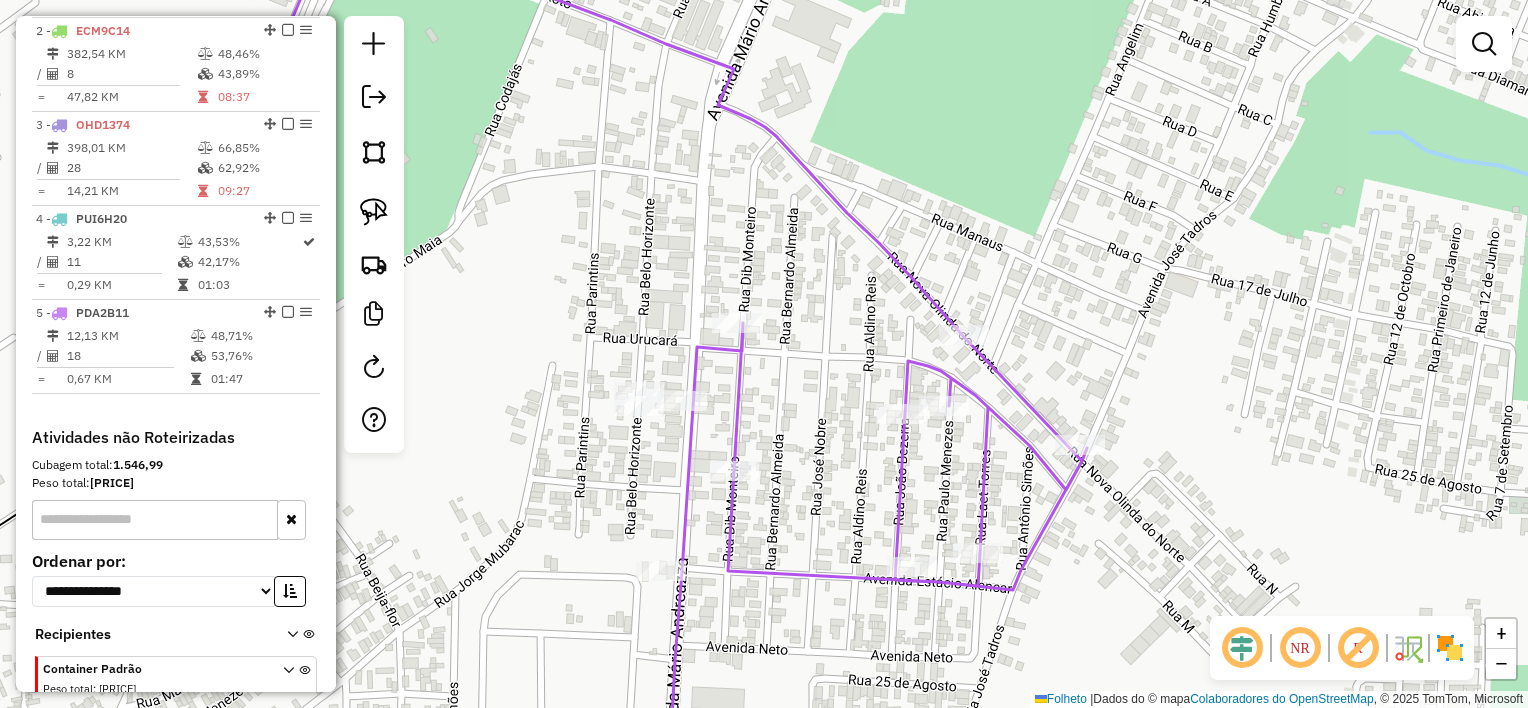 scroll, scrollTop: 0, scrollLeft: 0, axis: both 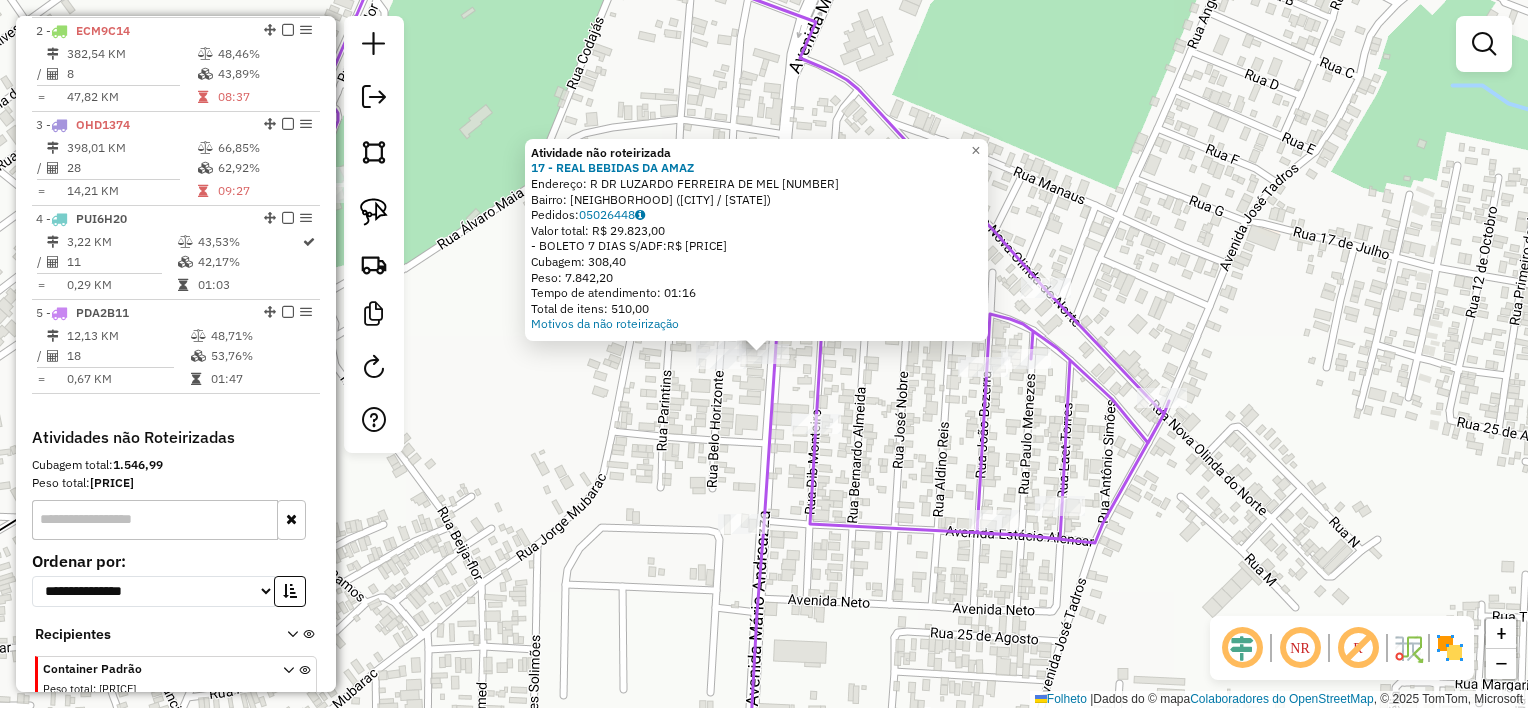 click on "Atividade não roteirizada 17 - REAL BEBIDAS DA AMAZ  Endereço:  R   DR LUZARDO FERREIRA DE MEL 12356   Bairro: SÃO CRISTÓVÃO (ITACOATIARA / AM)   Pedidos:  05026448   Valor total: R$ 29.823,00   - BOLETO 7 DIAS S/ADF:  R$ 29.823,00   Cubagem: 308,40   Peso: 7.842,20   Tempo de atendimento: 01:16   Total de itens: 510,00  Motivos da não roteirização × Janela de atendimento Grade de atendimento Capacidade Transportadoras Veículos Cliente Pedidos  Rotas Selecione os dias de semana para filtrar as janelas de atendimento  Seg   Ter   Qua   Qui   Sexo   Sáb   Dom  Informe o período da janela de atendimento: De: Até:  Filtrar exatamente a janela do cliente  Considerar janela de atendimento padrão  Selecione os dias de semana para filtrar as grades de atendimento  Seg   Ter   Qua   Qui   Sexo   Sáb   Dom   Considerar clientes sem dia de atendimento cadastrado  Clientes fora do dia de atendimento selecionado Filtrar as atividades entre os valores definidos abaixo:  Peso mínimo:   Peso máximo:   De:  +" 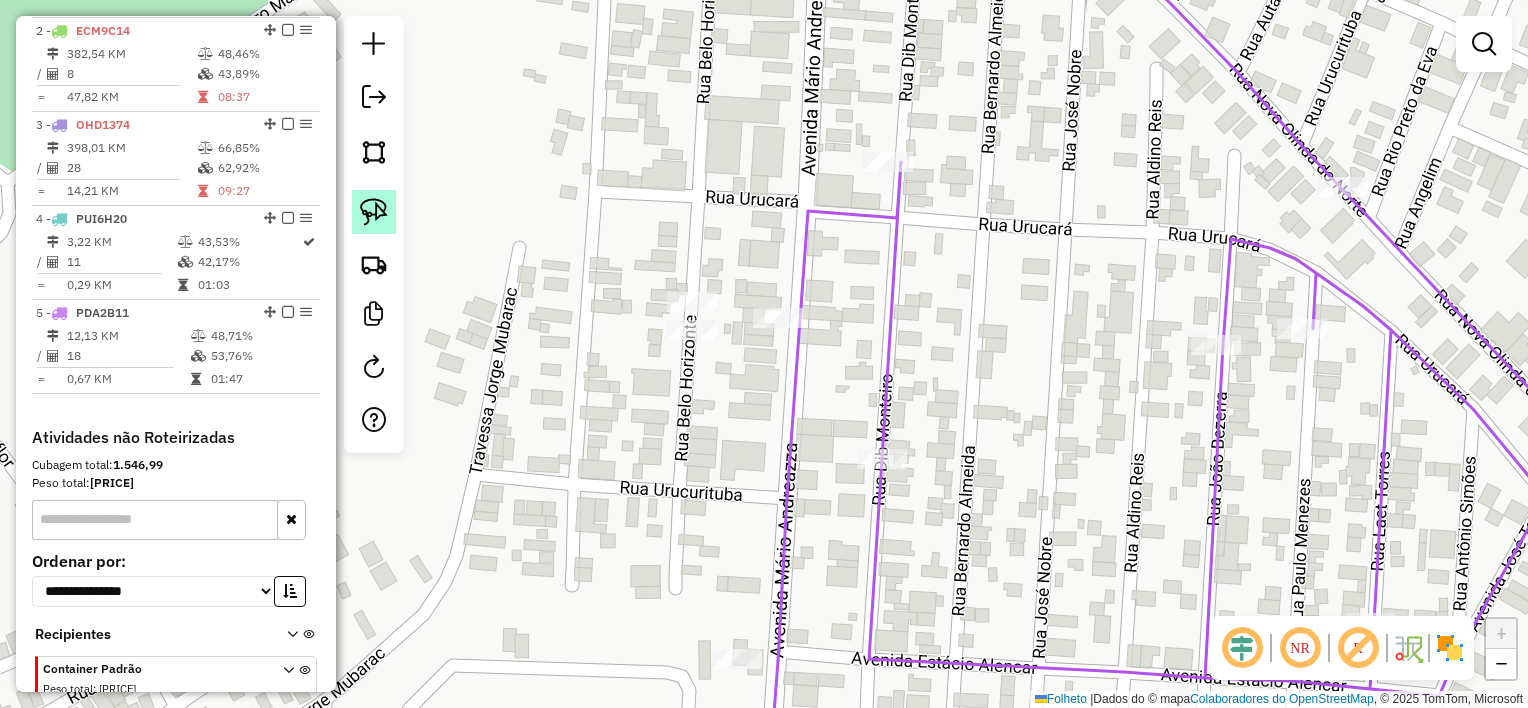 click 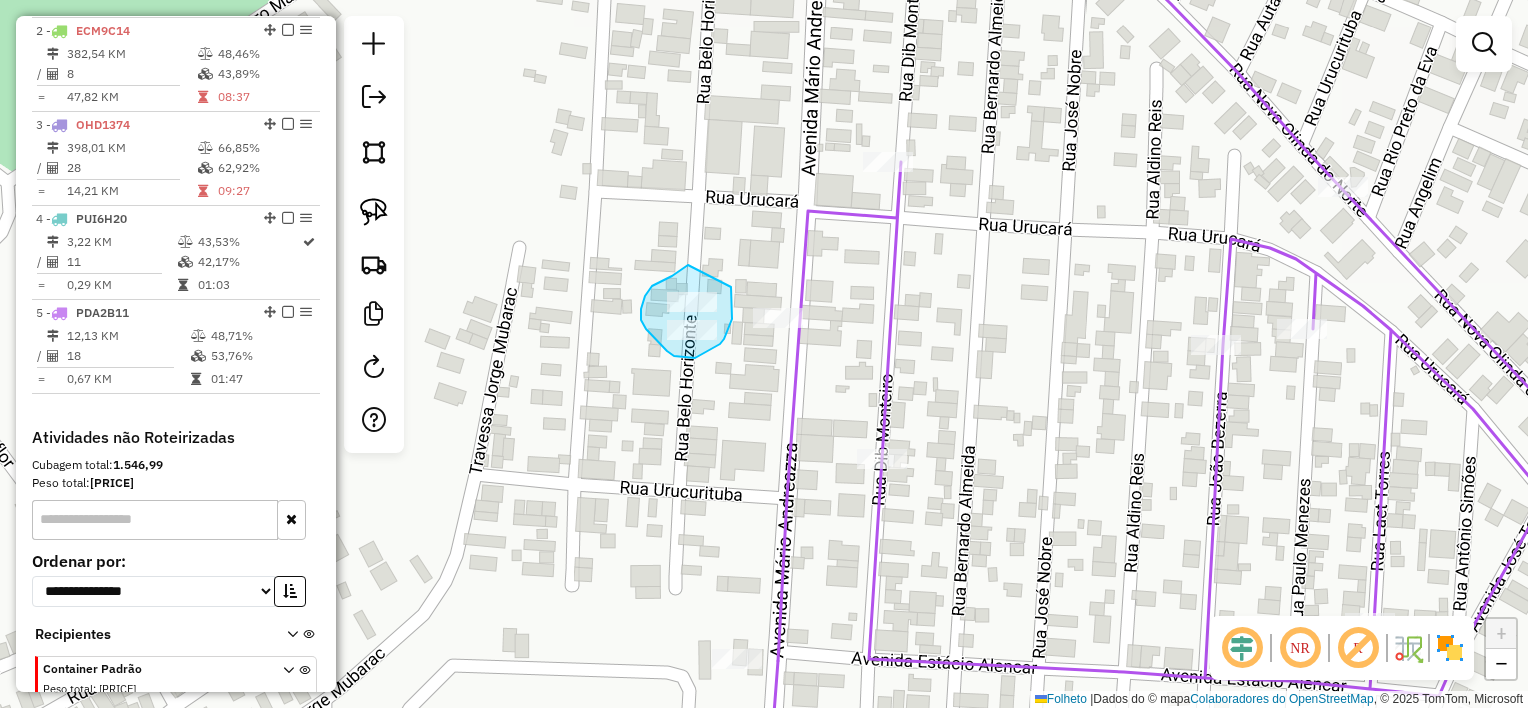 drag, startPoint x: 688, startPoint y: 265, endPoint x: 730, endPoint y: 285, distance: 46.518814 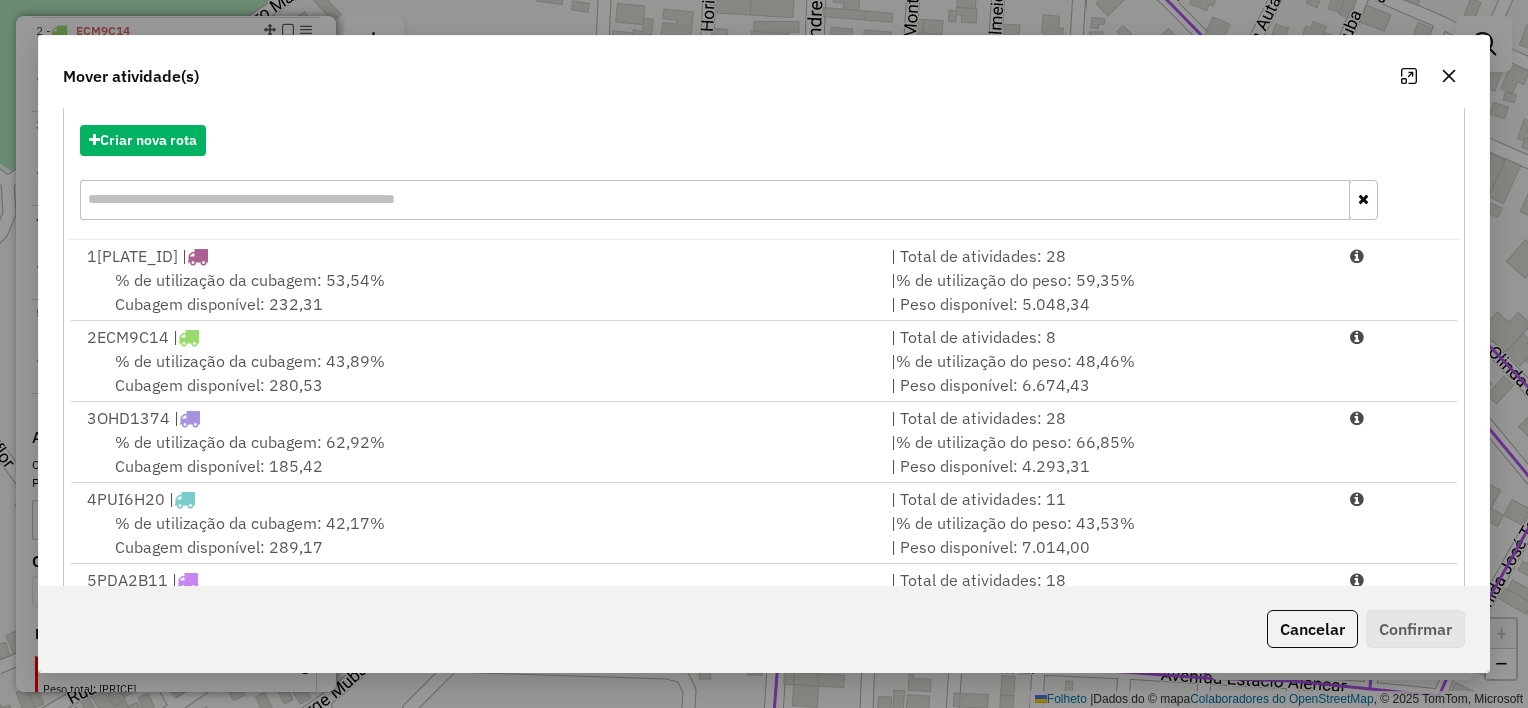 scroll, scrollTop: 305, scrollLeft: 0, axis: vertical 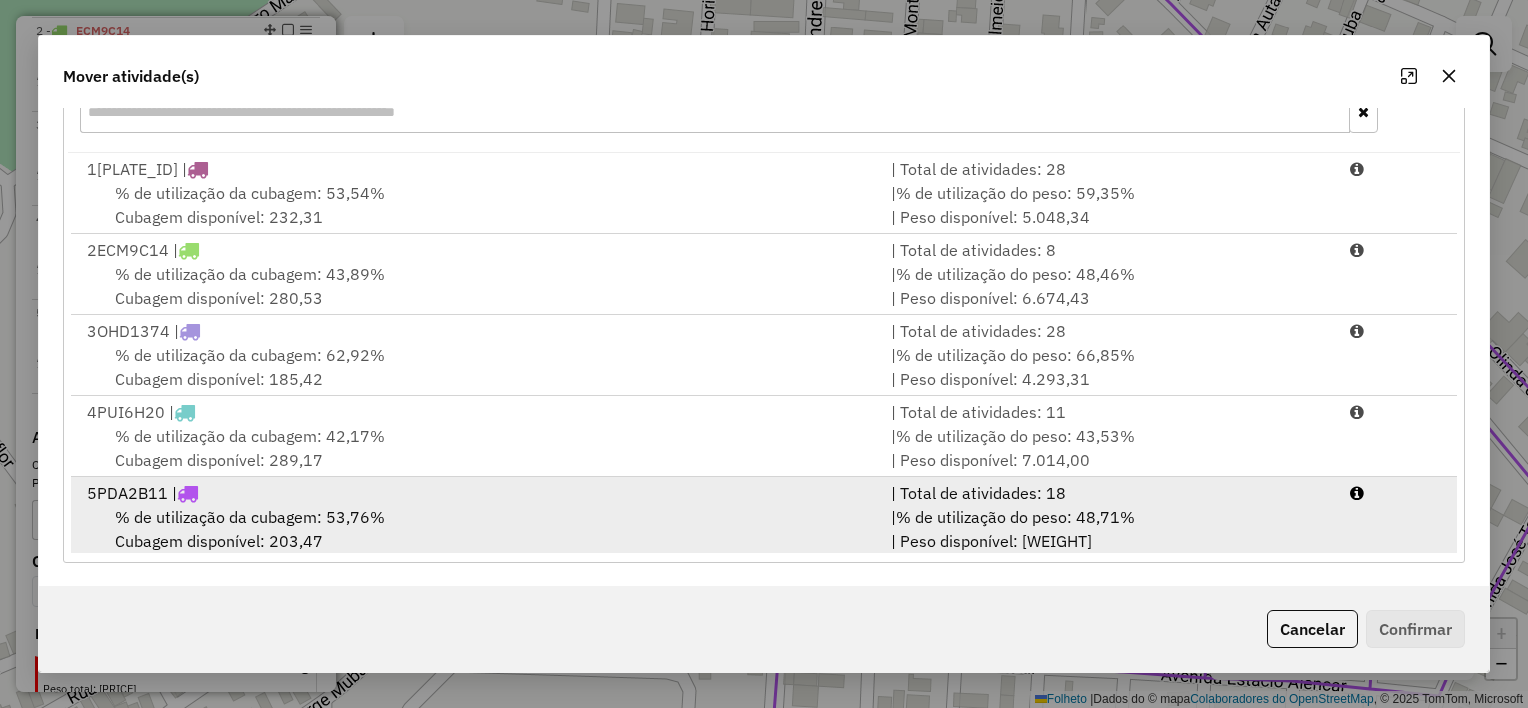 click on "|  % de utilização do peso: 48,71%  | Peso disponível: 6.642,04" at bounding box center (1108, 529) 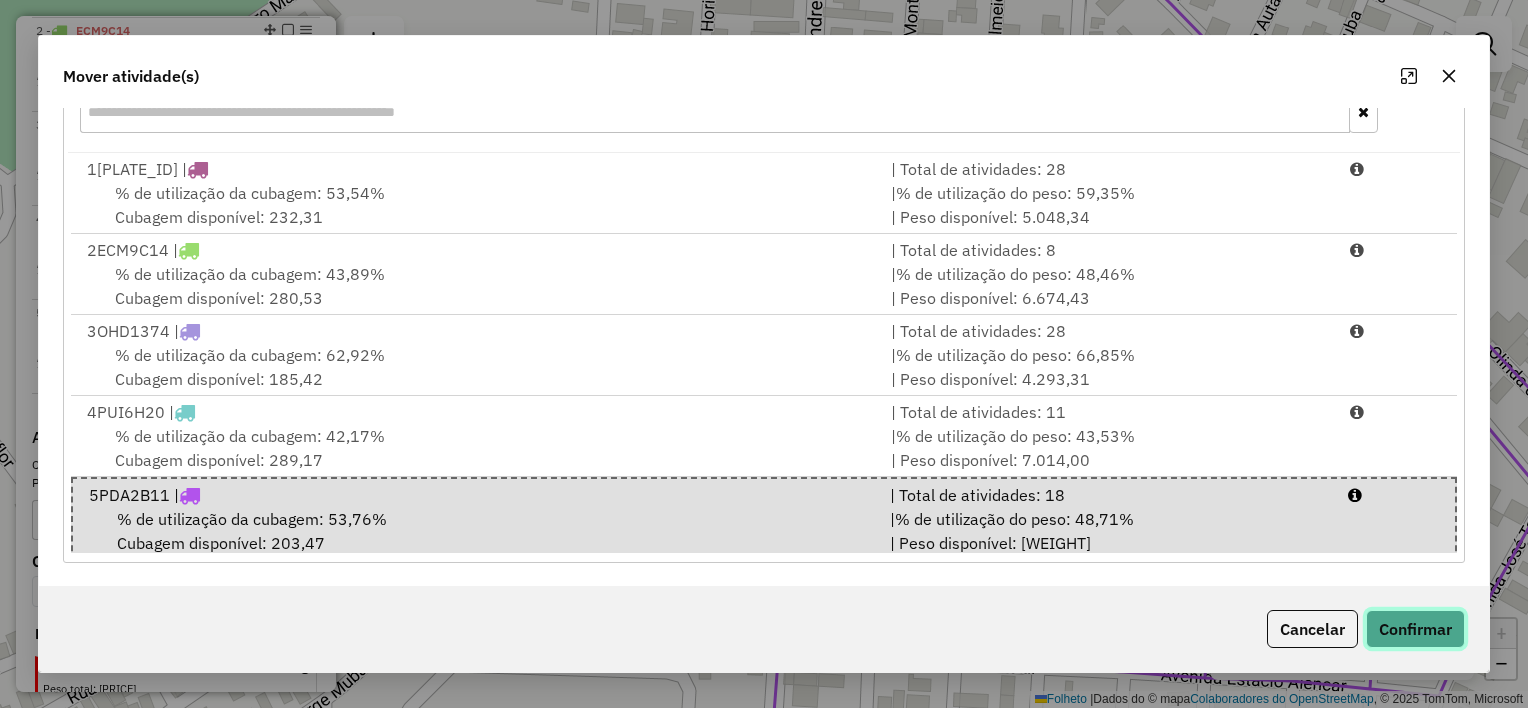 click on "Confirmar" 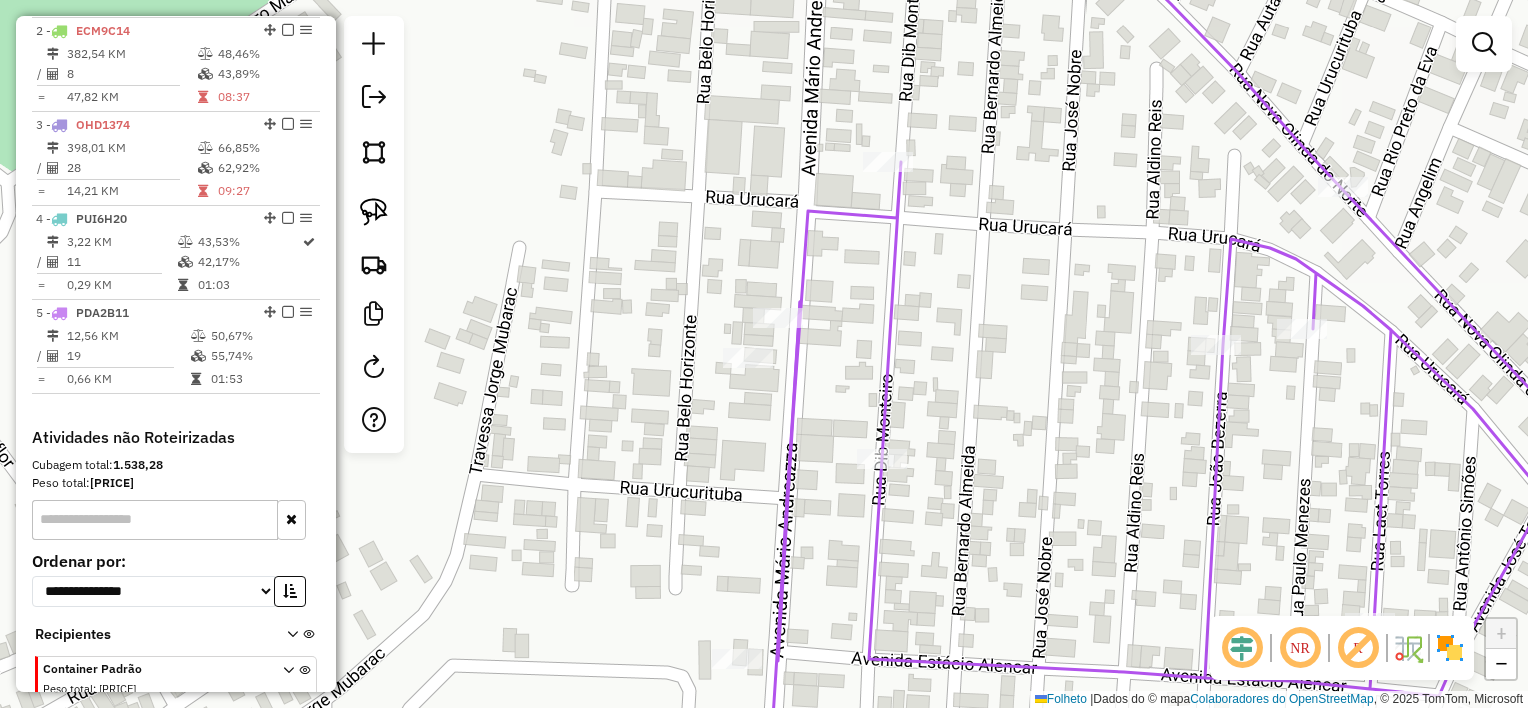 scroll, scrollTop: 0, scrollLeft: 0, axis: both 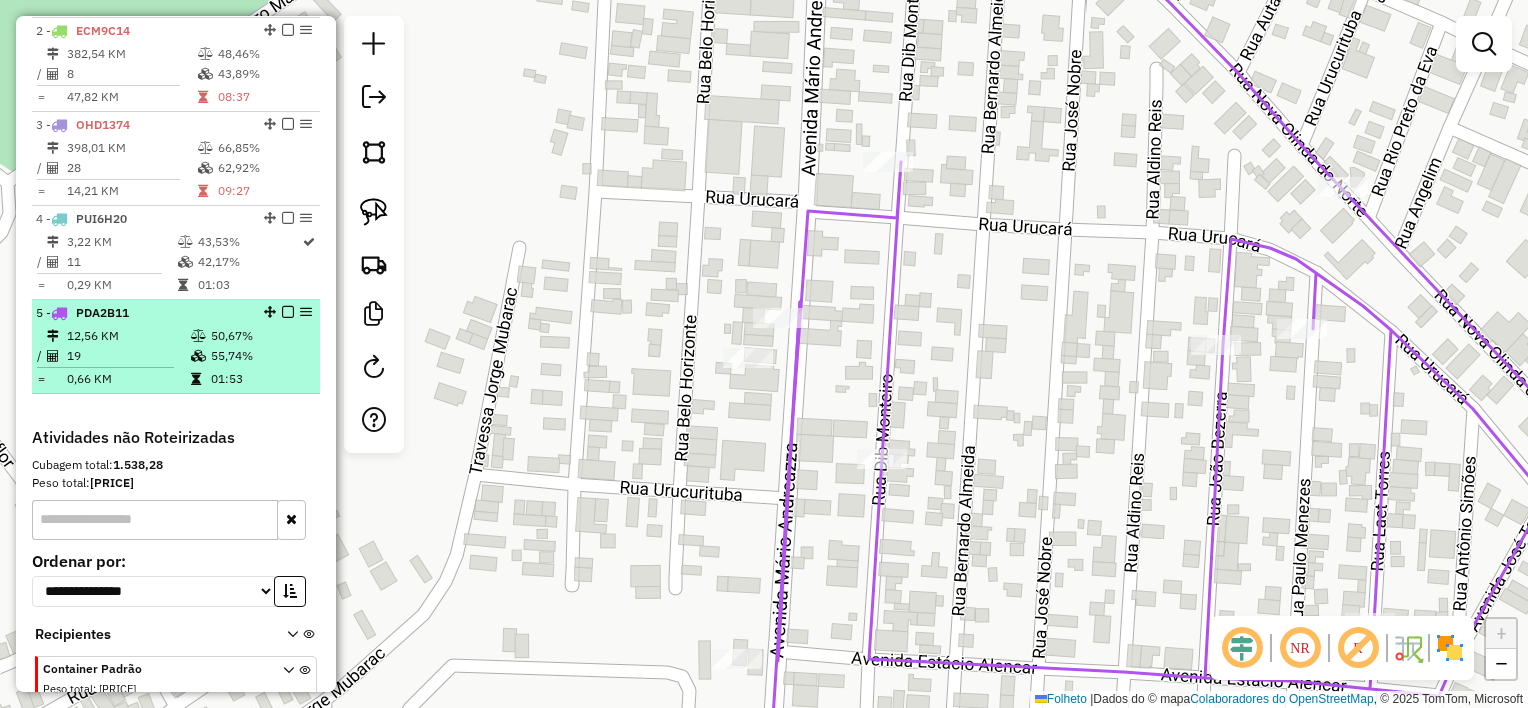 click at bounding box center [198, 356] 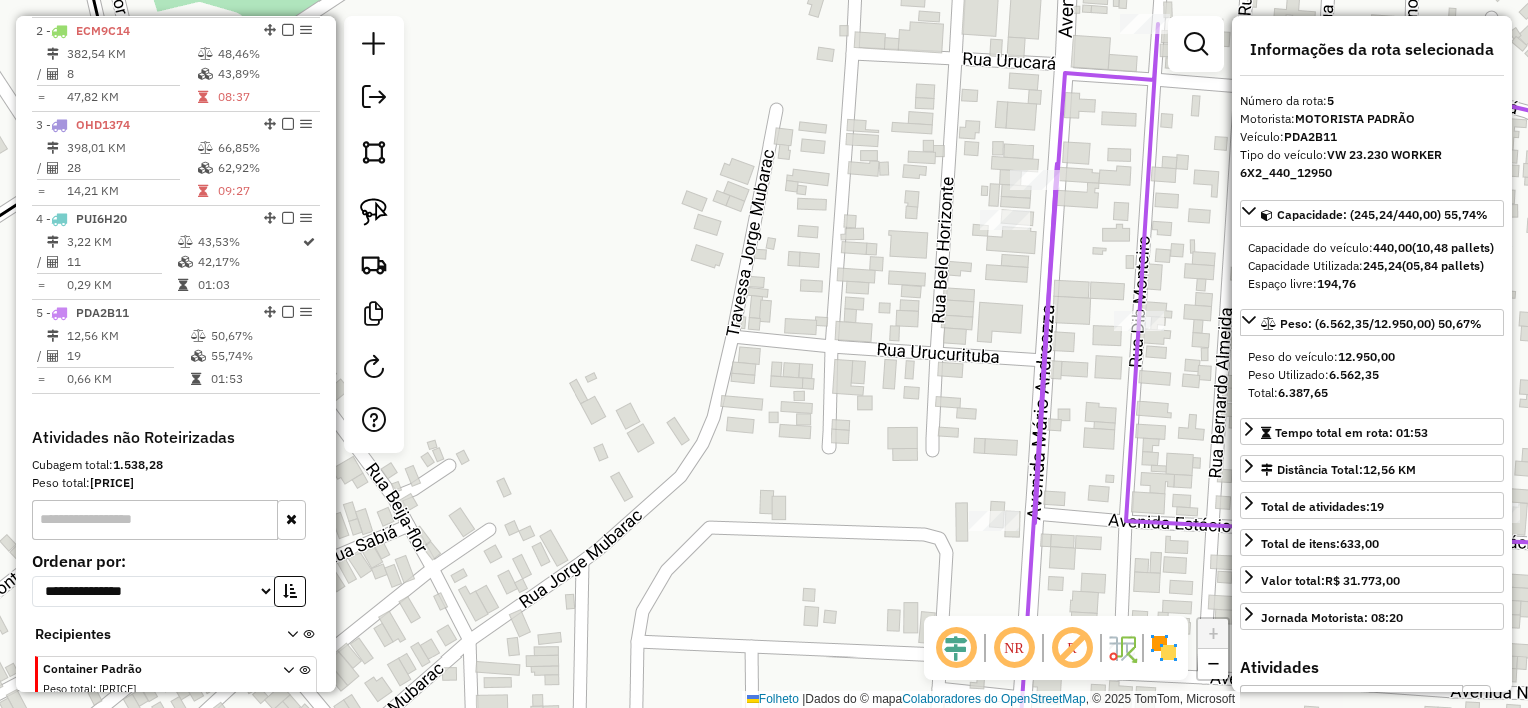 drag, startPoint x: 948, startPoint y: 307, endPoint x: 607, endPoint y: 373, distance: 347.32837 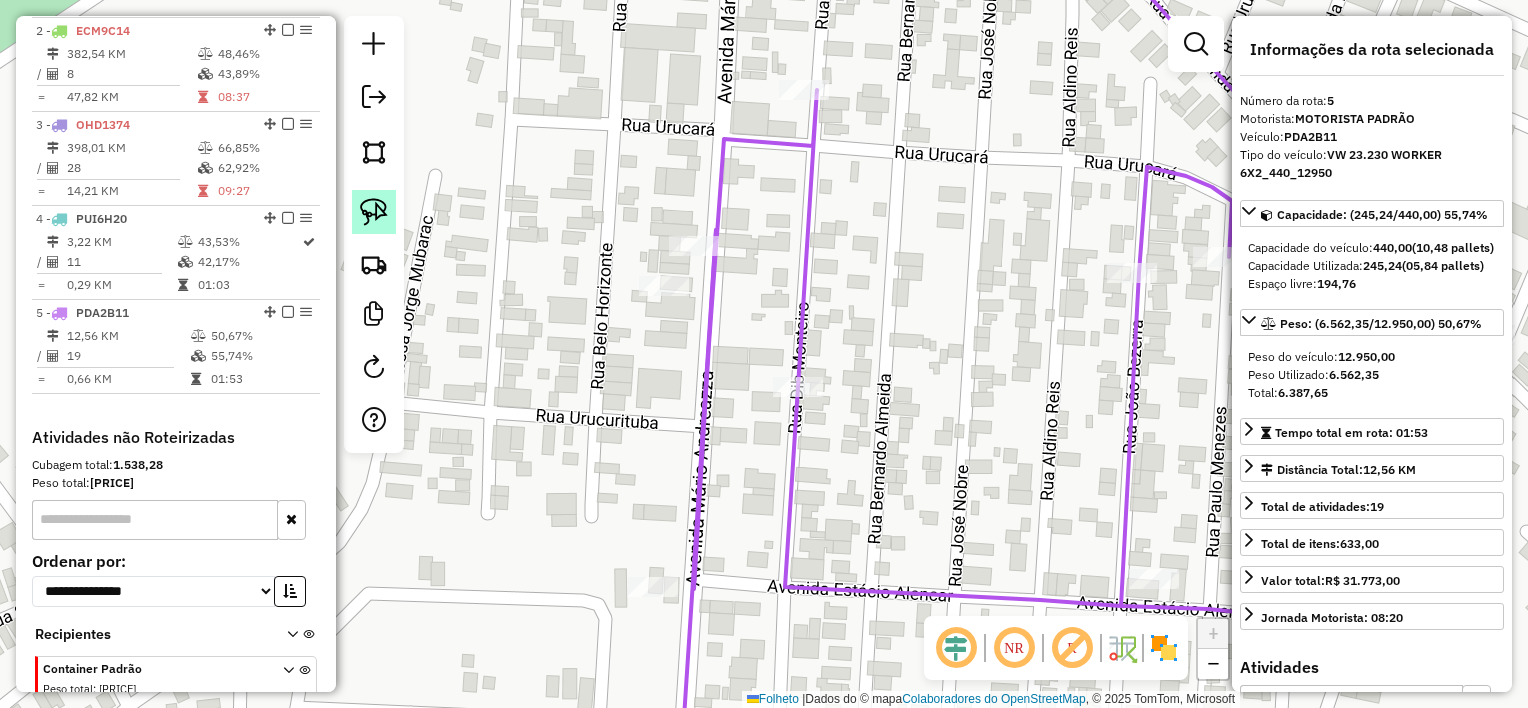 click 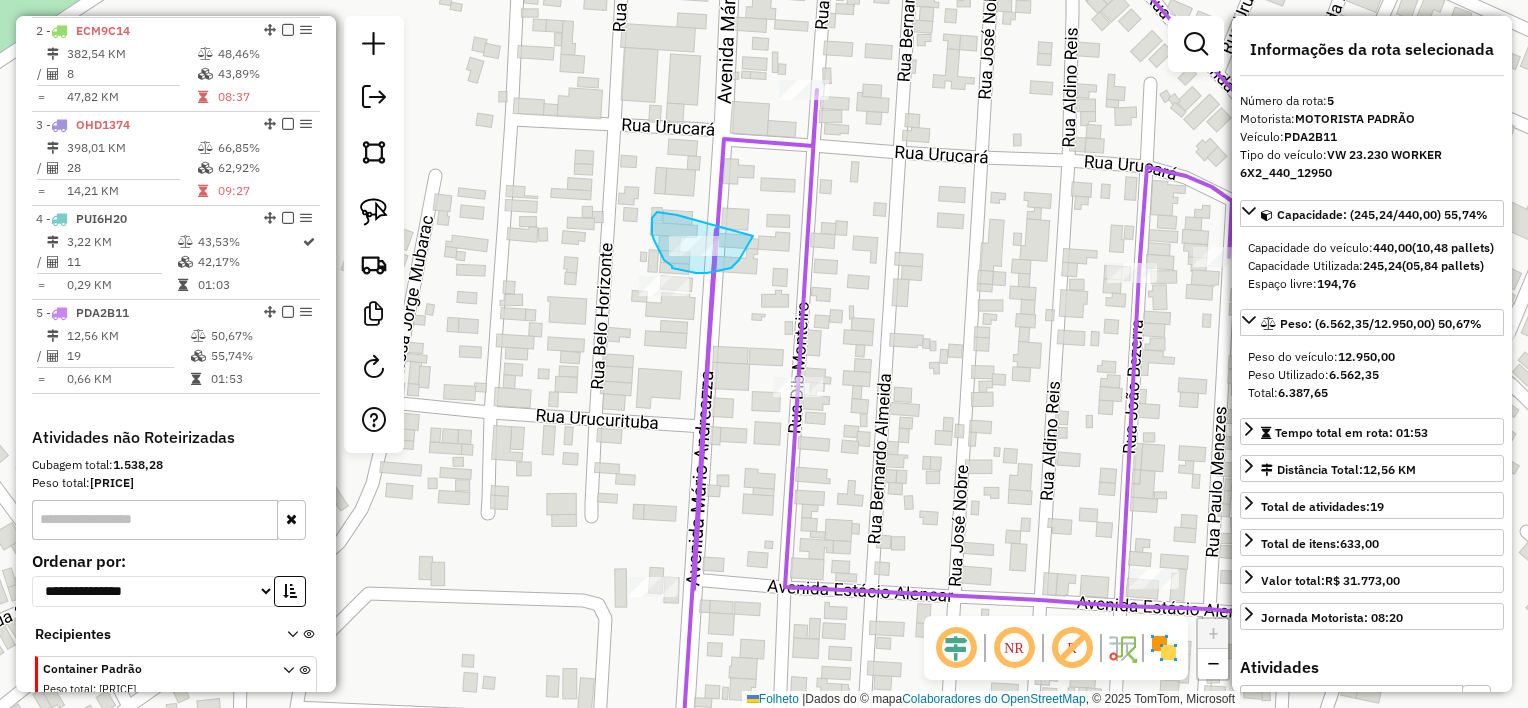 drag, startPoint x: 677, startPoint y: 215, endPoint x: 754, endPoint y: 235, distance: 79.555016 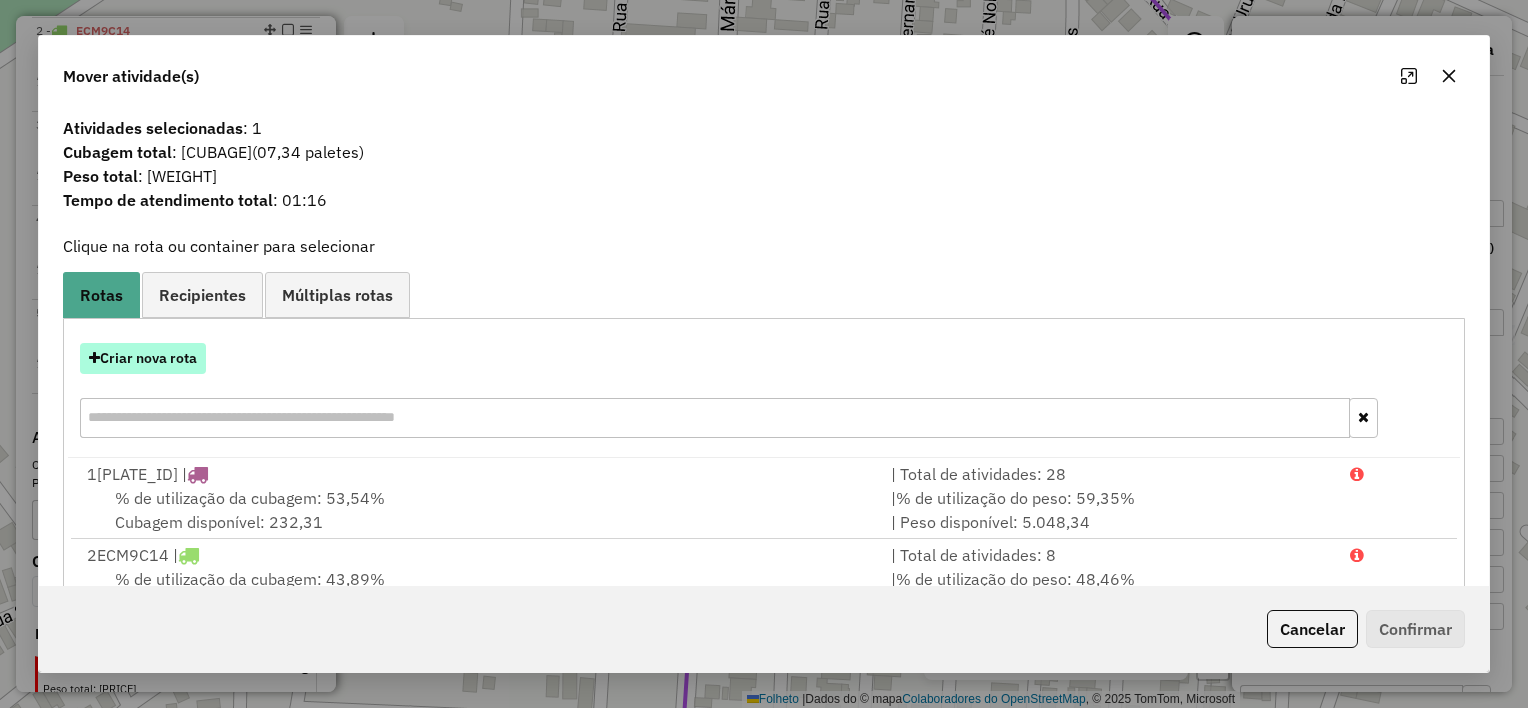 click on "Criar nova rota" at bounding box center [148, 358] 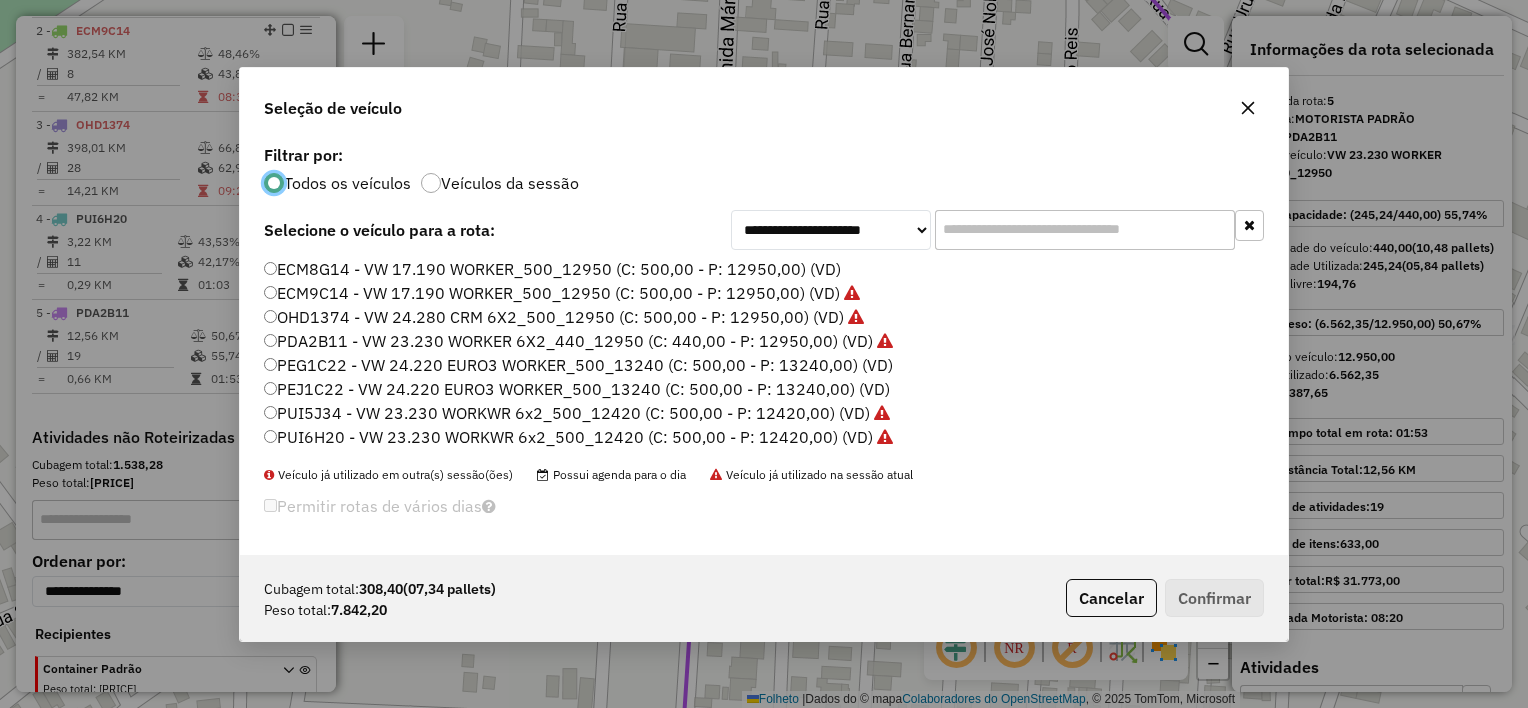 scroll, scrollTop: 10, scrollLeft: 6, axis: both 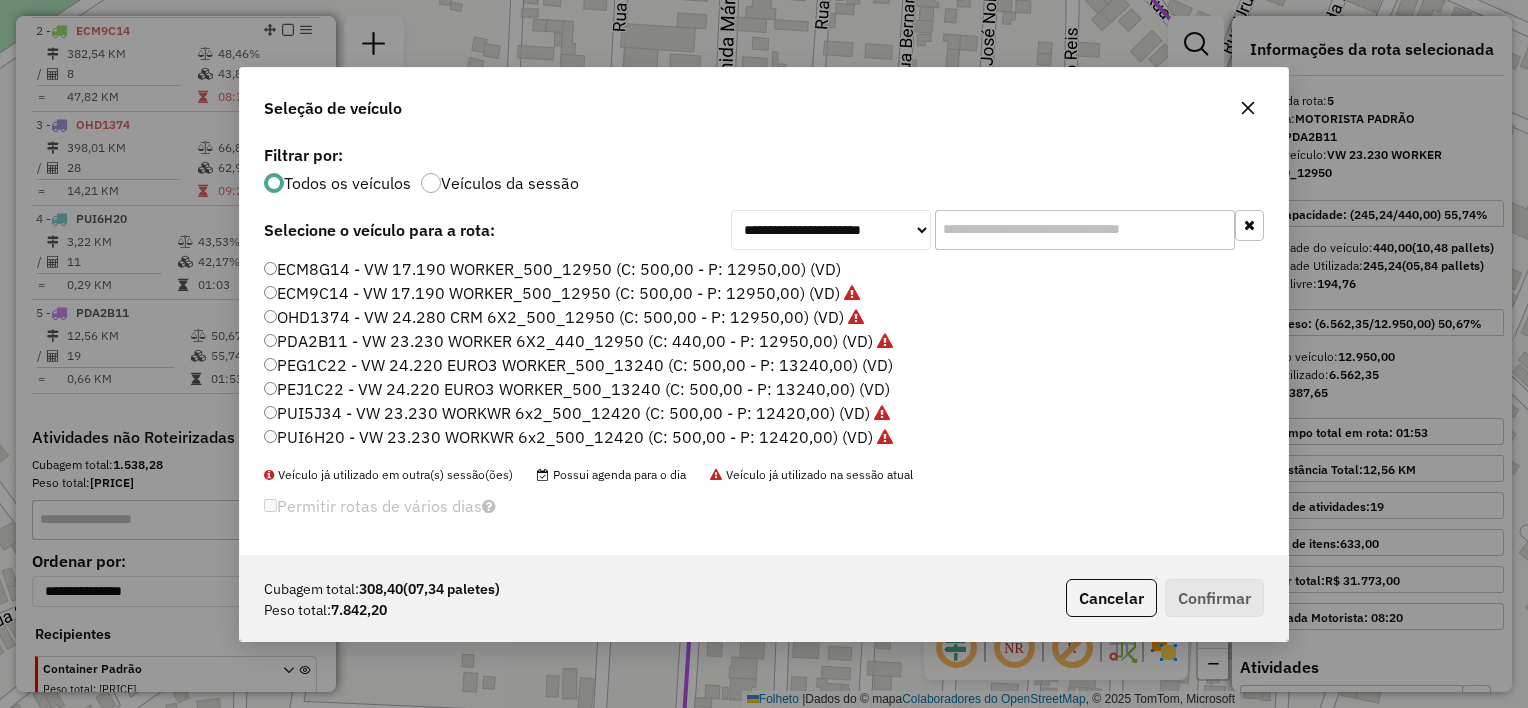click on "PEJ1C22 - VW 24.220 EURO3 WORKER_500_13240 (C: 500,00 - P: 13240,00) (VD)" 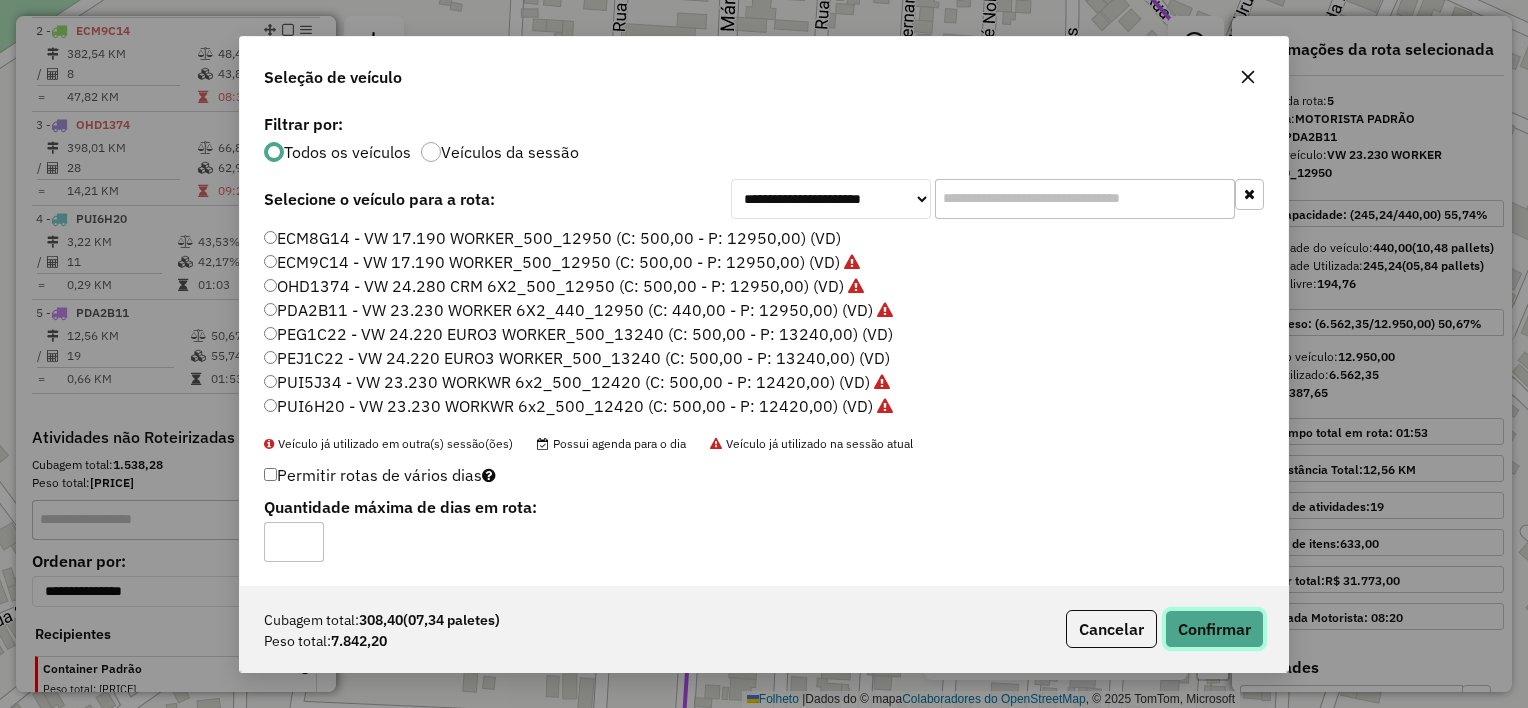 click on "Confirmar" 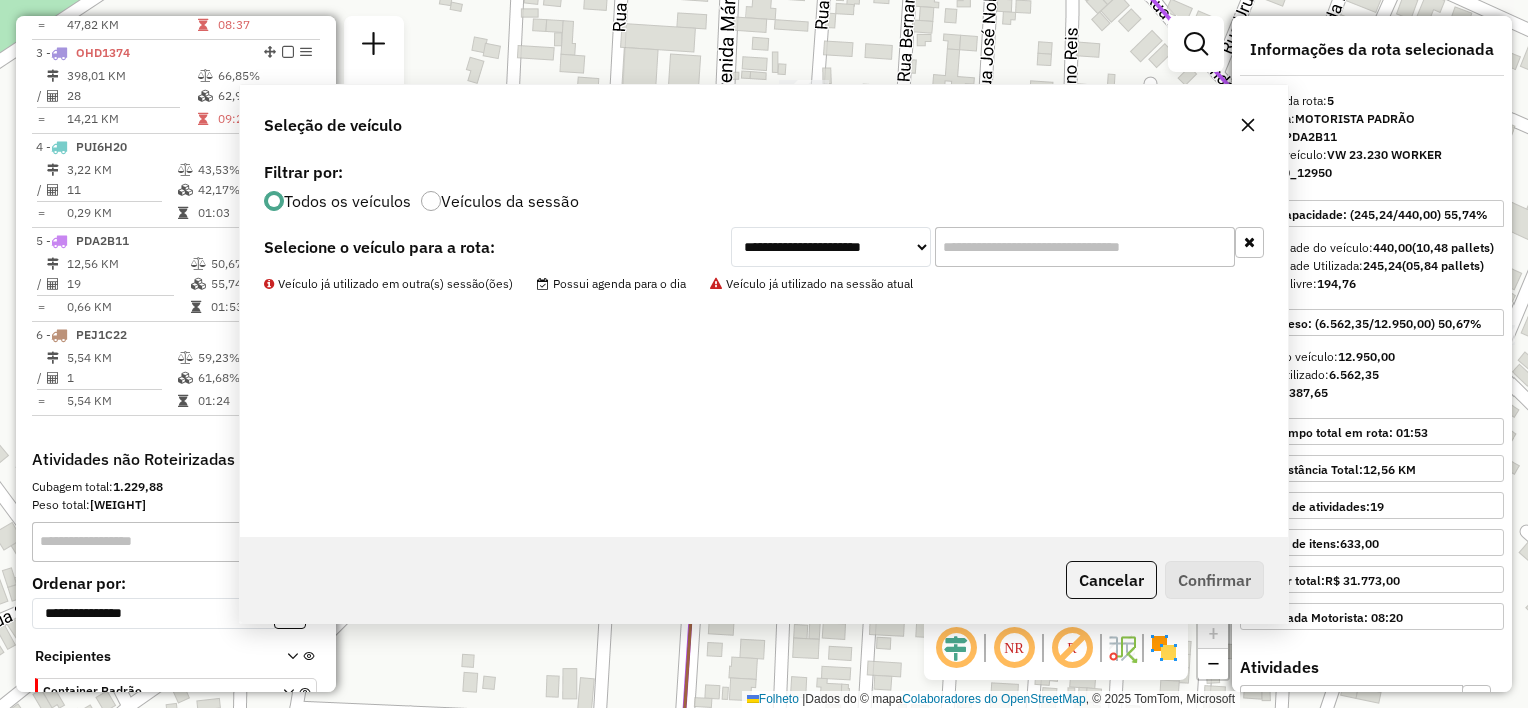 scroll, scrollTop: 1053, scrollLeft: 0, axis: vertical 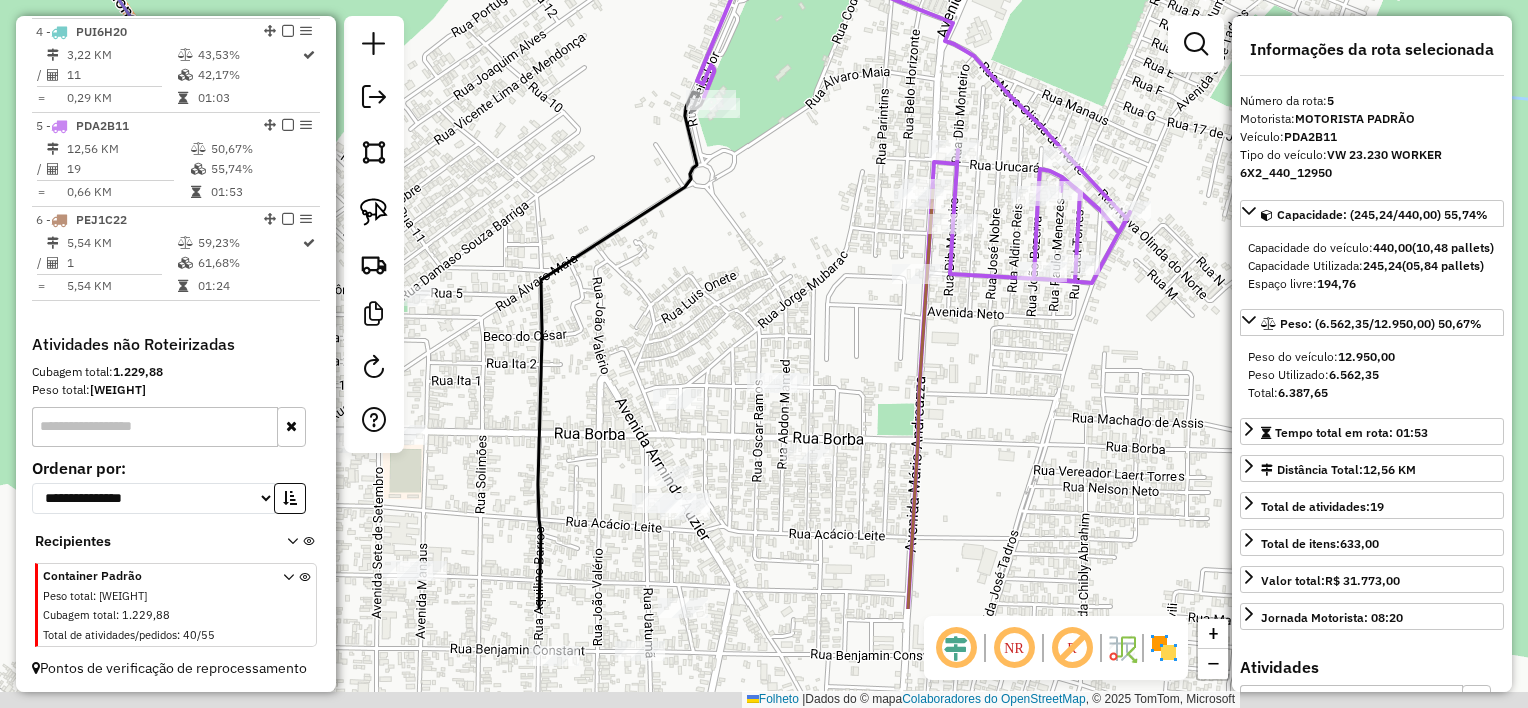 drag, startPoint x: 851, startPoint y: 453, endPoint x: 864, endPoint y: 280, distance: 173.48775 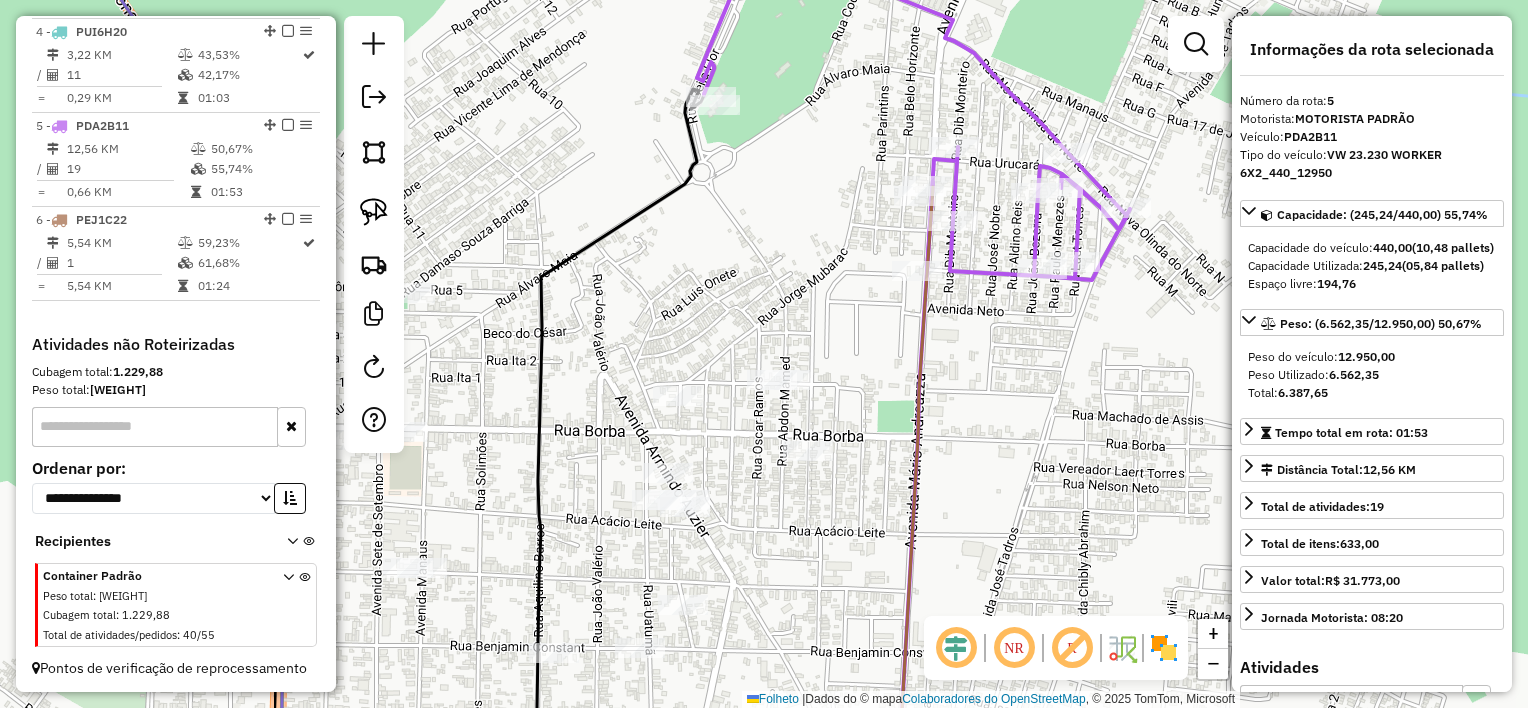 click on "Janela de atendimento Grade de atendimento Capacidade Transportadoras Veículos Cliente Pedidos  Rotas Selecione os dias de semana para filtrar as janelas de atendimento  Seg   Ter   Qua   Qui   Sexo   Sáb   Dom  Informe o período da janela de atendimento: De: Até:  Filtrar exatamente a janela do cliente  Considerar janela de atendimento padrão  Selecione os dias de semana para filtrar as grades de atendimento  Seg   Ter   Qua   Qui   Sexo   Sáb   Dom   Considerar clientes sem dia de atendimento cadastrado  Clientes fora do dia de atendimento selecionado Filtrar as atividades entre os valores definidos abaixo:  Peso mínimo:   Peso máximo:   Cubagem mínima:   Cubagem máxima:   De:   Até:  Filtrar as atividades entre o tempo de atendimento definido abaixo:  De:   Até:   Considerar capacidade total dos clientes não roteirizados Transportadora: Selecione um ou mais itens Tipo de veículo: Selecione um ou mais itens Veículo: Selecione um ou mais itens Motorista: Selecione um ou mais itens Nomo: Setor:" 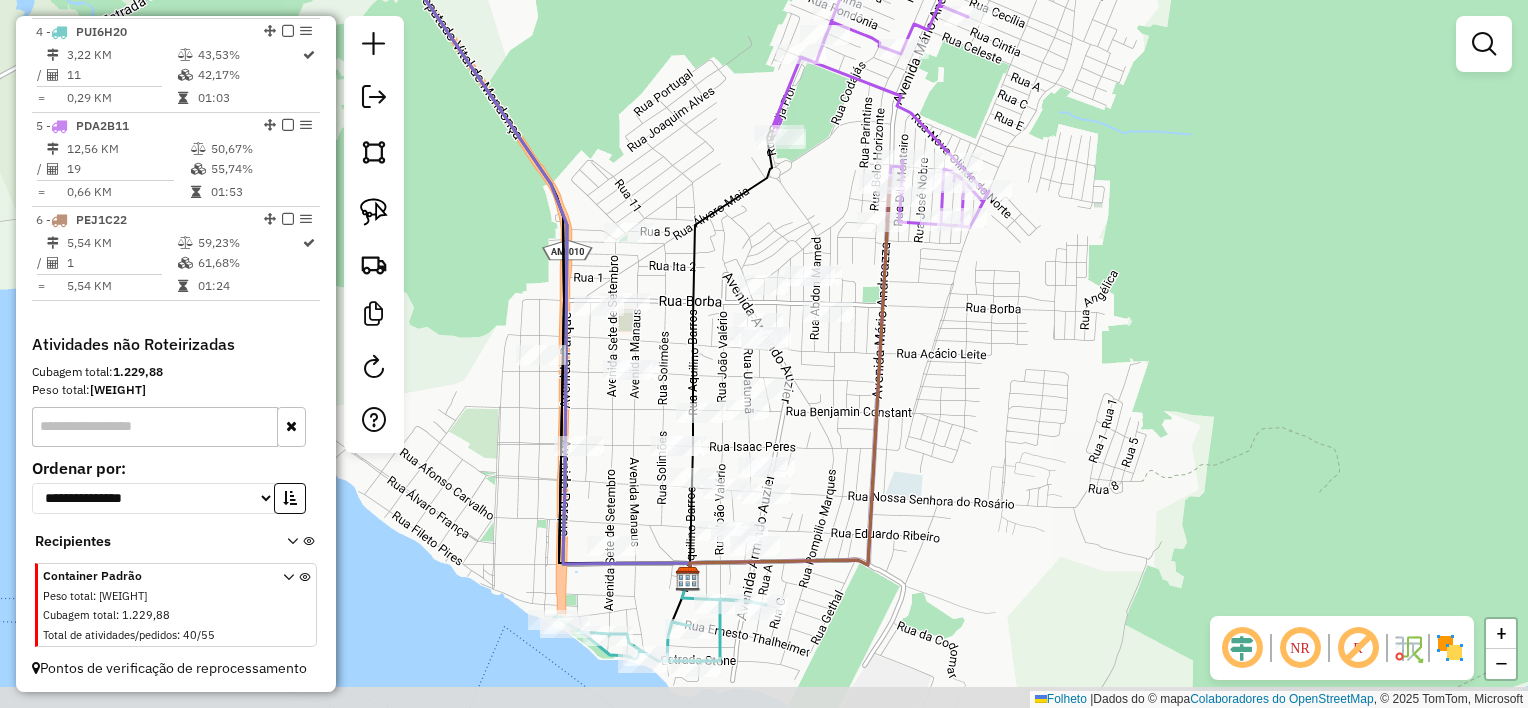 drag, startPoint x: 862, startPoint y: 476, endPoint x: 861, endPoint y: 345, distance: 131.00381 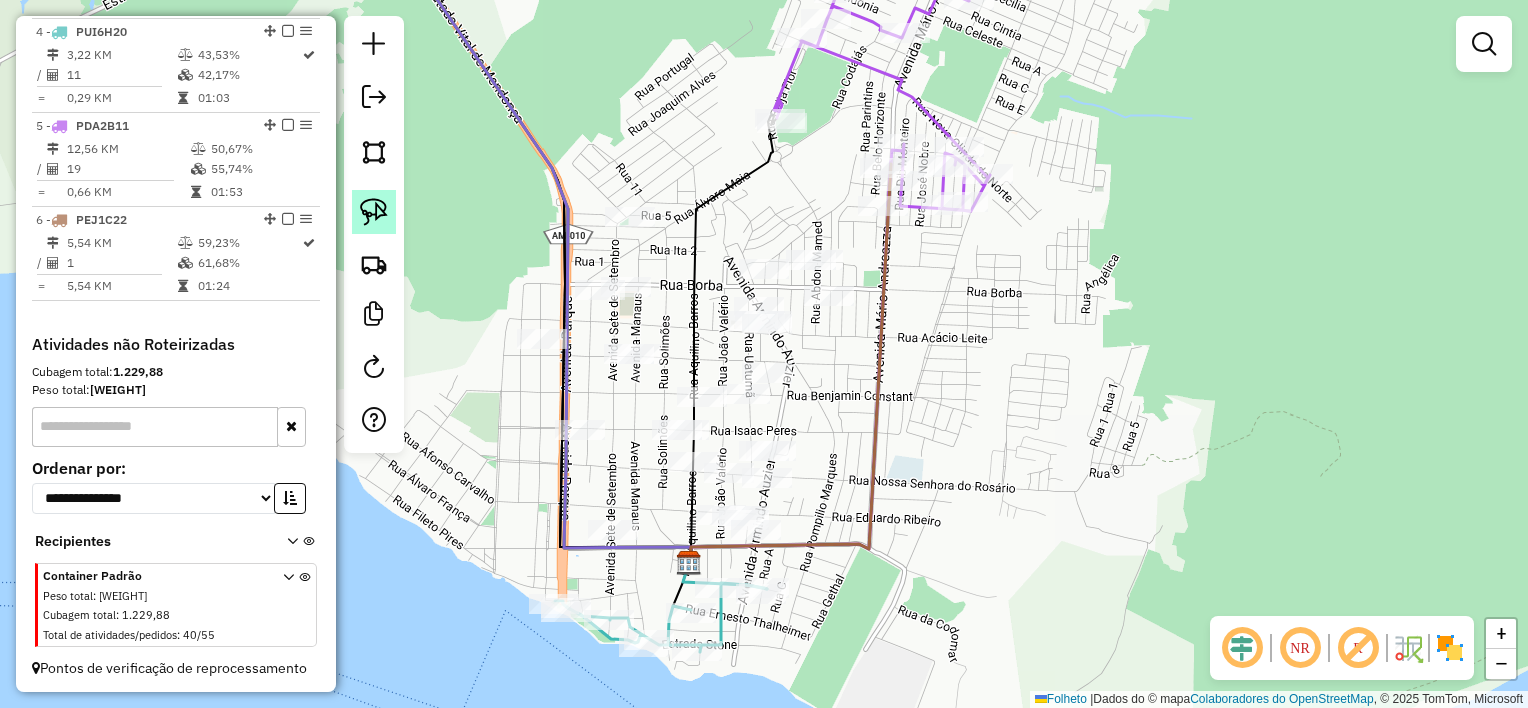 click 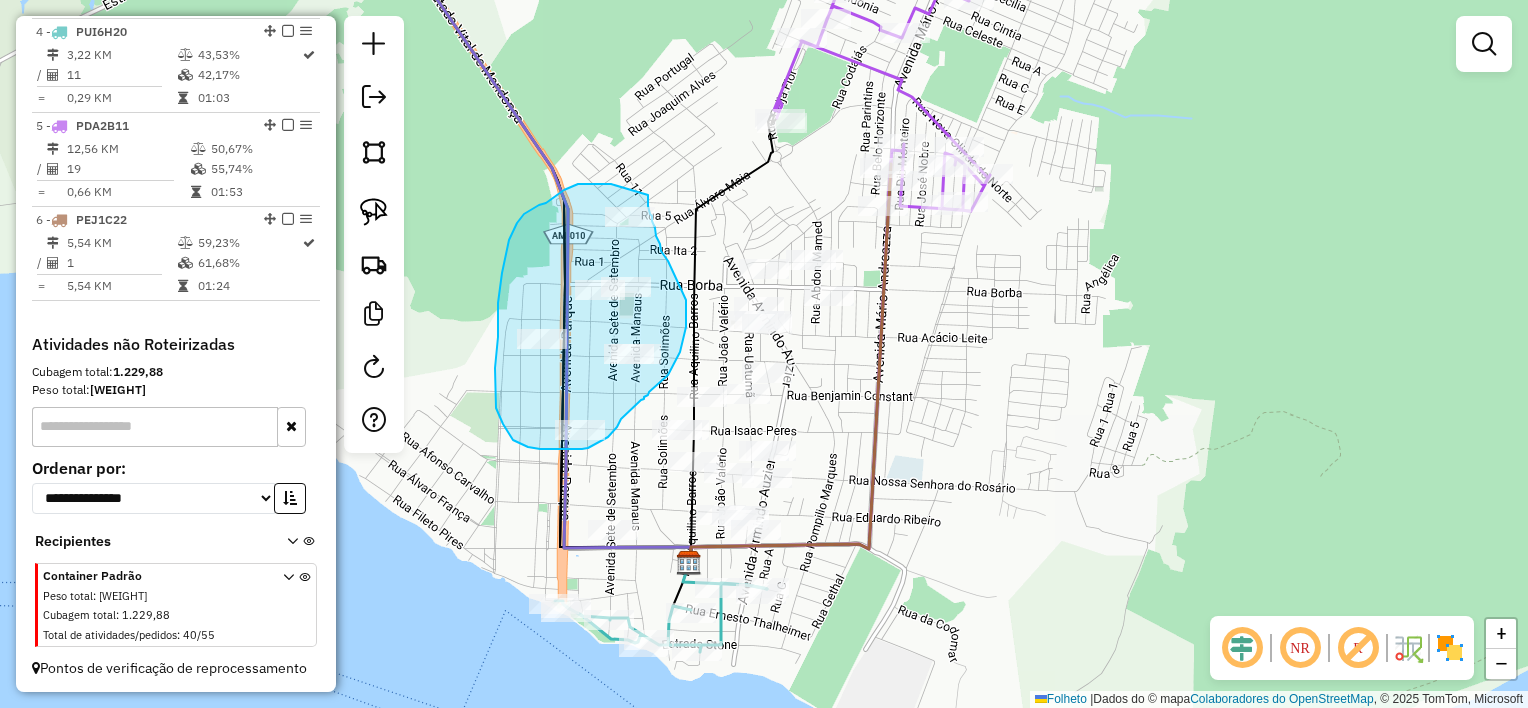 drag, startPoint x: 611, startPoint y: 184, endPoint x: 648, endPoint y: 194, distance: 38.327538 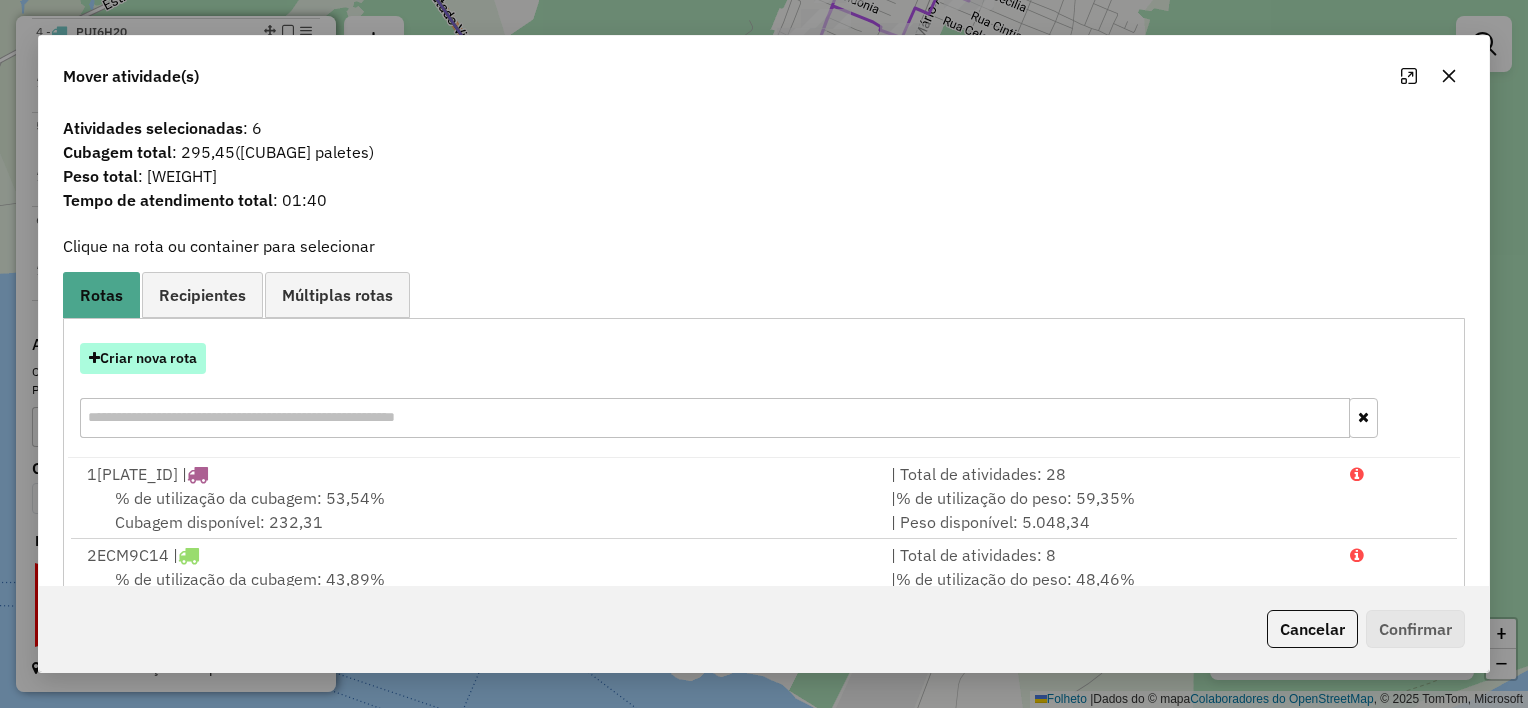 click on "Criar nova rota" at bounding box center [148, 358] 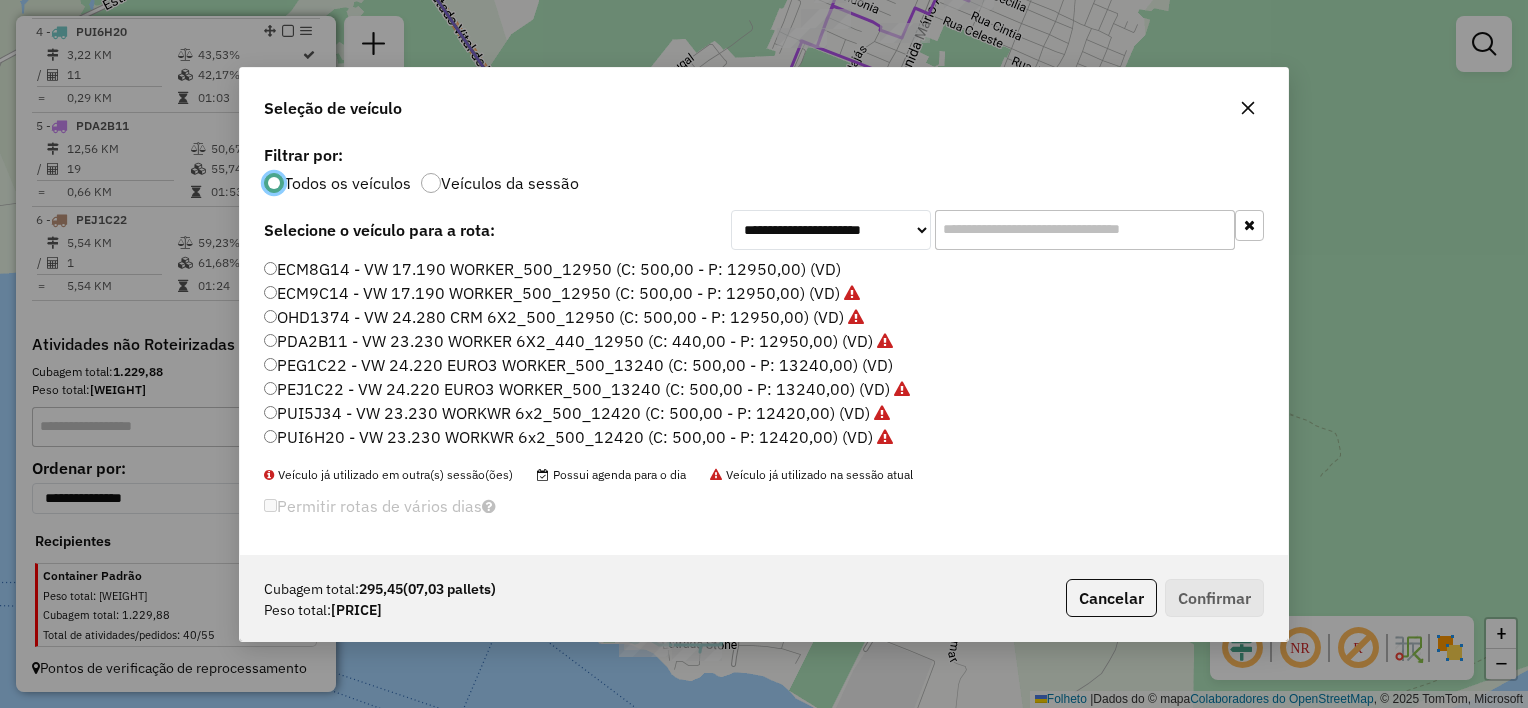 scroll, scrollTop: 10, scrollLeft: 6, axis: both 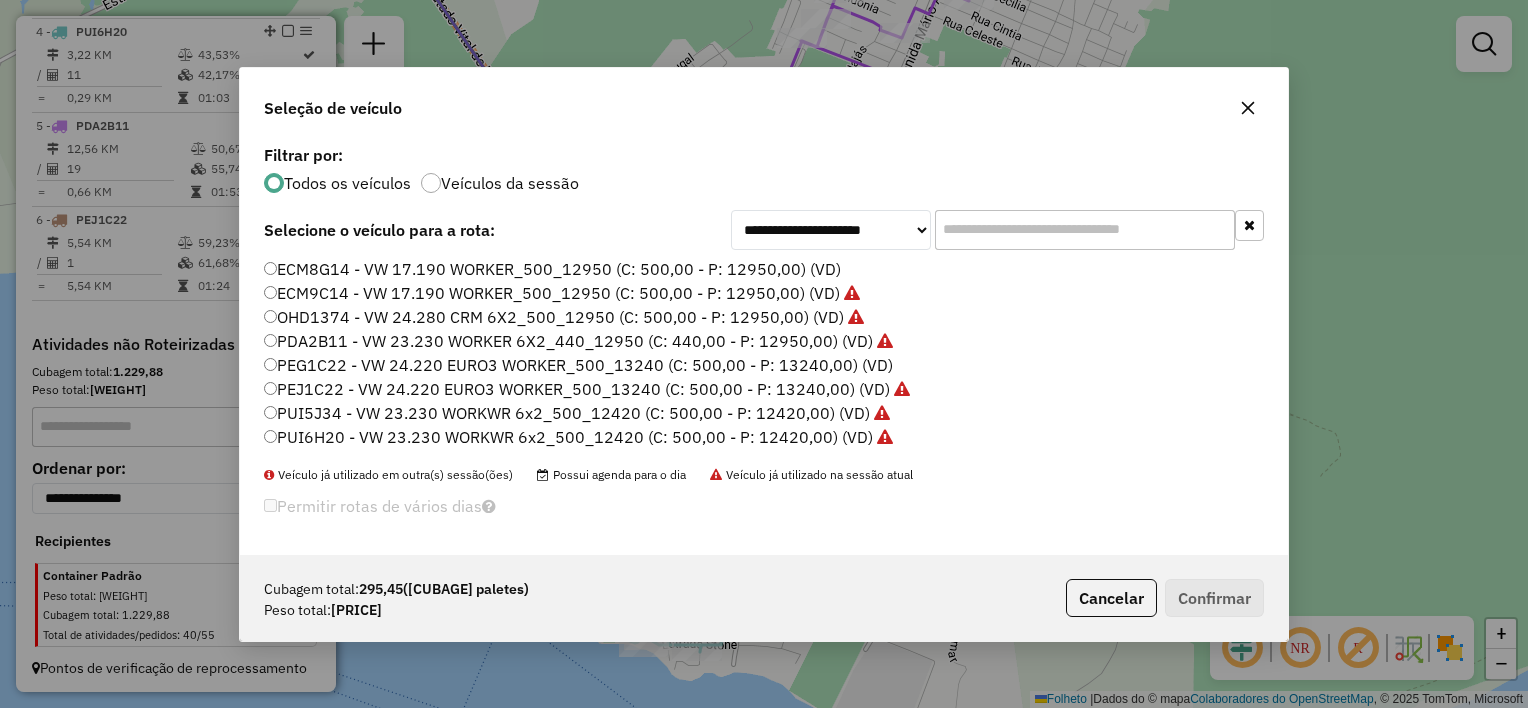click on "ECM8G14 - VW 17.190 WORKER_500_12950 (C: 500,00 - P: 12950,00) (VD)" 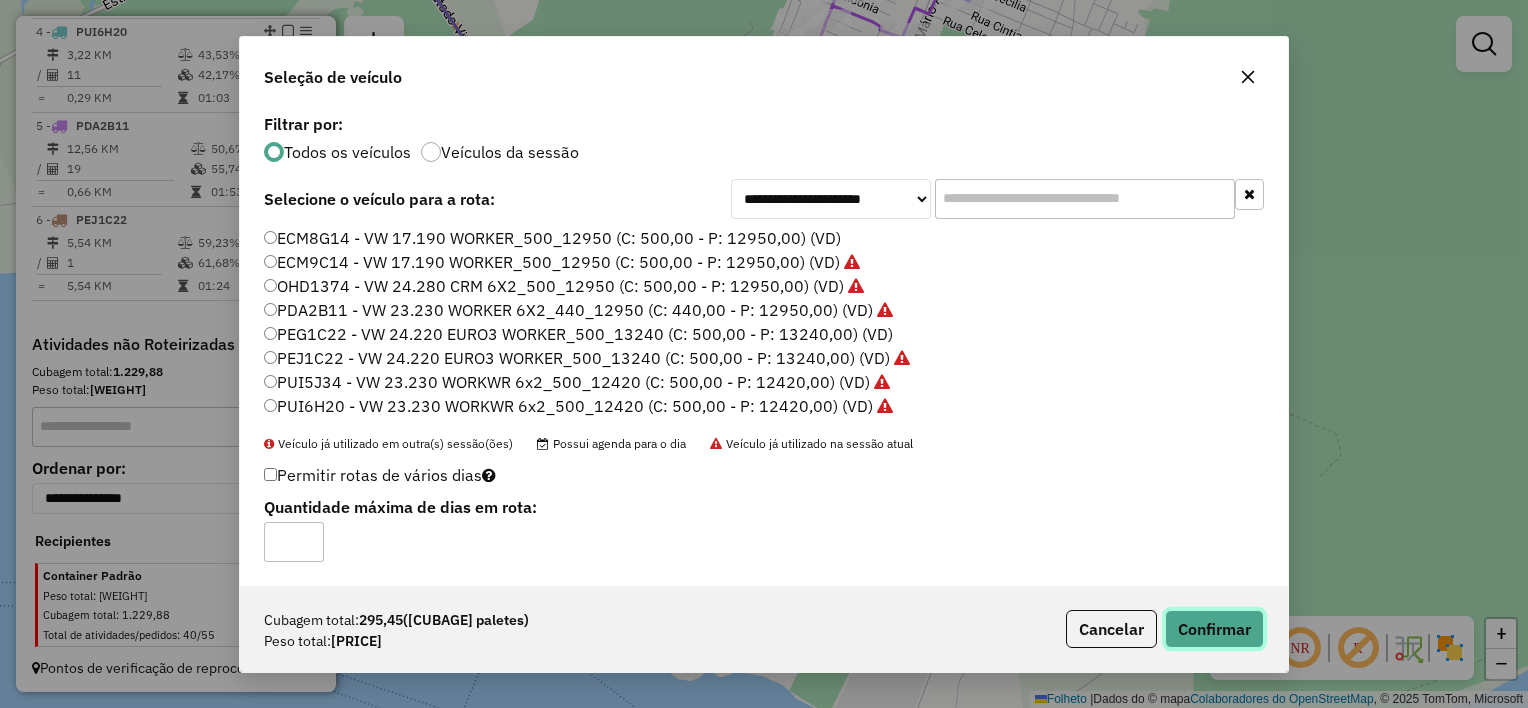 click on "Confirmar" 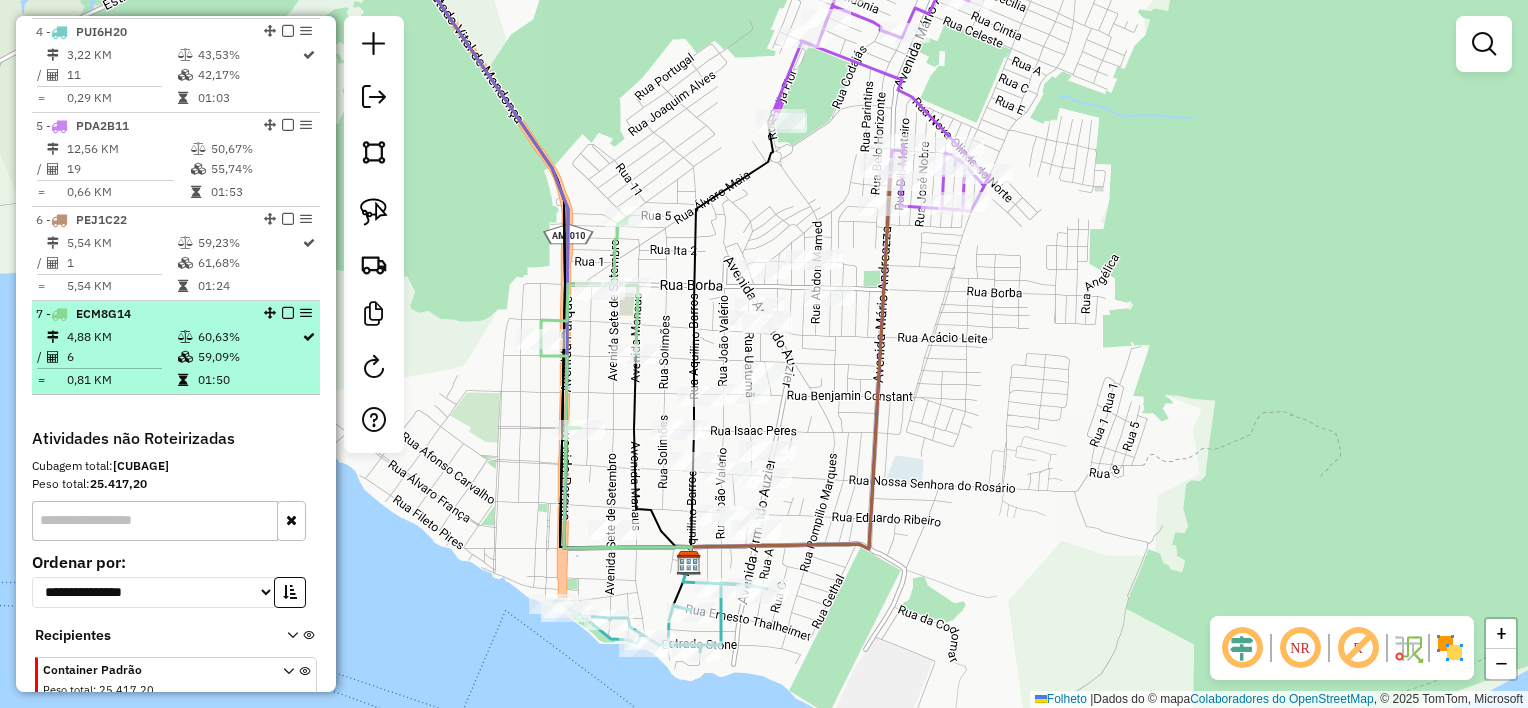 click on "60,63%" at bounding box center (249, 337) 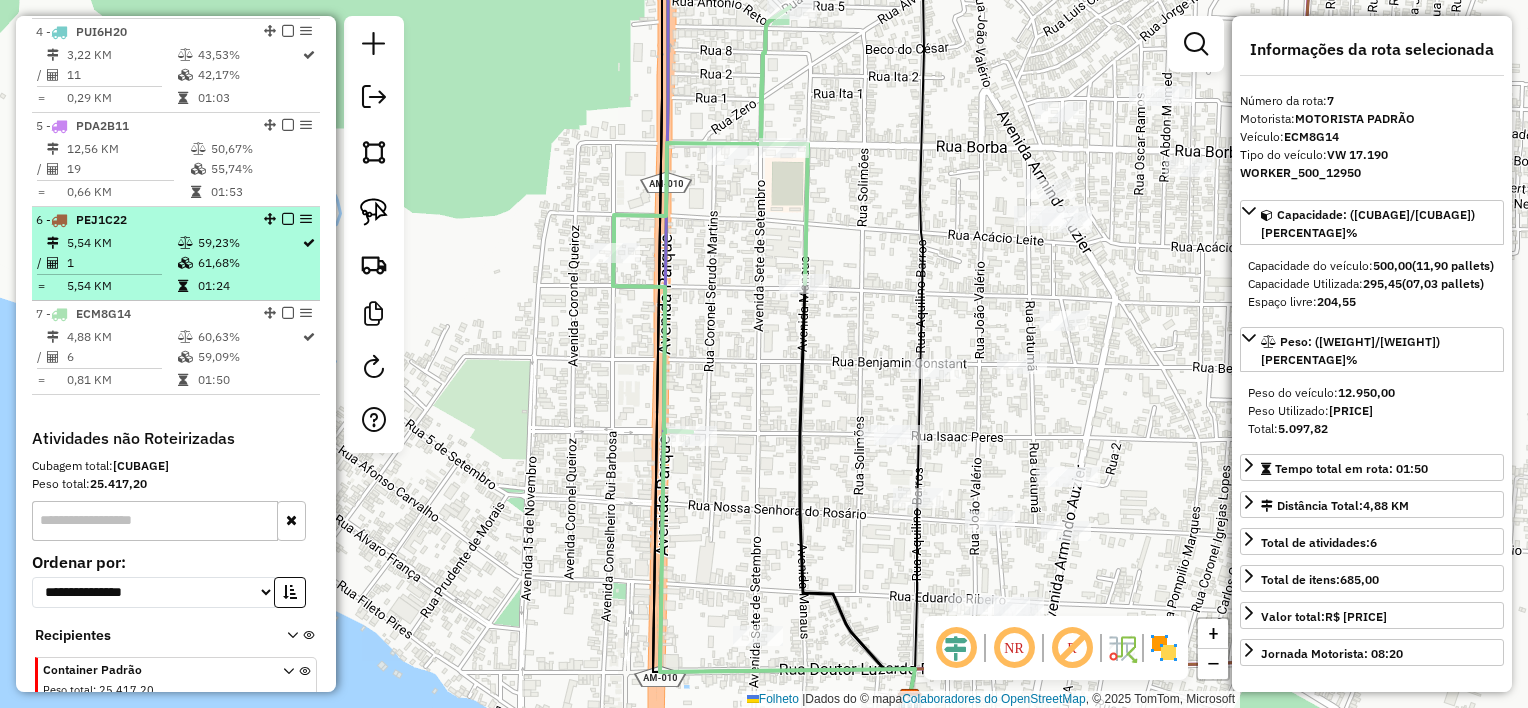 click on "61,68%" at bounding box center (219, 262) 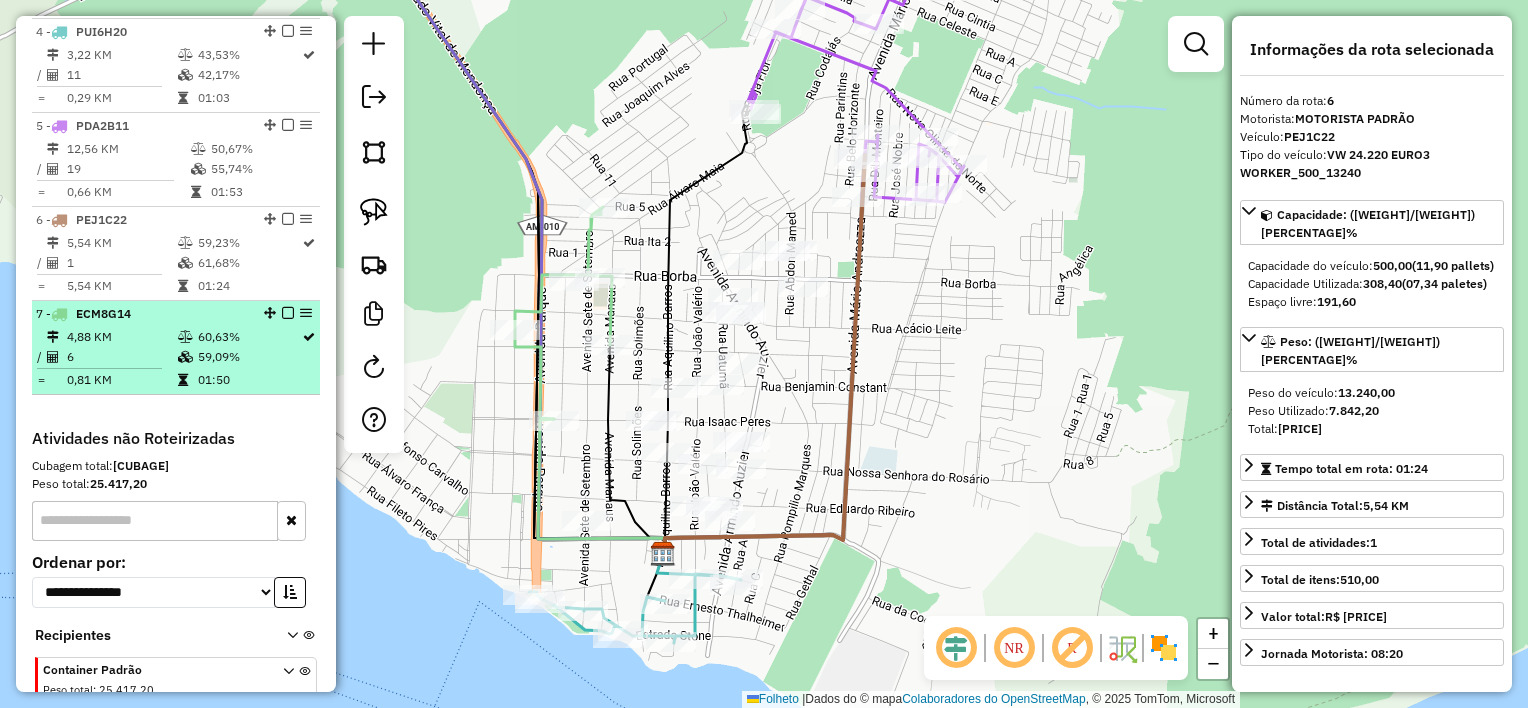click on "7 -       ECM8G14" at bounding box center (142, 314) 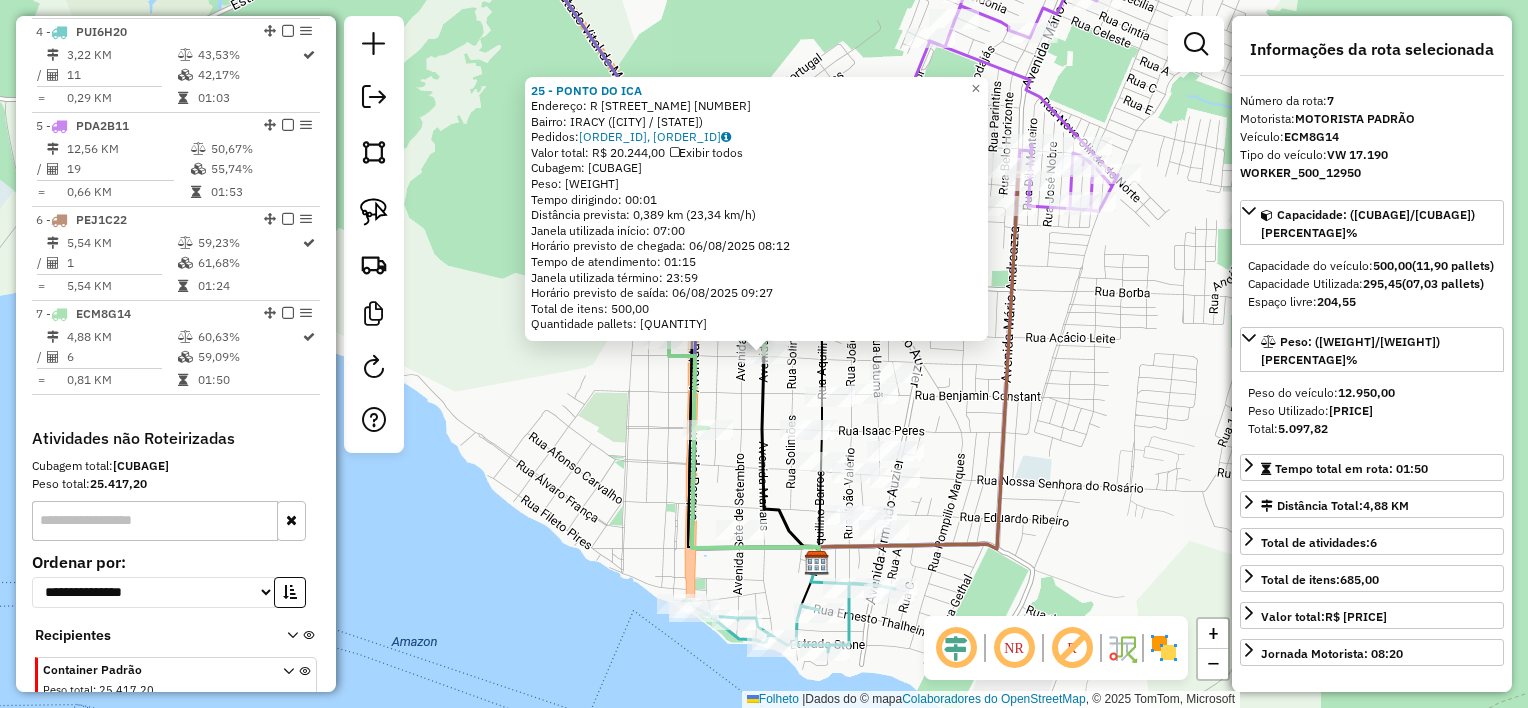 scroll, scrollTop: 1147, scrollLeft: 0, axis: vertical 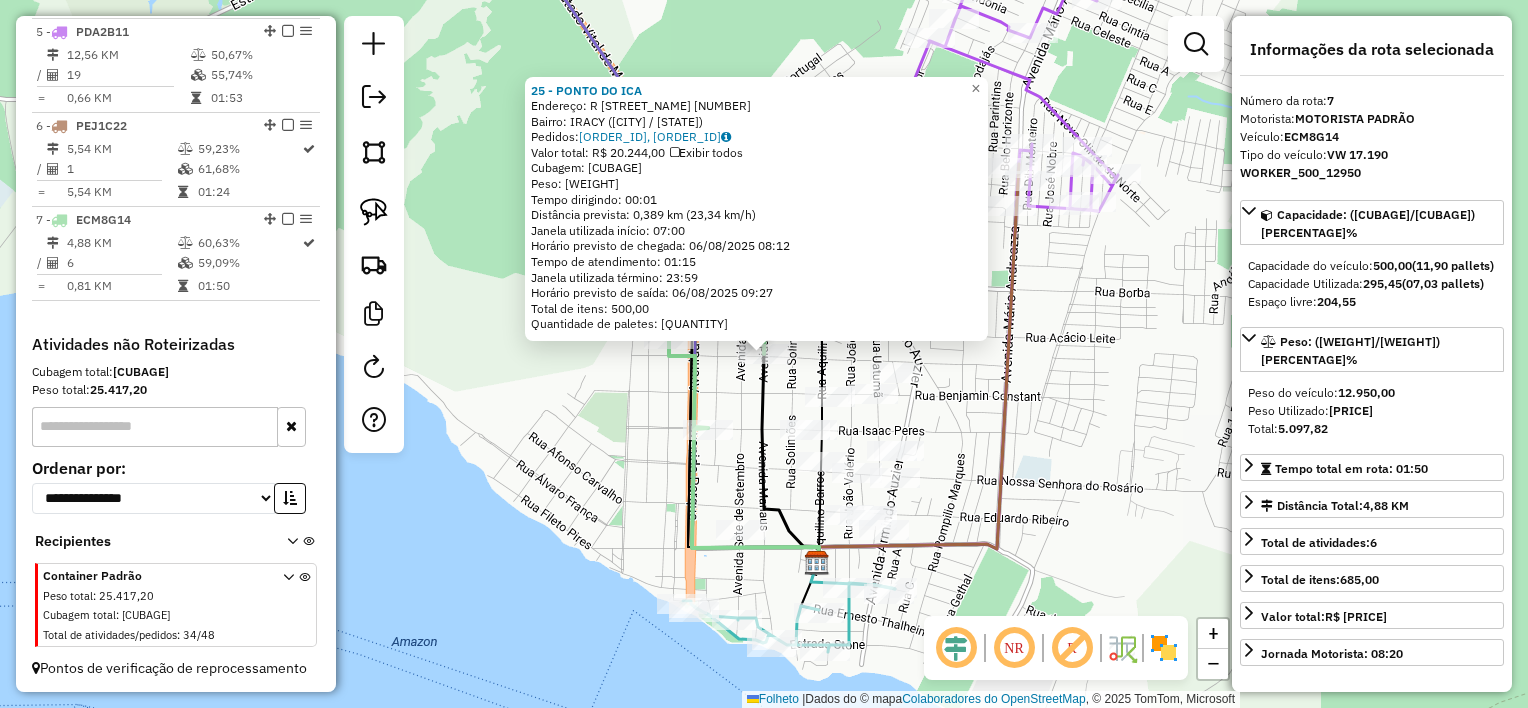 click on "25 - PONTO DO ICA  Endereço:  R   ADOLFO OLINPIO 2691   Bairro: IRACY (ITACOATIARA / AM)   Pedidos:  05026377, 05026378   Valor total: R$ 20.244,00   Exibir todos   Cubagem: 228,00  Peso: 6.076,70  Tempo dirigindo: 00:01   Distância prevista: 0,389 km (23,34 km/h)   Janela utilizada início: 07:00   Horário previsto de chegada: 06/08/2025 08:12   Tempo de atendimento: 01:15   Janela utilizada término: 23:59   Horário previsto de saída: 06/08/2025 09:27   Total de itens: 500,00   Quantidade de paletes: 5.429  × Janela de atendimento Grade de atendimento Capacidade Transportadoras Veículos Cliente Pedidos  Rotas Selecione os dias de semana para filtrar as janelas de atendimento  Seg   Ter   Qua   Qui   Sexo   Sáb   Dom  Informe o período da janela de atendimento: De: Até:  Filtrar exatamente a janela do cliente  Considerar janela de atendimento padrão  Selecione os dias de semana para filtrar as grades de atendimento  Seg   Ter   Qua   Qui   Sexo   Sáb   Dom   Peso mínimo:   Peso máximo:   De:  +" 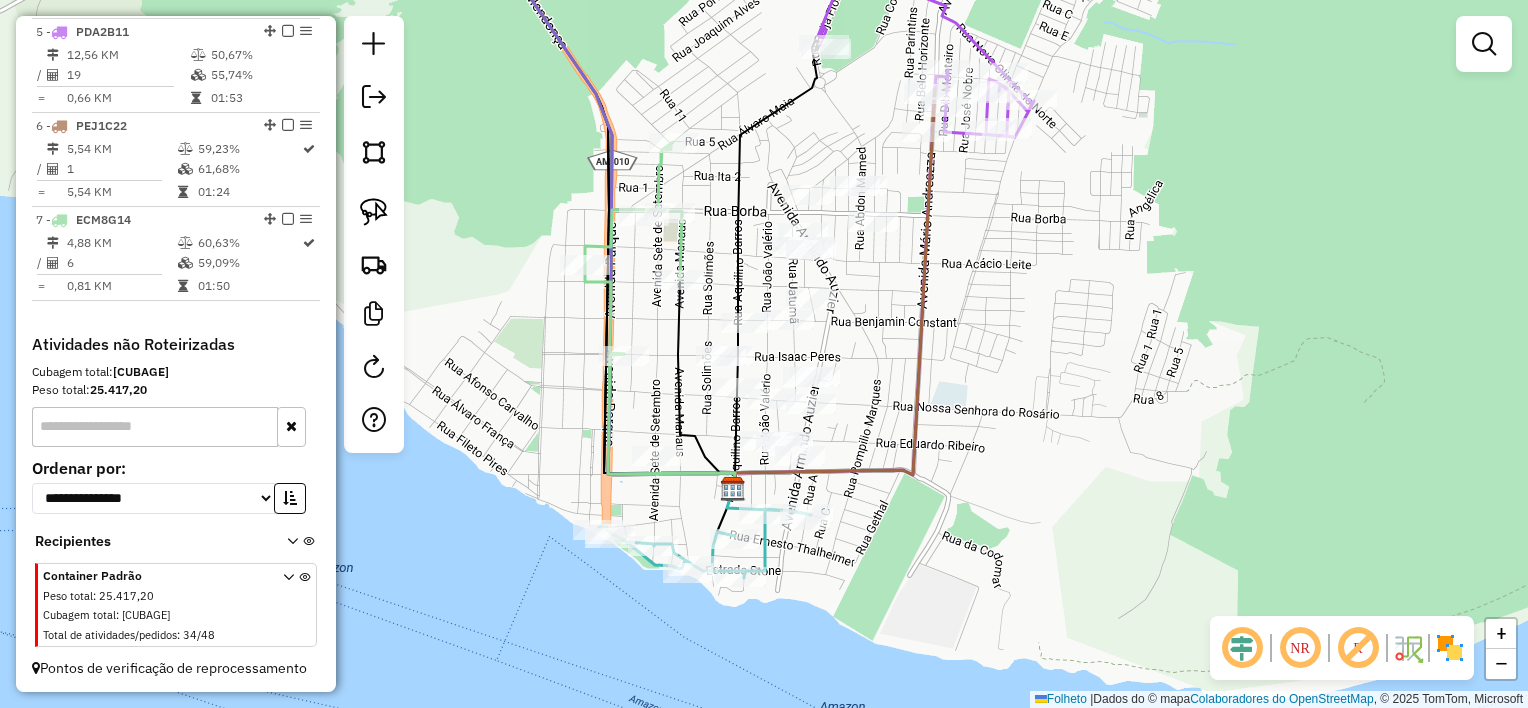 drag, startPoint x: 976, startPoint y: 392, endPoint x: 888, endPoint y: 316, distance: 116.275536 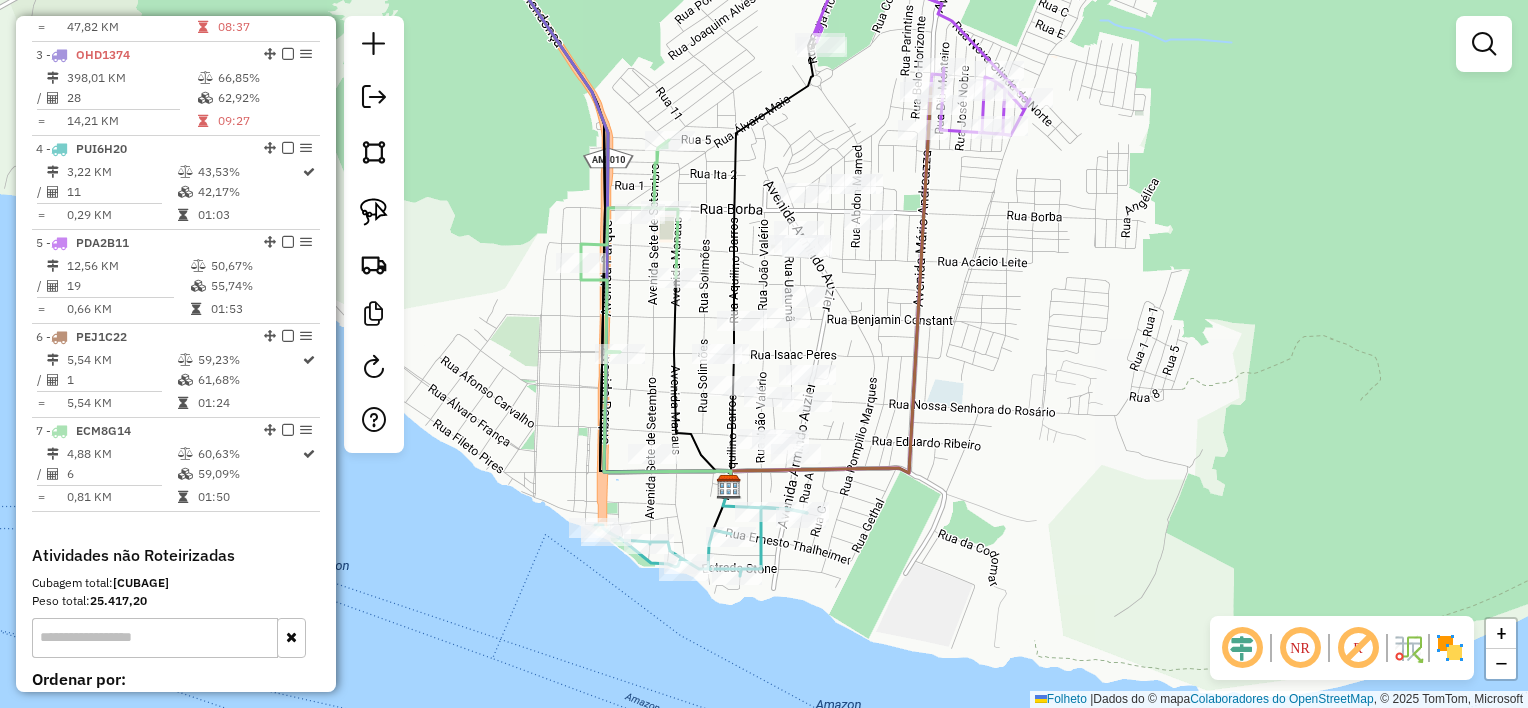 scroll, scrollTop: 933, scrollLeft: 0, axis: vertical 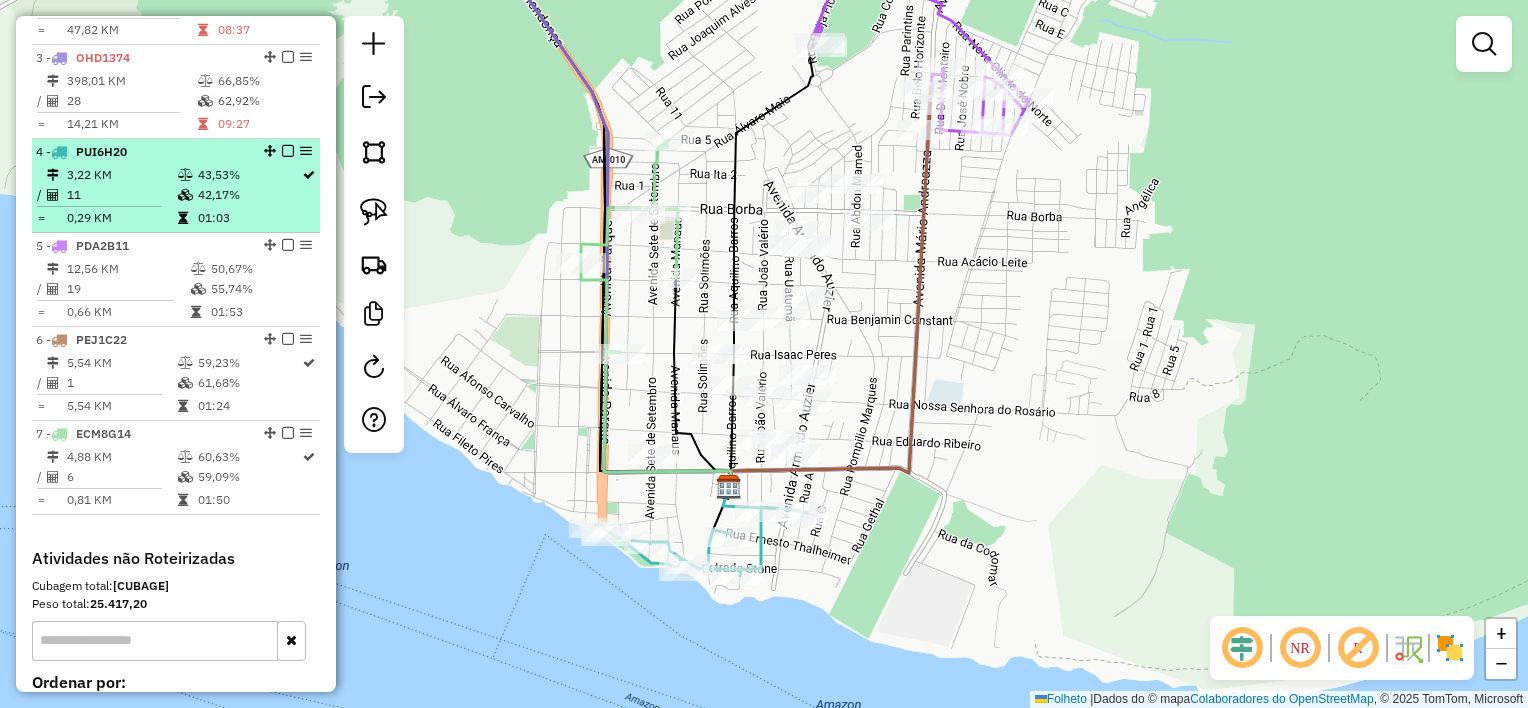 click on "11" at bounding box center (121, 195) 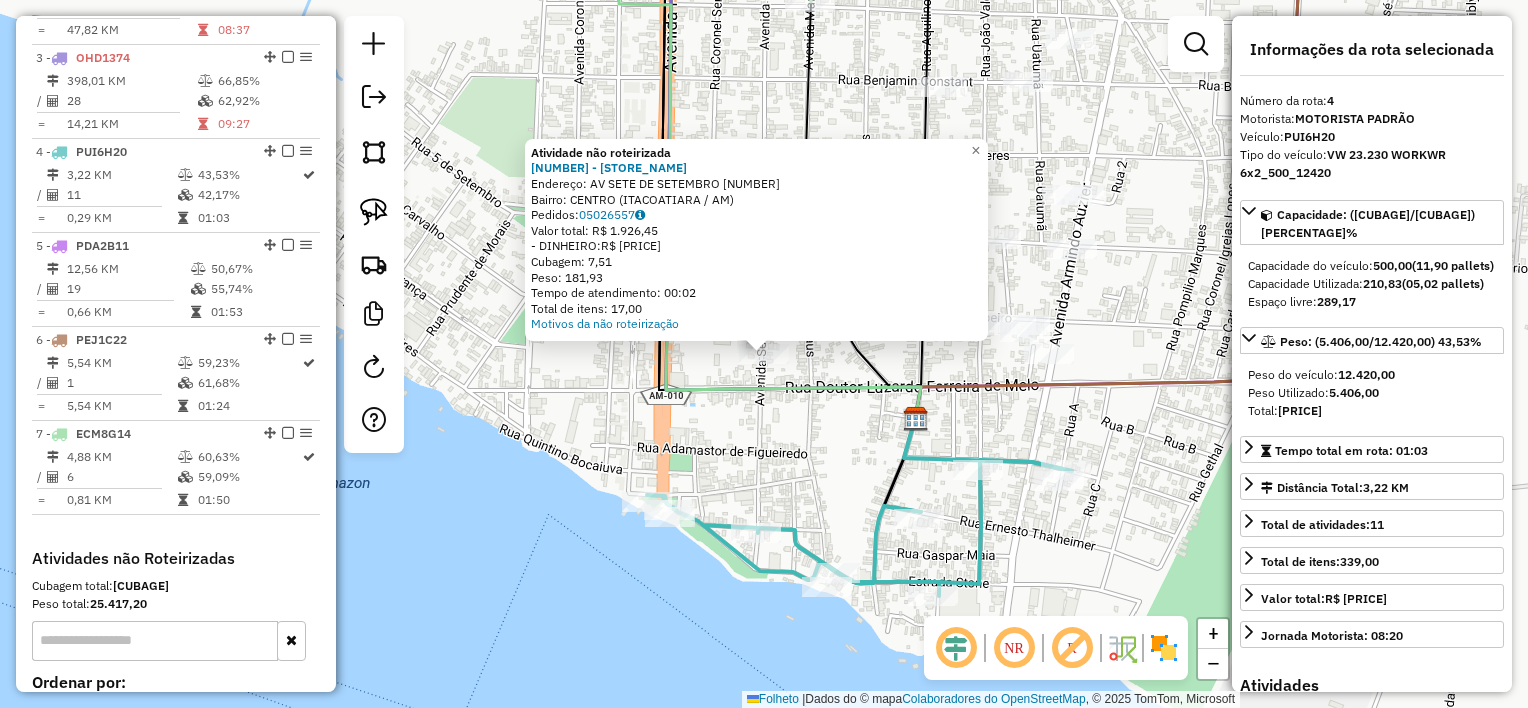 click 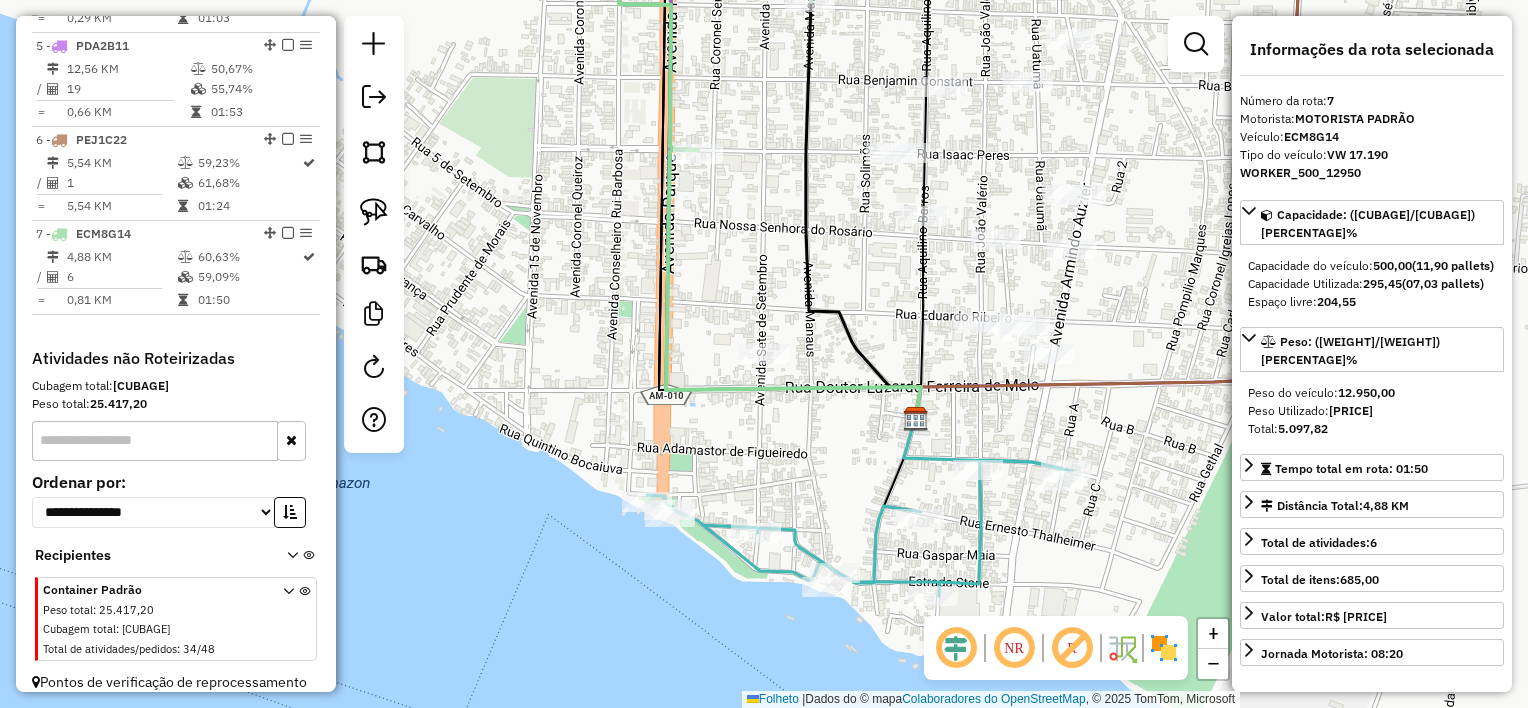 scroll, scrollTop: 1147, scrollLeft: 0, axis: vertical 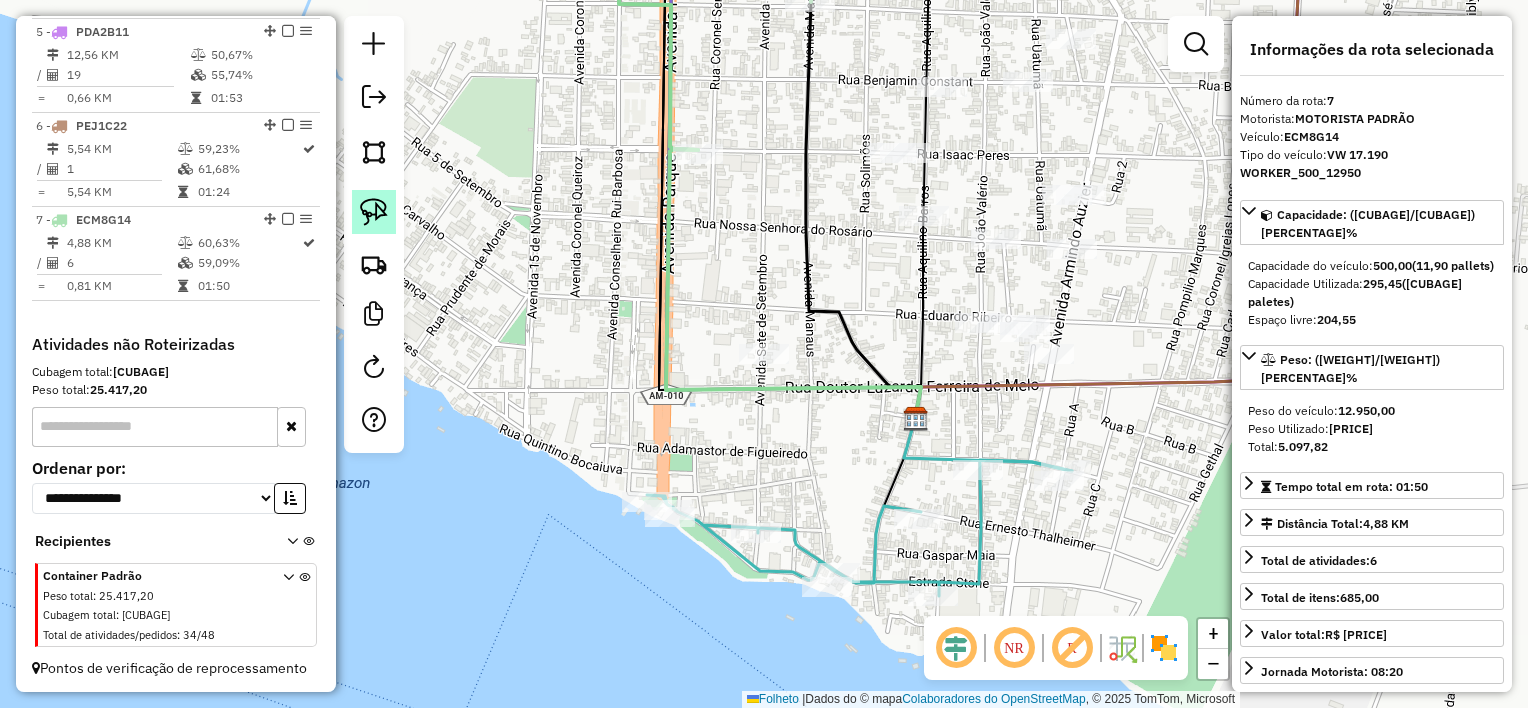 click 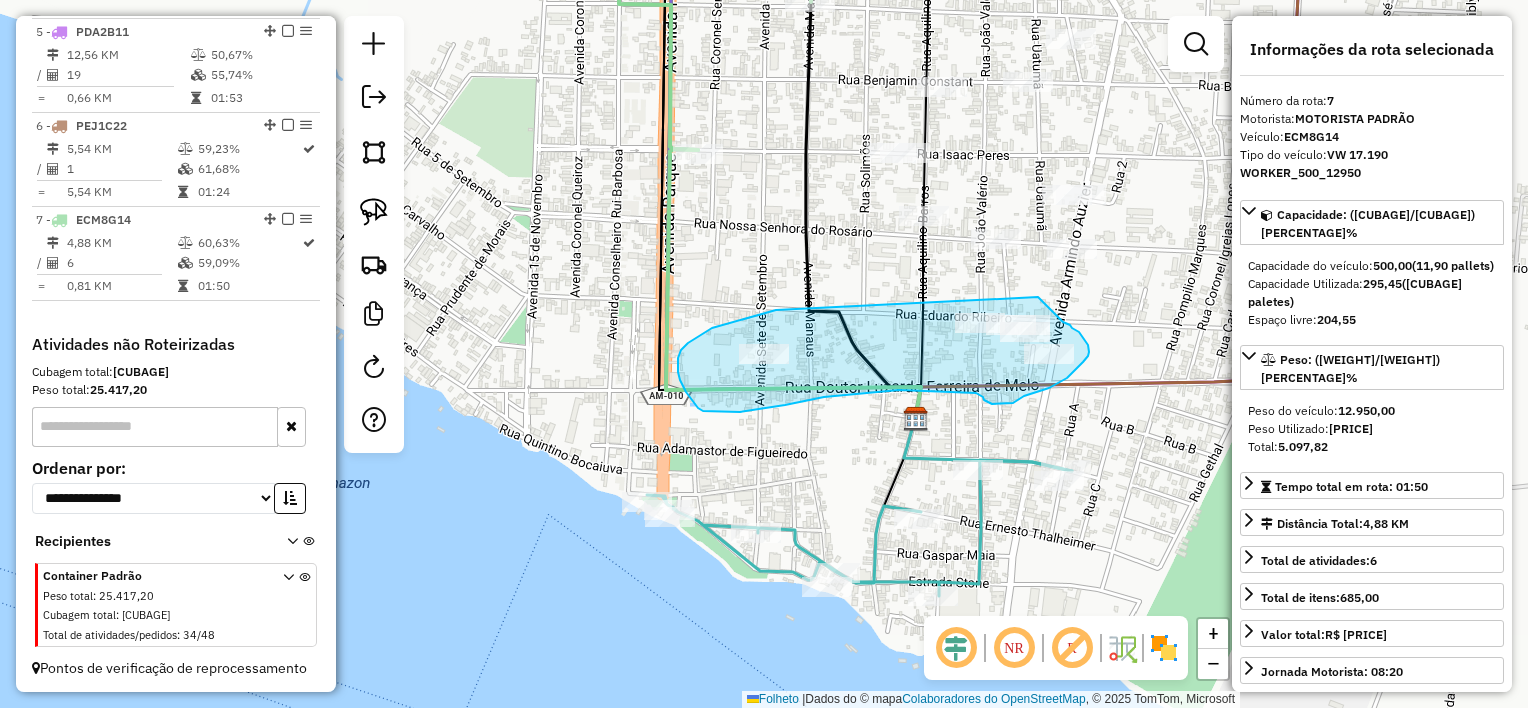 drag, startPoint x: 776, startPoint y: 310, endPoint x: 1036, endPoint y: 297, distance: 260.3248 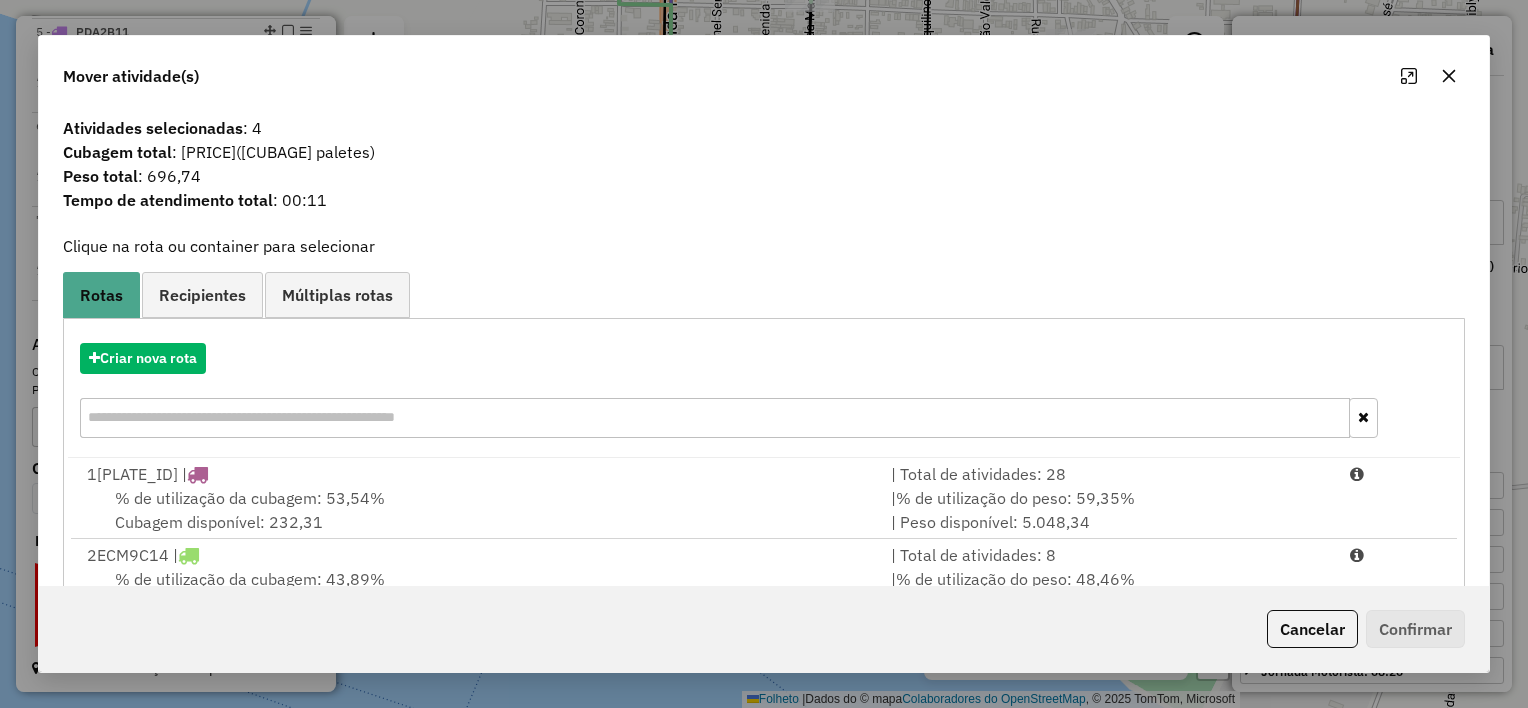 scroll, scrollTop: 305, scrollLeft: 0, axis: vertical 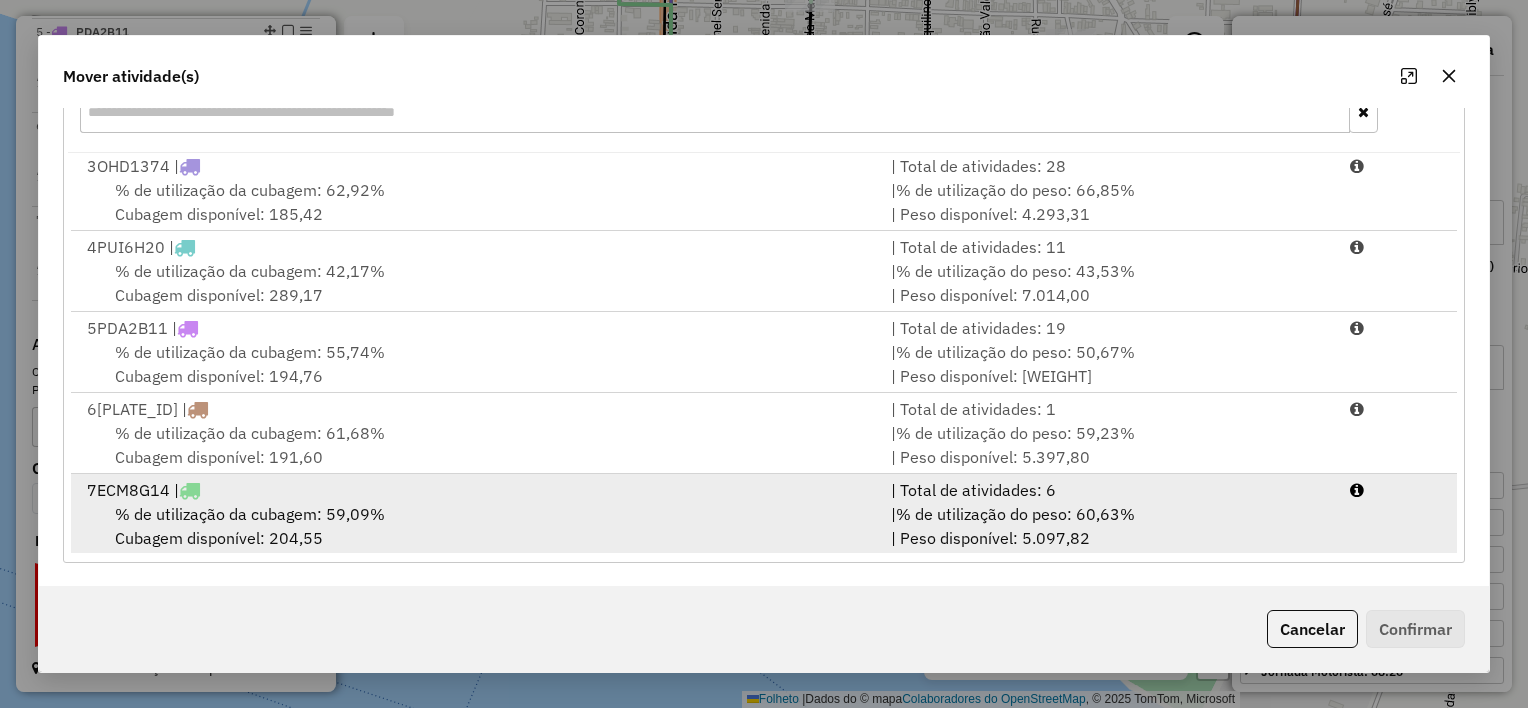 click on "| Total de atividades: 6" at bounding box center (1108, 490) 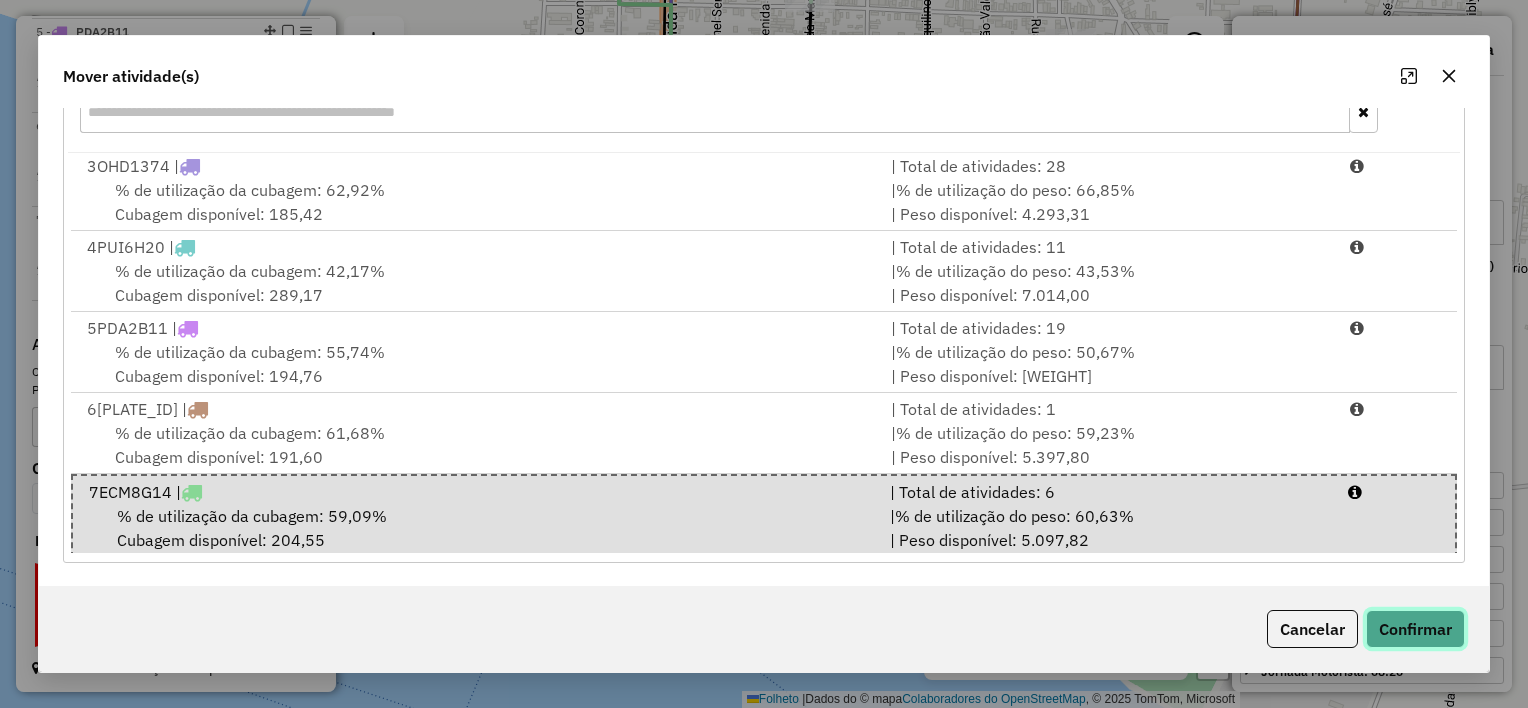 click on "Confirmar" 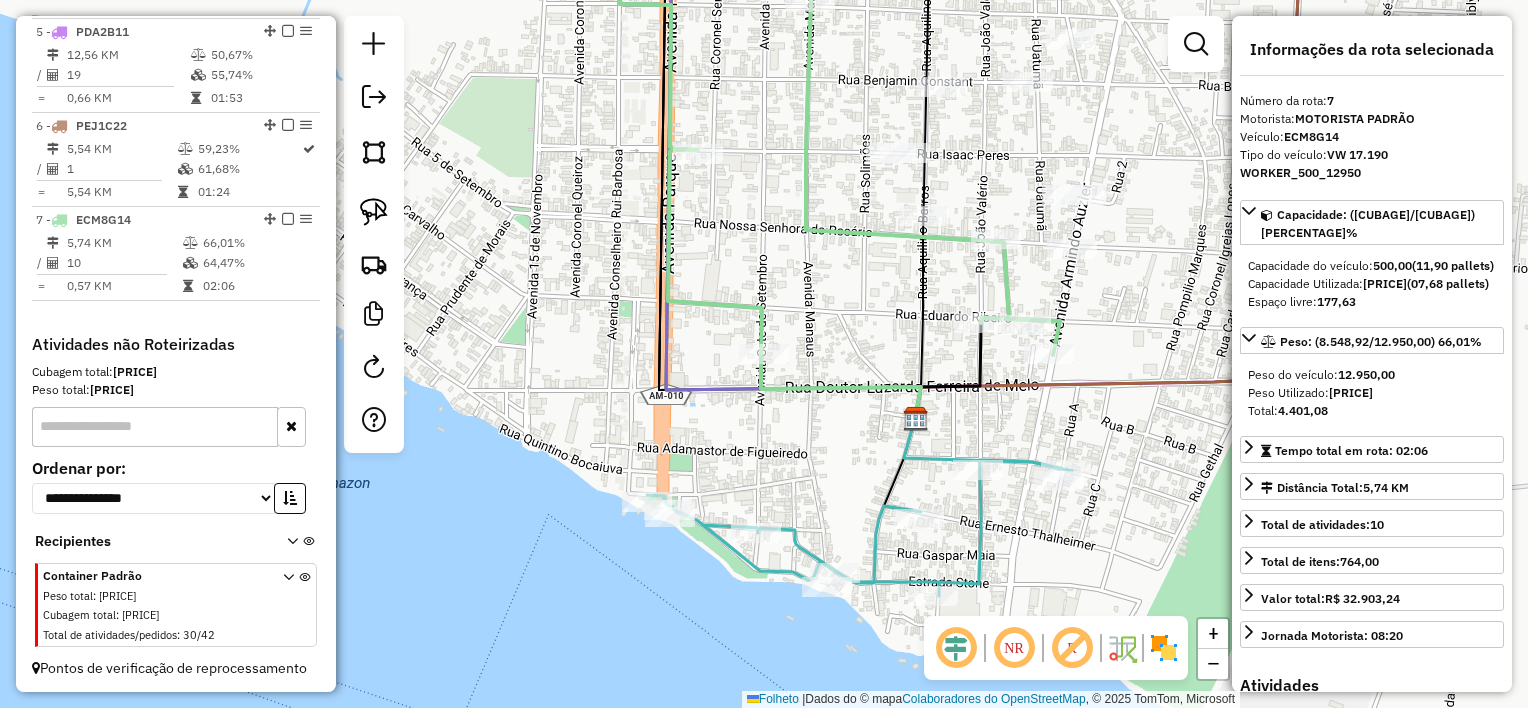 scroll, scrollTop: 0, scrollLeft: 0, axis: both 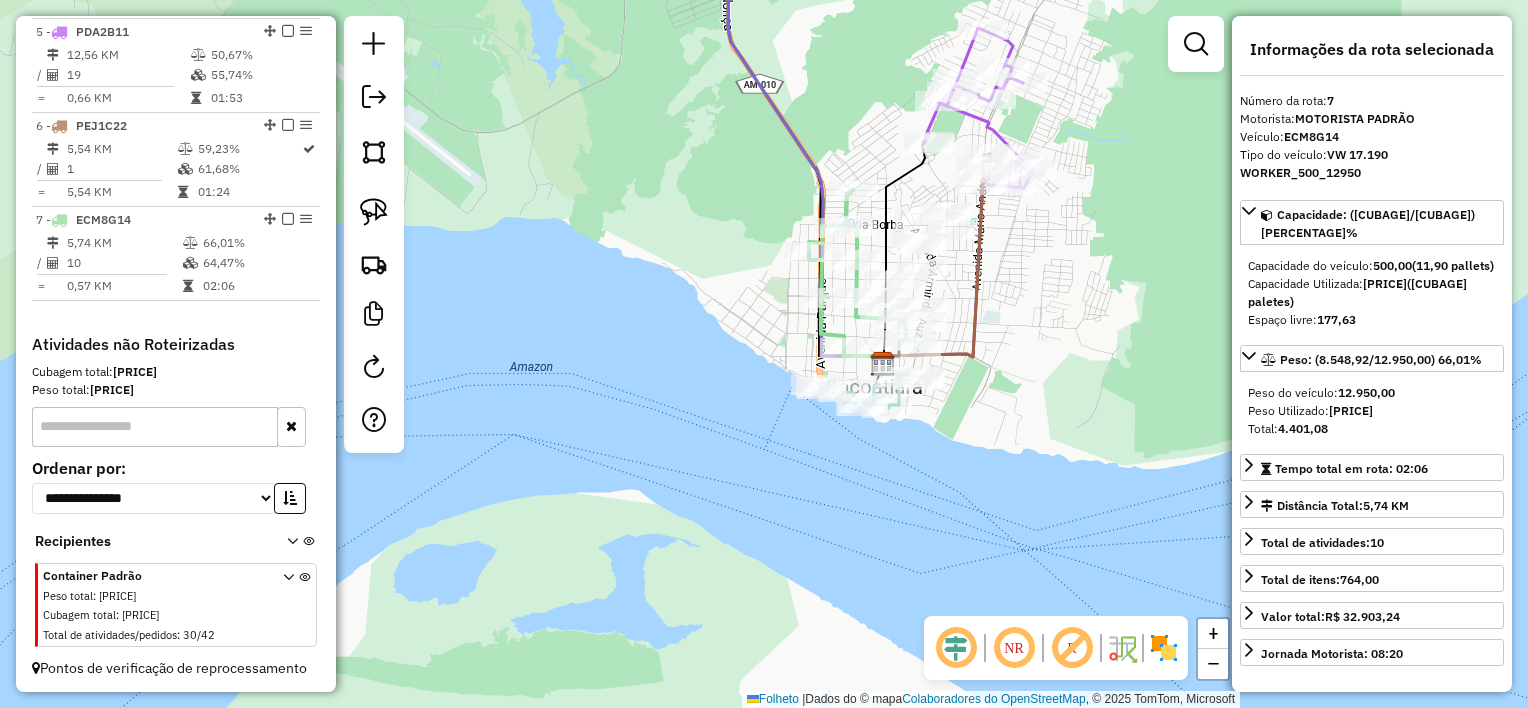drag, startPoint x: 1140, startPoint y: 309, endPoint x: 972, endPoint y: 314, distance: 168.07439 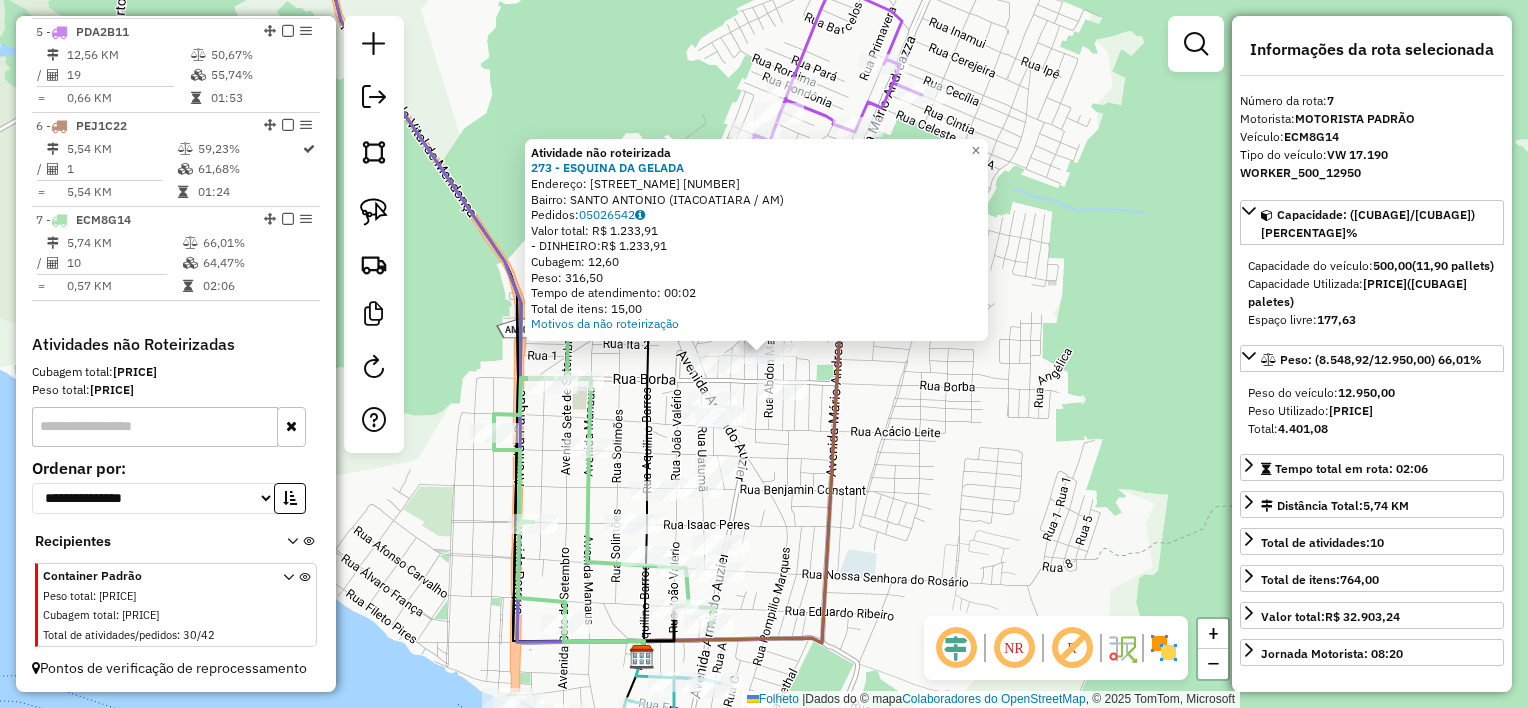 click 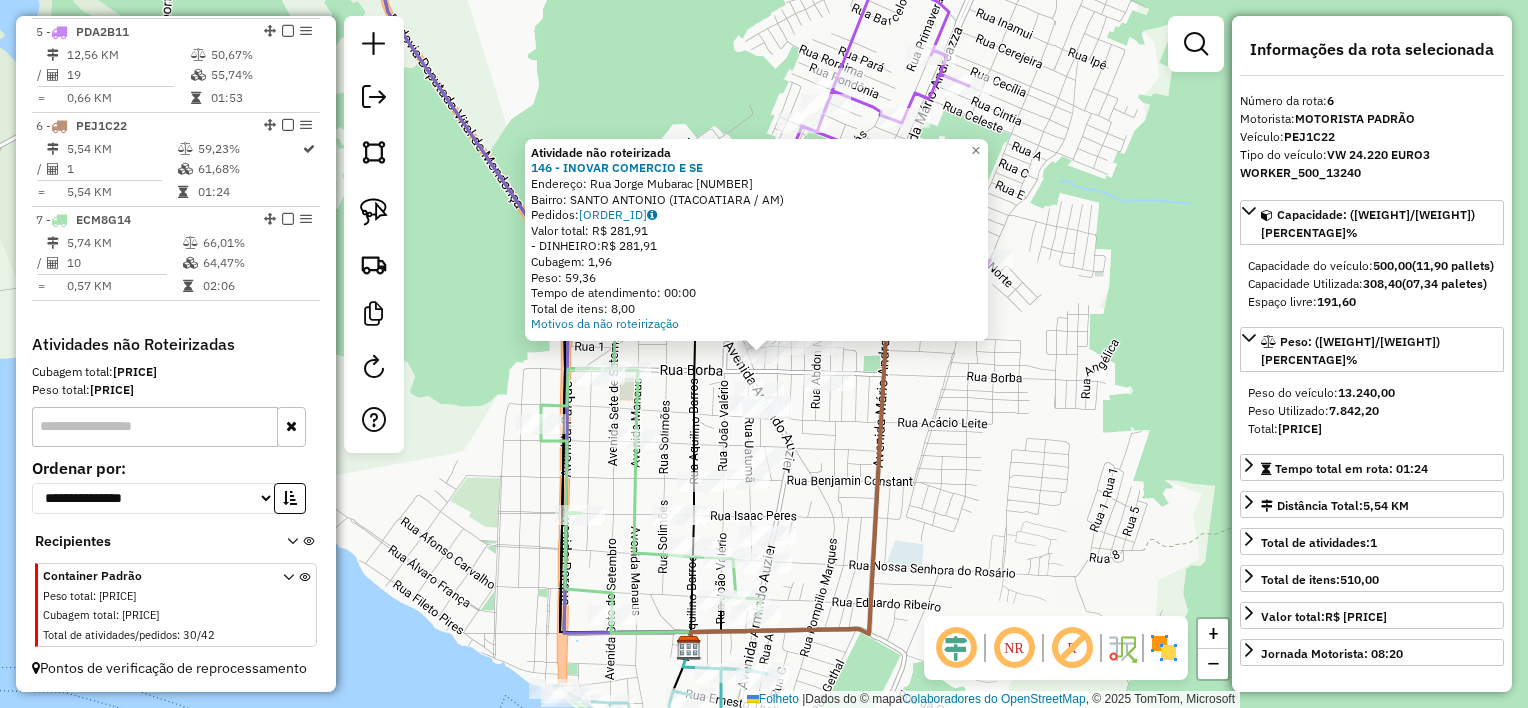 click on "Atividade não roteirizada 146 - INOVAR COMERCIO E SE  Endereço:  Rua Jorge Mubarac 3289   Bairro: SANTO ANTONIO (ITACOATIARA / AM)   Pedidos:  05026437   Valor total: R$ 281,91   - DINHEIRO:  R$ 281,91   Cubagem: 1,96   Peso: 59,36   Tempo de atendimento: 00:00   Total de itens: 8,00  Motivos da não roteirização × Janela de atendimento Grade de atendimento Capacidade Transportadoras Veículos Cliente Pedidos  Rotas Selecione os dias de semana para filtrar as janelas de atendimento  Seg   Ter   Qua   Qui   Sexo   Sáb   Dom  Informe o período da janela de atendimento: De: Até:  Filtrar exatamente a janela do cliente  Considerar janela de atendimento padrão  Selecione os dias de semana para filtrar as grades de atendimento  Seg   Ter   Qua   Qui   Sexo   Sáb   Dom   Considerar clientes sem dia de atendimento cadastrado  Clientes fora do dia de atendimento selecionado Filtrar as atividades entre os valores definidos abaixo:  Peso mínimo:   Peso máximo:   Cubagem mínima:   Cubagem máxima:   De:  De:" 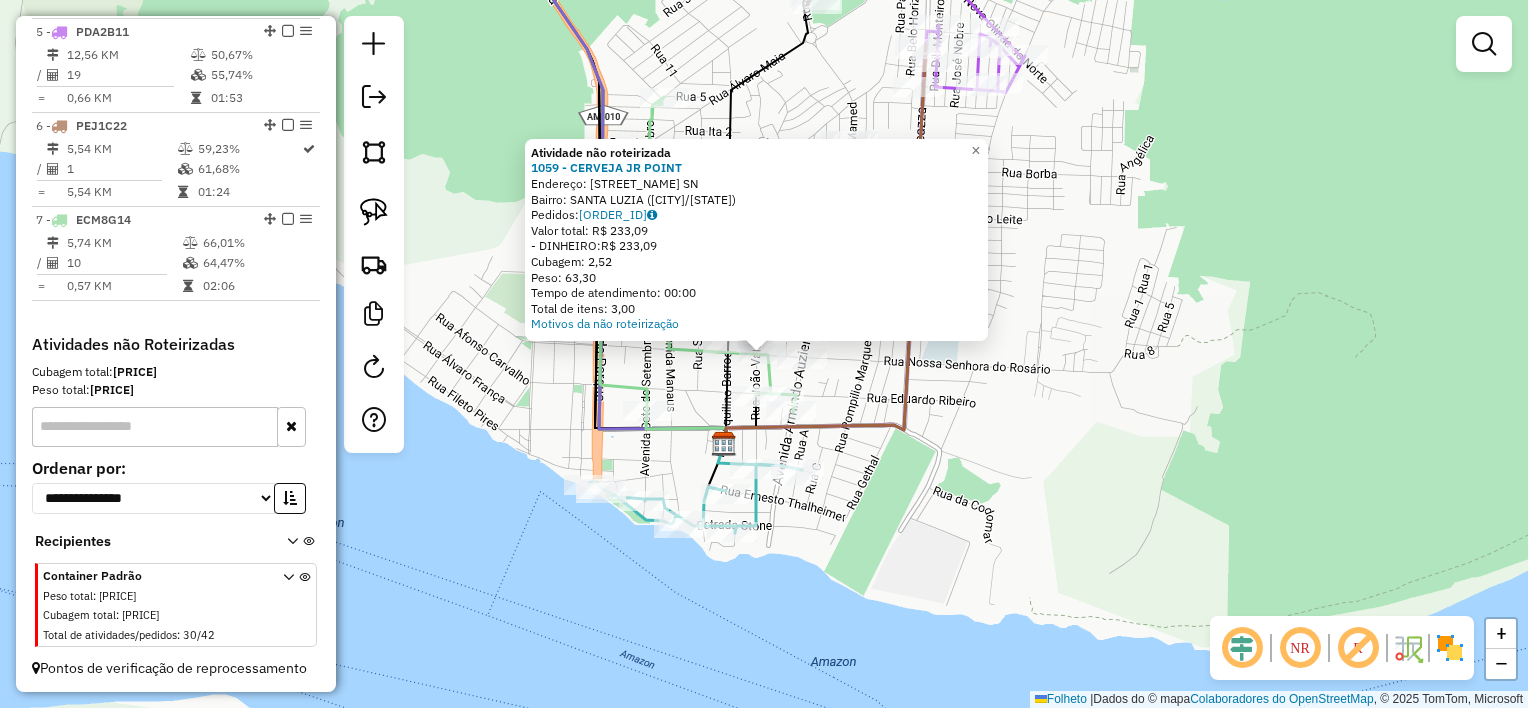 click 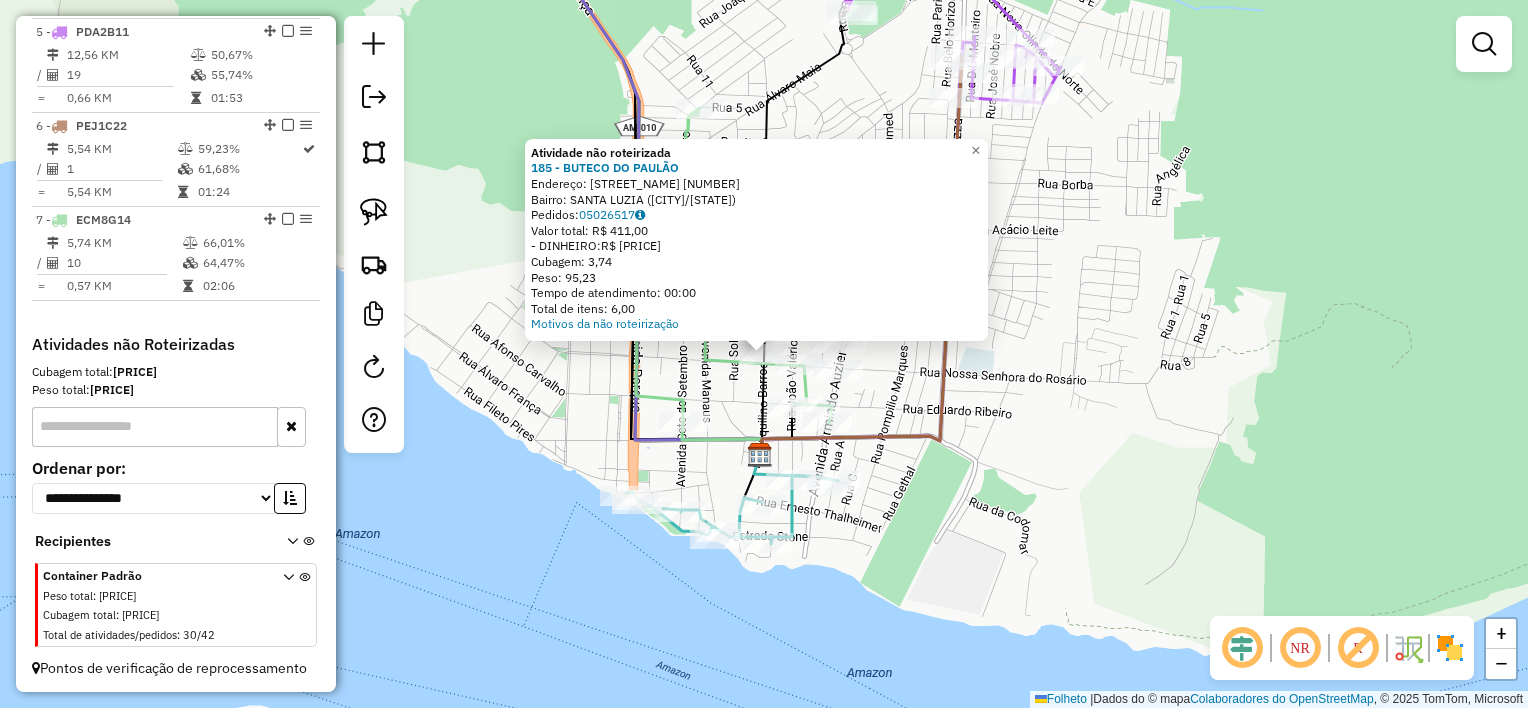 click on "Atividade não roteirizada 185 - BUTECO DO PAULÃO  Endereço:  Avenida Aquilino Barros 977   Bairro: SANTA LUZIA (ITACOATIARA/AM)   Pedidos:  05026517   Valor total: R$ 411,00   - DINHEIRO:  R$ 411,00   Cubagem: 3,74   Peso: 95,23   Tempo de atendimento: 00:00   Total de itens: 6,00  Motivos da não roteirização × Janela de atendimento Grade de atendimento Capacidade Transportadoras Veículos Cliente Pedidos  Rotas Selecione os dias de semana para filtrar as janelas de atendimento  Seg   Ter   Qua   Qui   Sexo   Sáb   Dom  Informe o período da janela de atendimento: De: Até:  Filtrar exatamente a janela do cliente  Considerar janela de atendimento padrão  Selecione os dias de semana para filtrar as grades de atendimento  Seg   Ter   Qua   Qui   Sexo   Sáb   Dom   Considerar clientes sem dia de atendimento cadastrado  Clientes fora do dia de atendimento selecionado Filtrar as atividades entre os valores definidos abaixo:  Peso mínimo:   Peso máximo:   Cubagem mínima:   Cubagem máxima:   De:   De:" 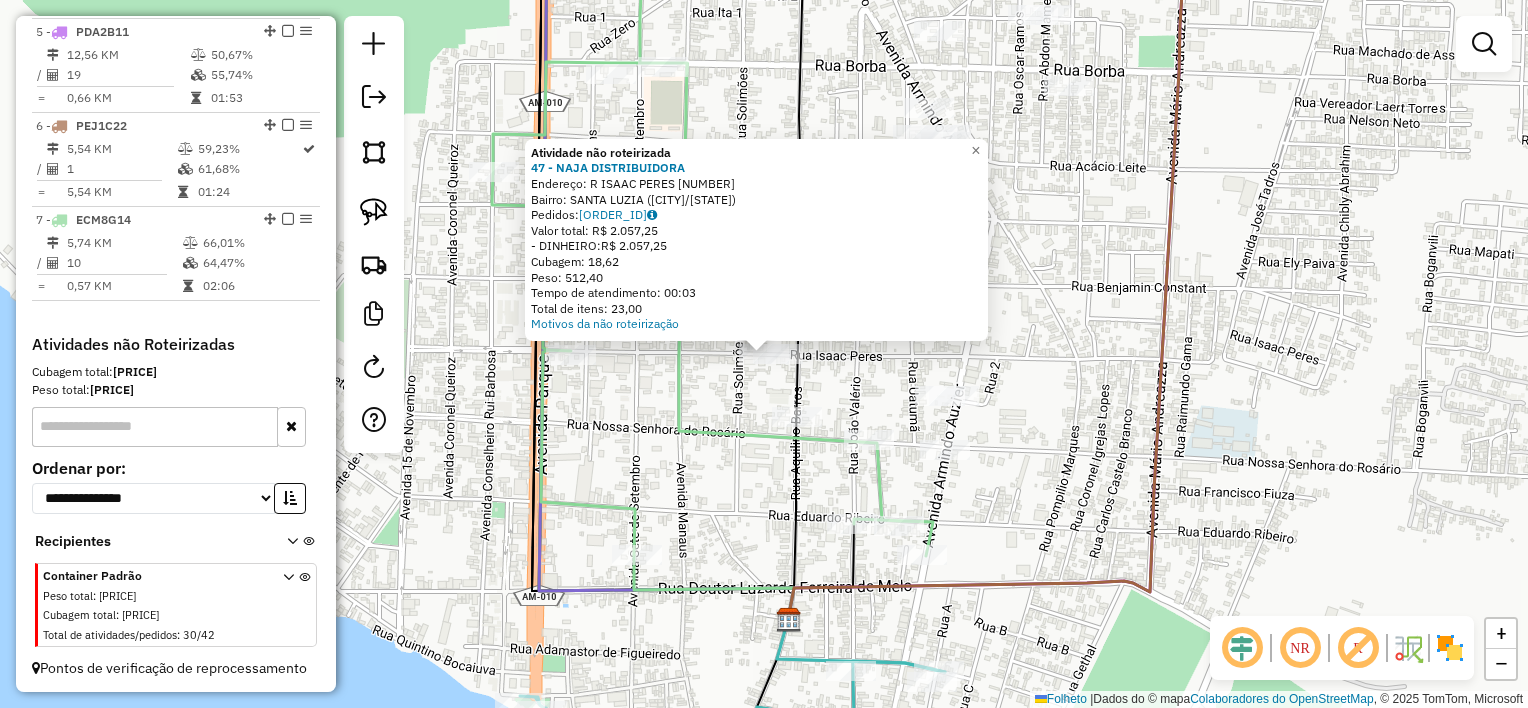 click on "Atividade não roteirizada 47 - NAJA DISTRIBUIDORA  Endereço:  R   ISAAC PERES 2849   Bairro: SANTA LUZIA (ITACOATIARA/AM)   Pedidos:  05026426   Valor total: R$ 2.057,25   - DINHEIRO:  R$ 2.057,25   Cubagem: 18,62   Peso: 512,40   Tempo de atendimento: 00:03   Total de itens: 23,00  Motivos da não roteirização × Janela de atendimento Grade de atendimento Capacidade Transportadoras Veículos Cliente Pedidos  Rotas Selecione os dias de semana para filtrar as janelas de atendimento  Seg   Ter   Qua   Qui   Sexo   Sáb   Dom  Informe o período da janela de atendimento: De: Até:  Filtrar exatamente a janela do cliente  Considerar janela de atendimento padrão  Selecione os dias de semana para filtrar as grades de atendimento  Seg   Ter   Qua   Qui   Sexo   Sáb   Dom   Considerar clientes sem dia de atendimento cadastrado  Clientes fora do dia de atendimento selecionado Filtrar as atividades entre os valores definidos abaixo:  Peso mínimo:   Peso máximo:   Cubagem mínima:   Cubagem máxima:   De:   De:" 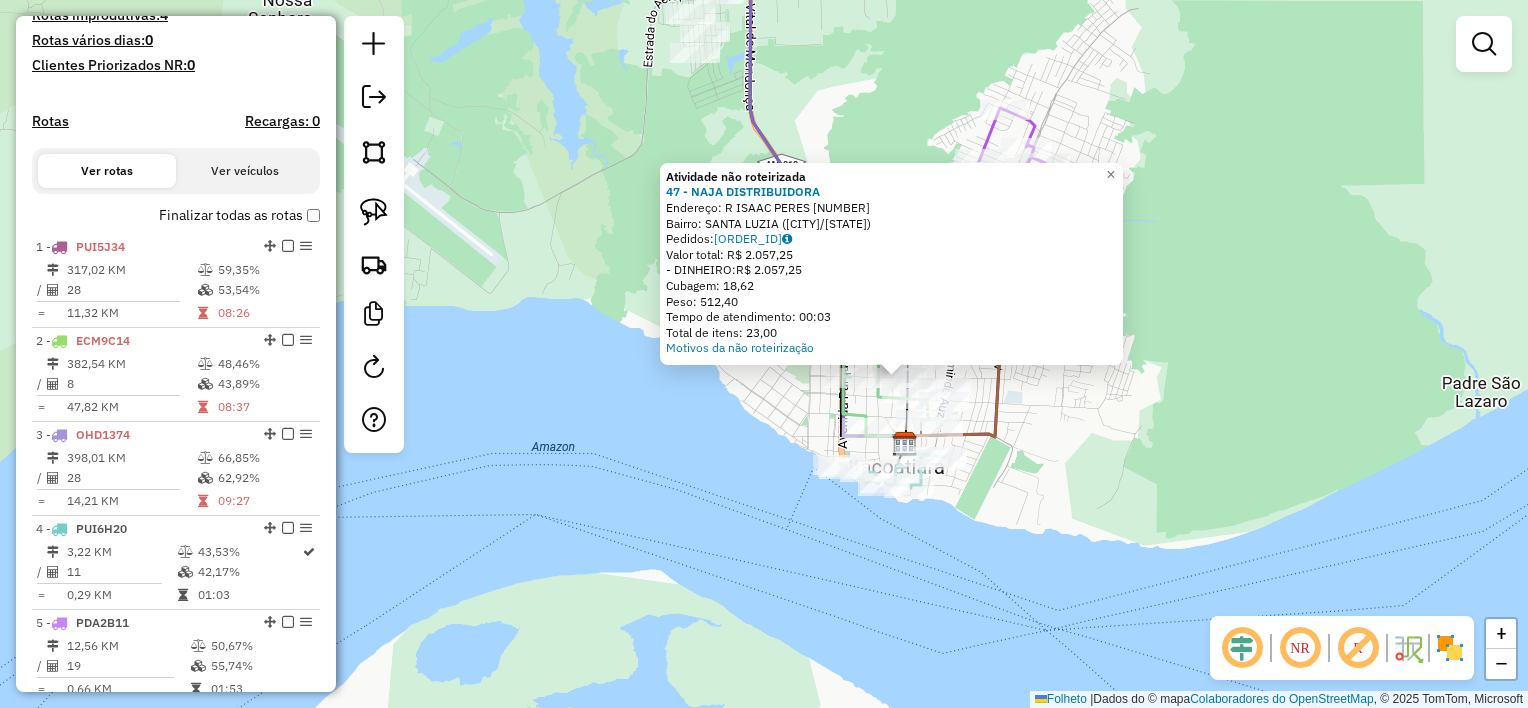 scroll, scrollTop: 0, scrollLeft: 0, axis: both 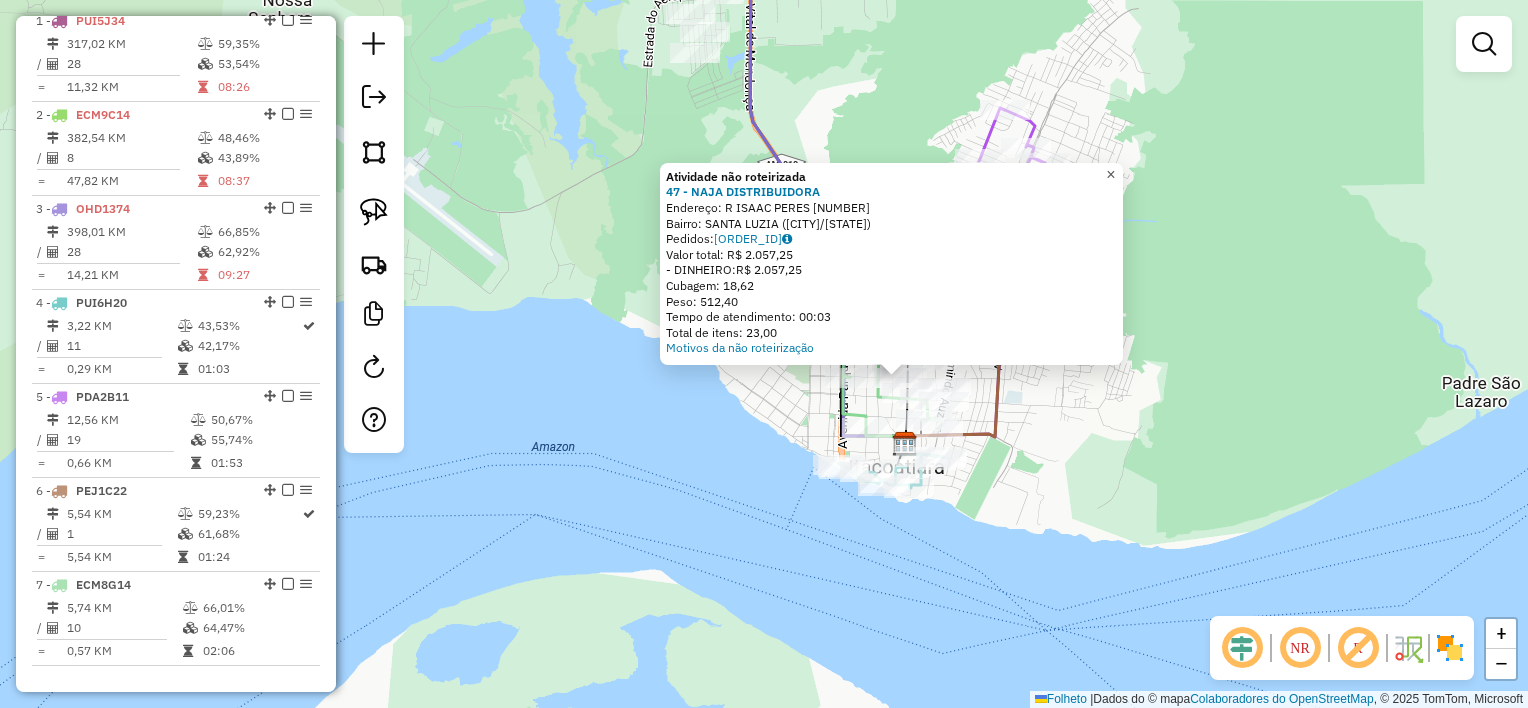 click on "×" 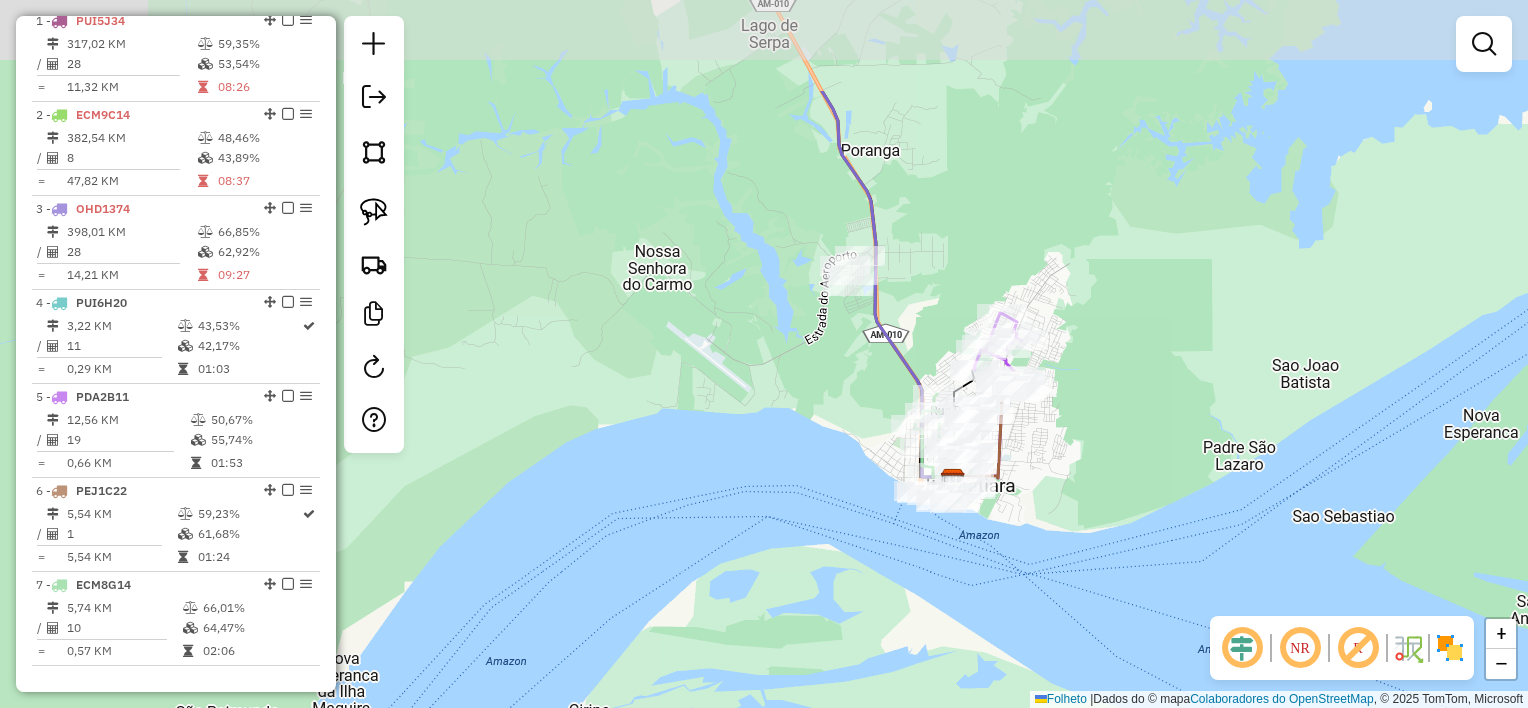 drag, startPoint x: 1126, startPoint y: 128, endPoint x: 1068, endPoint y: 290, distance: 172.06975 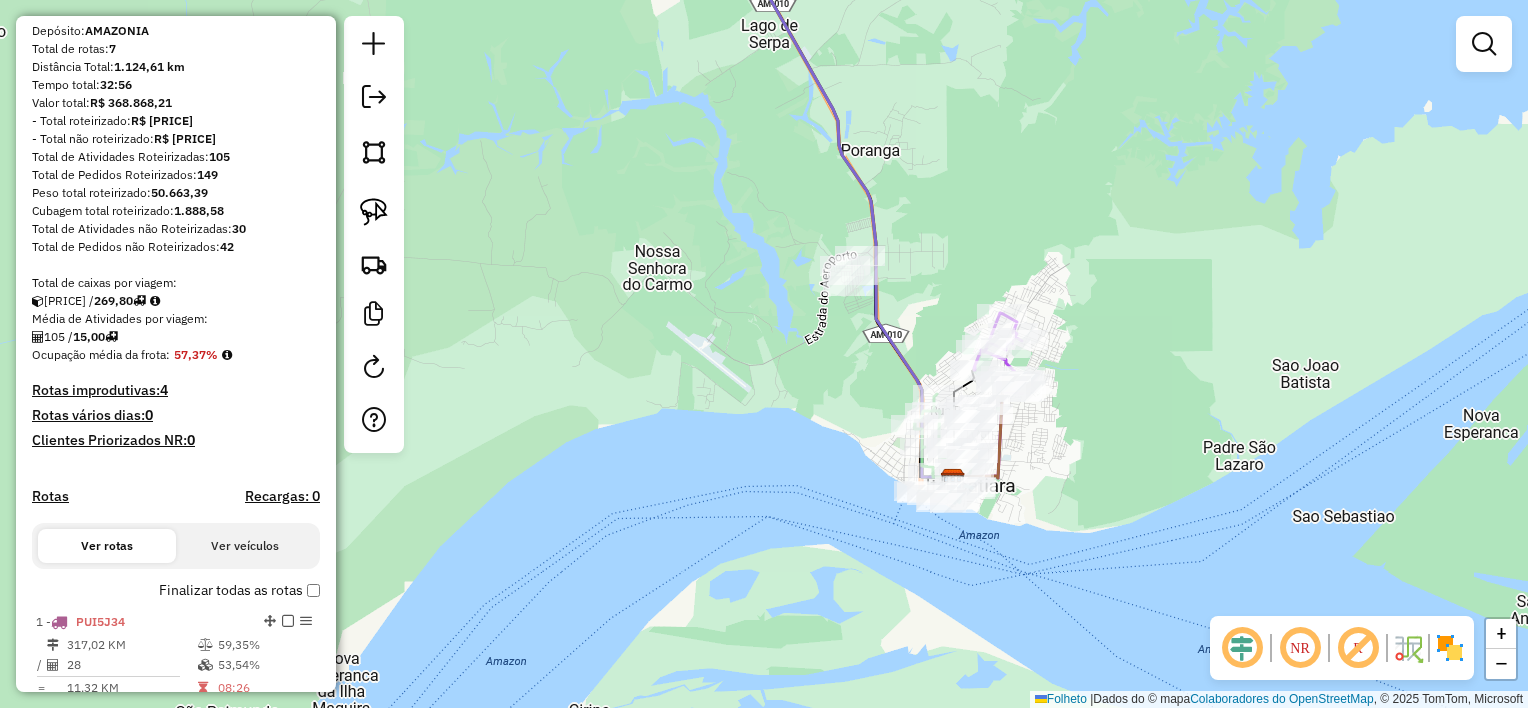 scroll, scrollTop: 183, scrollLeft: 0, axis: vertical 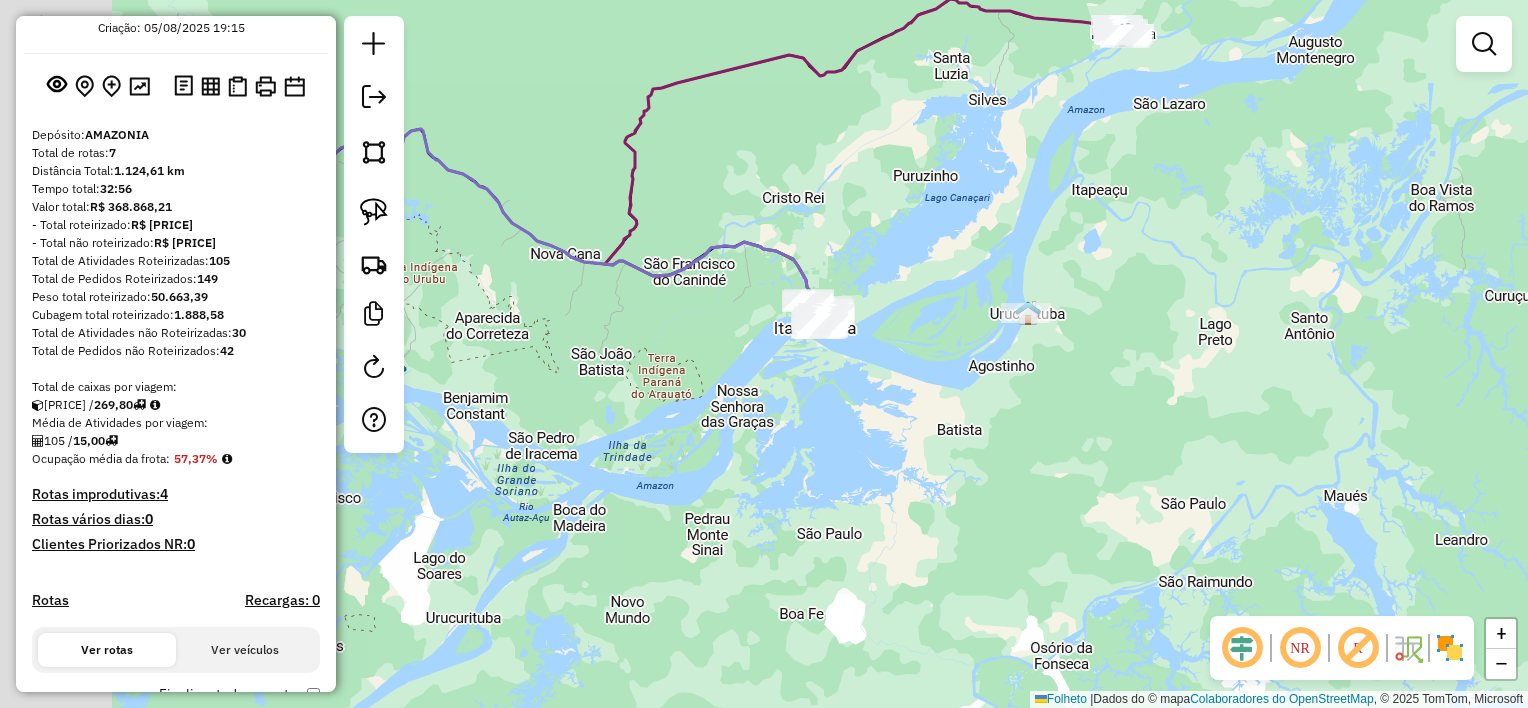drag, startPoint x: 558, startPoint y: 262, endPoint x: 764, endPoint y: 292, distance: 208.173 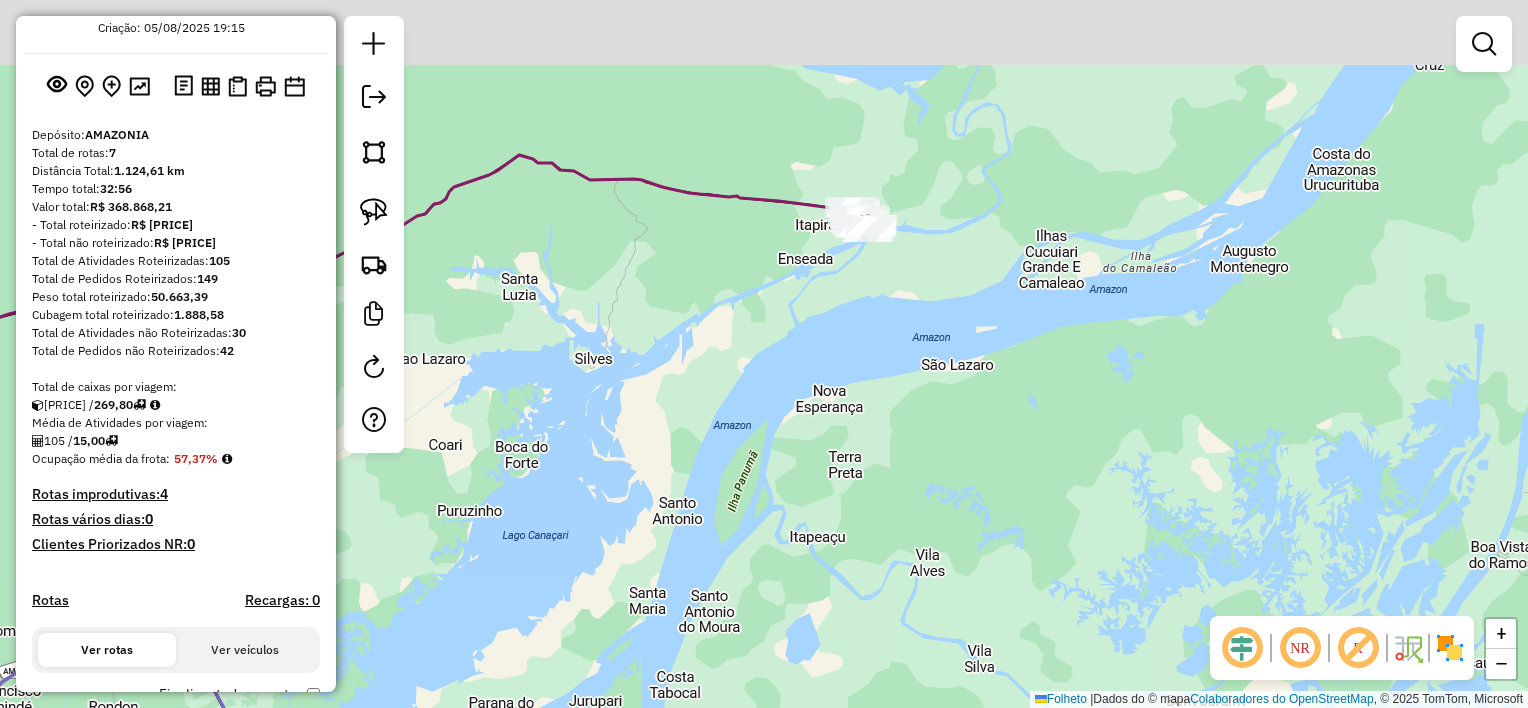 drag, startPoint x: 877, startPoint y: 110, endPoint x: 940, endPoint y: 330, distance: 228.84274 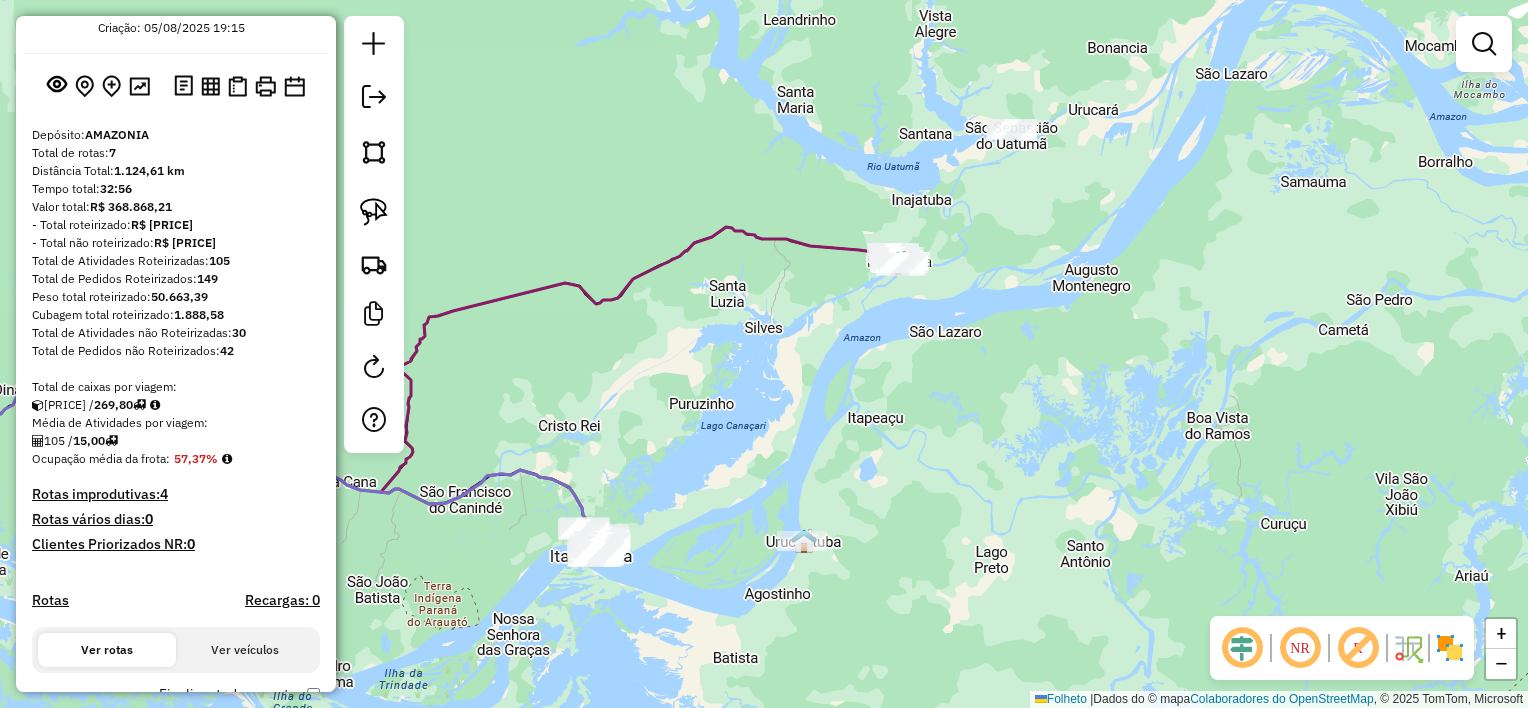 drag, startPoint x: 603, startPoint y: 540, endPoint x: 650, endPoint y: 500, distance: 61.7171 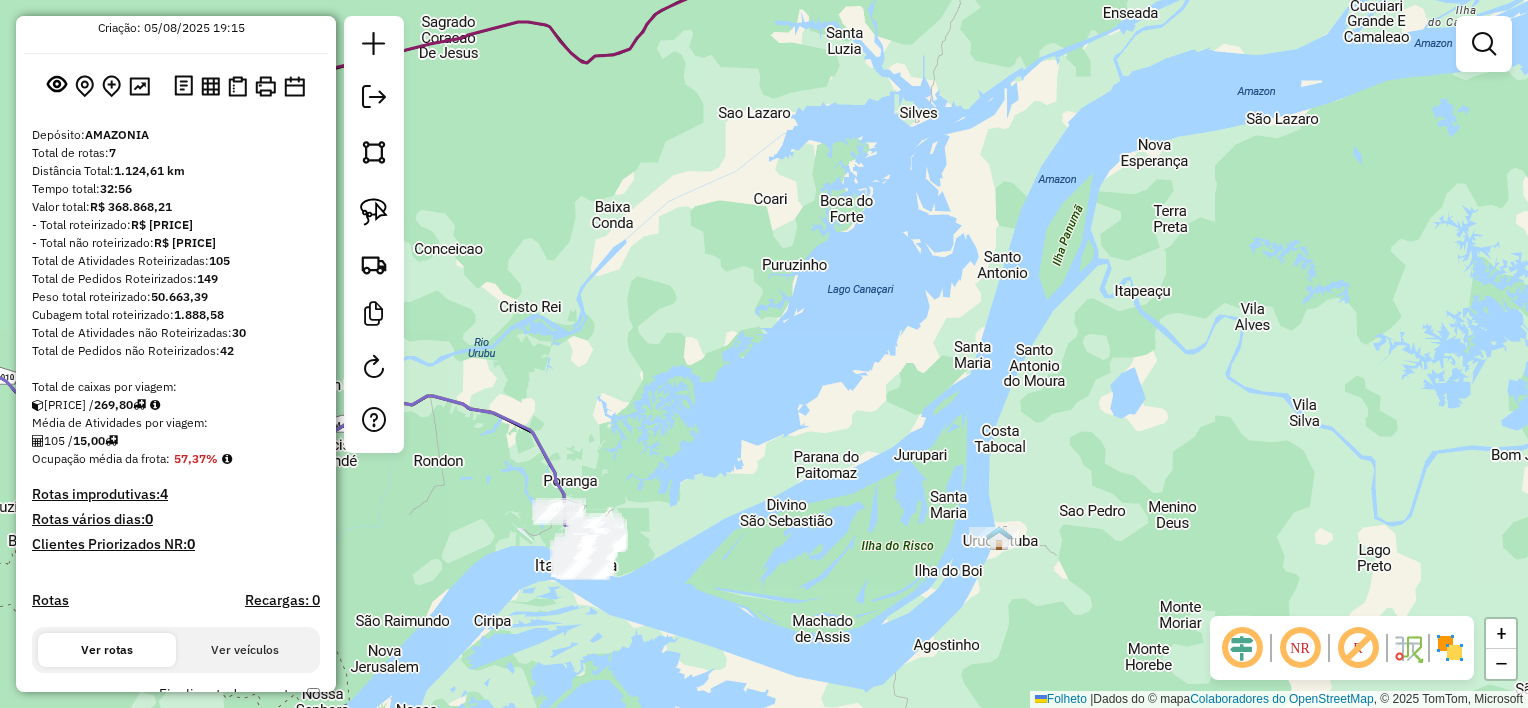 click on "Janela de atendimento Grade de atendimento Capacidade Transportadoras Veículos Cliente Pedidos  Rotas Selecione os dias de semana para filtrar as janelas de atendimento  Seg   Ter   Qua   Qui   Sexo   Sáb   Dom  Informe o período da janela de atendimento: De: Até:  Filtrar exatamente a janela do cliente  Considerar janela de atendimento padrão  Selecione os dias de semana para filtrar as grades de atendimento  Seg   Ter   Qua   Qui   Sexo   Sáb   Dom   Considerar clientes sem dia de atendimento cadastrado  Clientes fora do dia de atendimento selecionado Filtrar as atividades entre os valores definidos abaixo:  Peso mínimo:   Peso máximo:   Cubagem mínima:   Cubagem máxima:   De:   Até:  Filtrar as atividades entre o tempo de atendimento definido abaixo:  De:   Até:   Considerar capacidade total dos clientes não roteirizados Transportadora: Selecione um ou mais itens Tipo de veículo: Selecione um ou mais itens Veículo: Selecione um ou mais itens Motorista: Selecione um ou mais itens Nomo: Setor:" 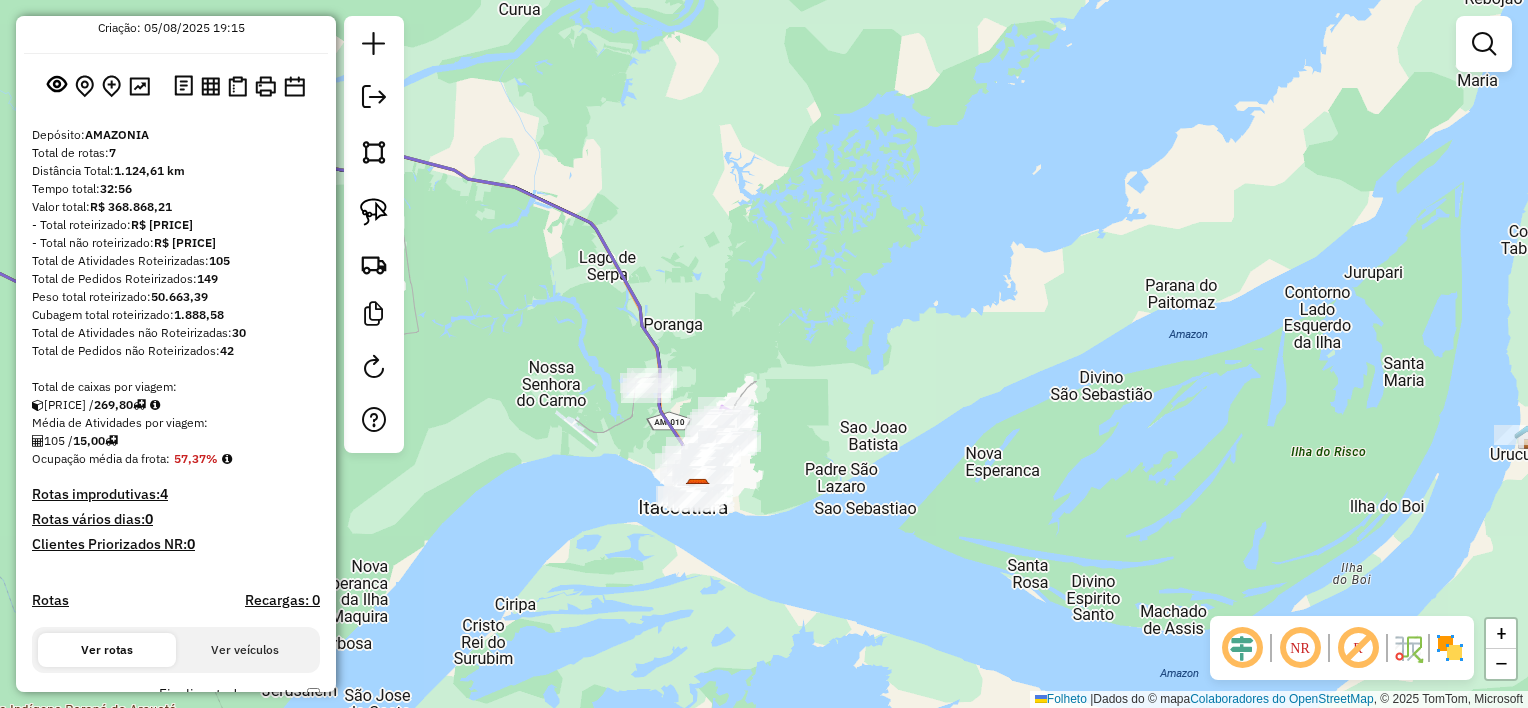 drag, startPoint x: 602, startPoint y: 485, endPoint x: 772, endPoint y: 318, distance: 238.30443 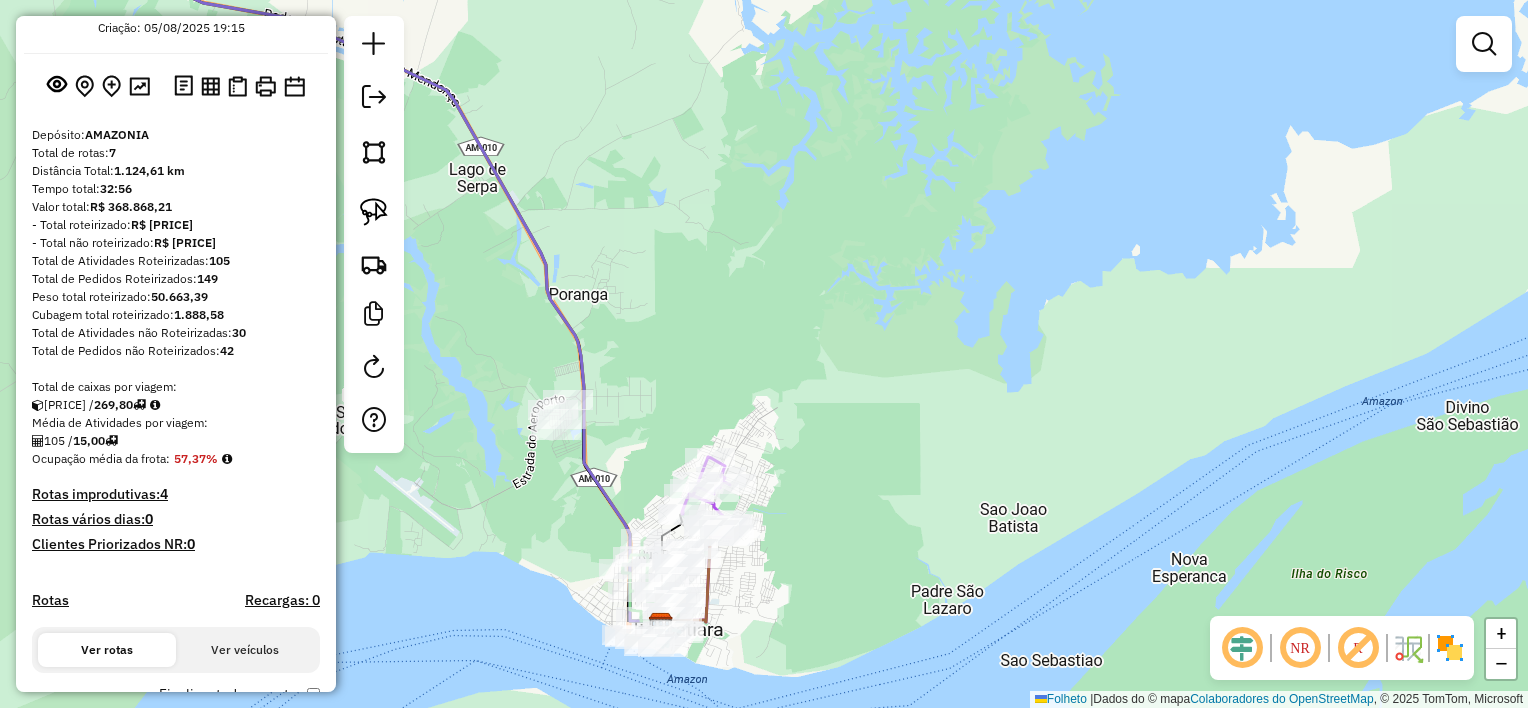 click on "Janela de atendimento Grade de atendimento Capacidade Transportadoras Veículos Cliente Pedidos  Rotas Selecione os dias de semana para filtrar as janelas de atendimento  Seg   Ter   Qua   Qui   Sexo   Sáb   Dom  Informe o período da janela de atendimento: De: Até:  Filtrar exatamente a janela do cliente  Considerar janela de atendimento padrão  Selecione os dias de semana para filtrar as grades de atendimento  Seg   Ter   Qua   Qui   Sexo   Sáb   Dom   Considerar clientes sem dia de atendimento cadastrado  Clientes fora do dia de atendimento selecionado Filtrar as atividades entre os valores definidos abaixo:  Peso mínimo:   Peso máximo:   Cubagem mínima:   Cubagem máxima:   De:   Até:  Filtrar as atividades entre o tempo de atendimento definido abaixo:  De:   Até:   Considerar capacidade total dos clientes não roteirizados Transportadora: Selecione um ou mais itens Tipo de veículo: Selecione um ou mais itens Veículo: Selecione um ou mais itens Motorista: Selecione um ou mais itens Nomo: Setor:" 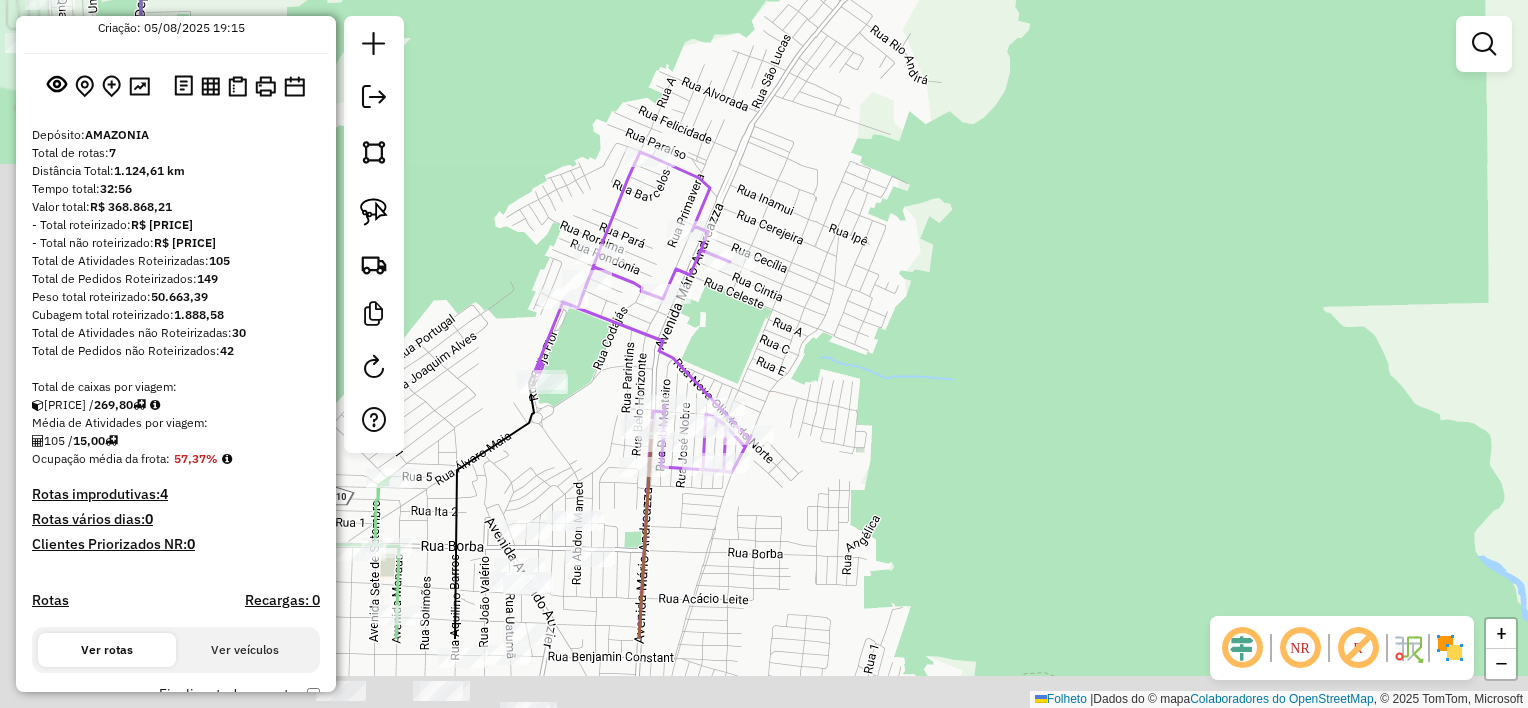 drag, startPoint x: 634, startPoint y: 670, endPoint x: 848, endPoint y: 488, distance: 280.92703 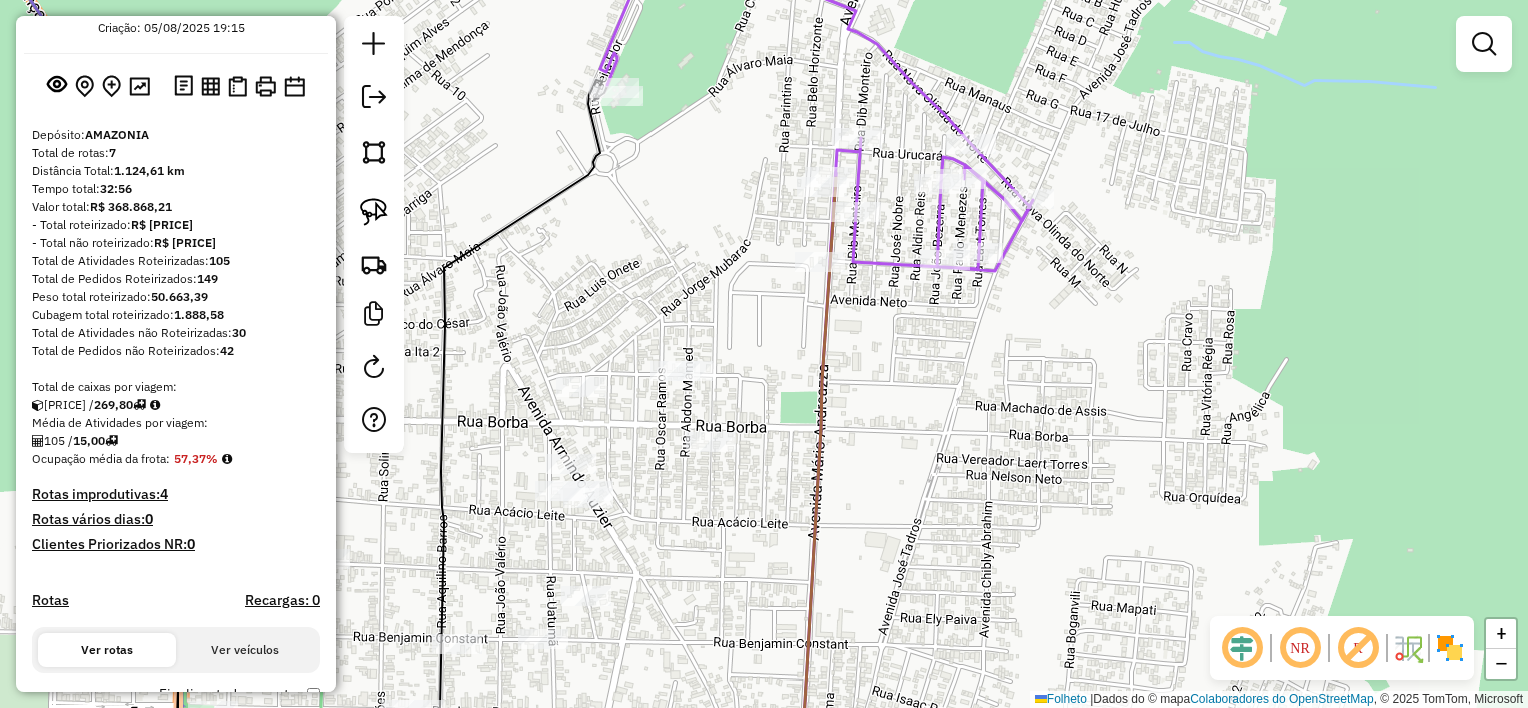 drag, startPoint x: 625, startPoint y: 528, endPoint x: 856, endPoint y: 476, distance: 236.78049 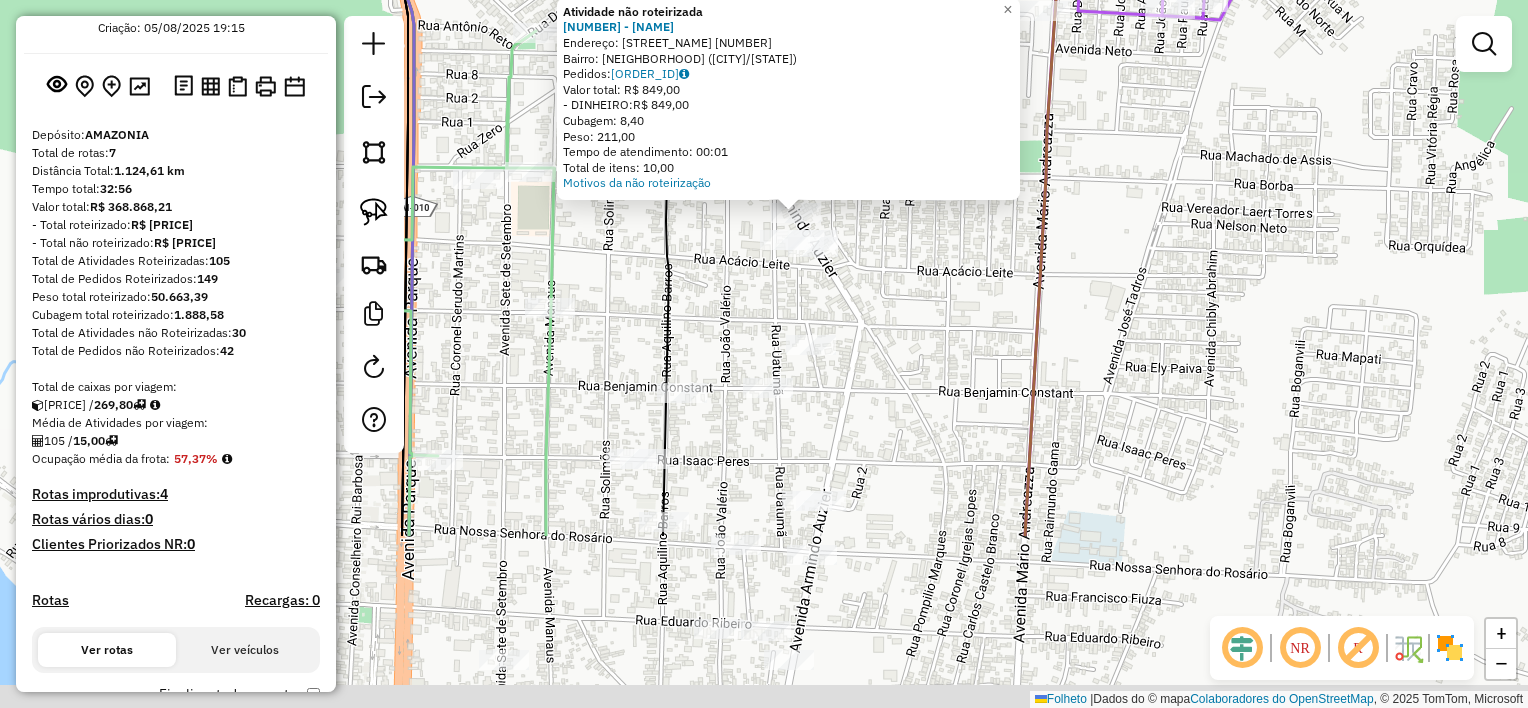 drag, startPoint x: 780, startPoint y: 637, endPoint x: 848, endPoint y: 394, distance: 252.3351 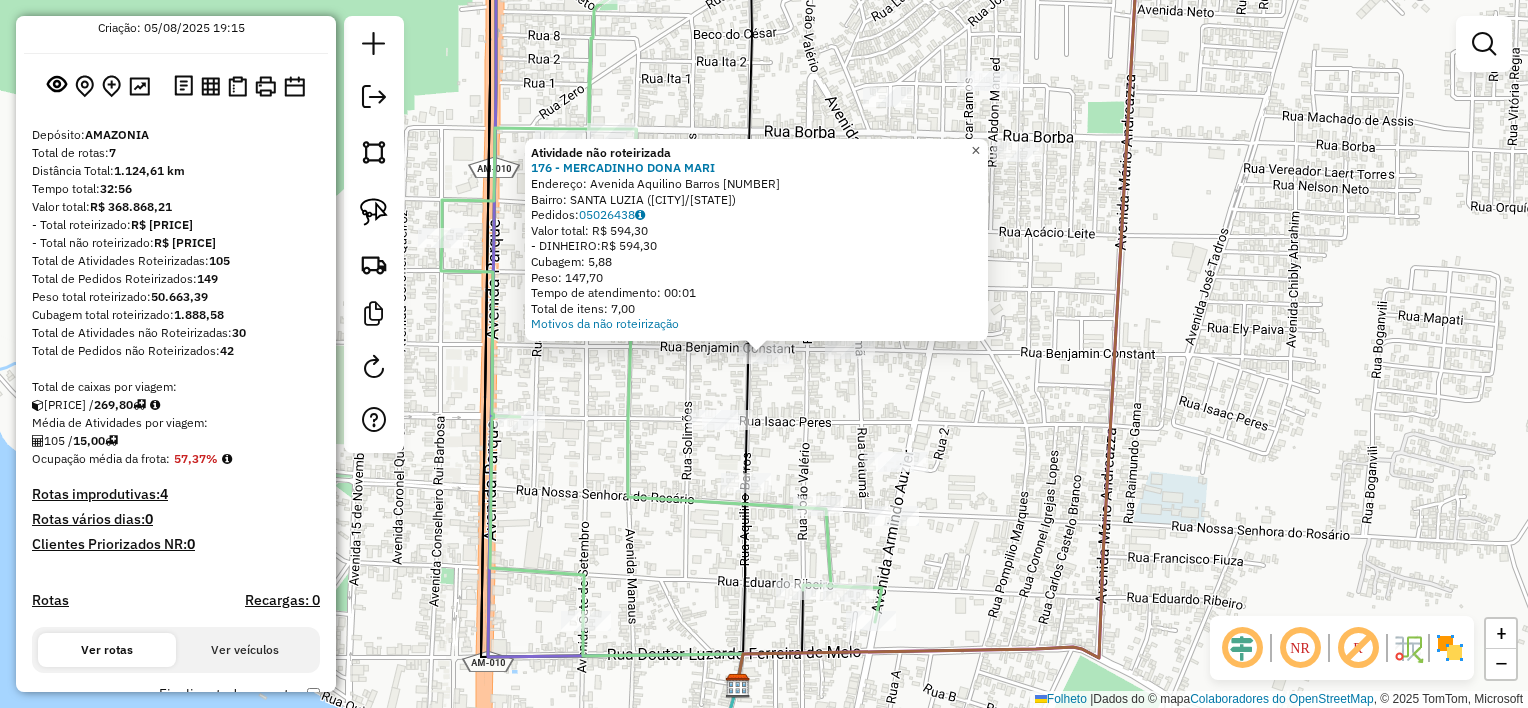 click on "×" 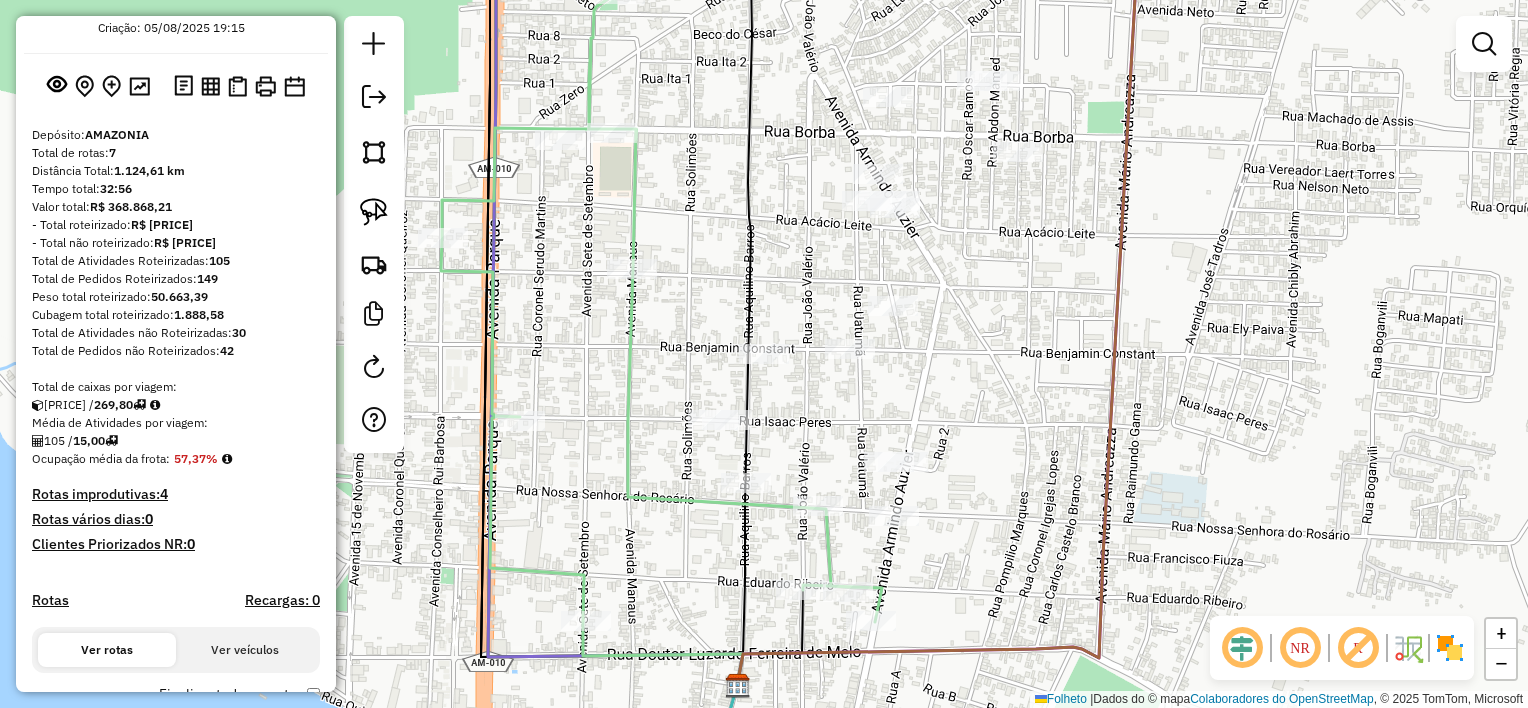 click 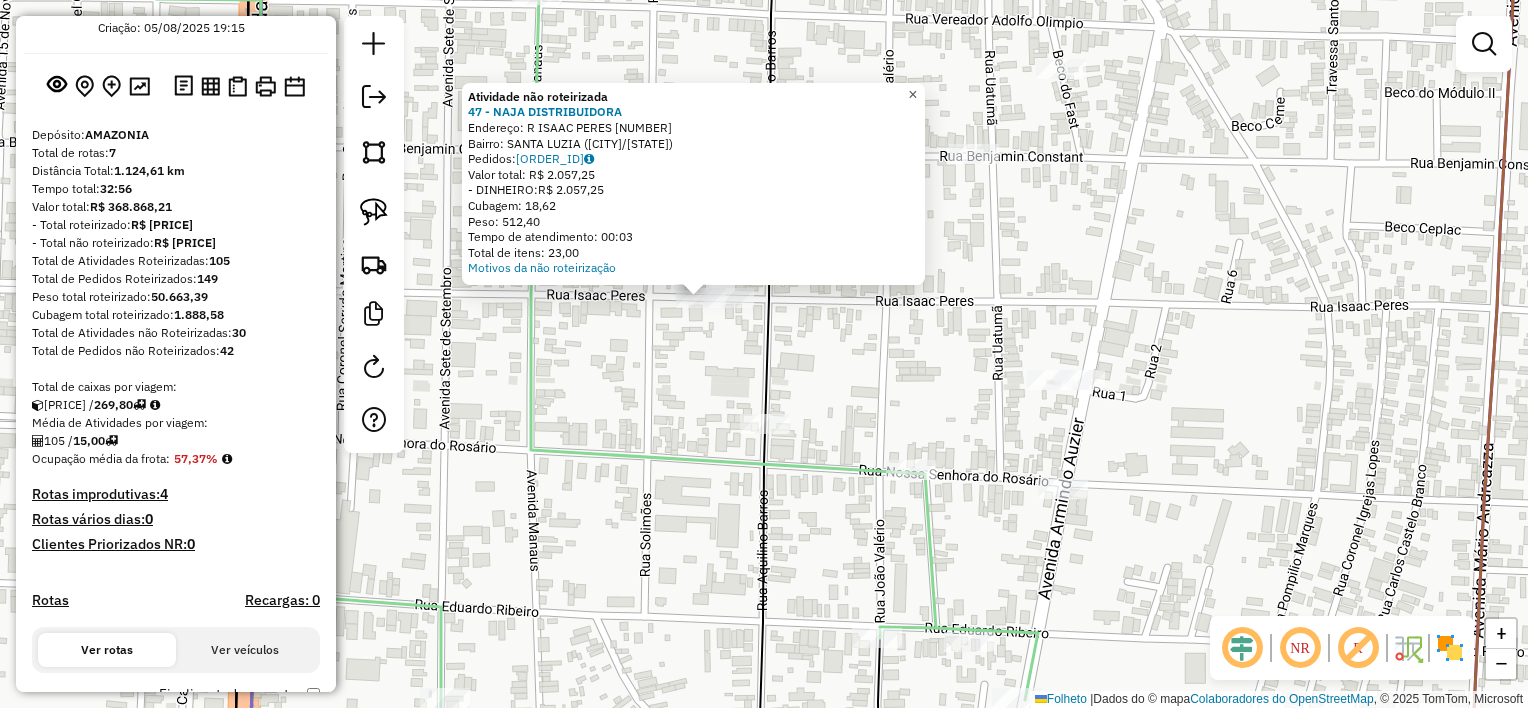 click on "×" 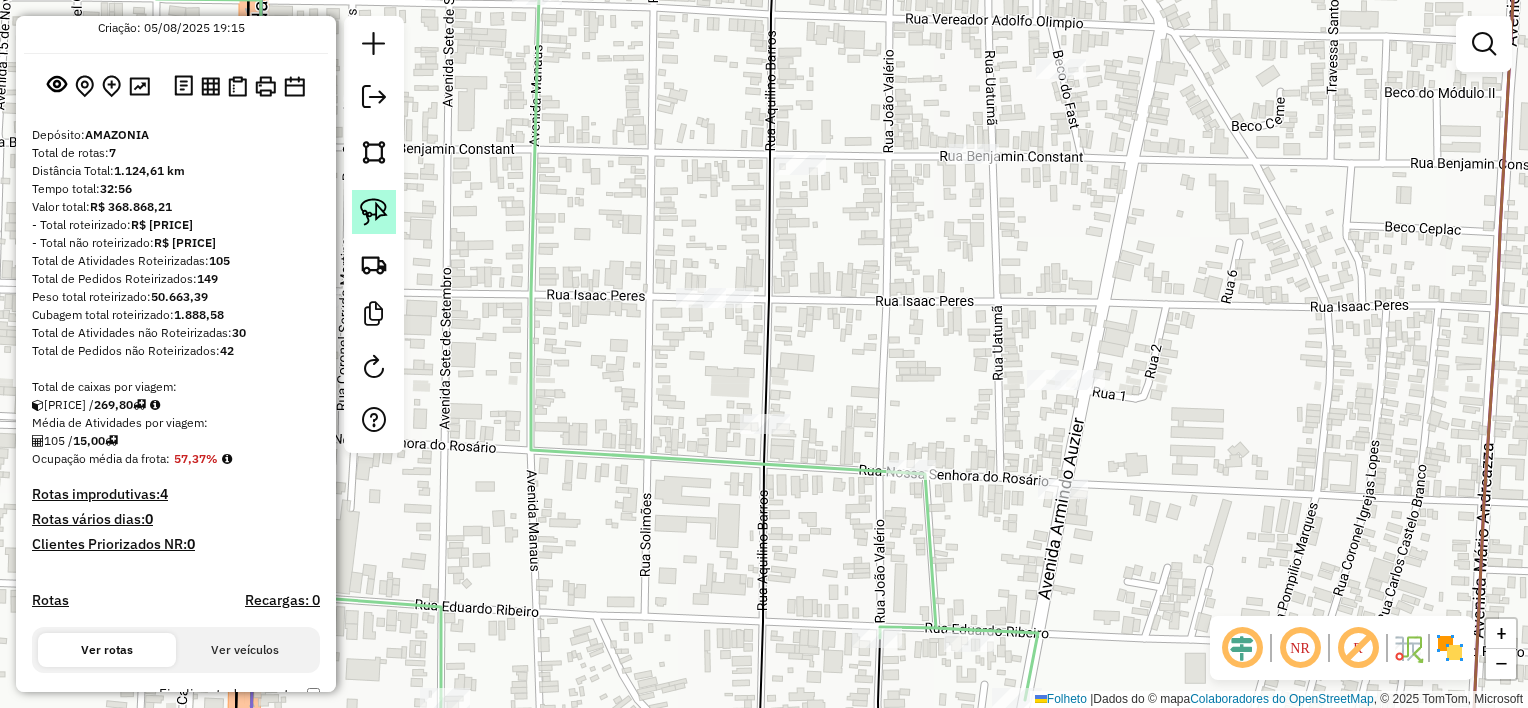 click 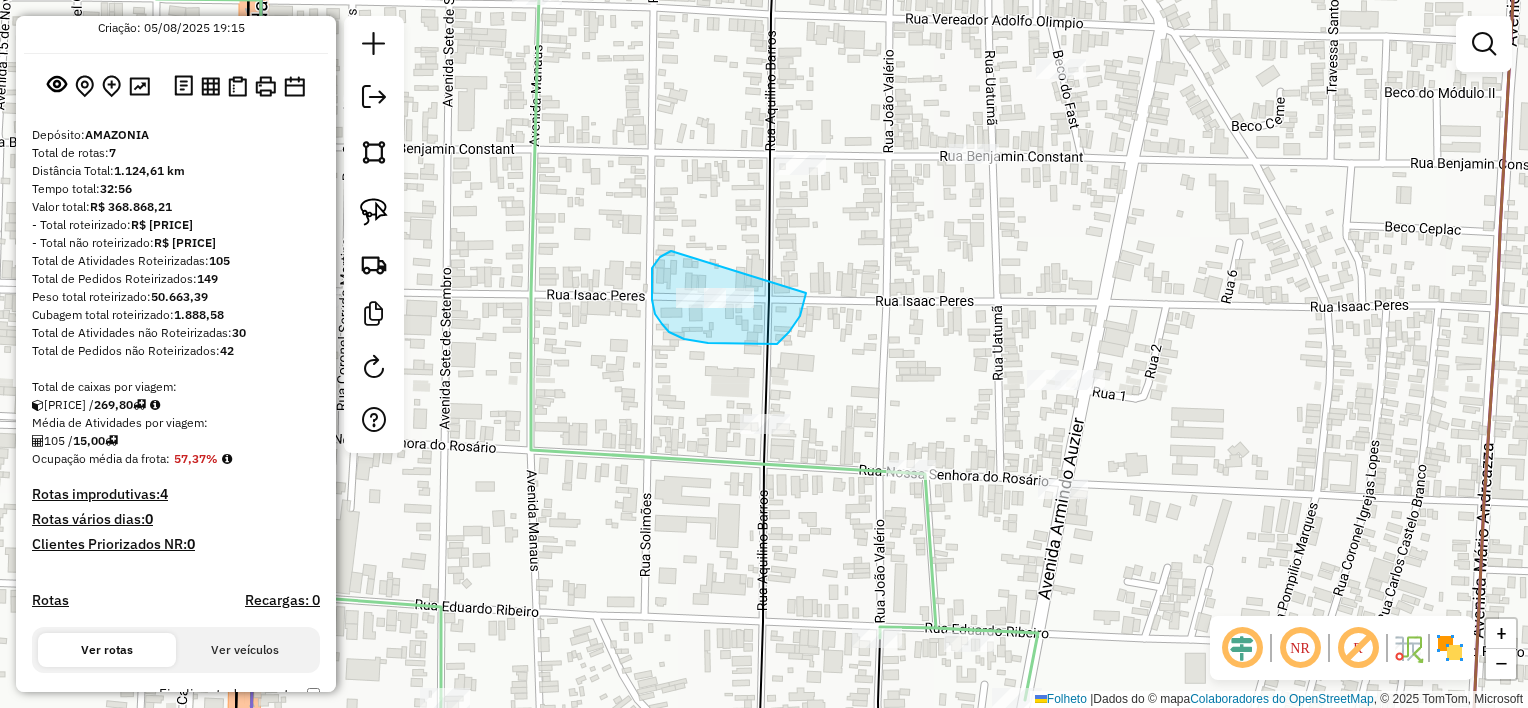 drag, startPoint x: 671, startPoint y: 251, endPoint x: 807, endPoint y: 292, distance: 142.04576 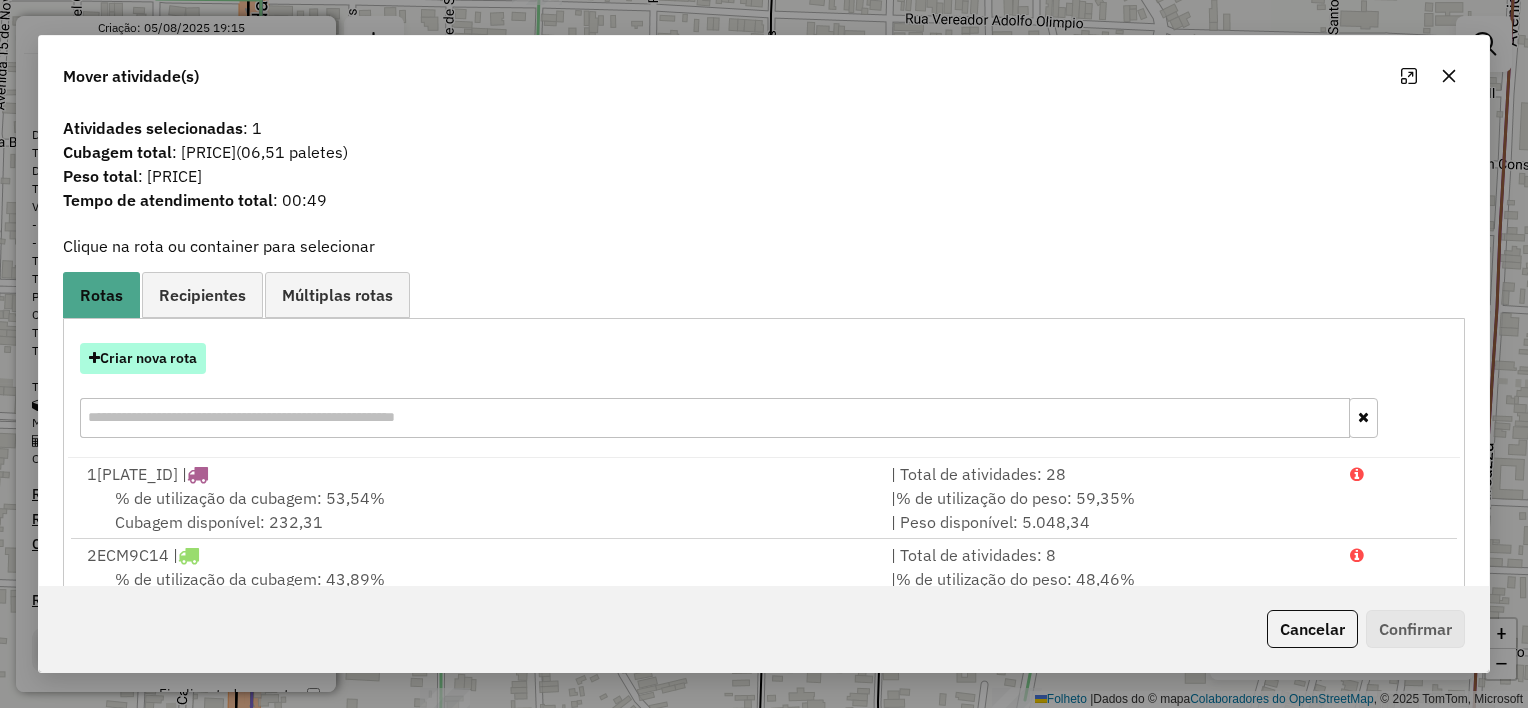 click on "Criar nova rota" at bounding box center [148, 358] 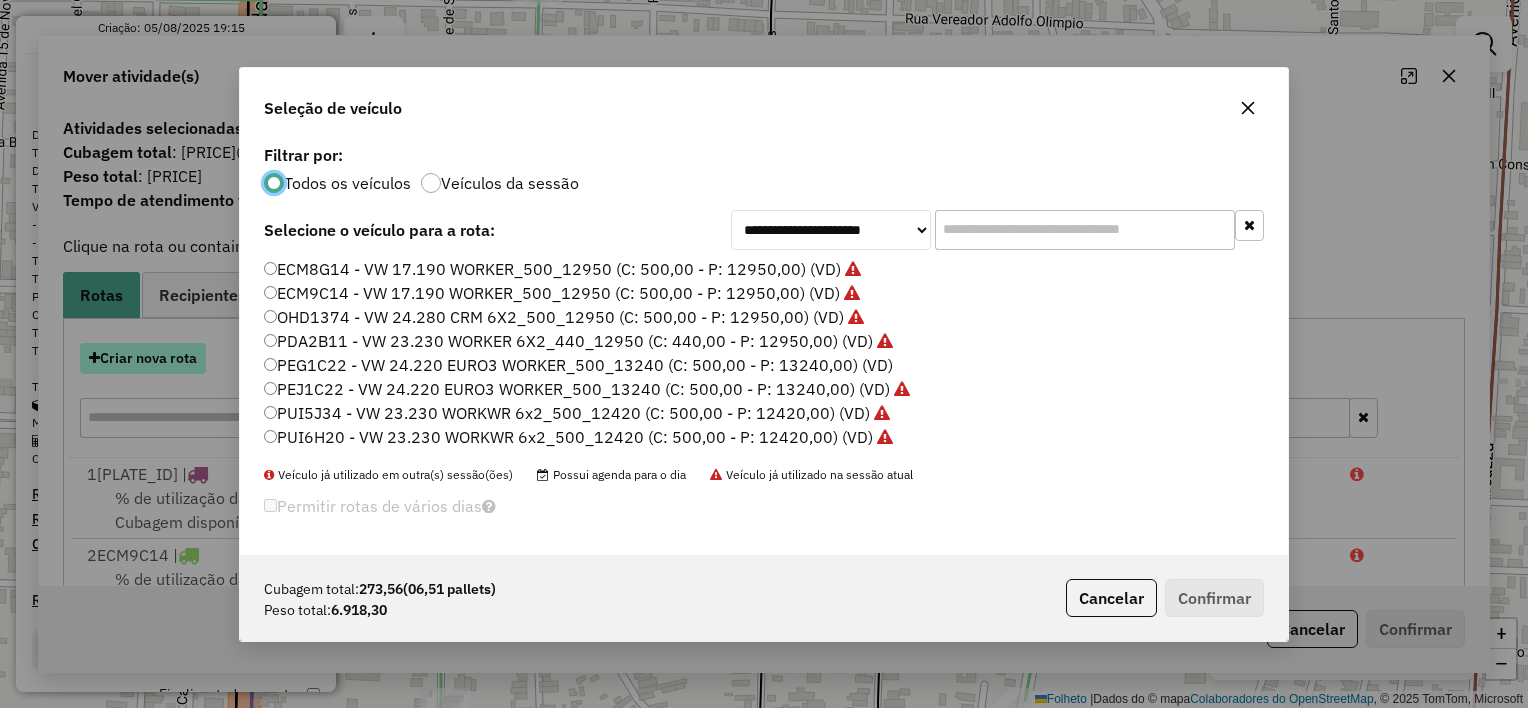 scroll, scrollTop: 10, scrollLeft: 6, axis: both 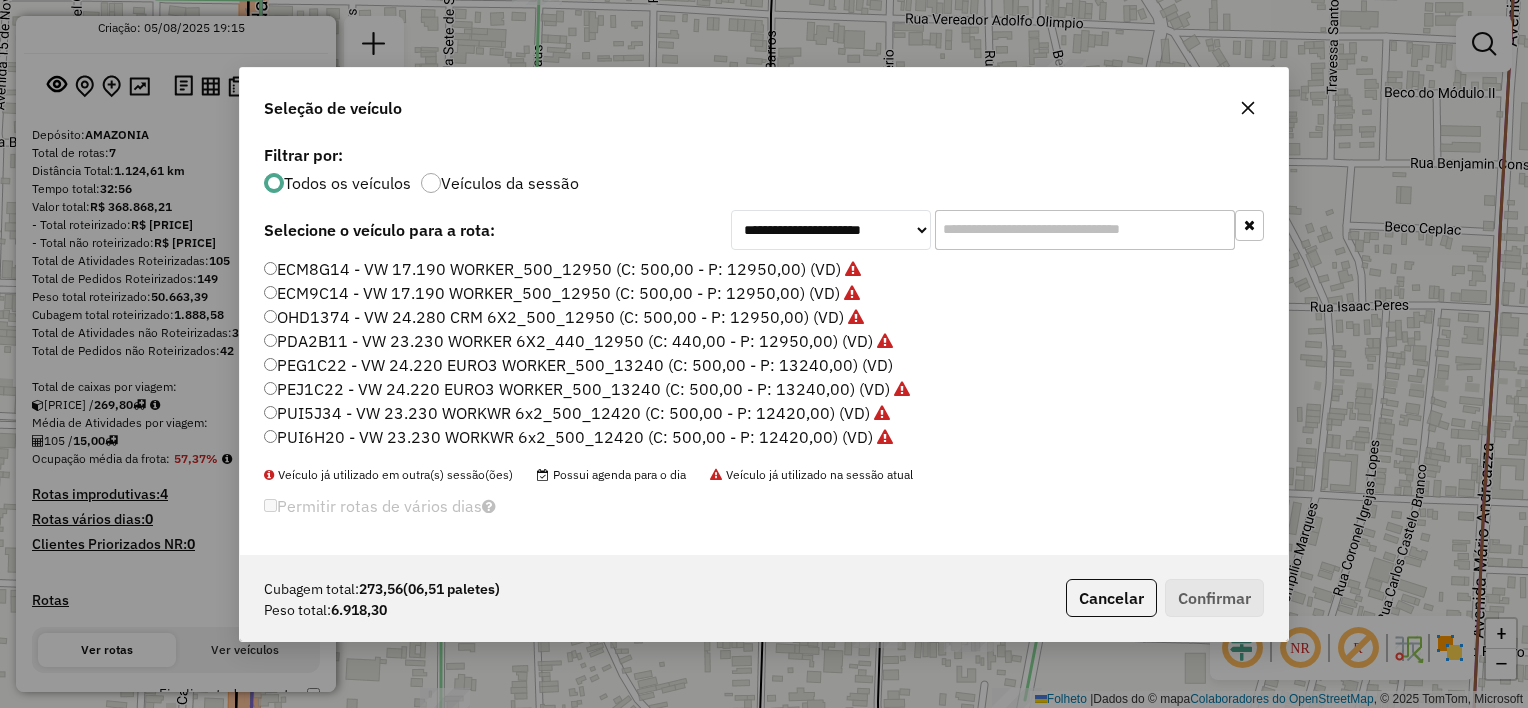click on "PEG1C22 - VW 24.220 EURO3 WORKER_500_13240 (C: 500,00 - P: 13240,00) (VD)" 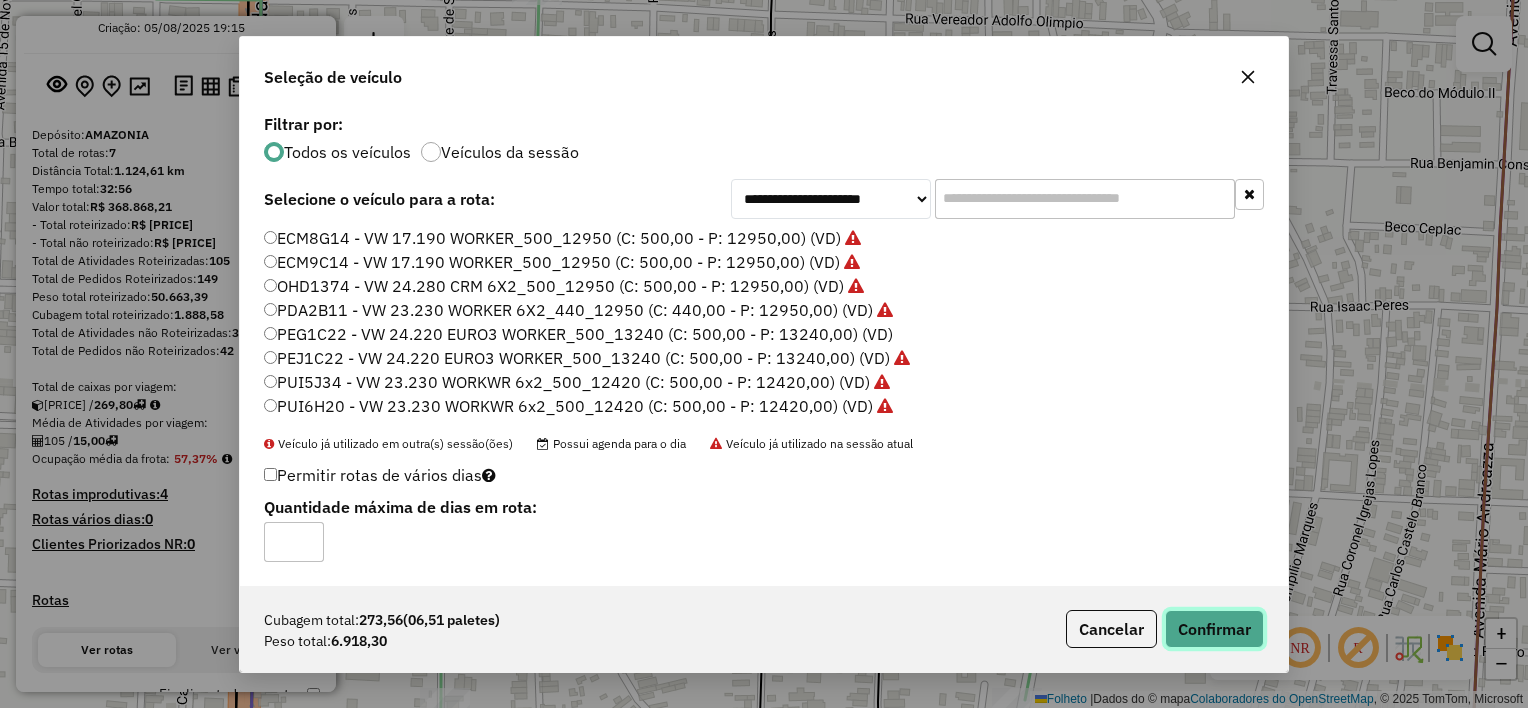 click on "Confirmar" 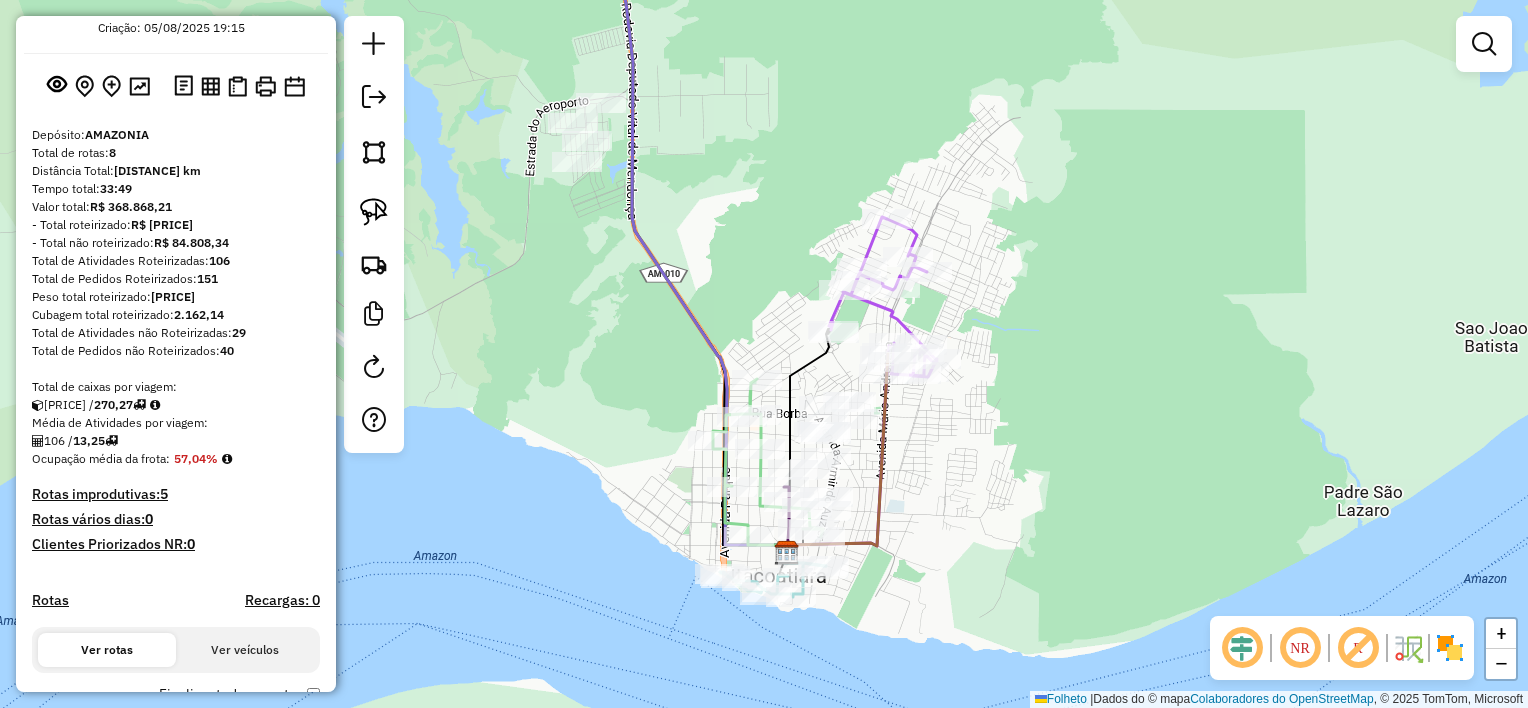 drag, startPoint x: 725, startPoint y: 296, endPoint x: 705, endPoint y: 320, distance: 31.241 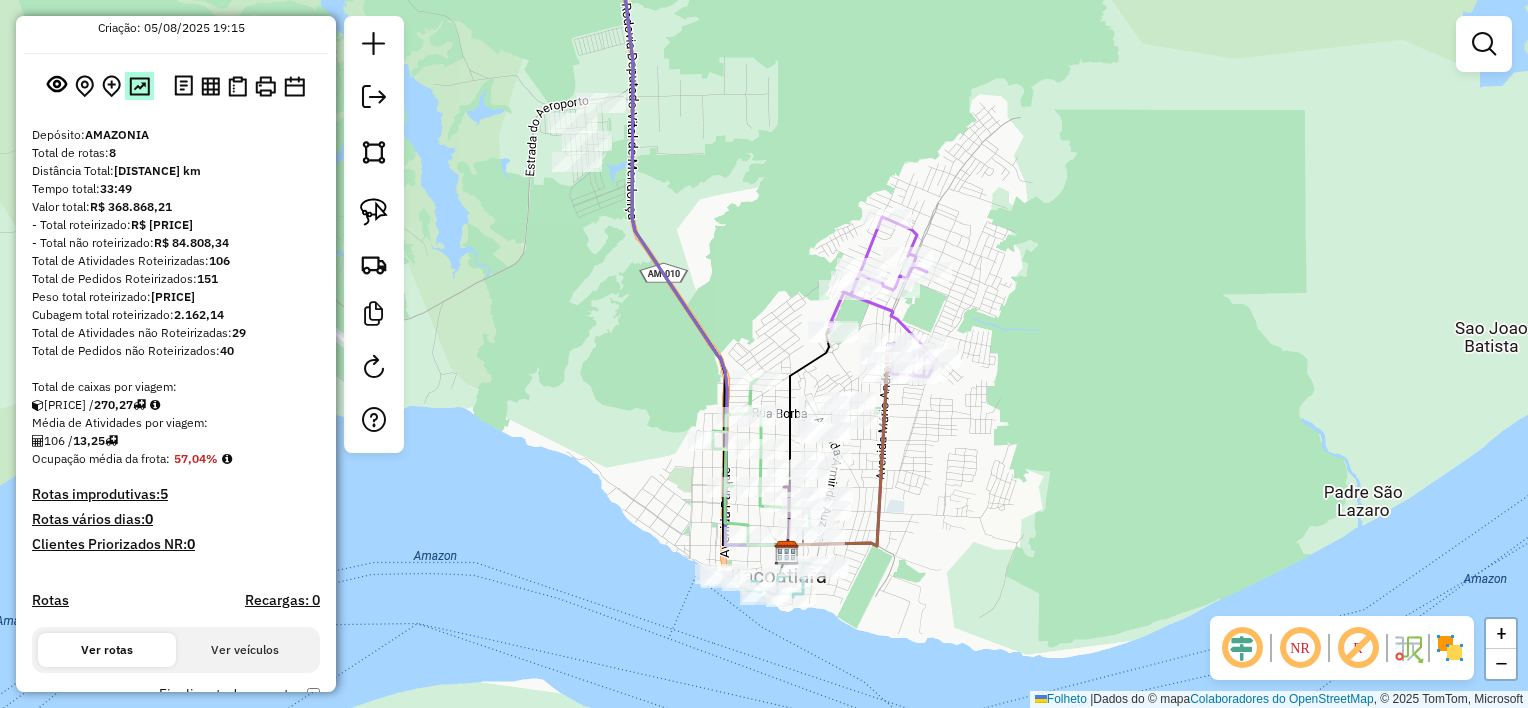 click at bounding box center [139, 86] 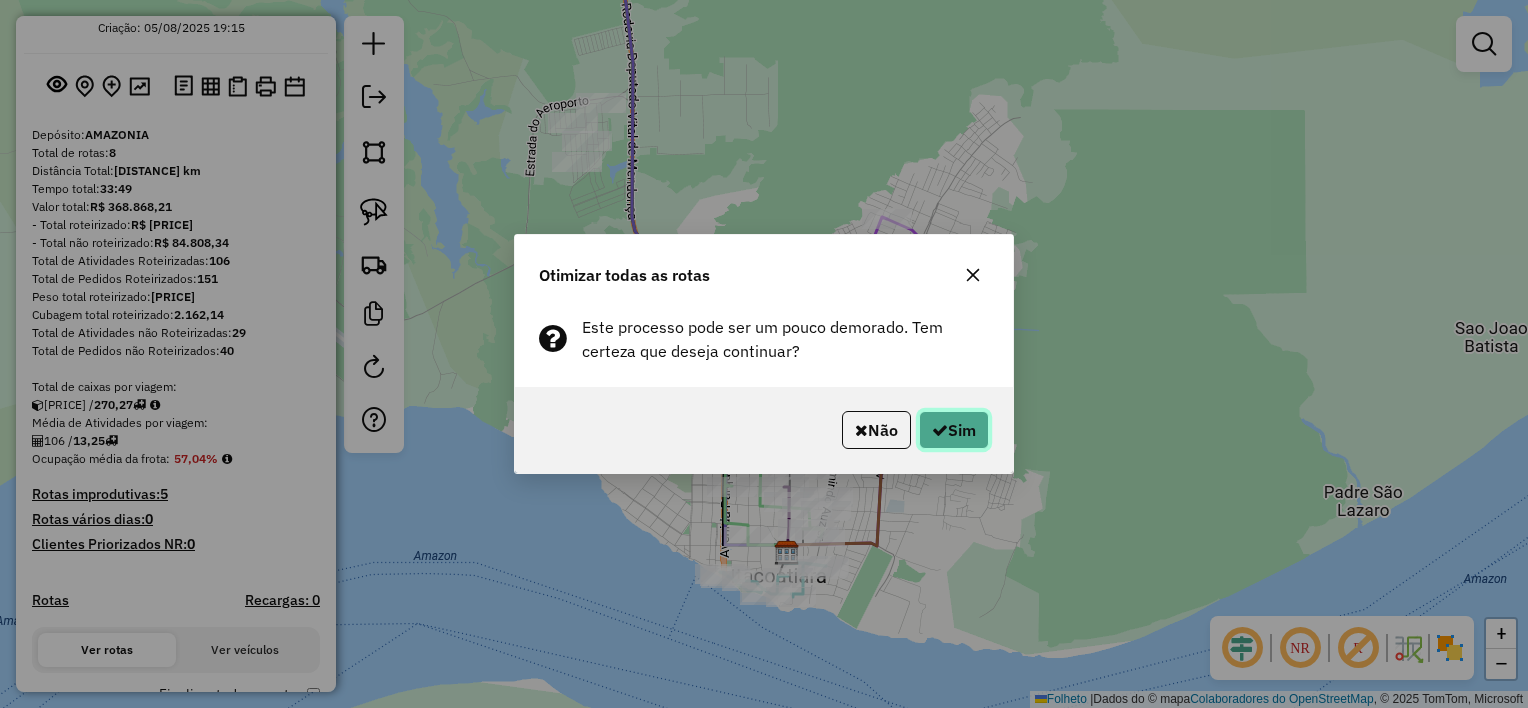 click on "Sim" 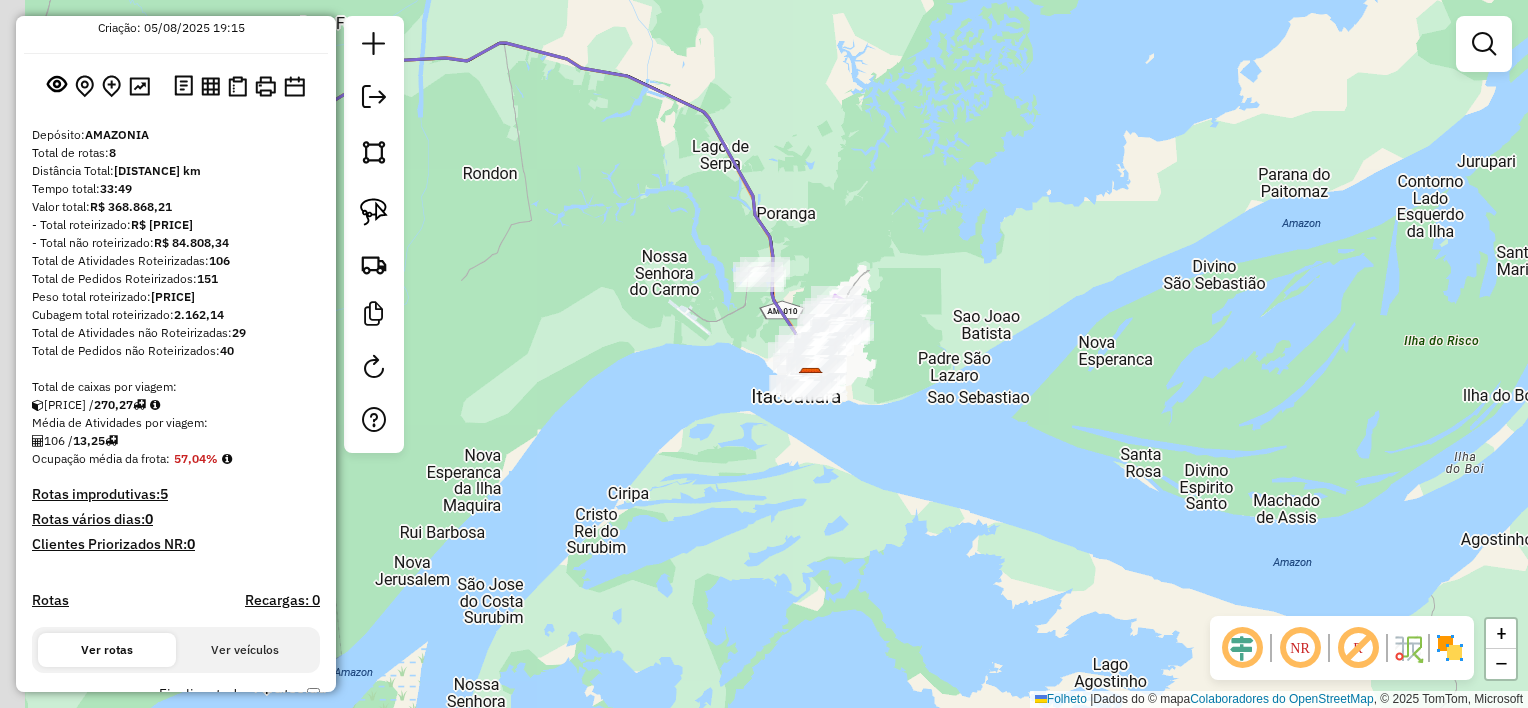 drag, startPoint x: 635, startPoint y: 148, endPoint x: 888, endPoint y: 237, distance: 268.1977 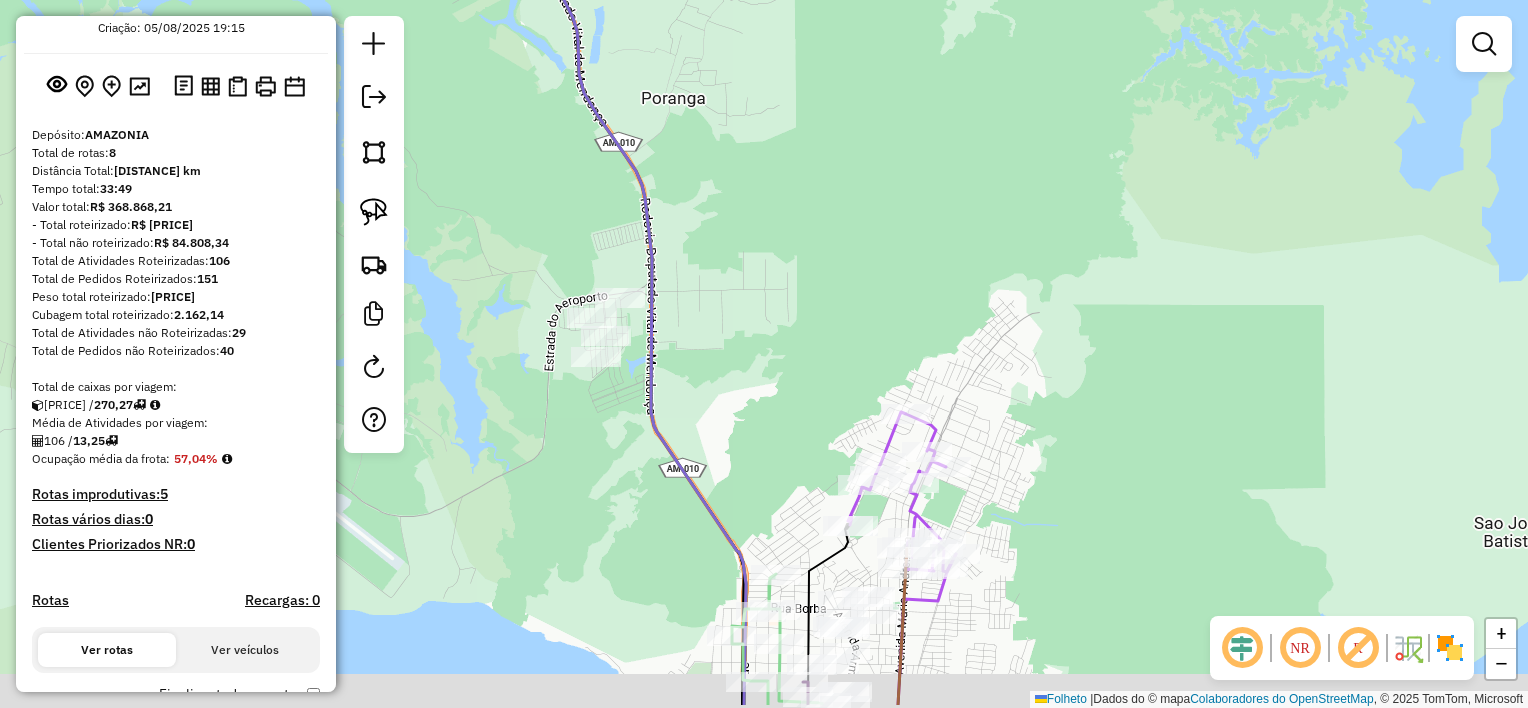 drag, startPoint x: 810, startPoint y: 410, endPoint x: 828, endPoint y: 310, distance: 101.607086 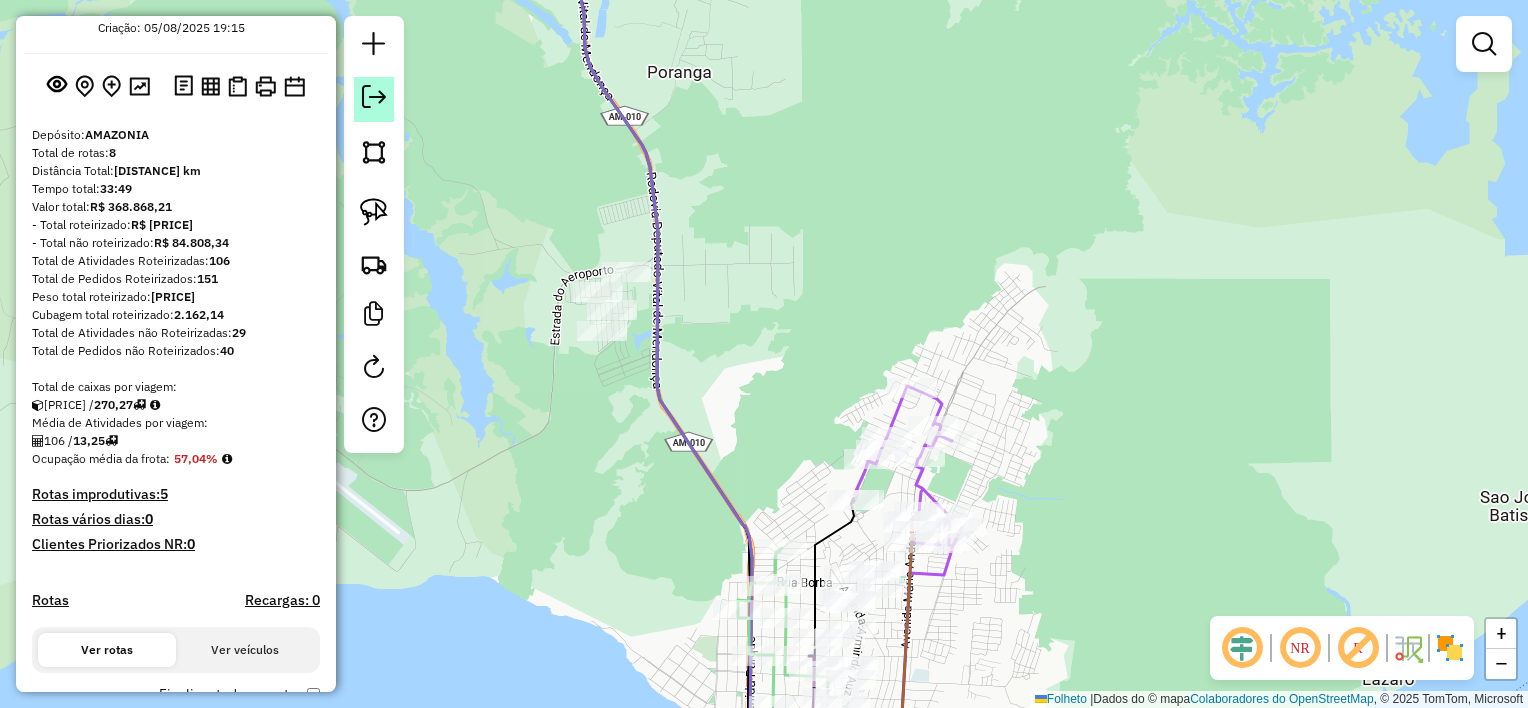 click 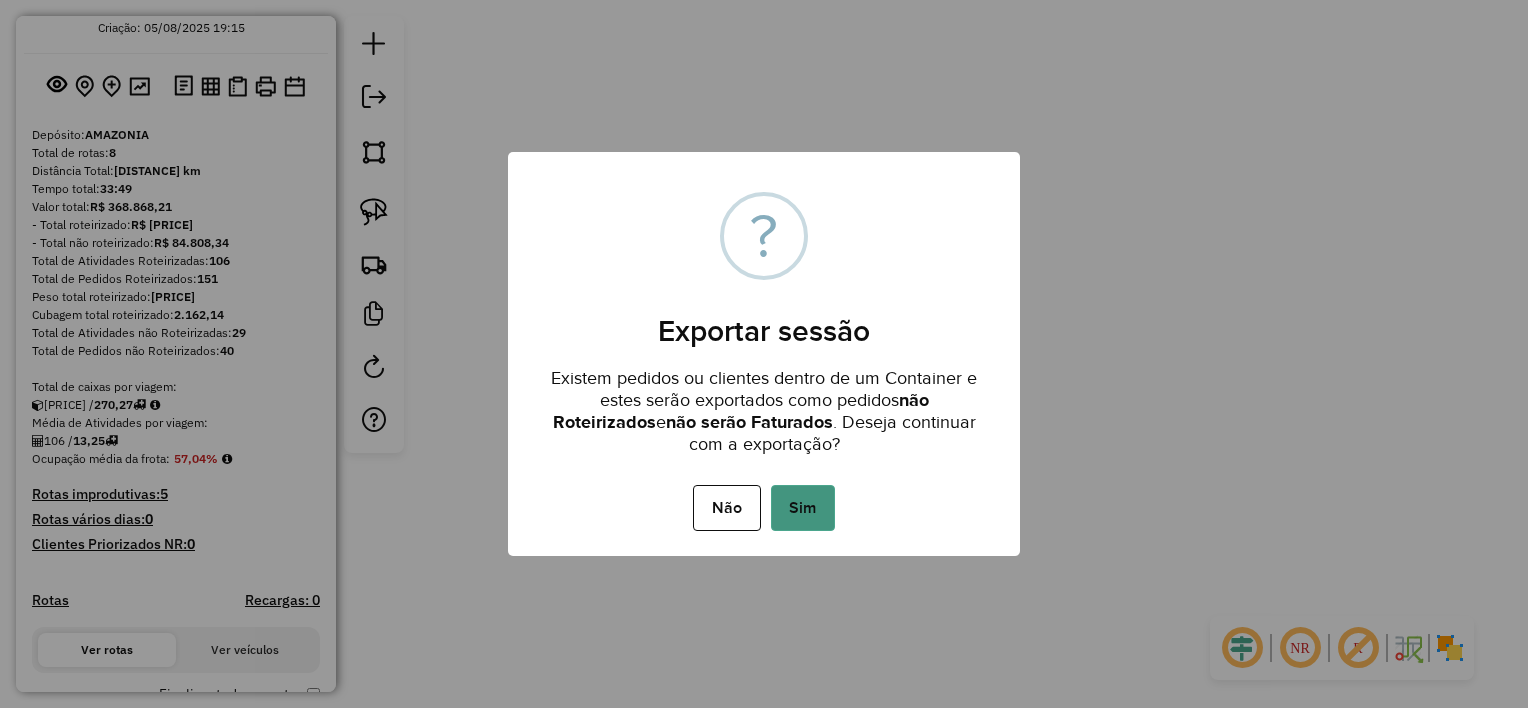 click on "Sim" at bounding box center (803, 508) 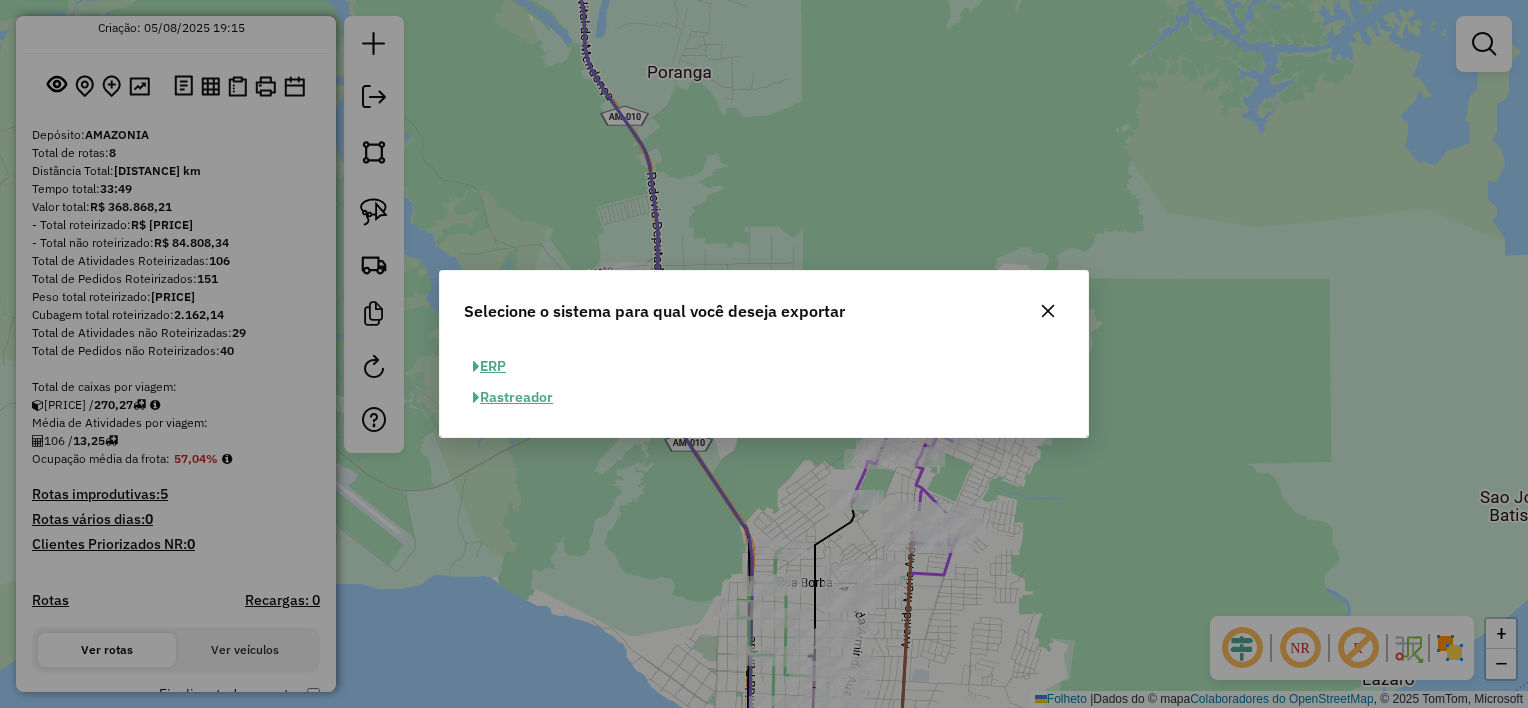 click on "ERP" 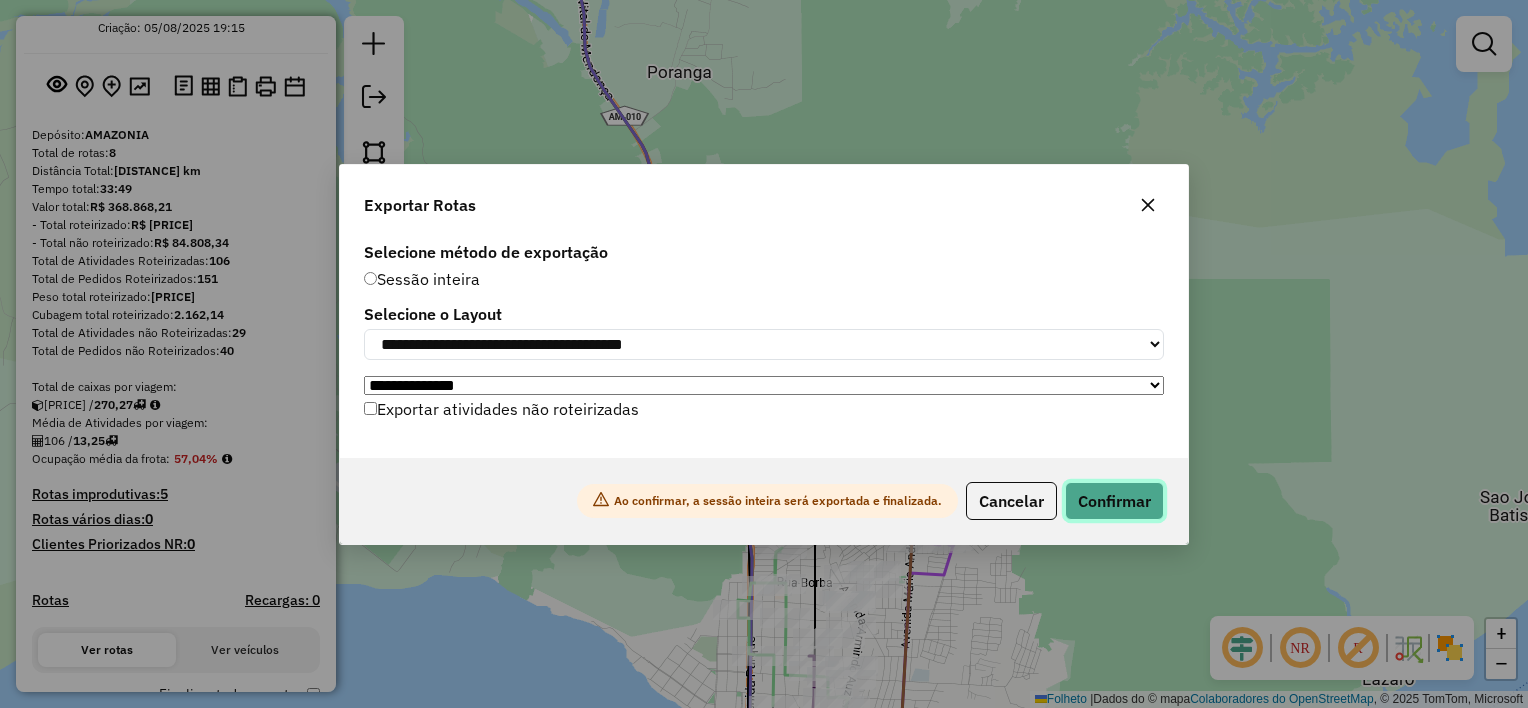 click on "Confirmar" 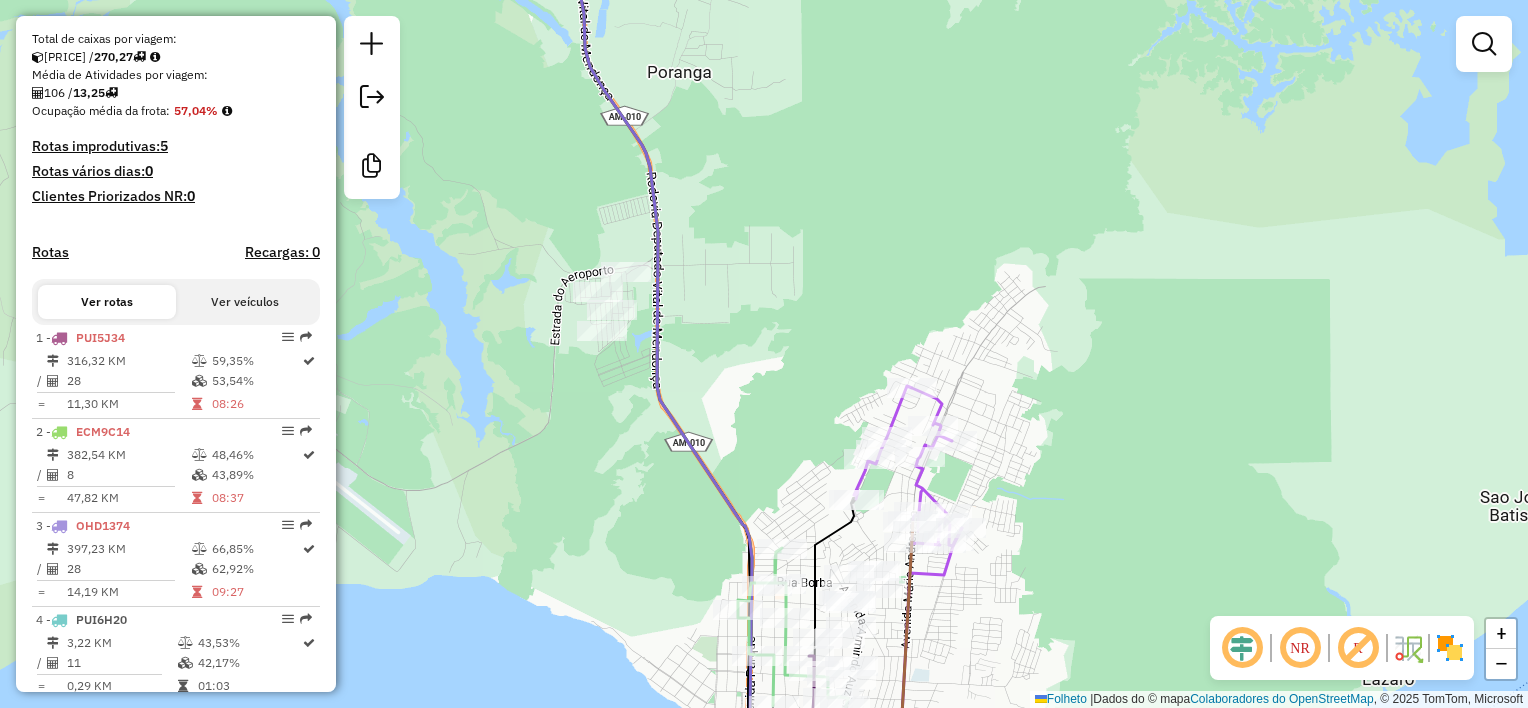 scroll, scrollTop: 491, scrollLeft: 0, axis: vertical 